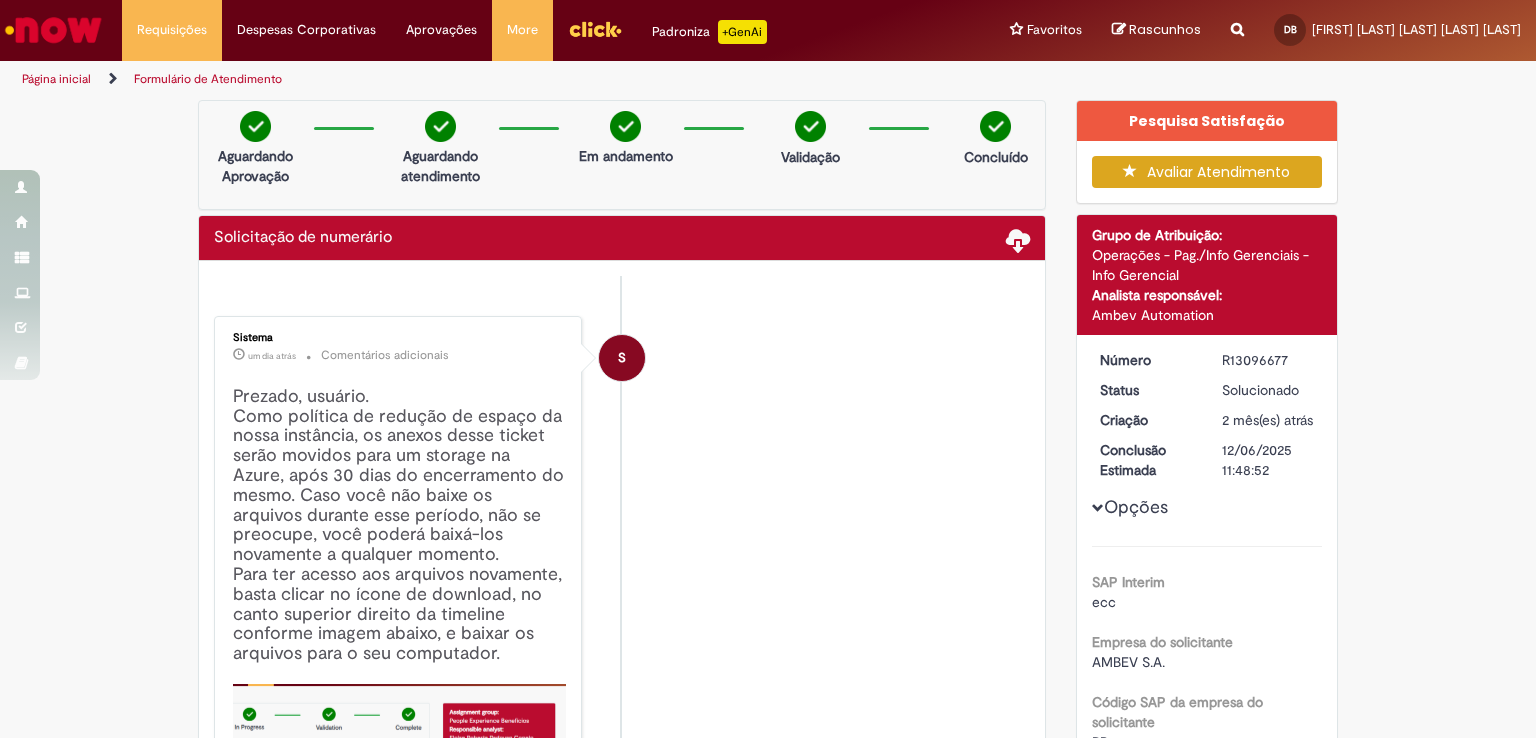 scroll, scrollTop: 0, scrollLeft: 0, axis: both 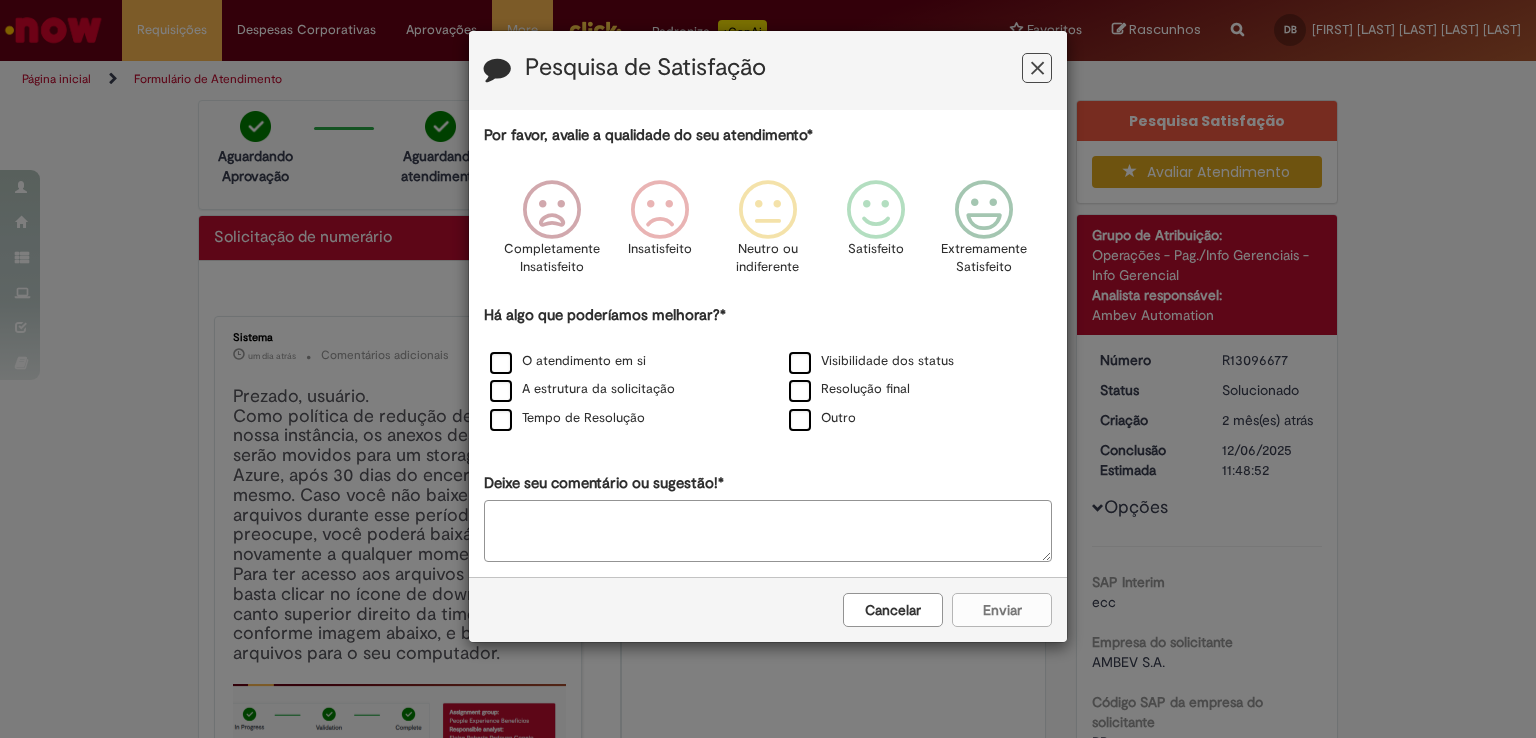 click at bounding box center [1037, 68] 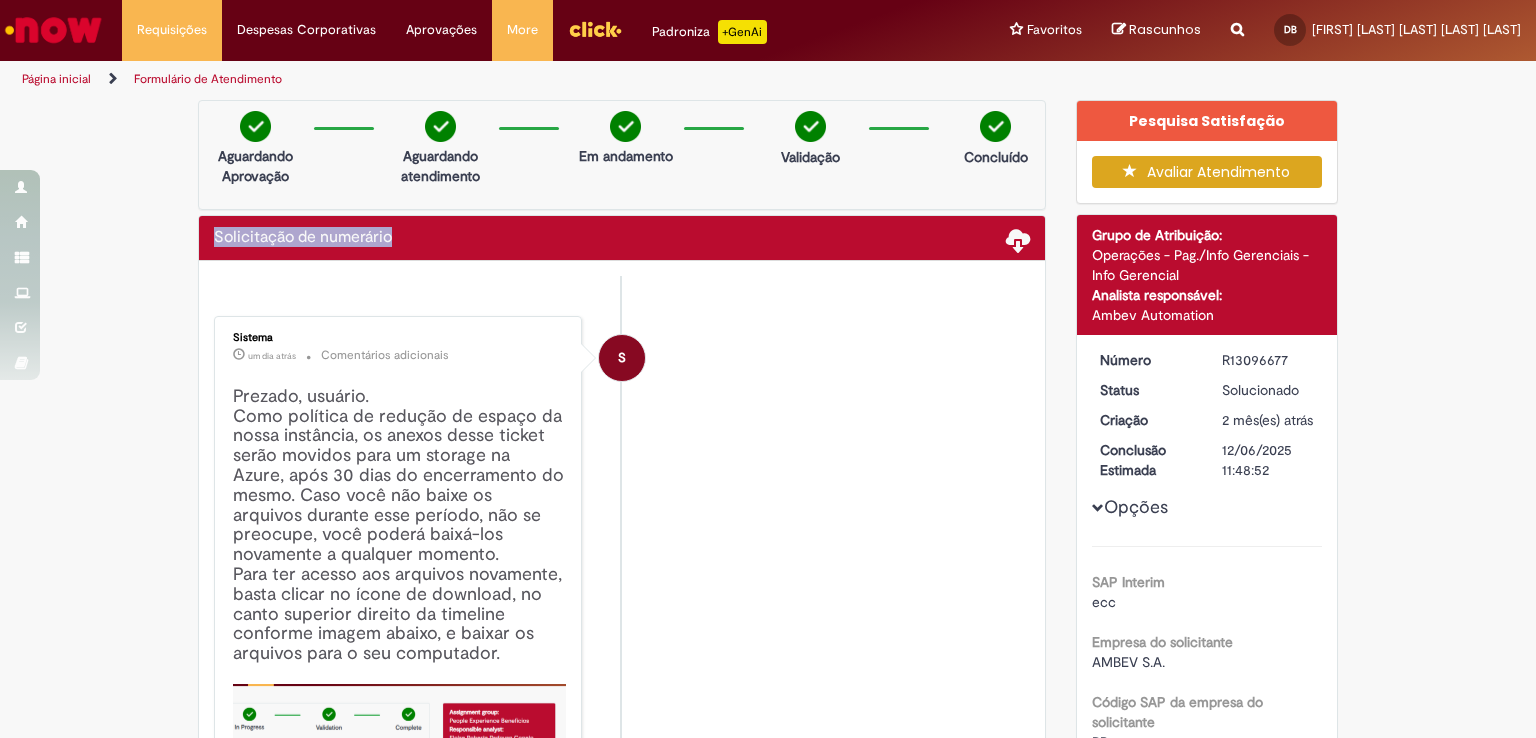 drag, startPoint x: 423, startPoint y: 235, endPoint x: 200, endPoint y: 233, distance: 223.00897 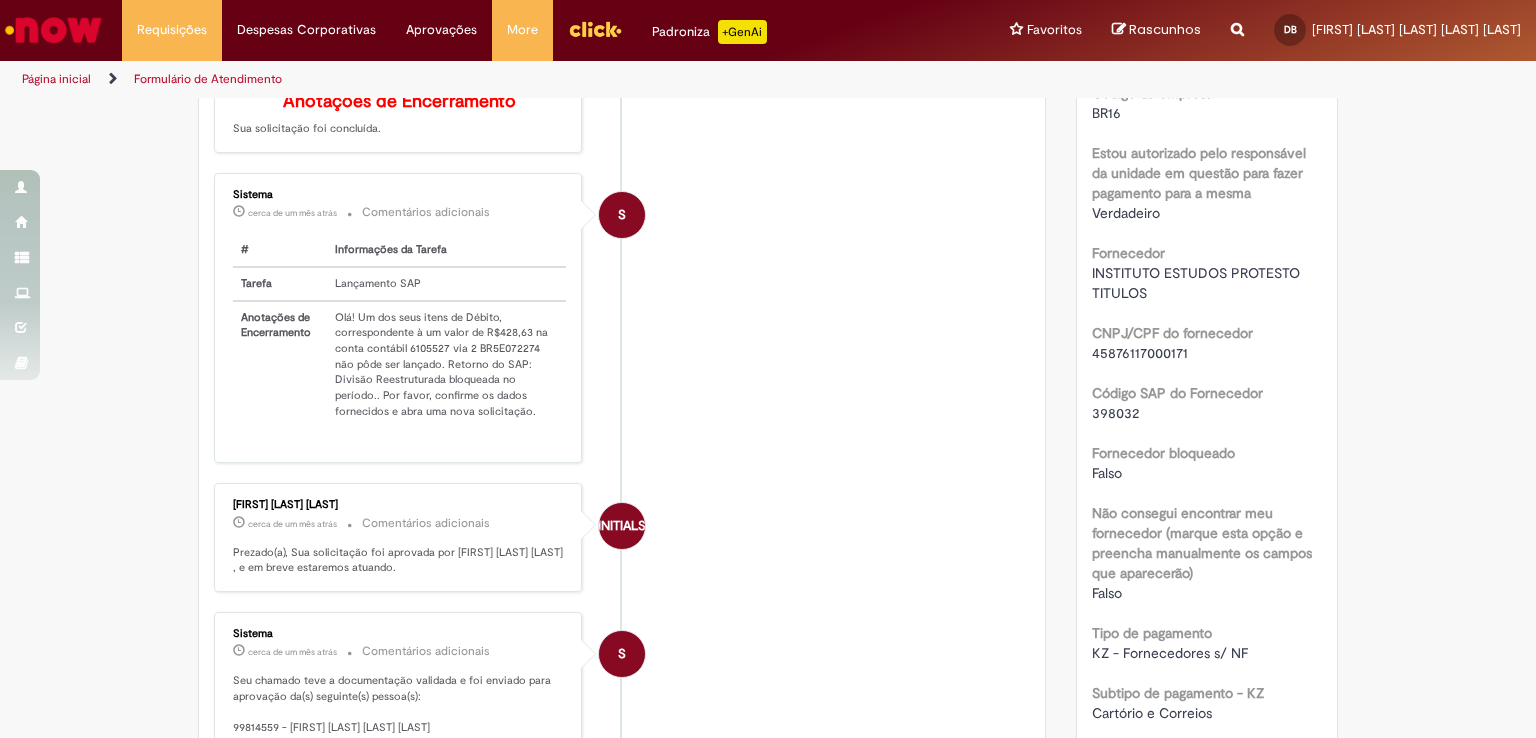 scroll, scrollTop: 1034, scrollLeft: 0, axis: vertical 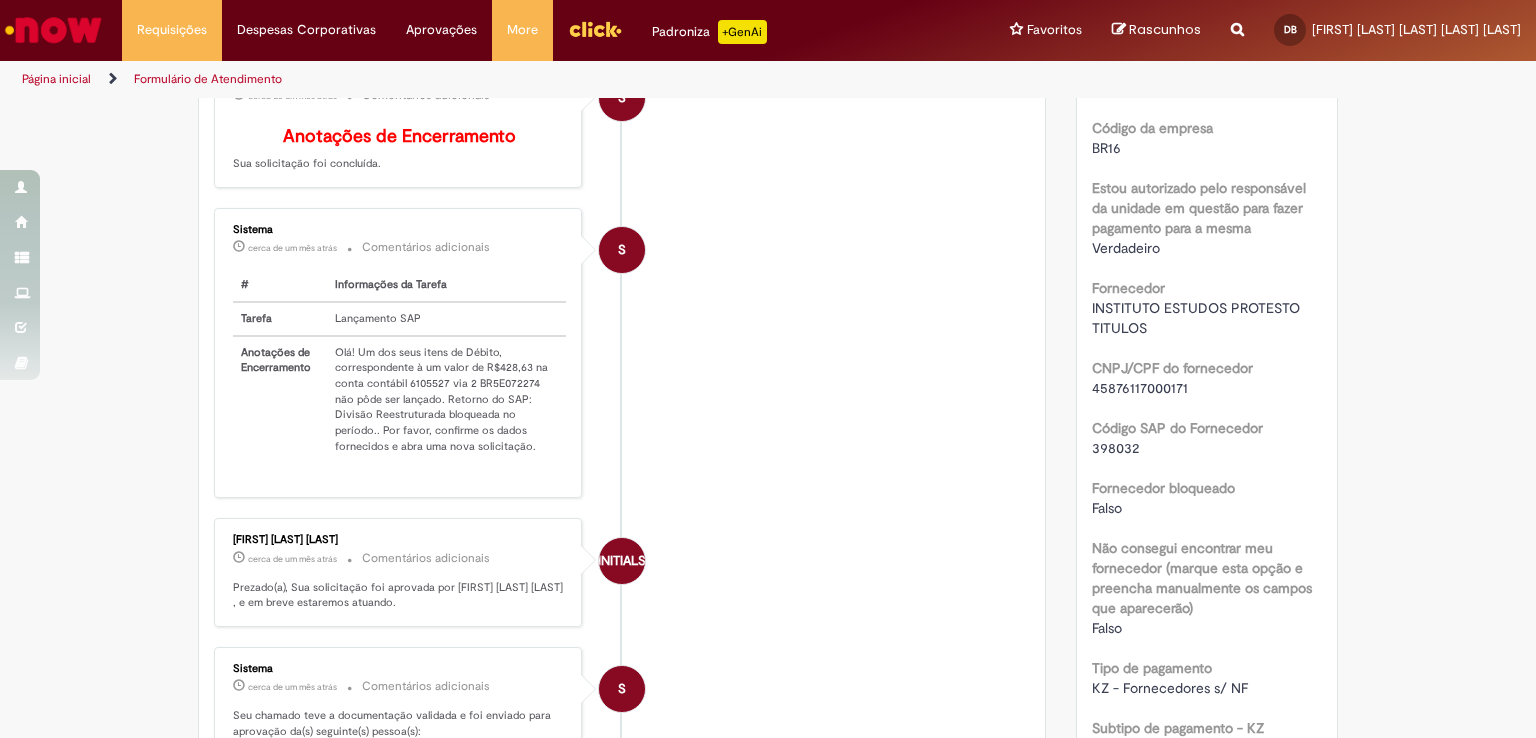 click on "45876117000171" at bounding box center [1140, 388] 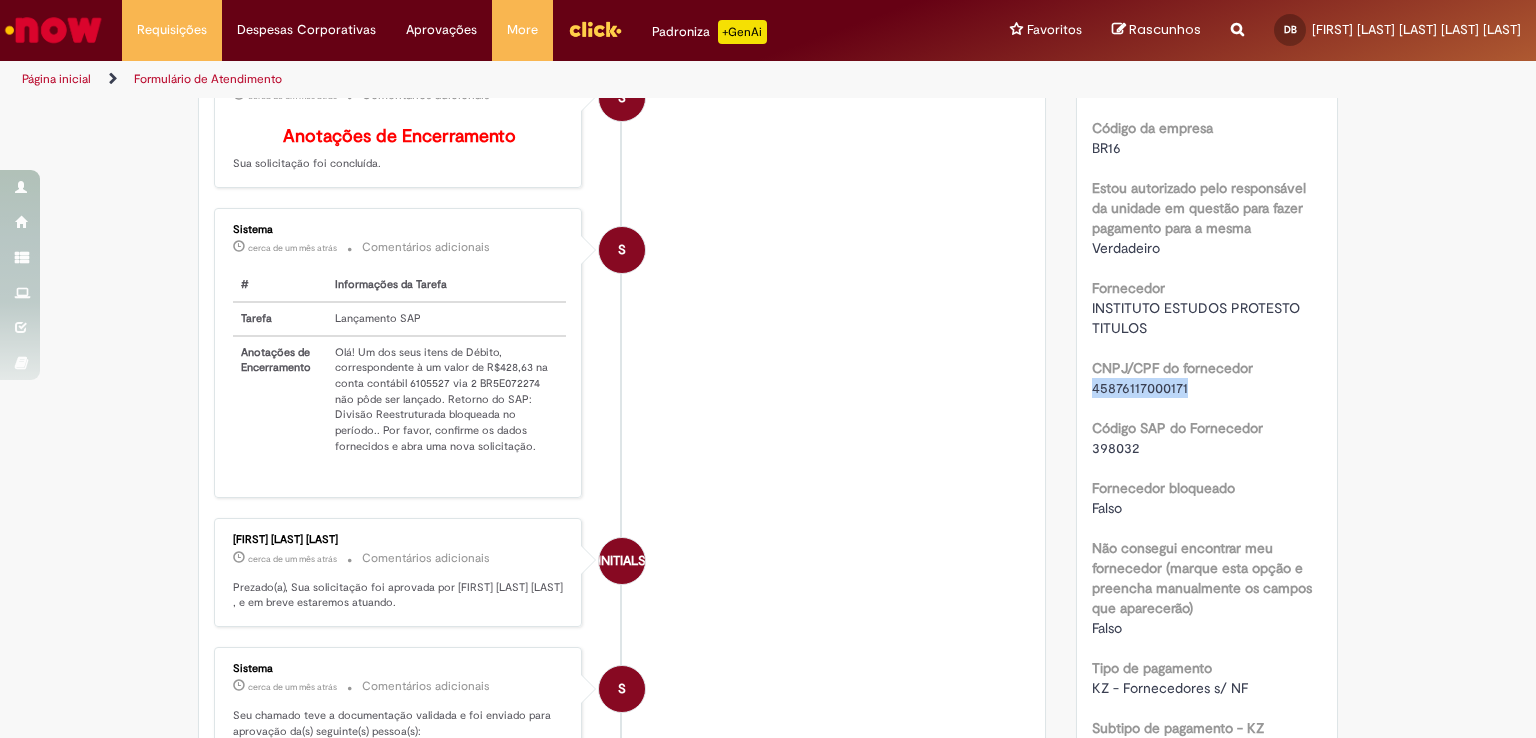 click on "45876117000171" at bounding box center (1140, 388) 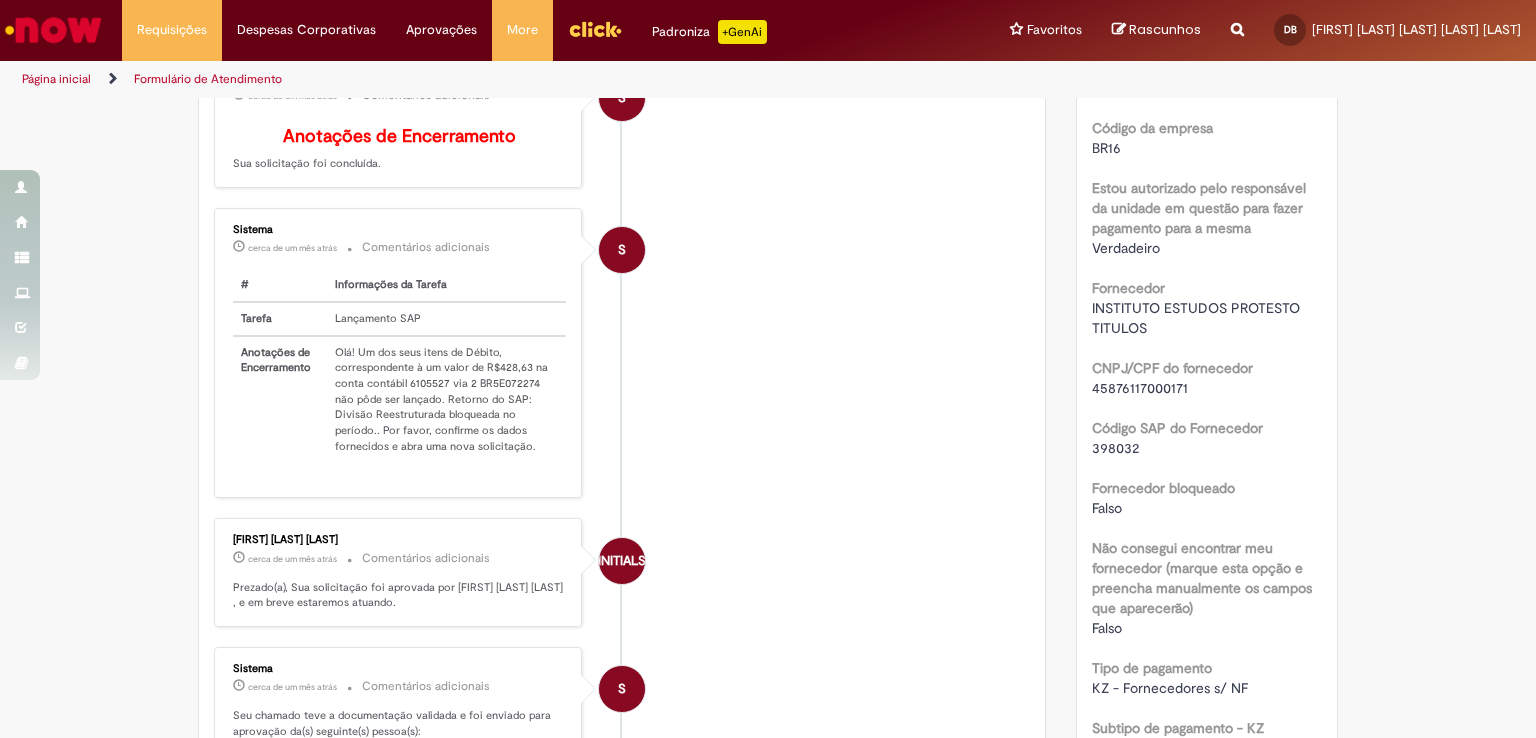 click on "398032" at bounding box center (1115, 448) 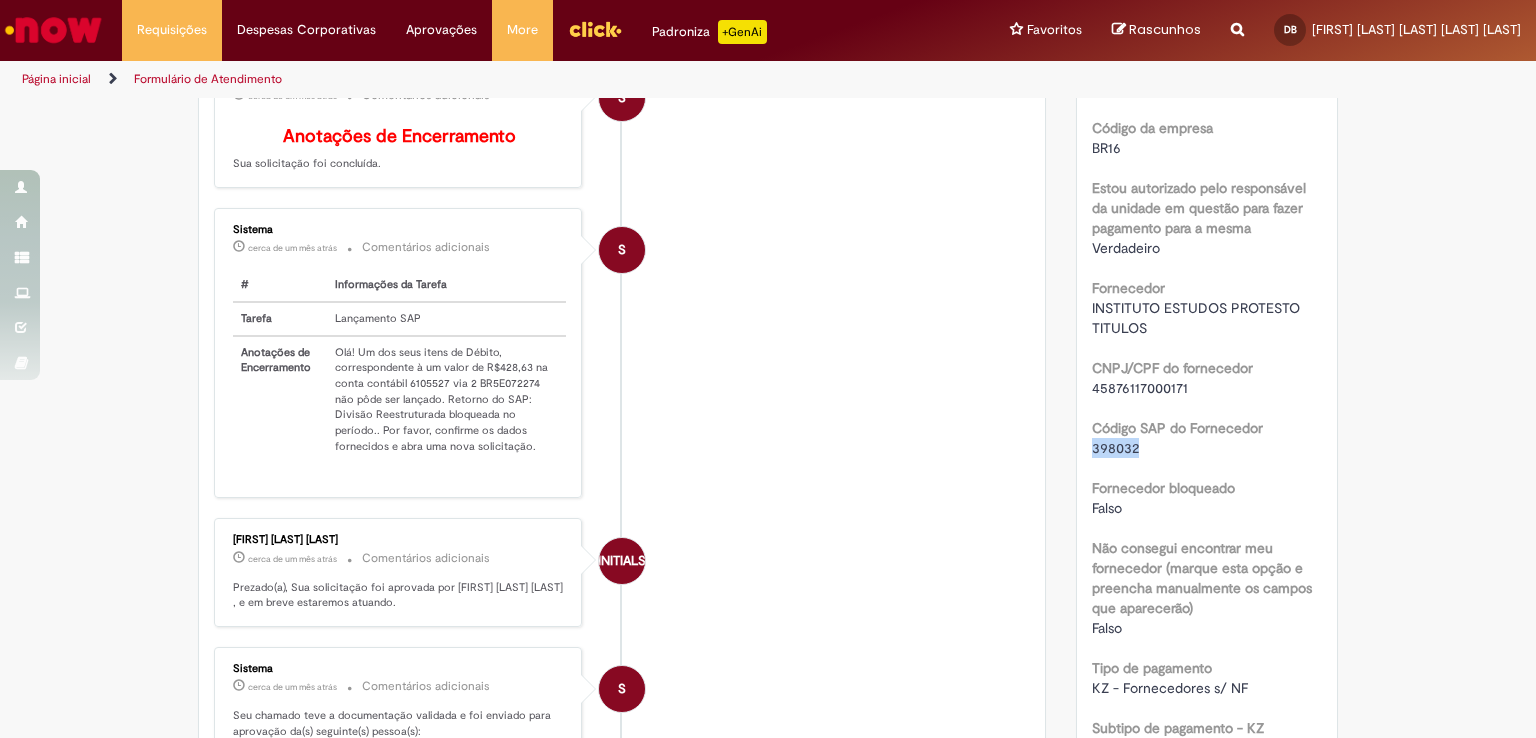 click on "398032" at bounding box center [1115, 448] 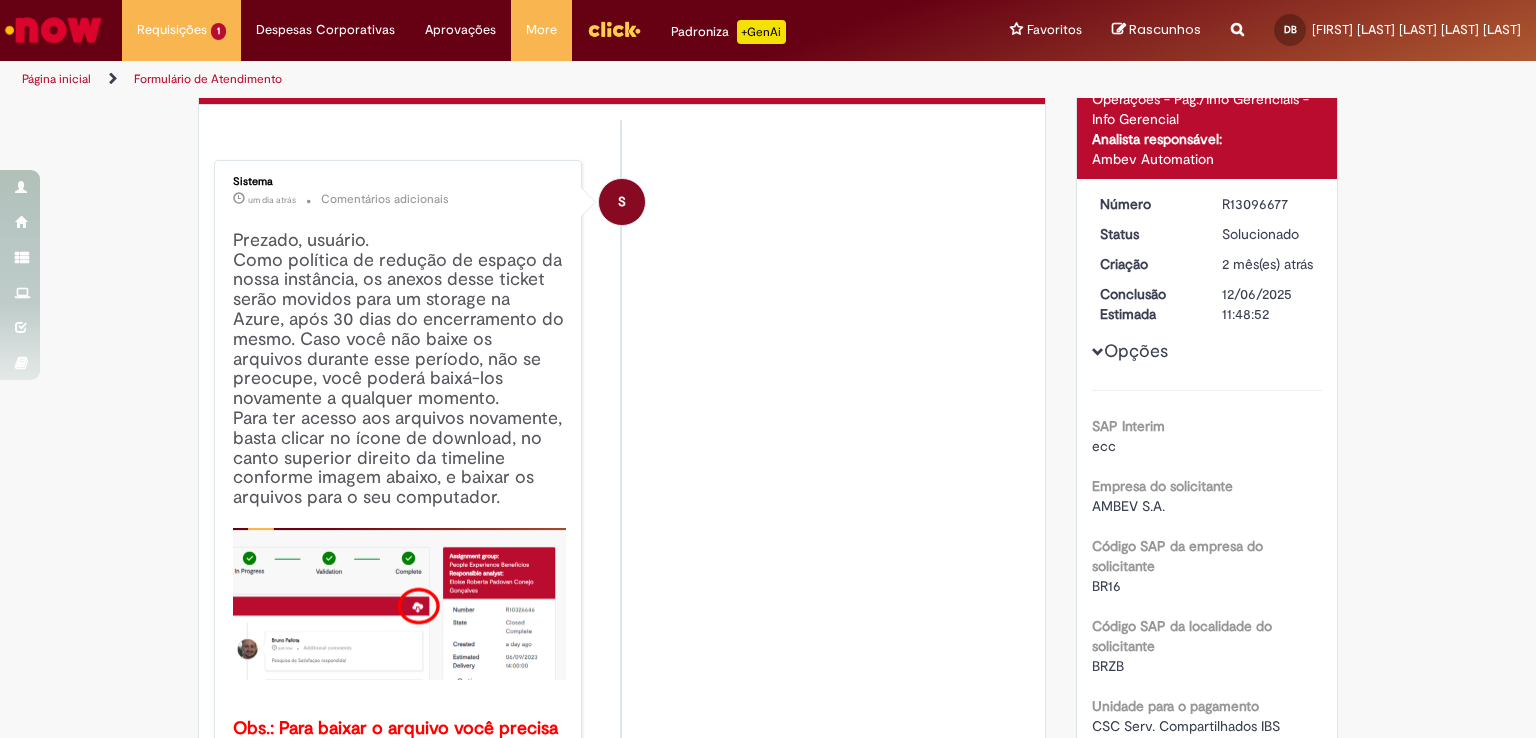 scroll, scrollTop: 0, scrollLeft: 0, axis: both 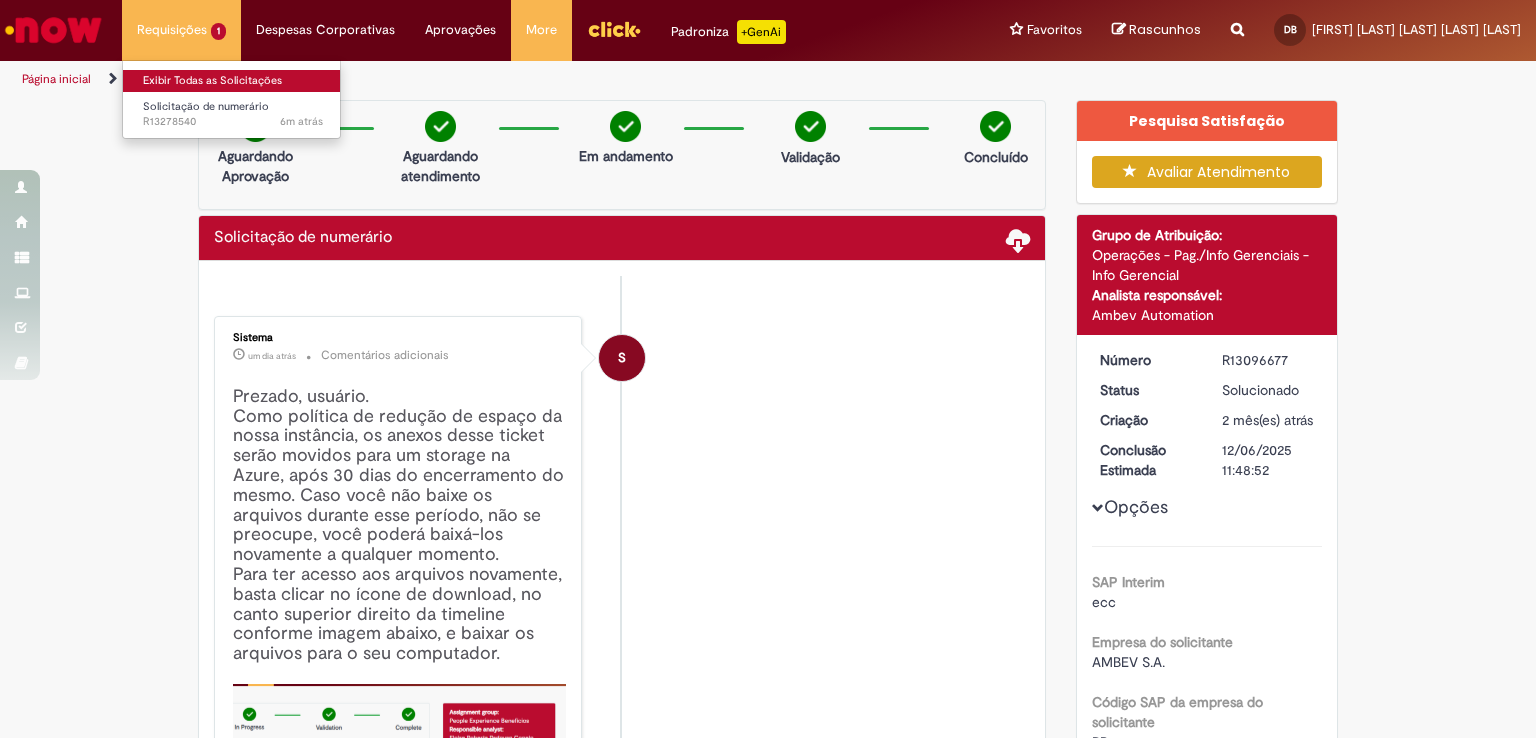 click on "Exibir Todas as Solicitações" at bounding box center [233, 81] 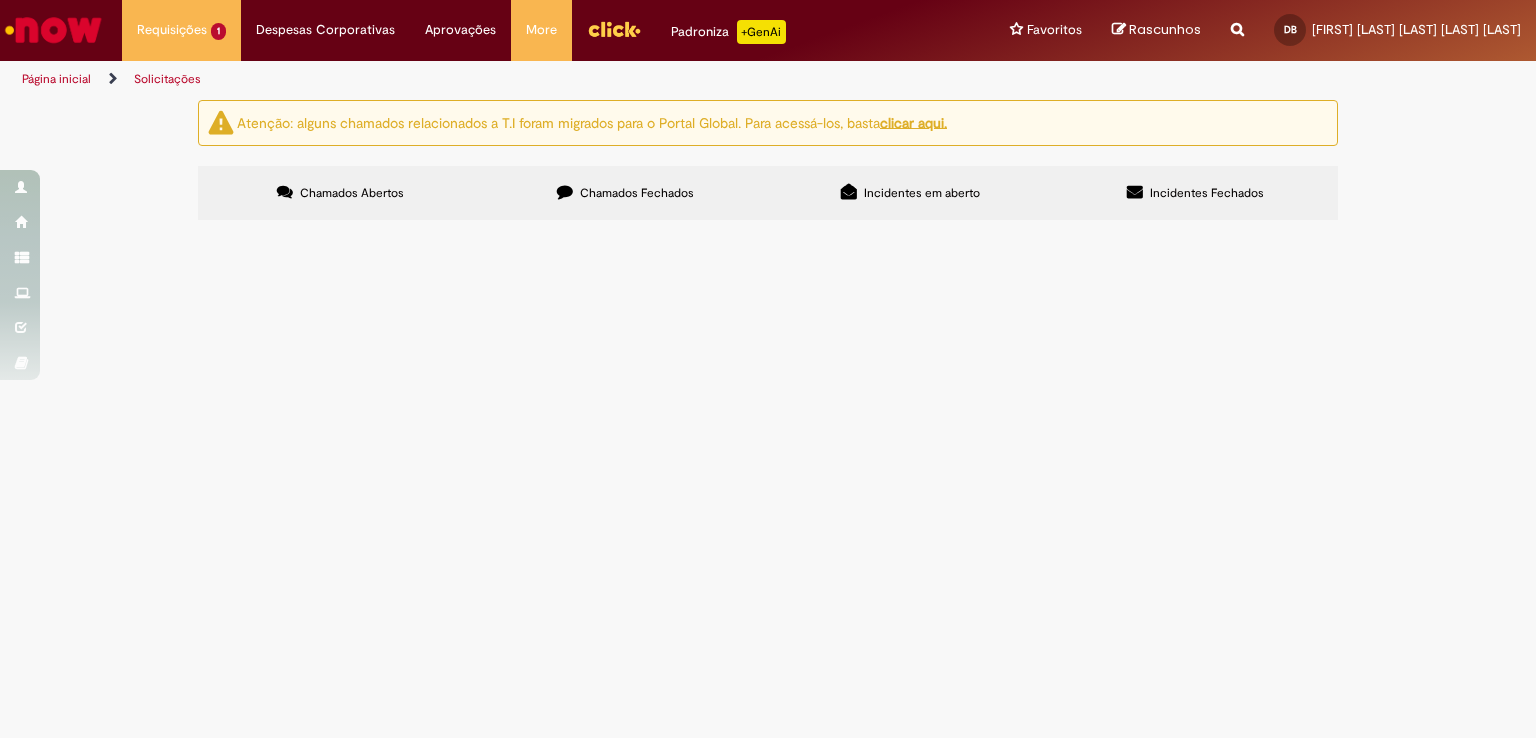 click on "Chamados Fechados" at bounding box center [637, 193] 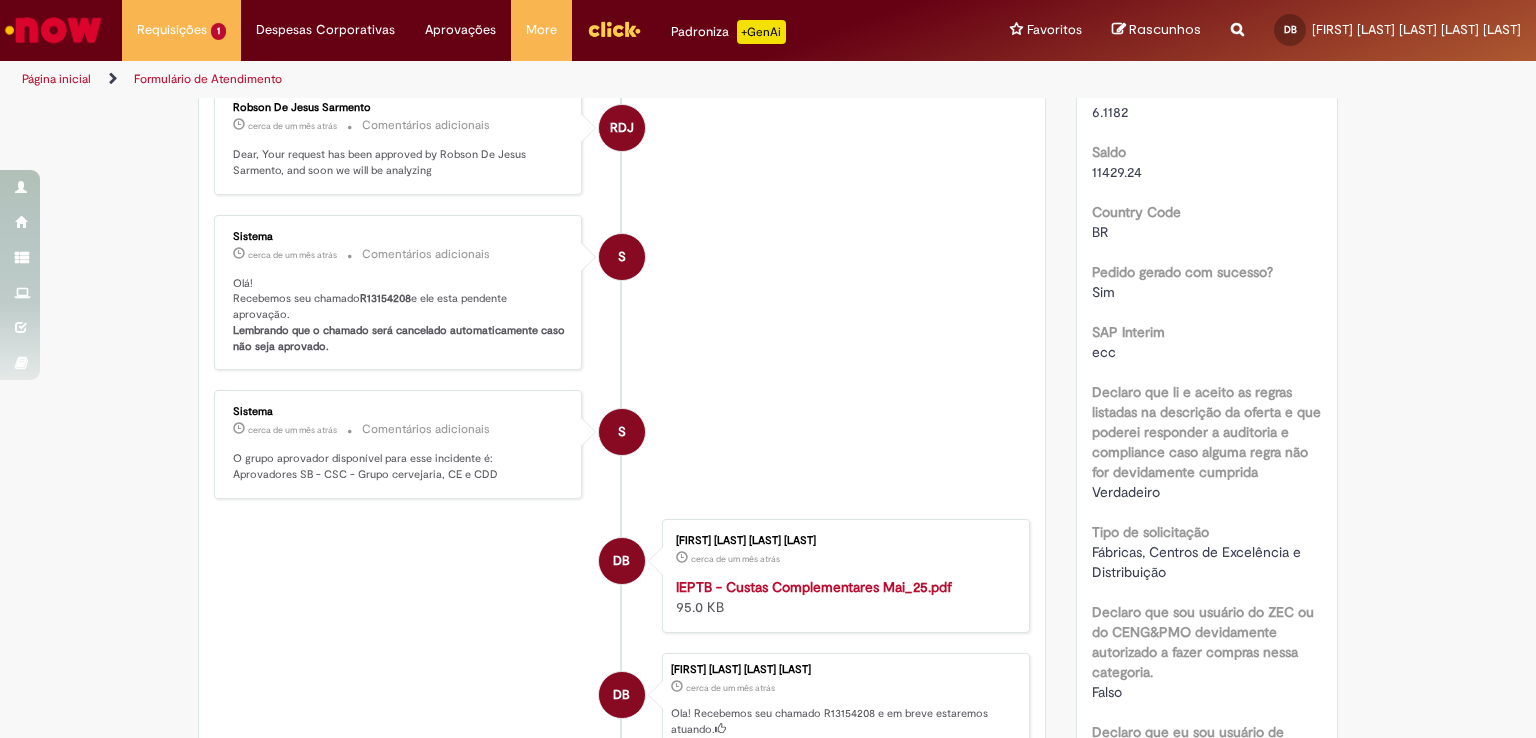 scroll, scrollTop: 0, scrollLeft: 0, axis: both 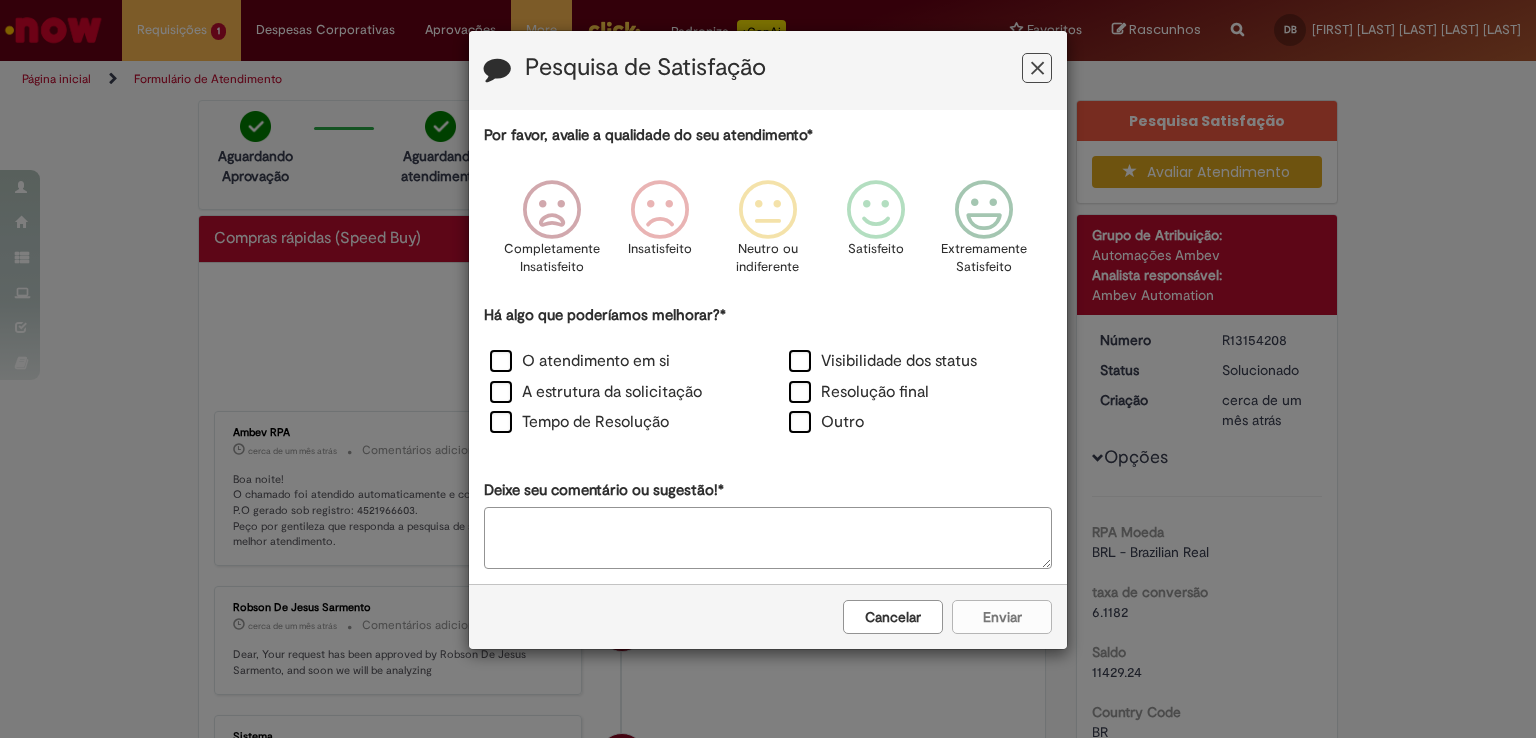 click on "Cancelar" at bounding box center (893, 617) 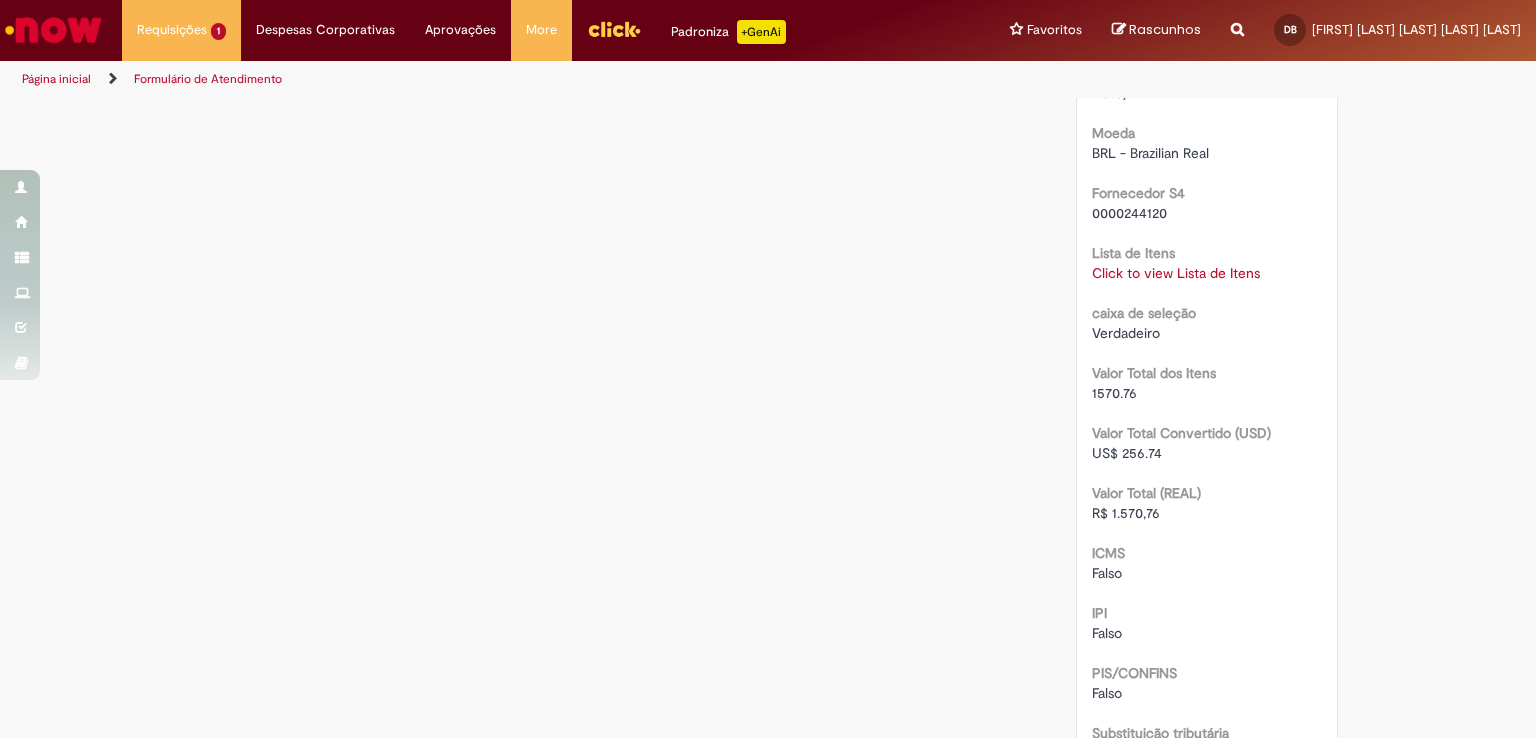 scroll, scrollTop: 2000, scrollLeft: 0, axis: vertical 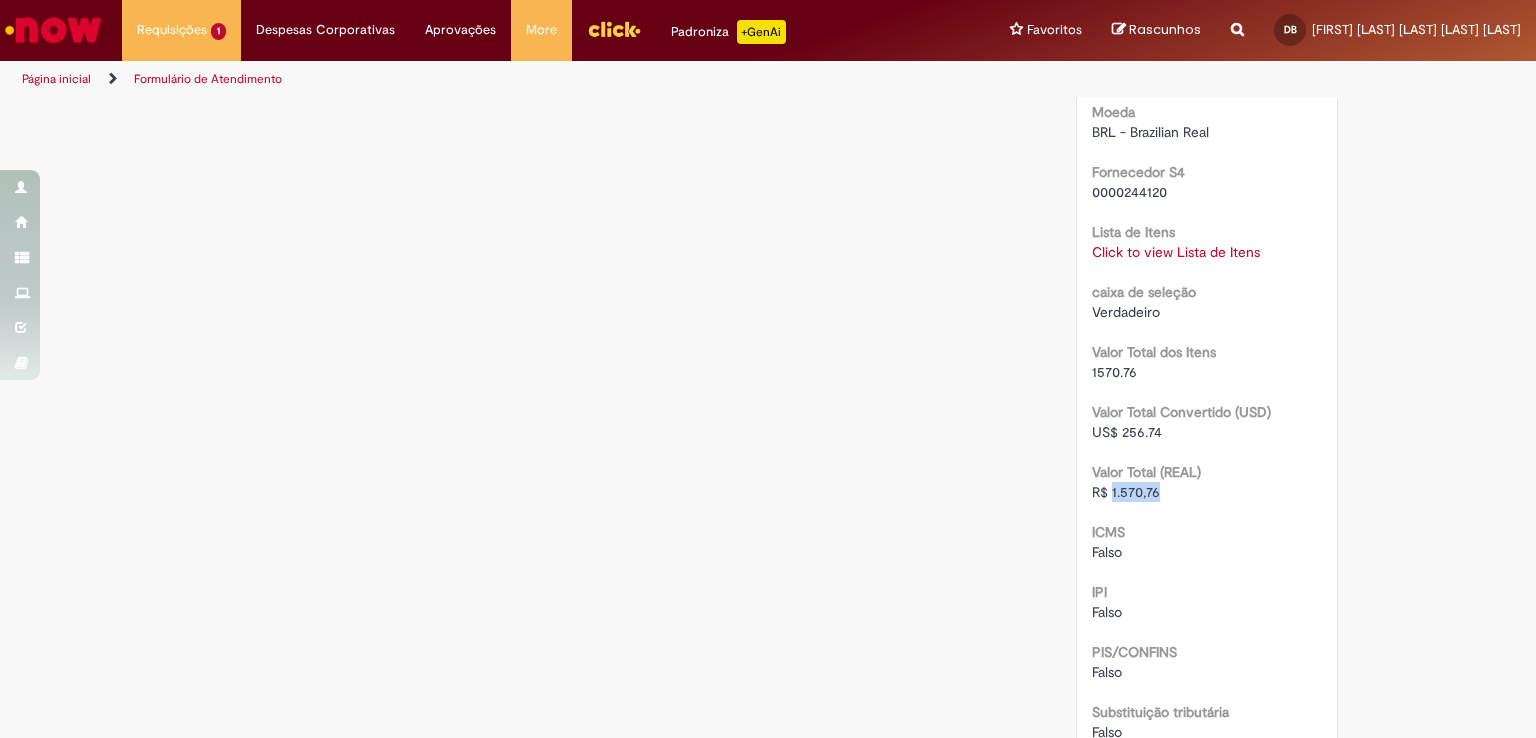 drag, startPoint x: 1152, startPoint y: 487, endPoint x: 1104, endPoint y: 497, distance: 49.0306 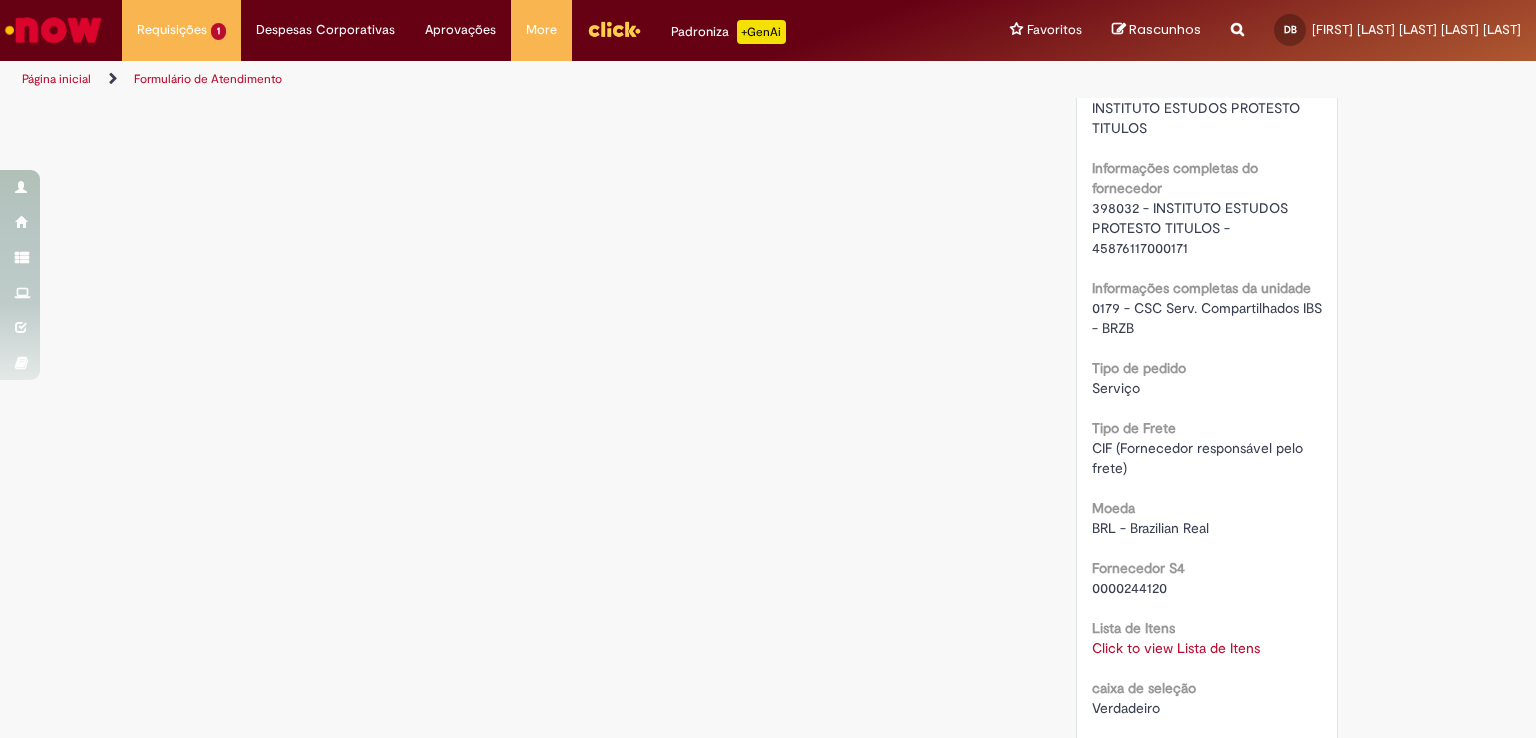 scroll, scrollTop: 1600, scrollLeft: 0, axis: vertical 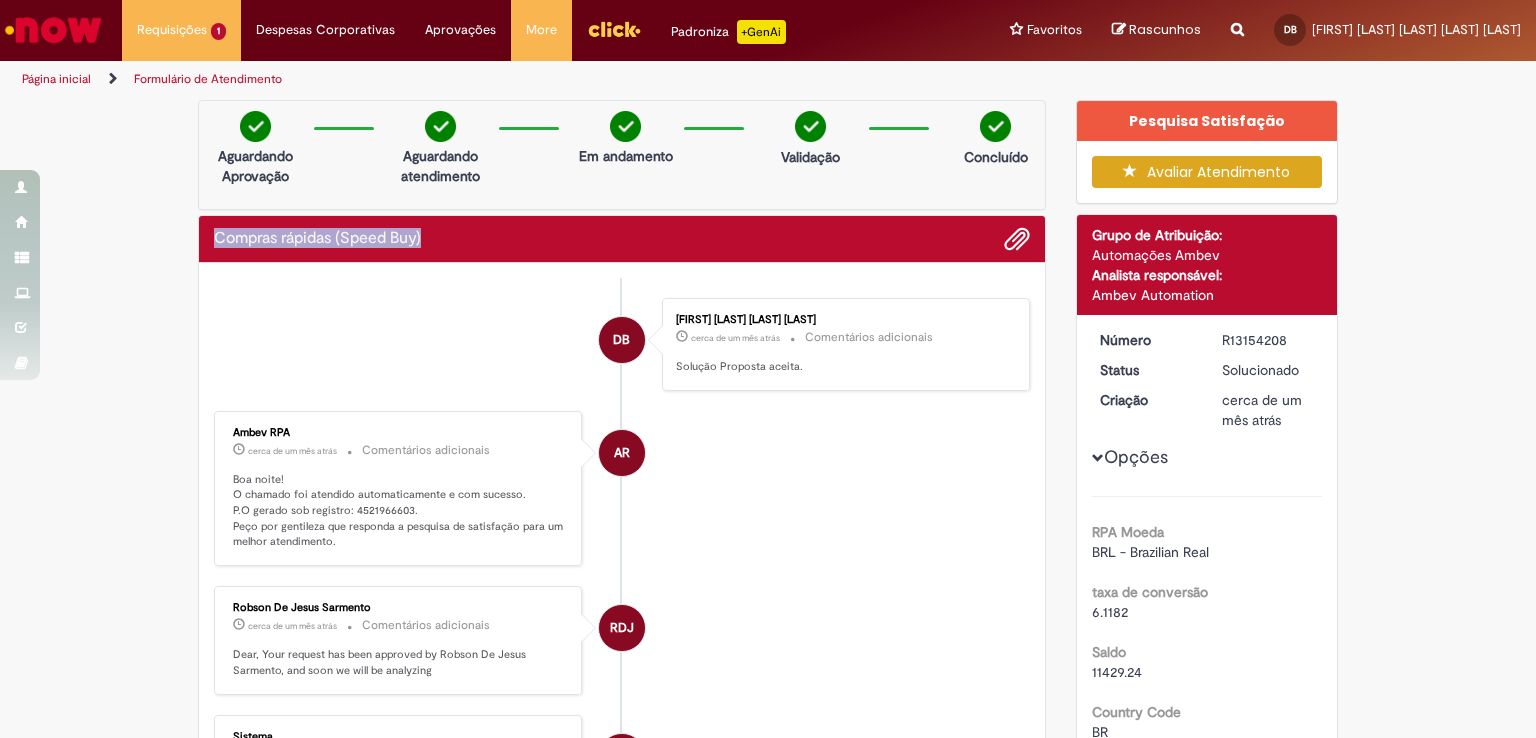 drag, startPoint x: 424, startPoint y: 229, endPoint x: 165, endPoint y: 237, distance: 259.12354 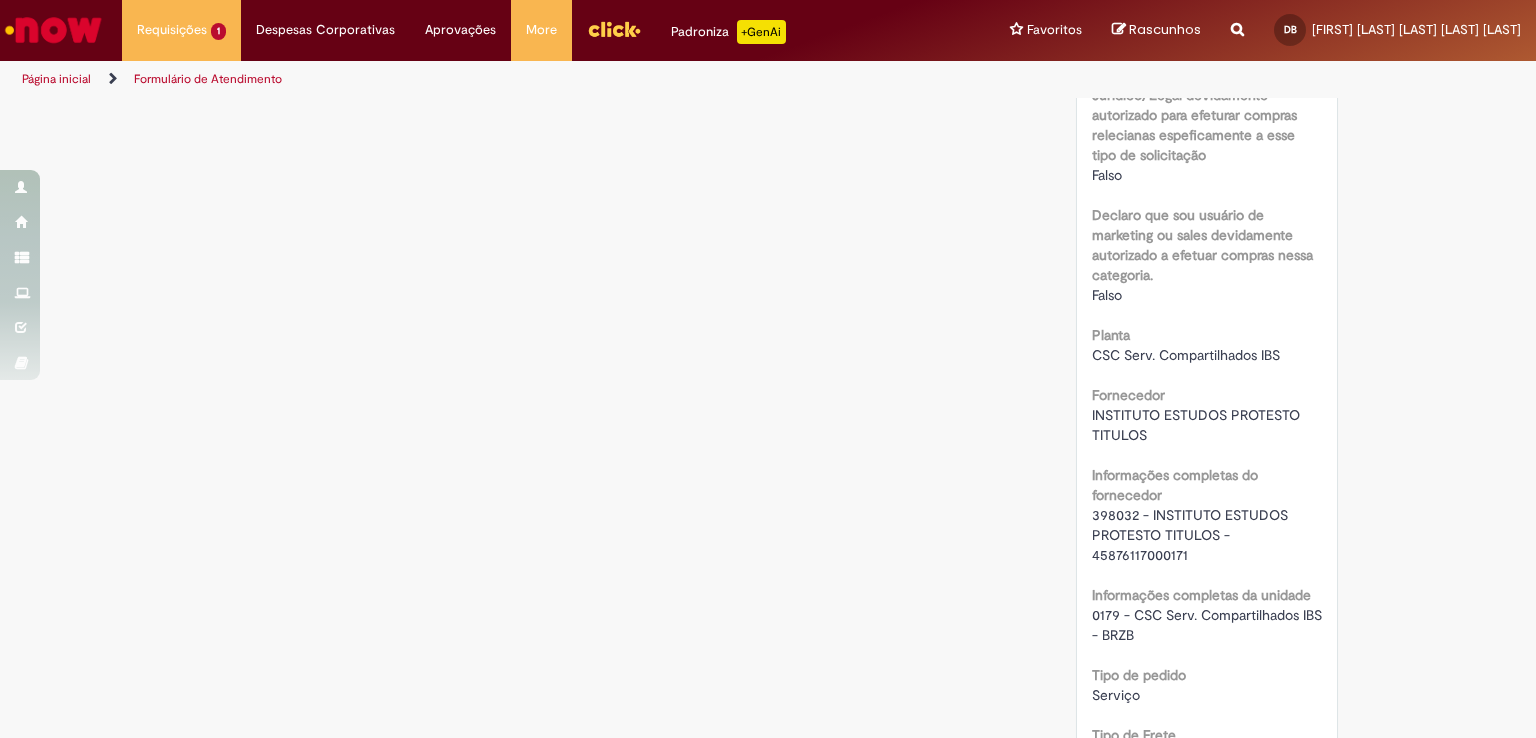 scroll, scrollTop: 1300, scrollLeft: 0, axis: vertical 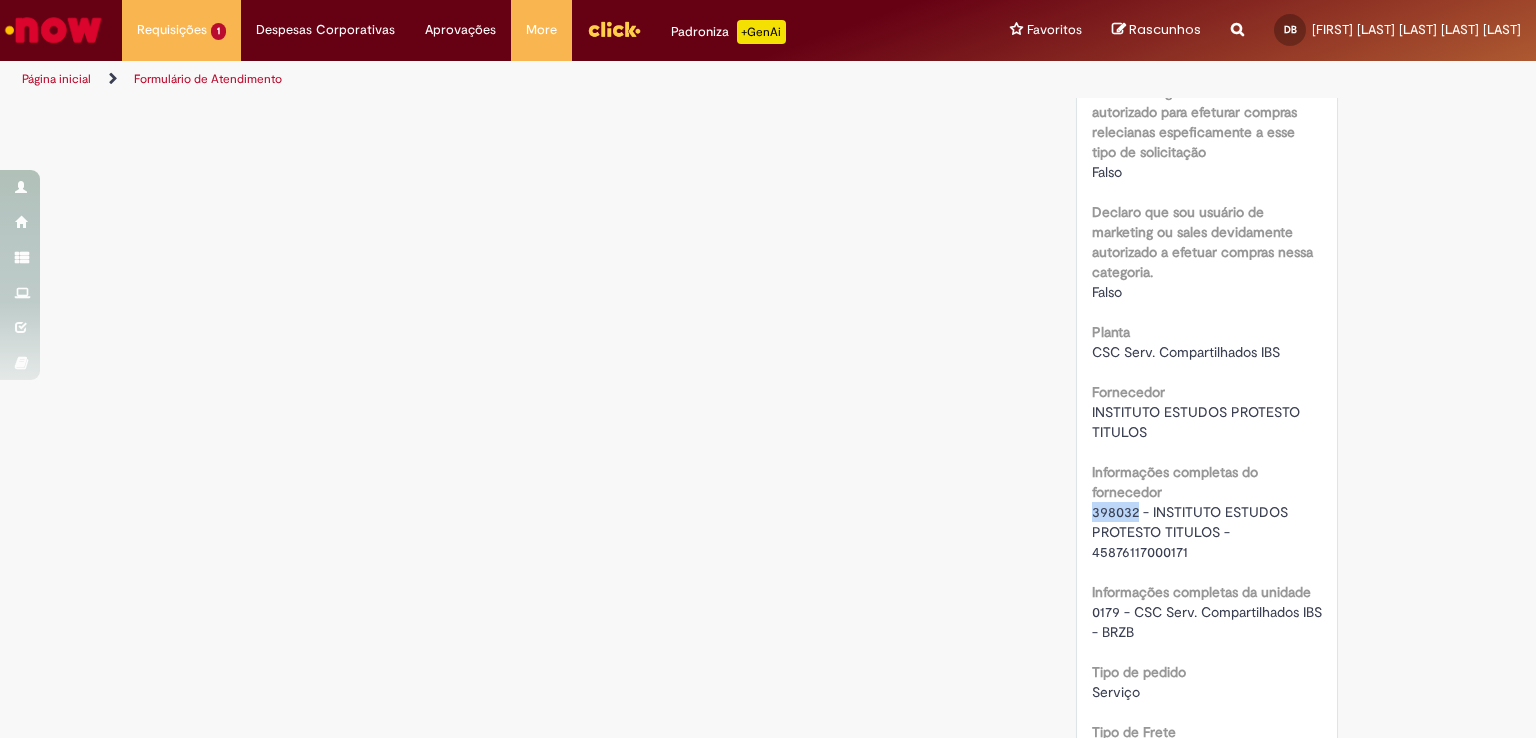 drag, startPoint x: 1127, startPoint y: 509, endPoint x: 1076, endPoint y: 517, distance: 51.62364 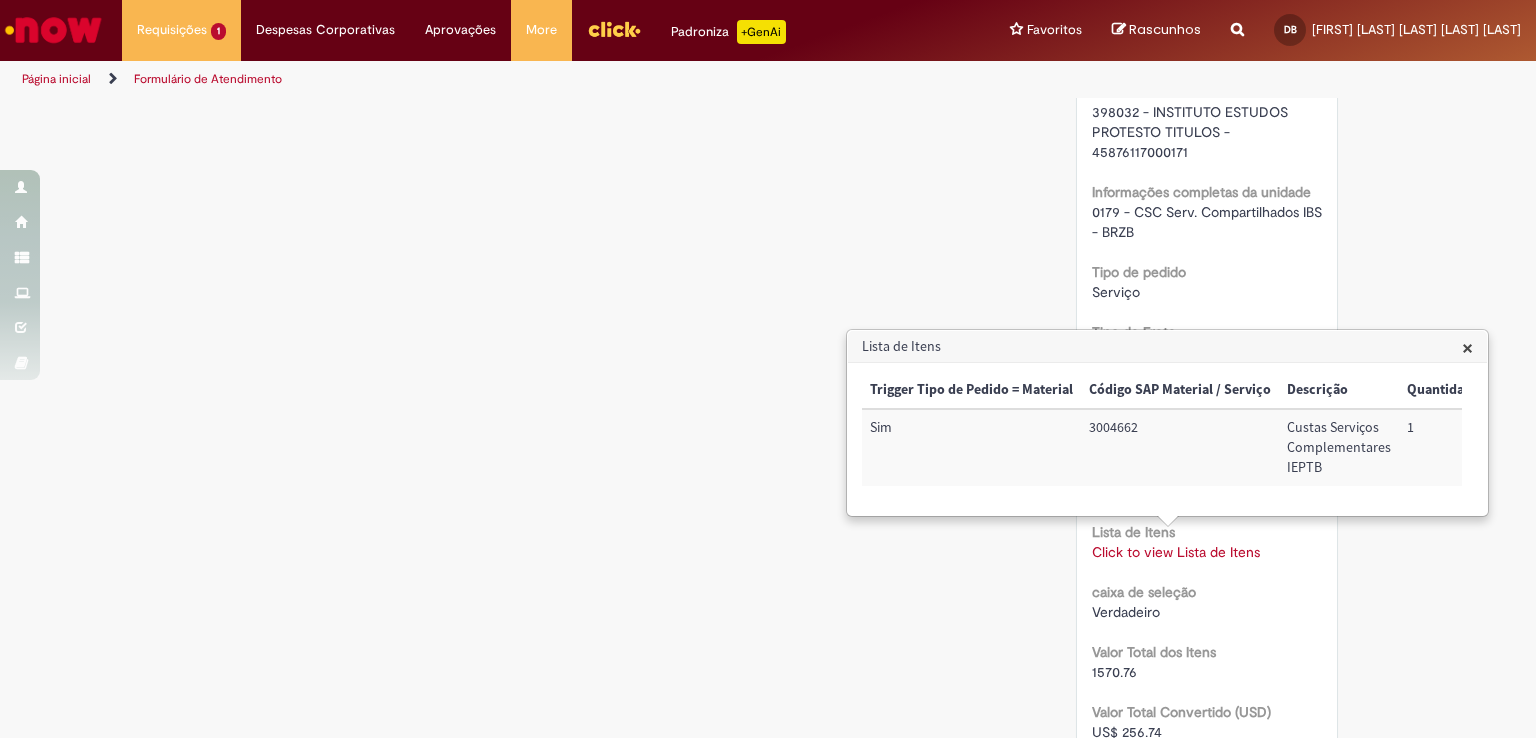 drag, startPoint x: 934, startPoint y: 522, endPoint x: 978, endPoint y: 517, distance: 44.28318 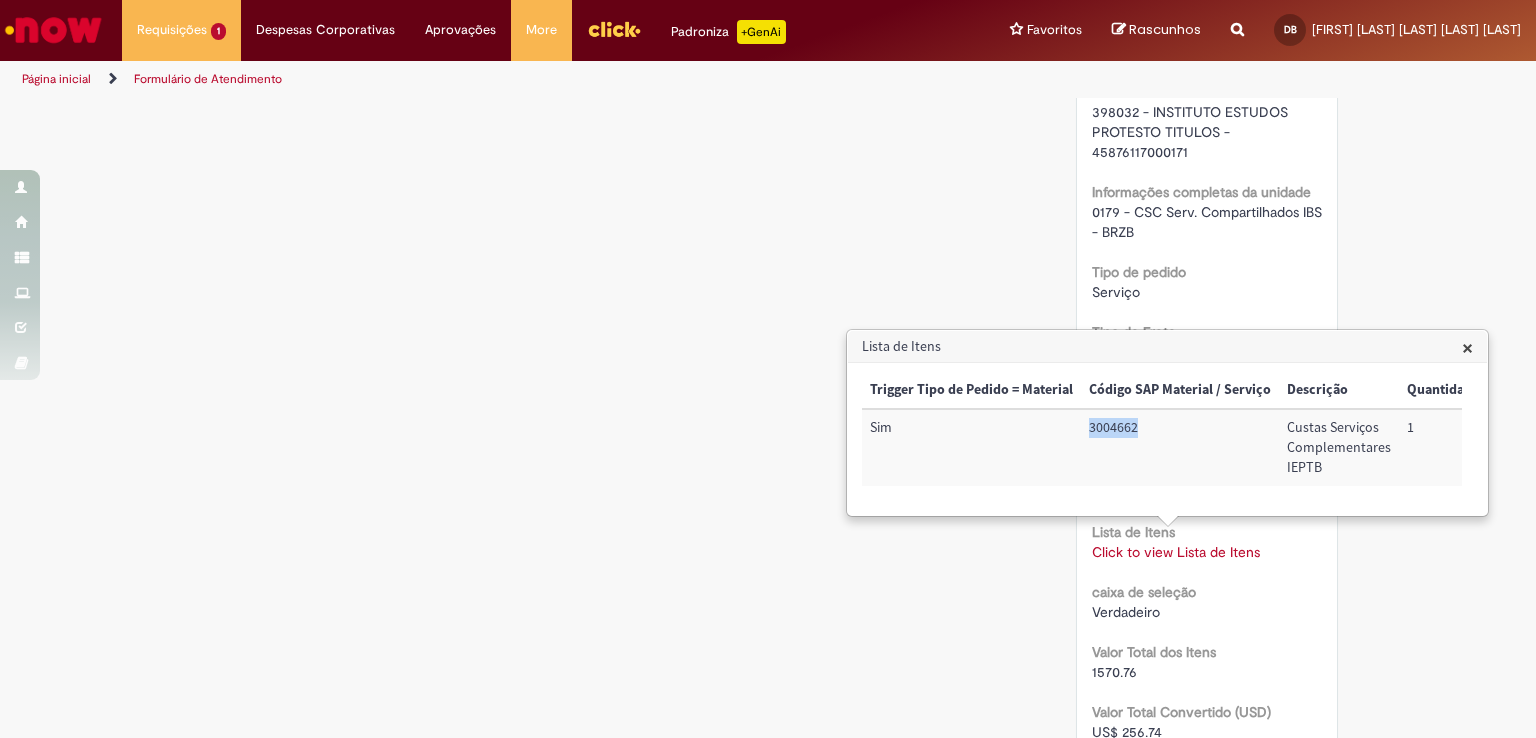 click on "3004662" at bounding box center (1180, 447) 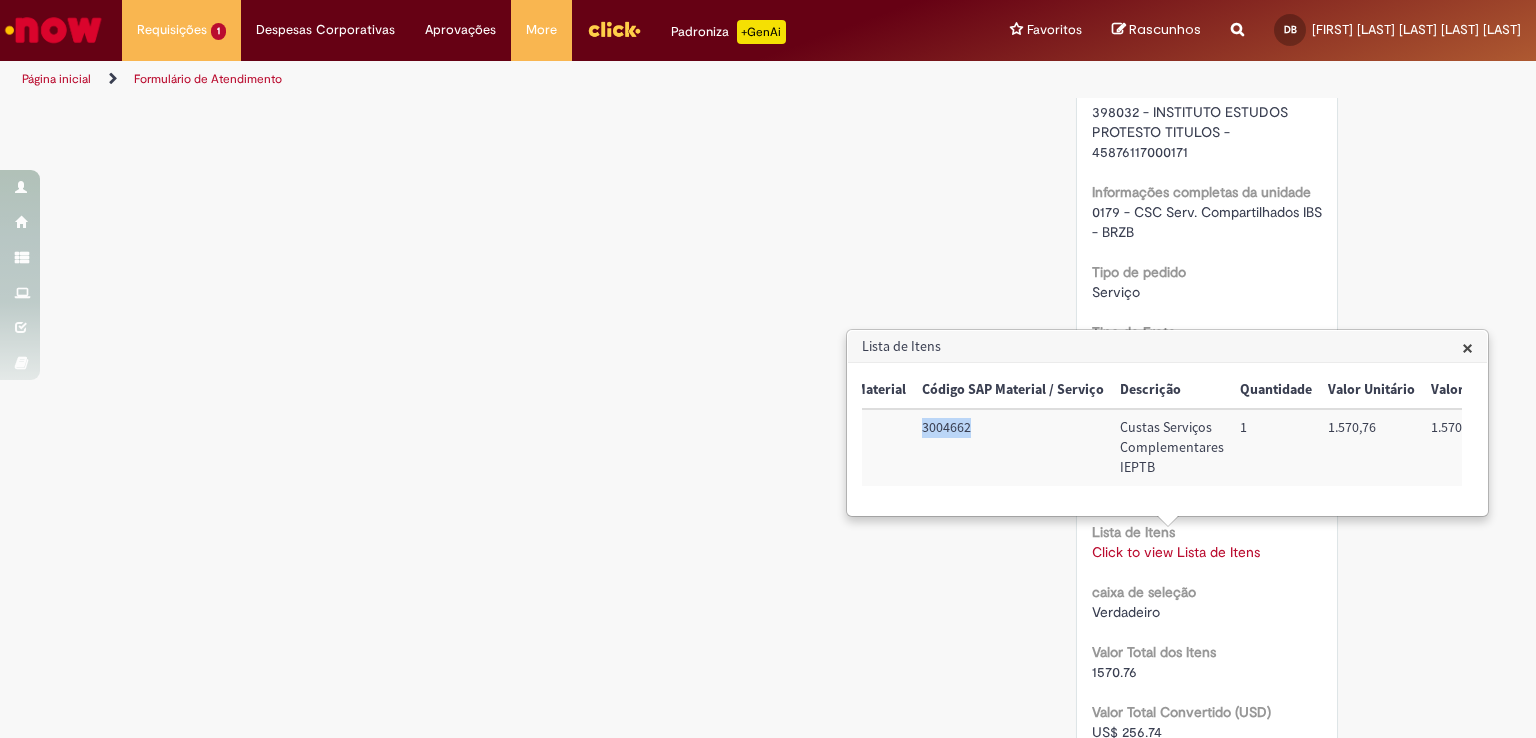 scroll, scrollTop: 0, scrollLeft: 180, axis: horizontal 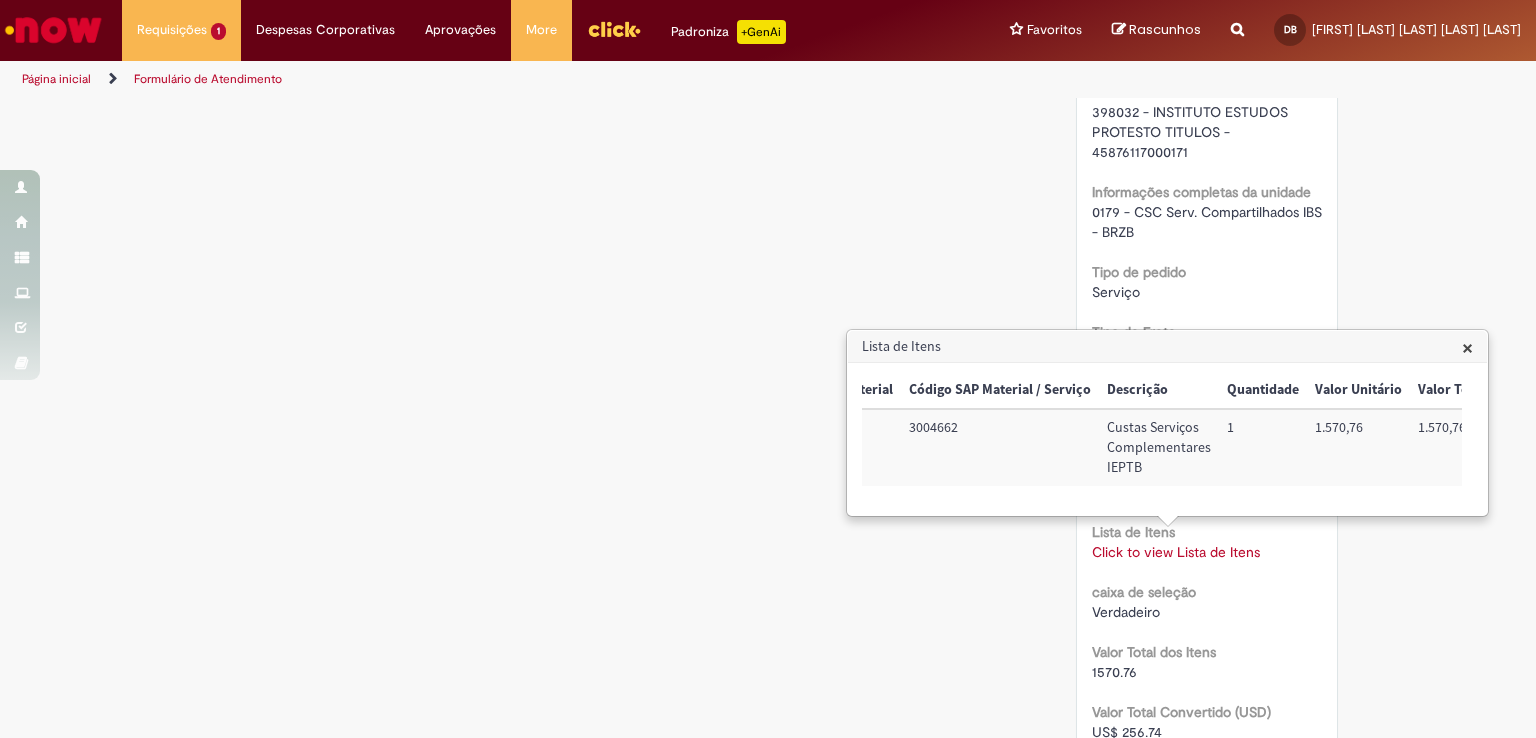 click on "Custas Serviços Complementares IEPTB" at bounding box center [1159, 447] 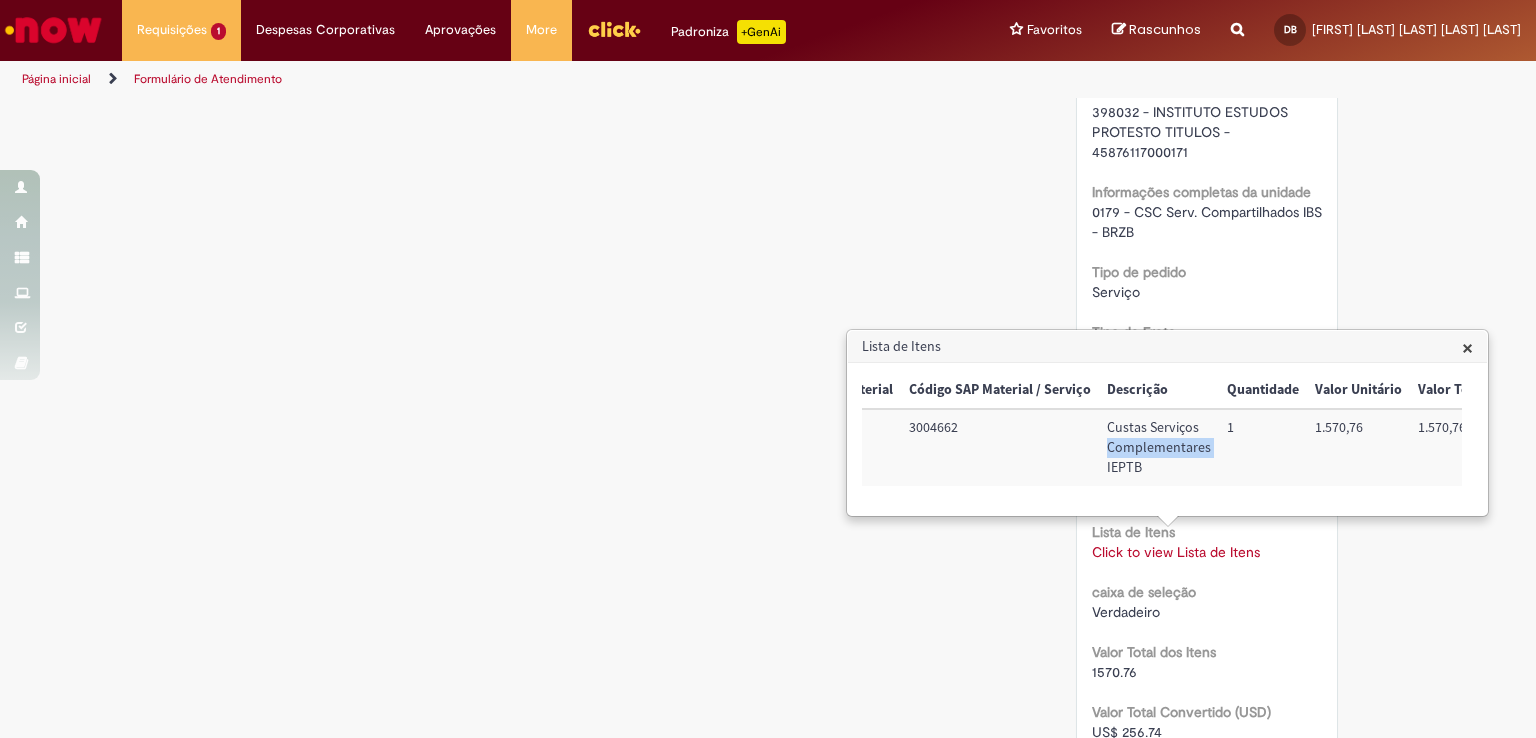 click on "Custas Serviços Complementares IEPTB" at bounding box center (1159, 447) 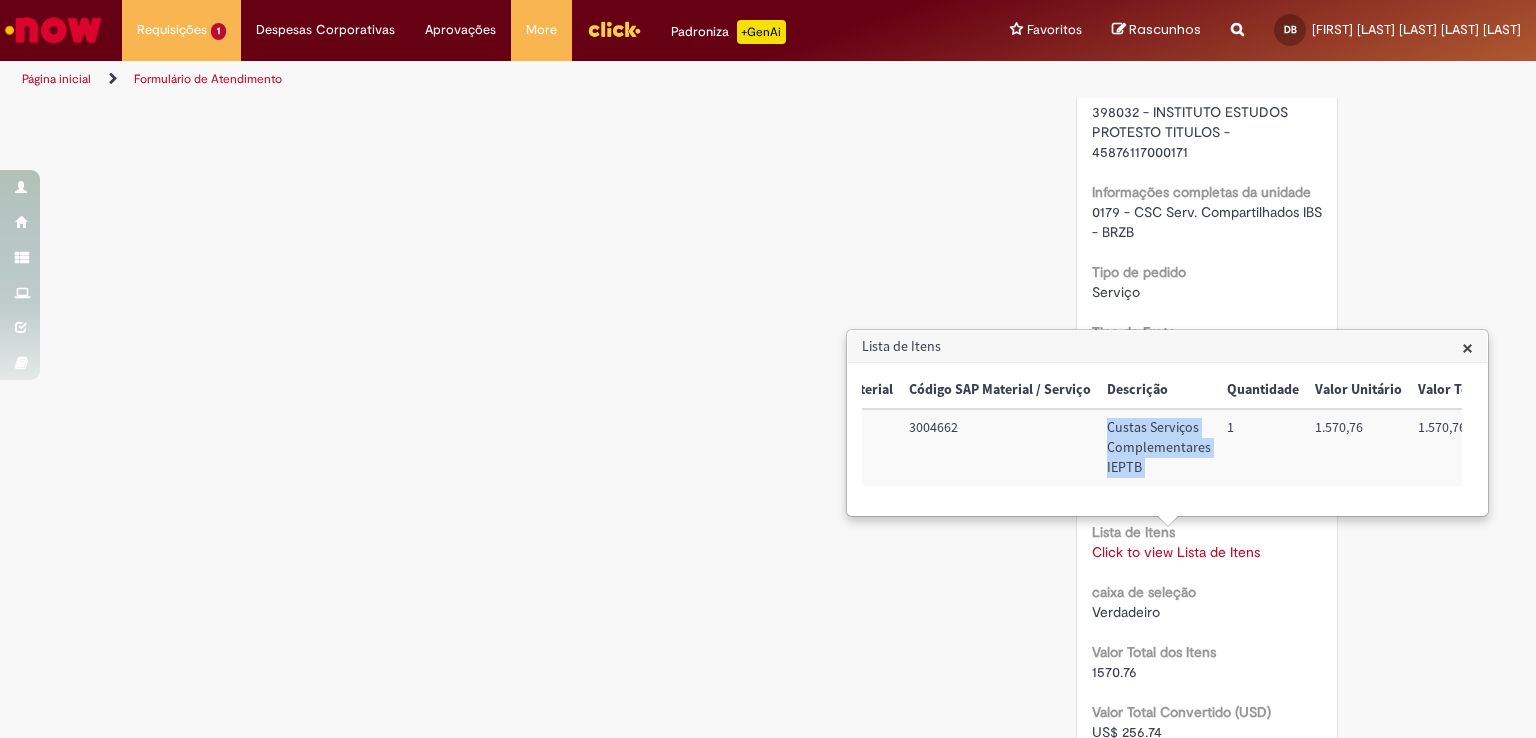 click on "Custas Serviços Complementares IEPTB" at bounding box center (1159, 447) 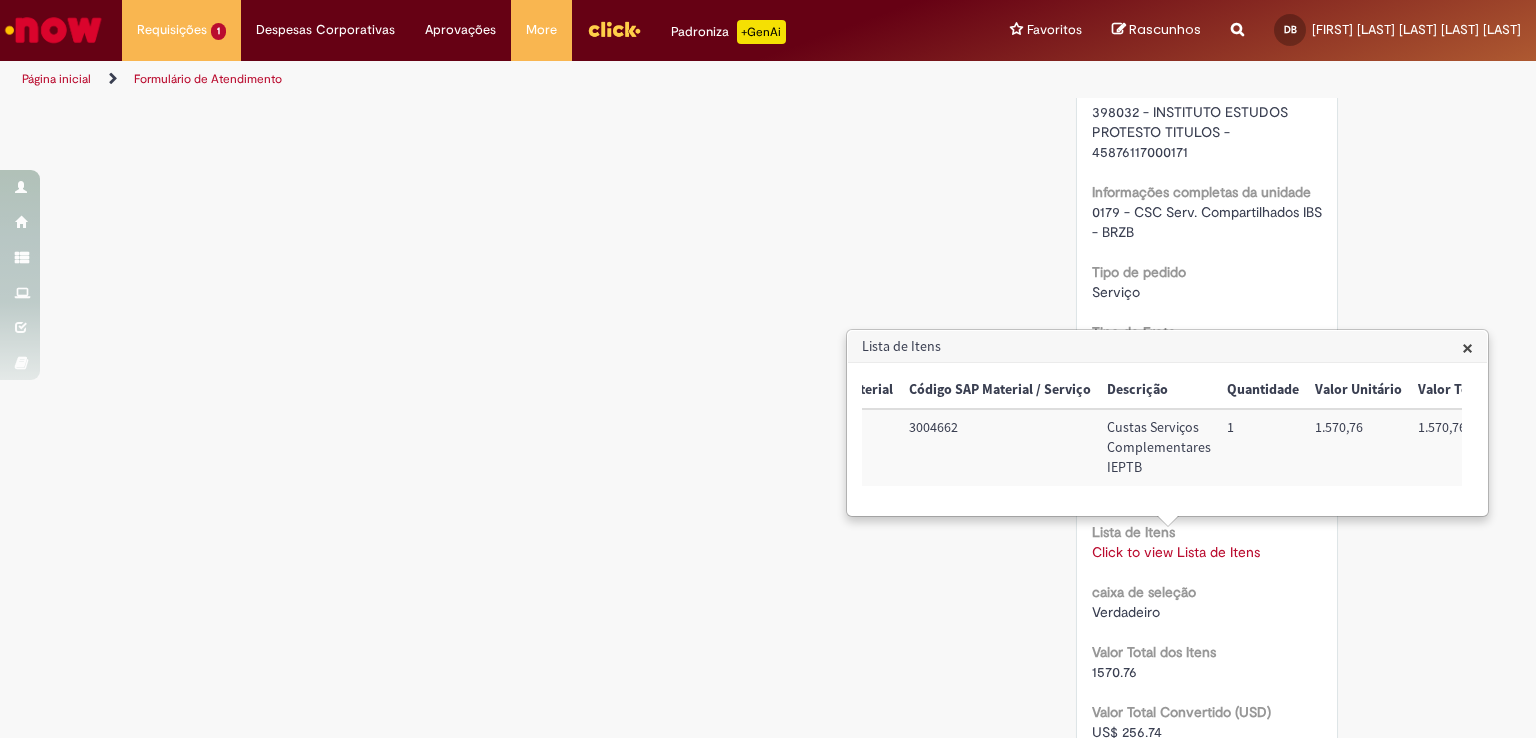 drag, startPoint x: 1154, startPoint y: 522, endPoint x: 1212, endPoint y: 513, distance: 58.694122 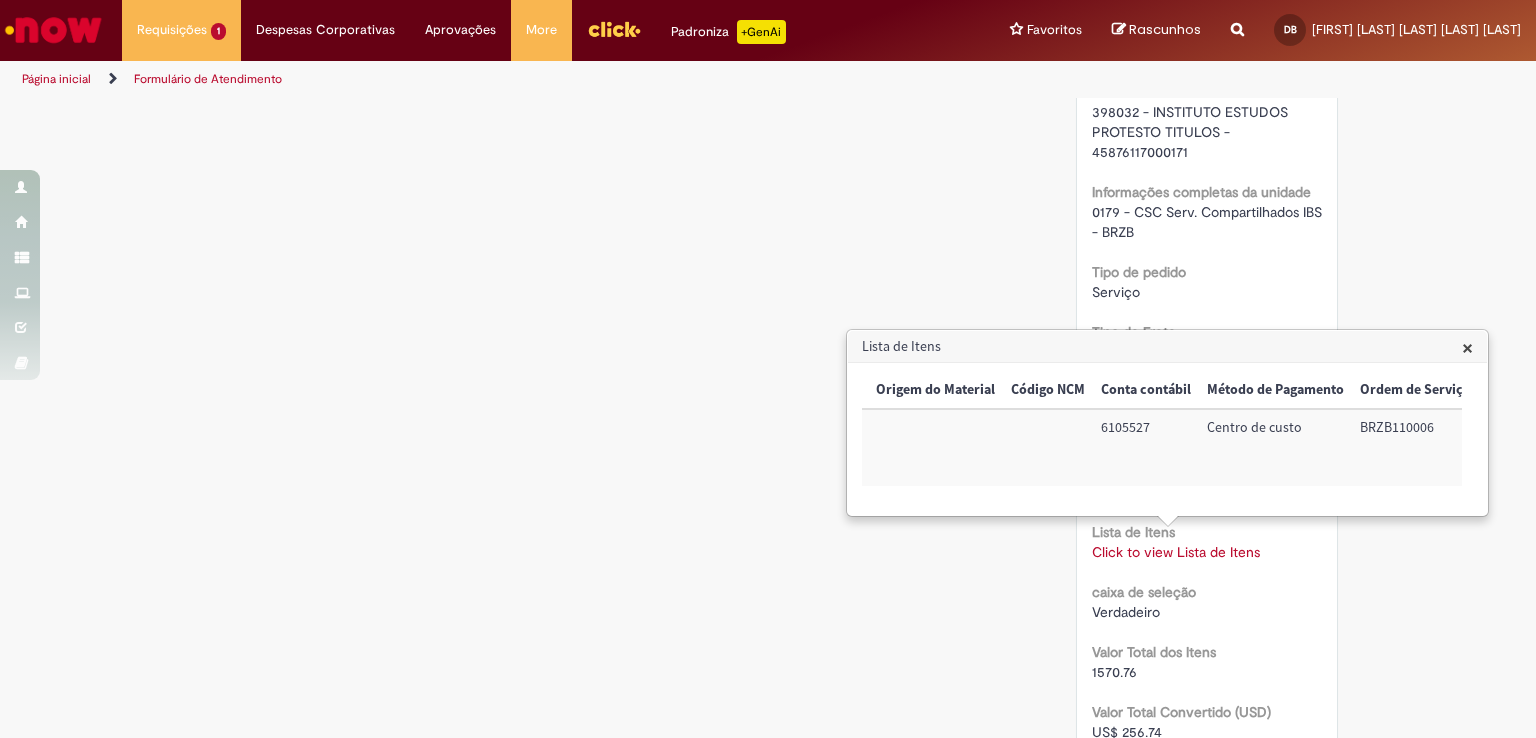 scroll, scrollTop: 0, scrollLeft: 851, axis: horizontal 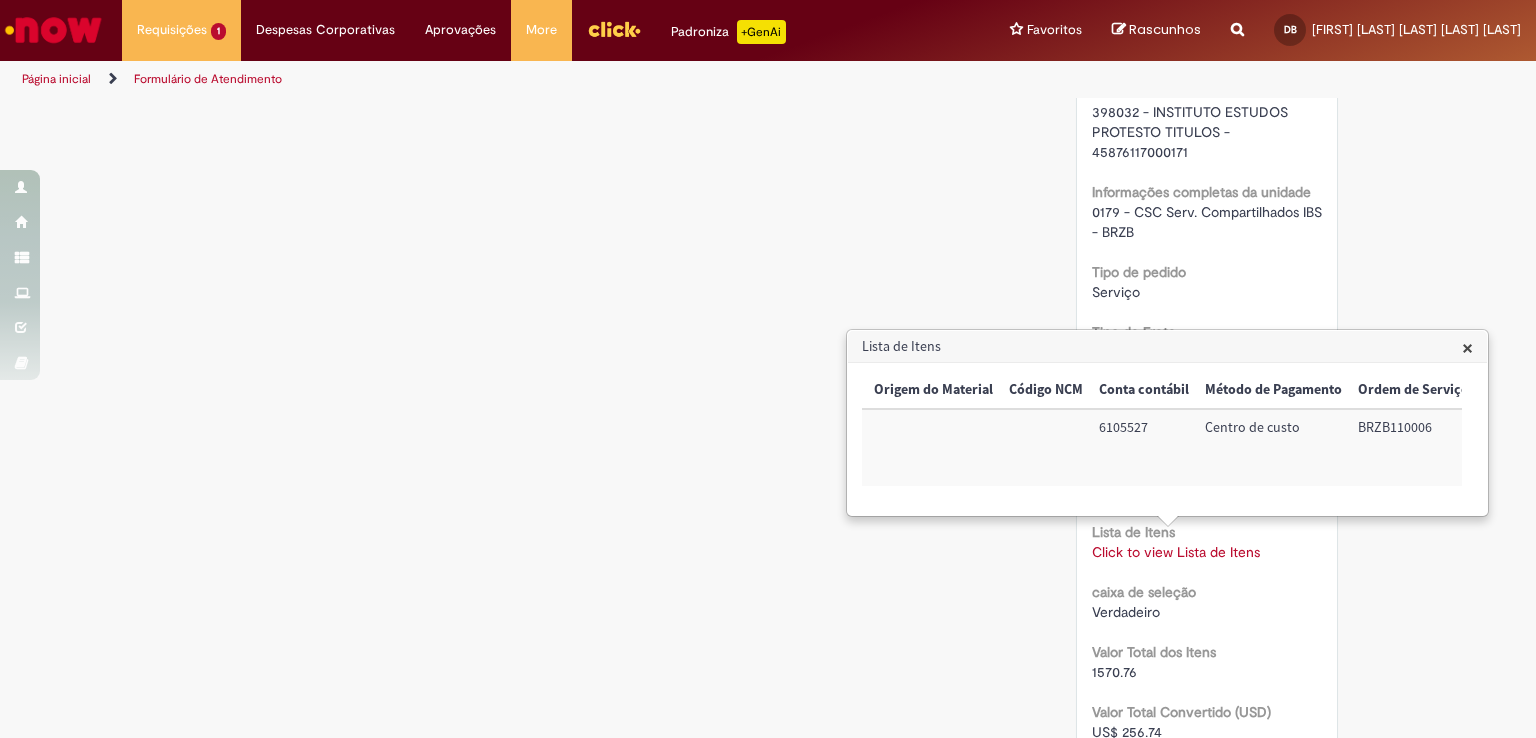 click on "6105527" at bounding box center [1144, 447] 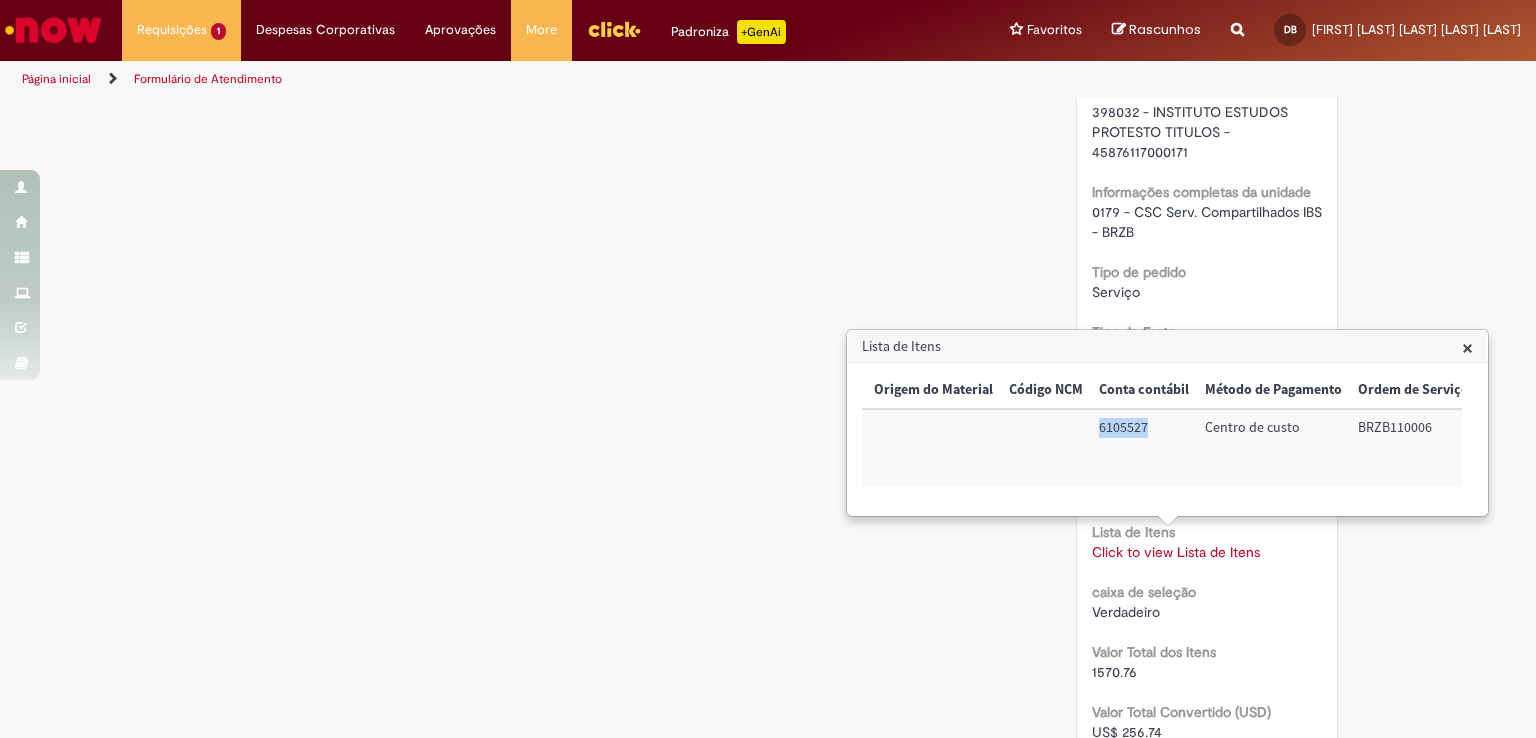 click on "6105527" at bounding box center (1144, 447) 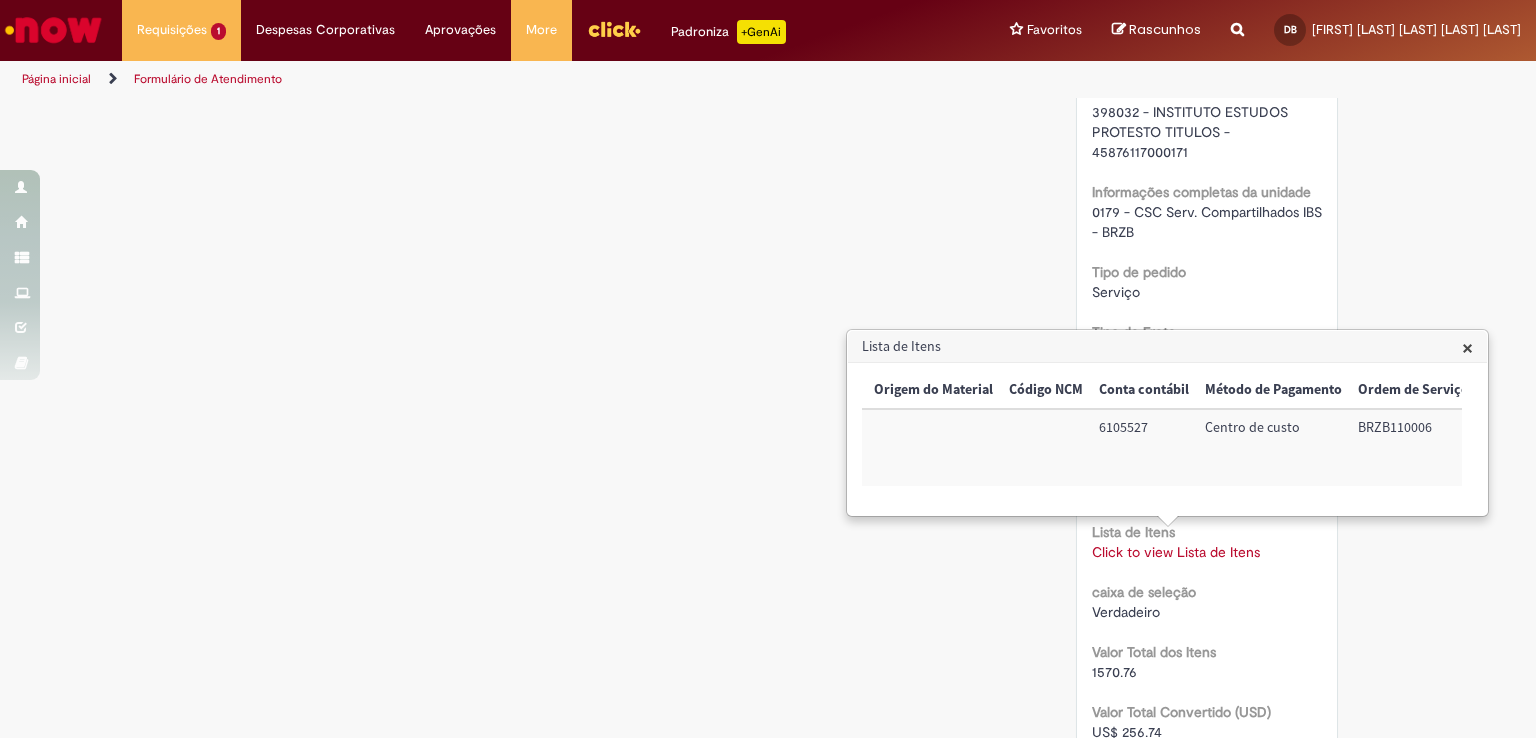 click on "BRZB110006" at bounding box center [1413, 447] 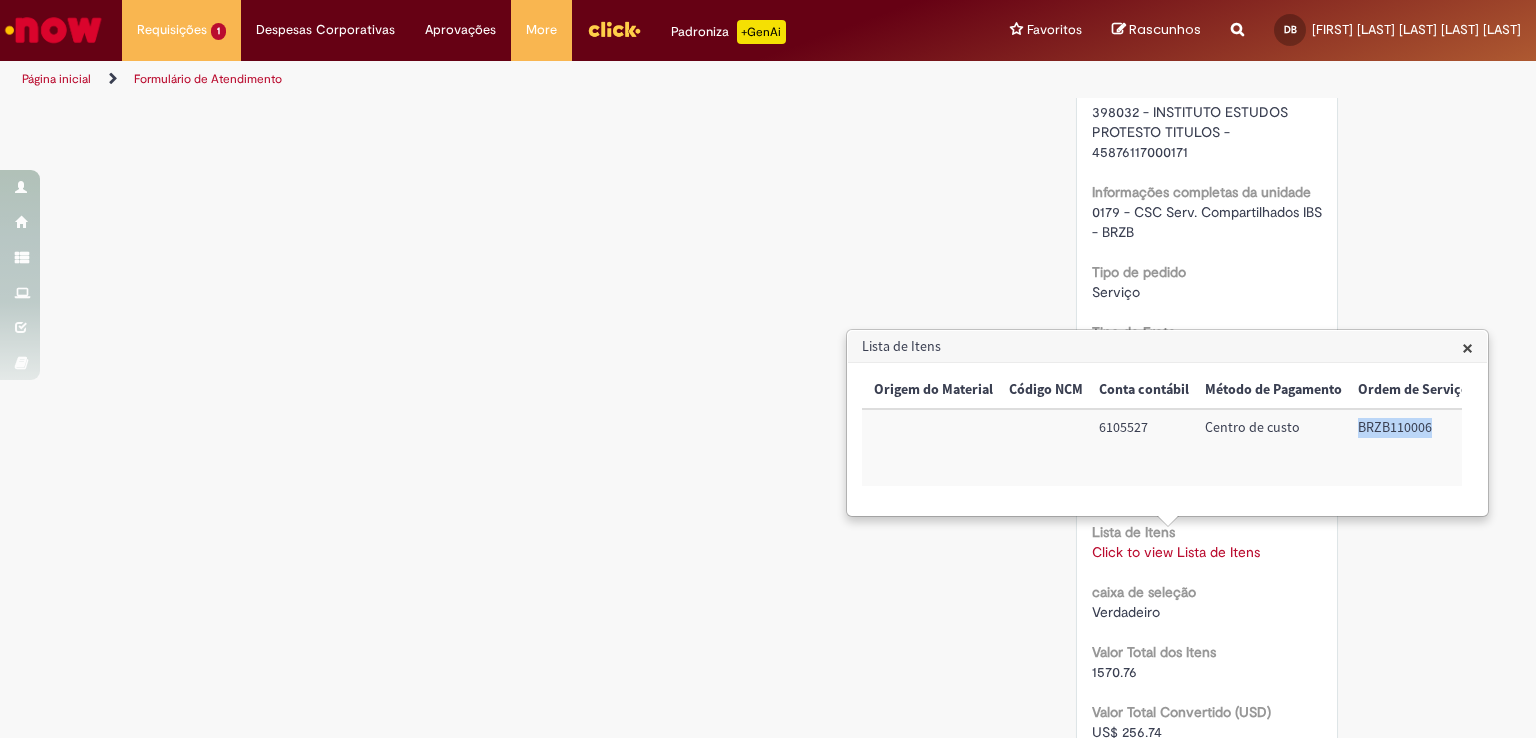 click on "BRZB110006" at bounding box center (1413, 447) 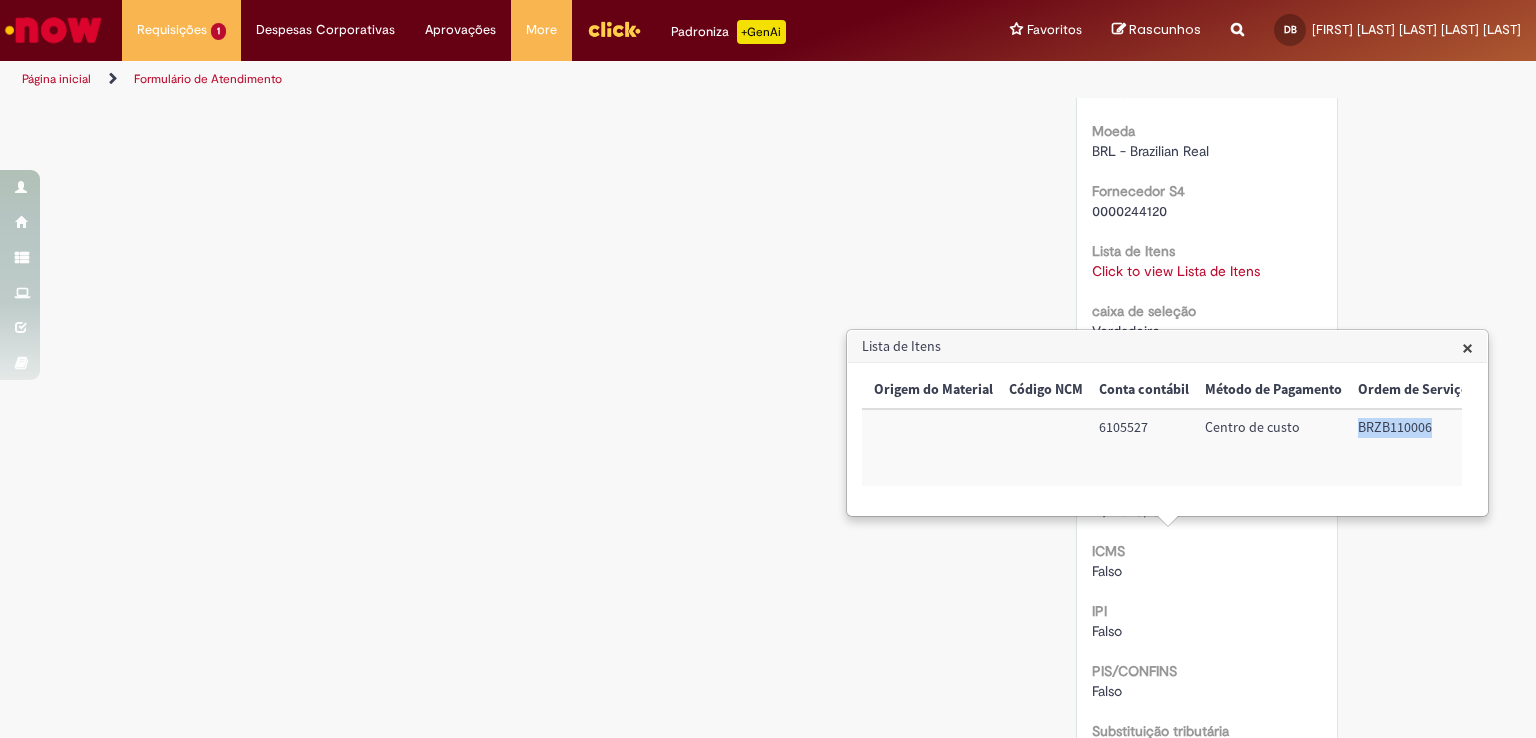 scroll, scrollTop: 2000, scrollLeft: 0, axis: vertical 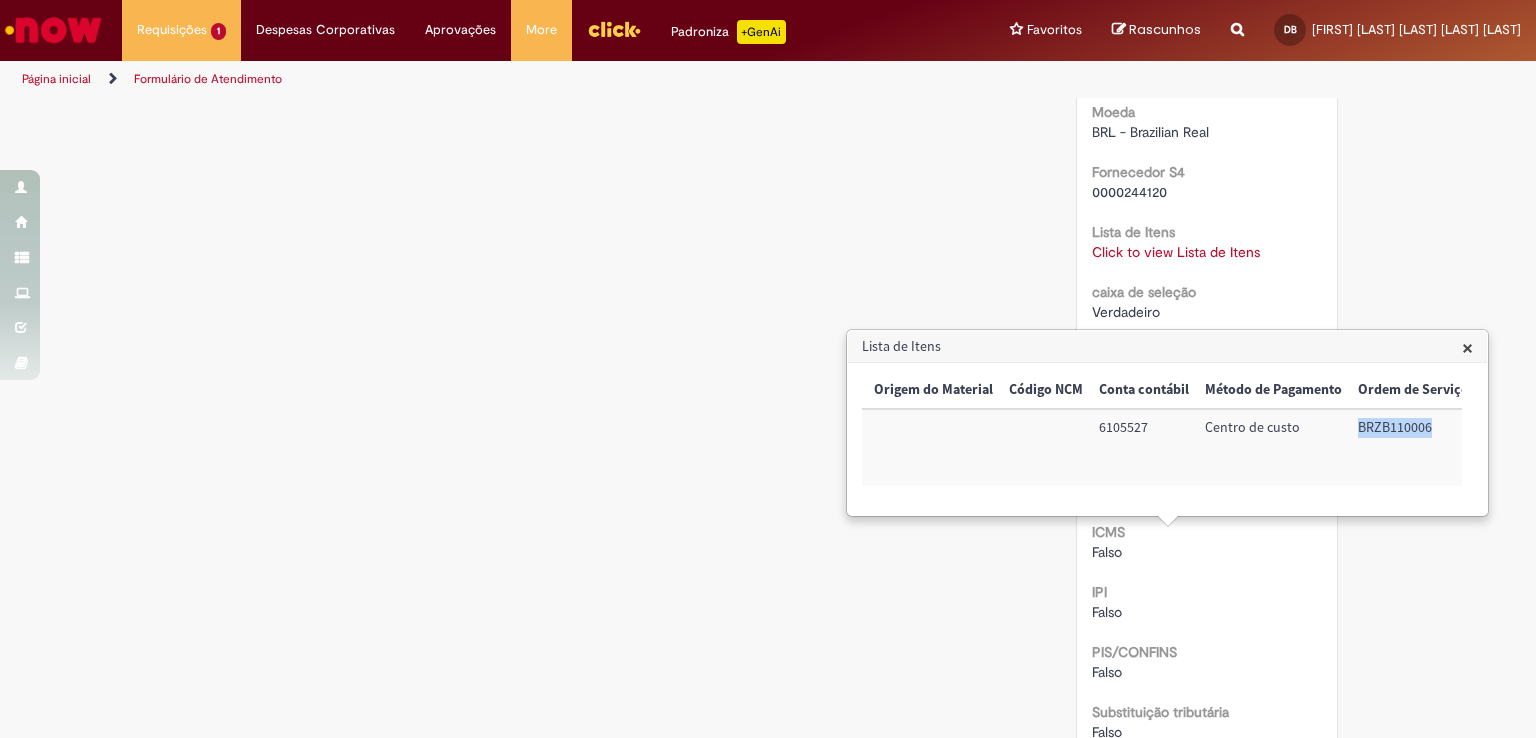 click on "×" at bounding box center [1467, 347] 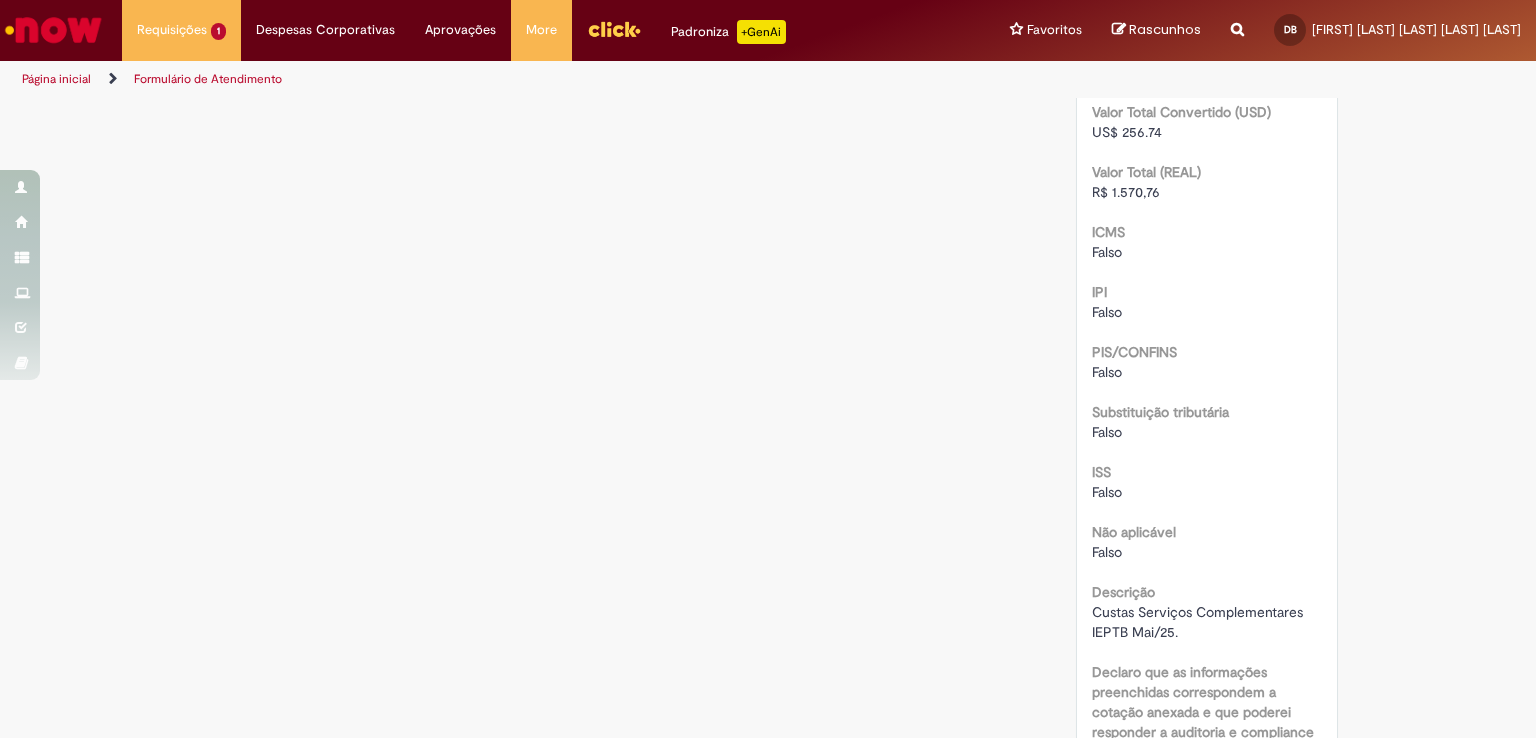 scroll, scrollTop: 2500, scrollLeft: 0, axis: vertical 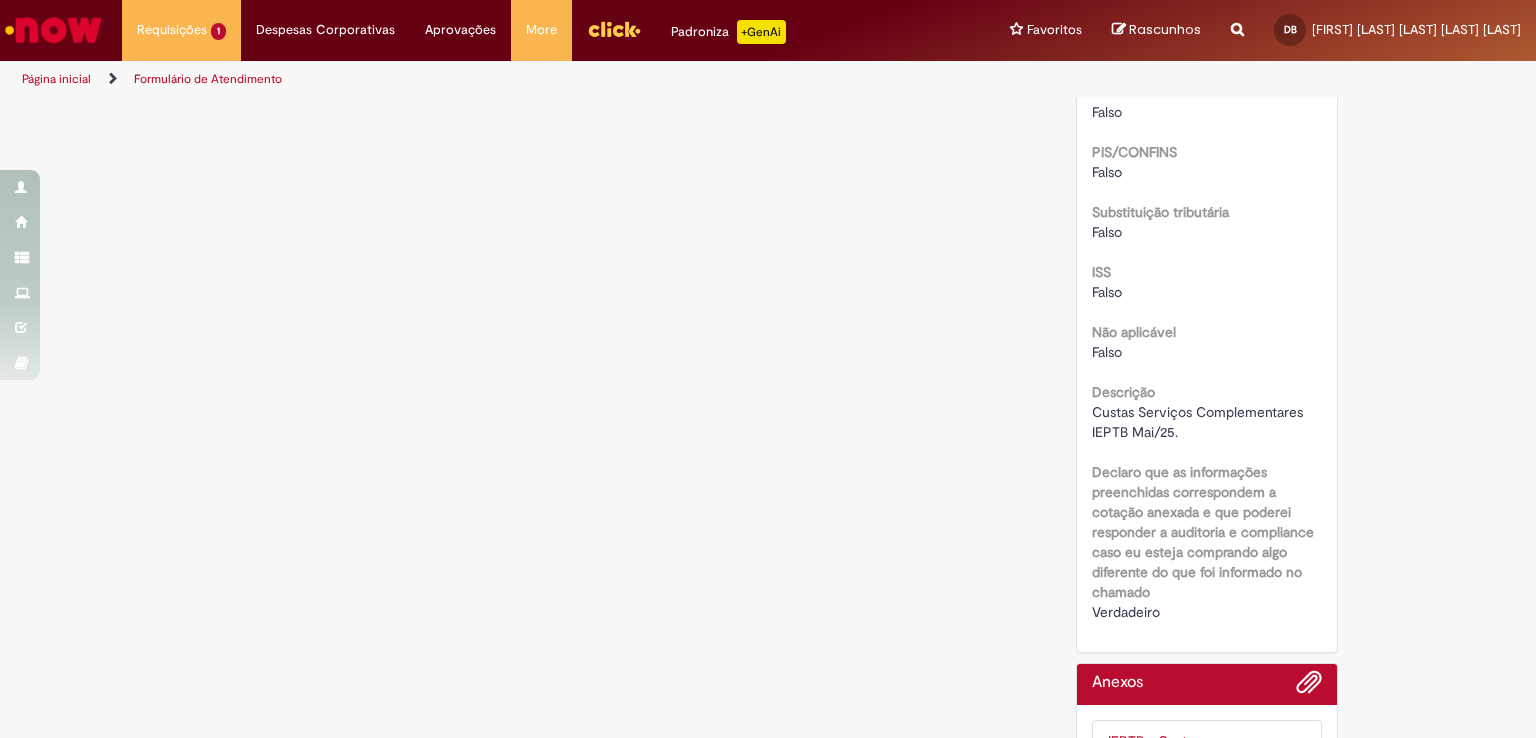 click on "Custas Serviços Complementares IEPTB Mai/25." at bounding box center [1207, 422] 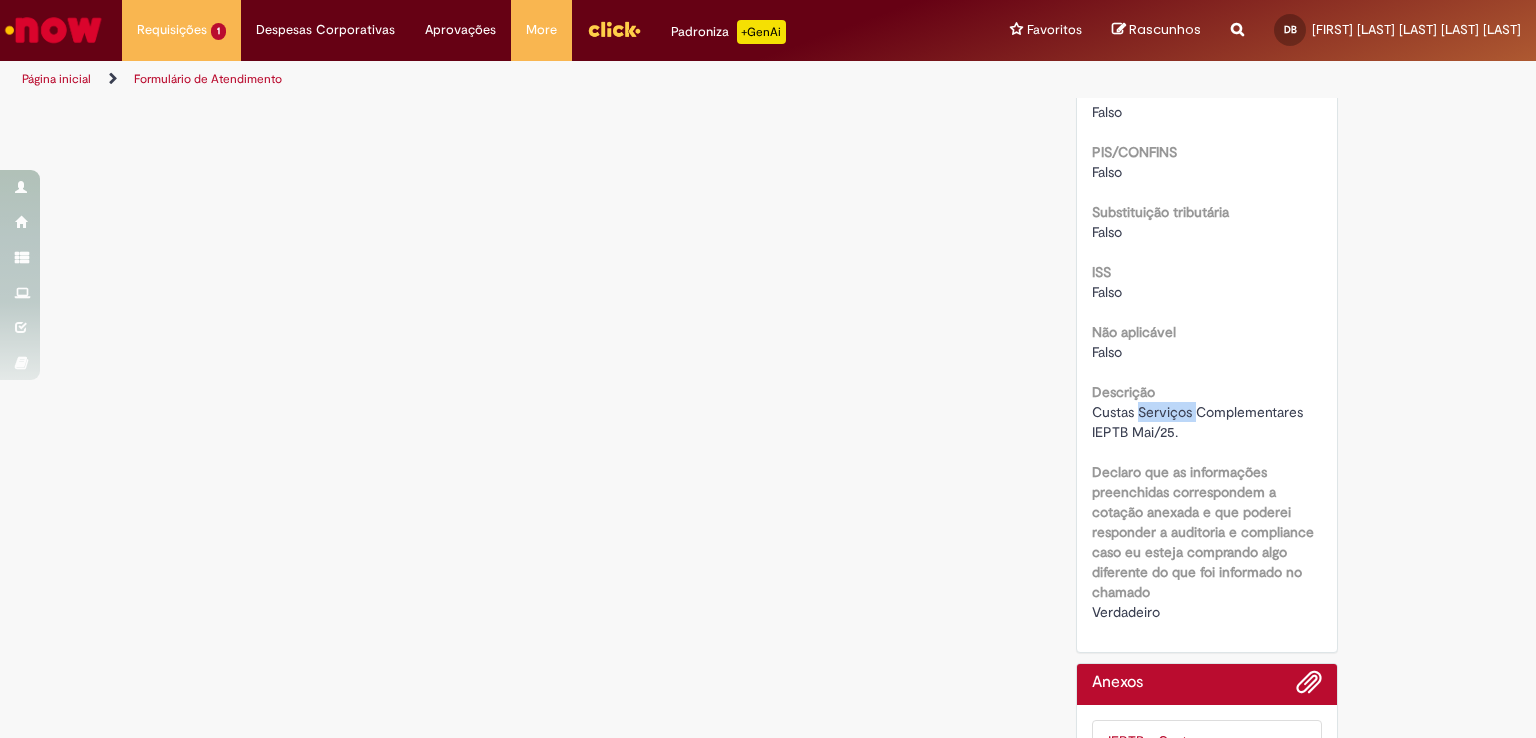click on "Custas Serviços Complementares IEPTB Mai/25." at bounding box center (1207, 422) 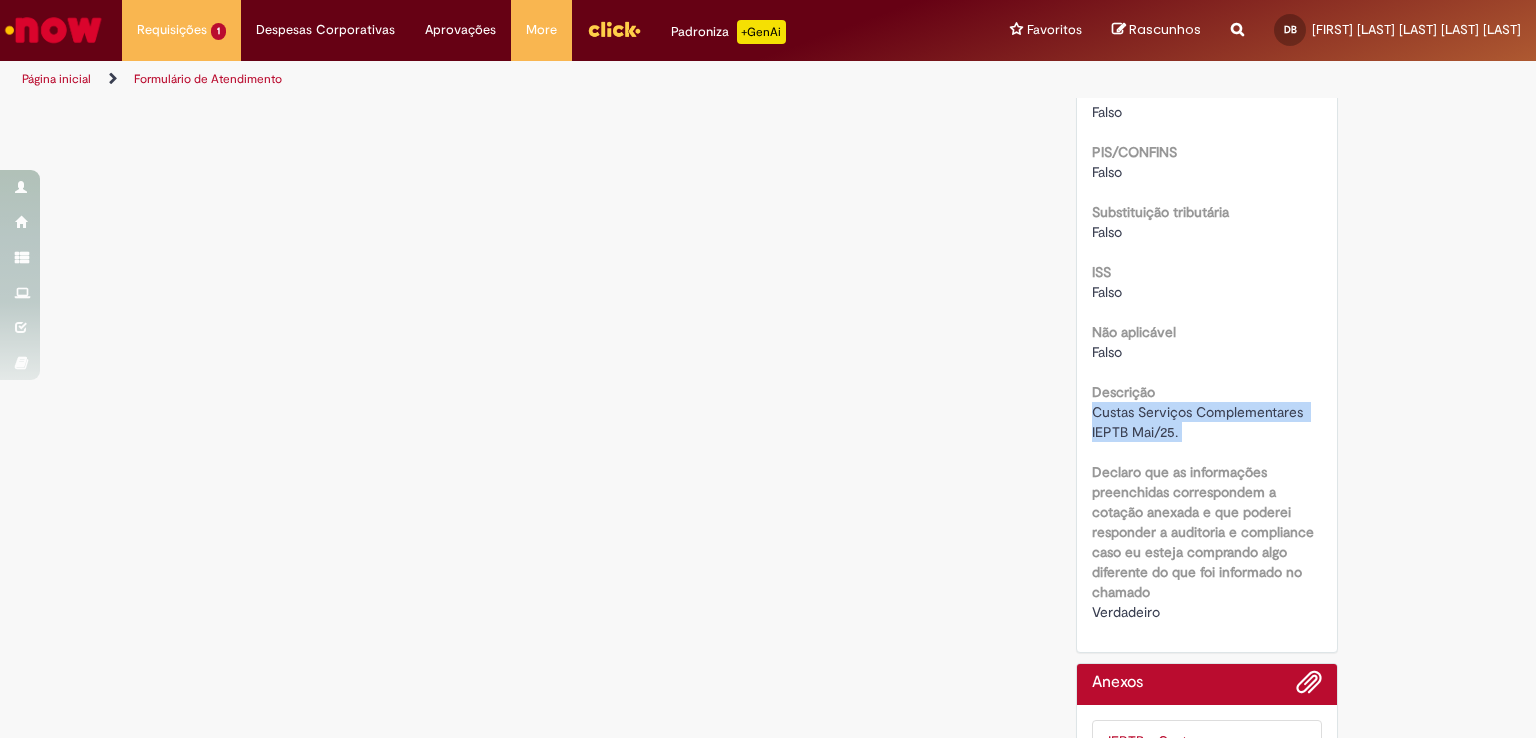 click on "Custas Serviços Complementares IEPTB Mai/25." at bounding box center [1207, 422] 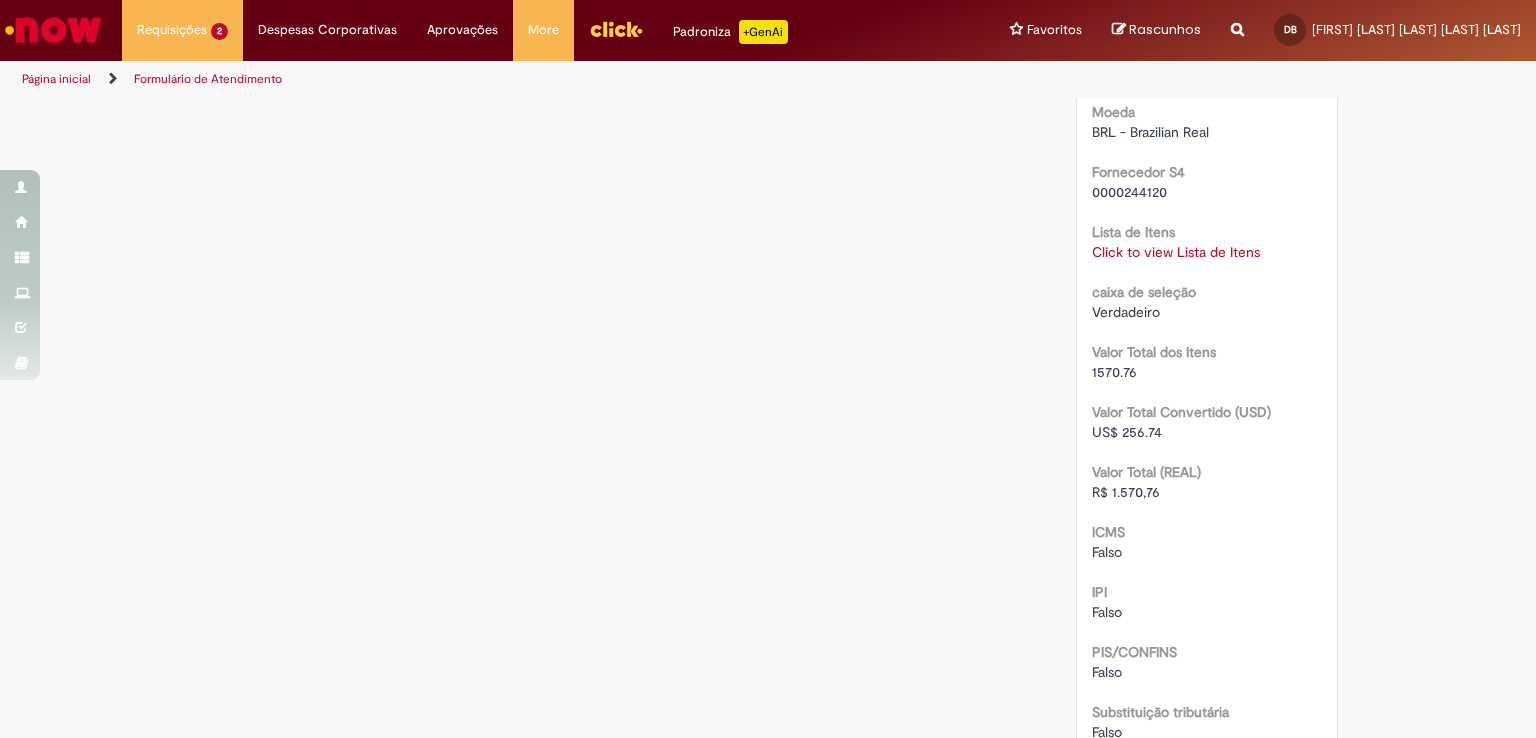 scroll, scrollTop: 1900, scrollLeft: 0, axis: vertical 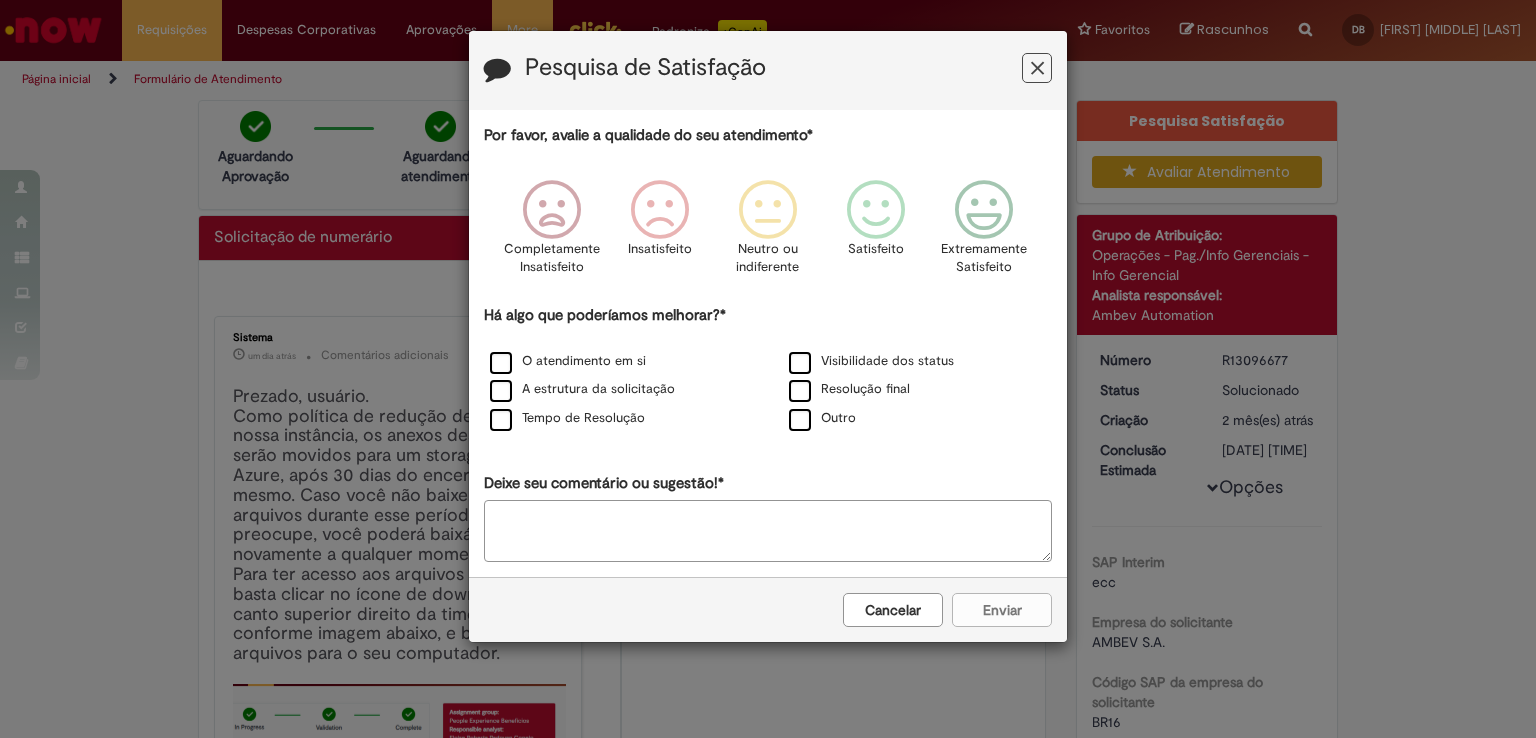 click at bounding box center (1037, 68) 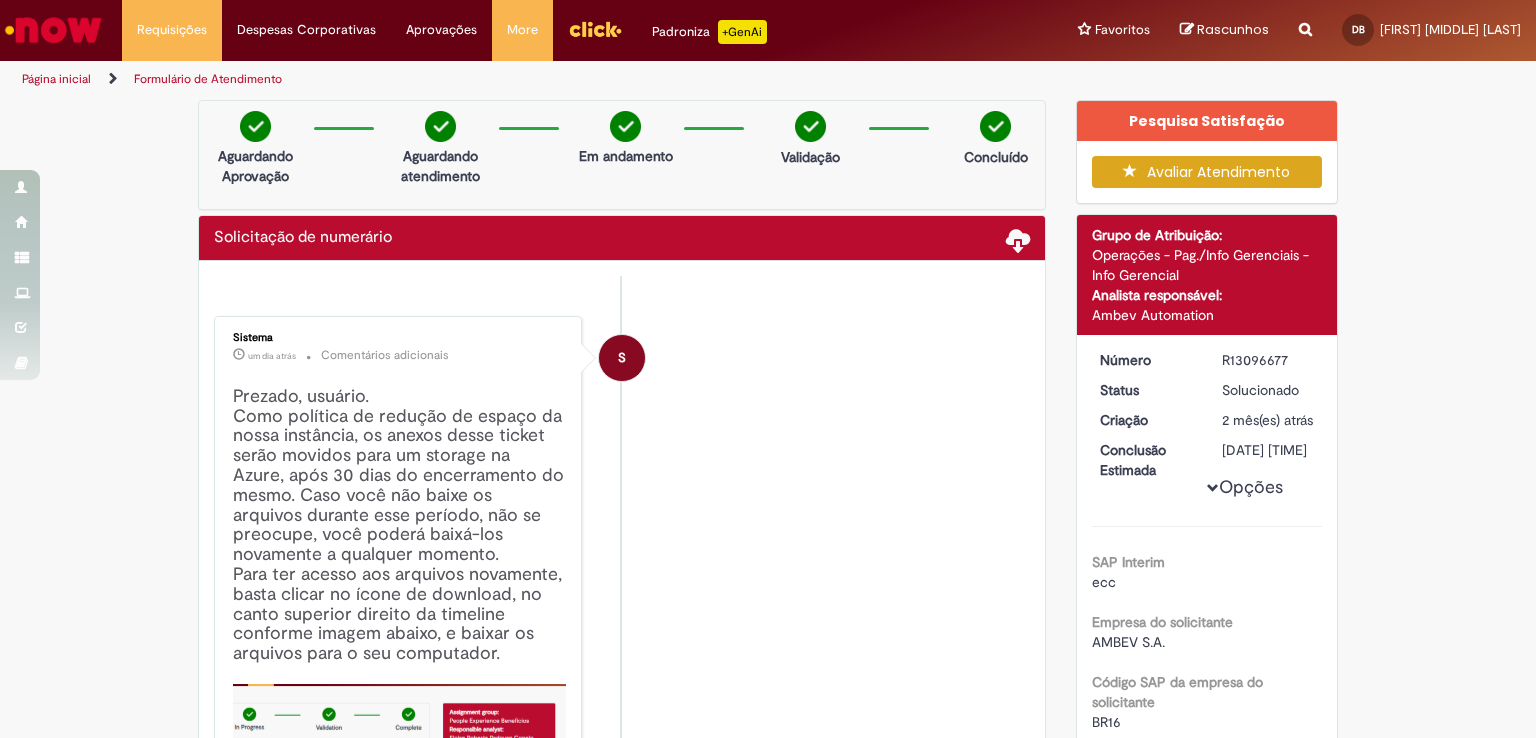 click at bounding box center (1305, 18) 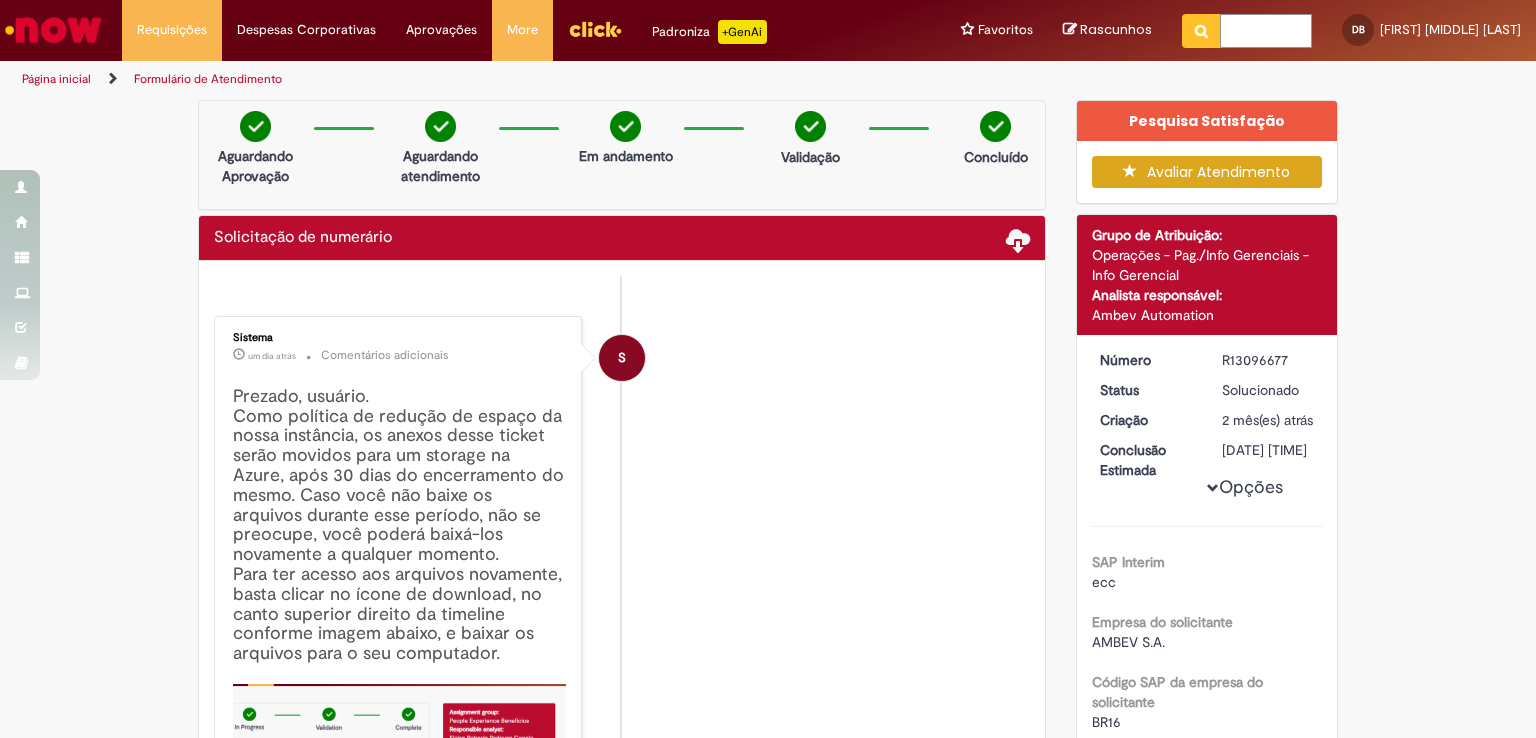 click at bounding box center (1266, 31) 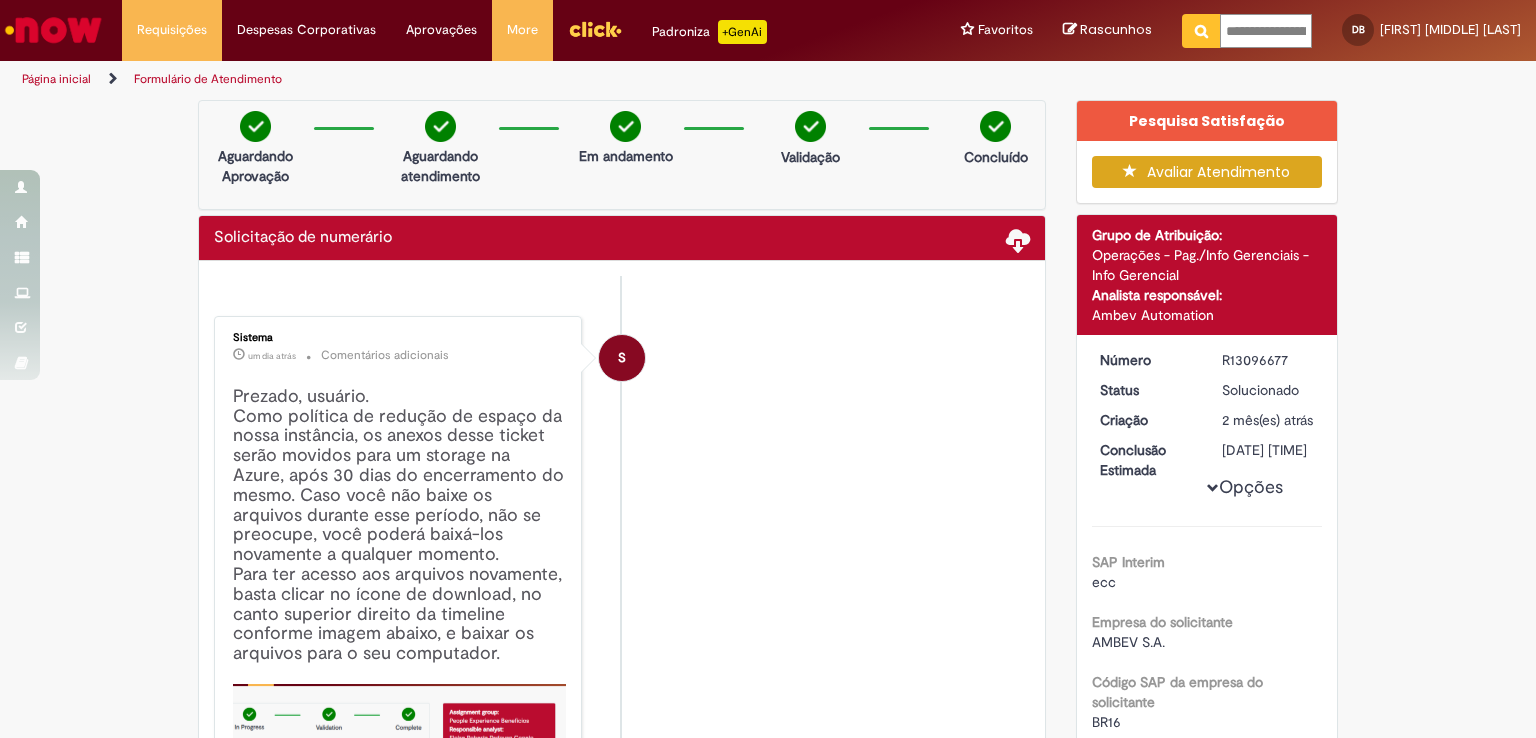 scroll, scrollTop: 0, scrollLeft: 75, axis: horizontal 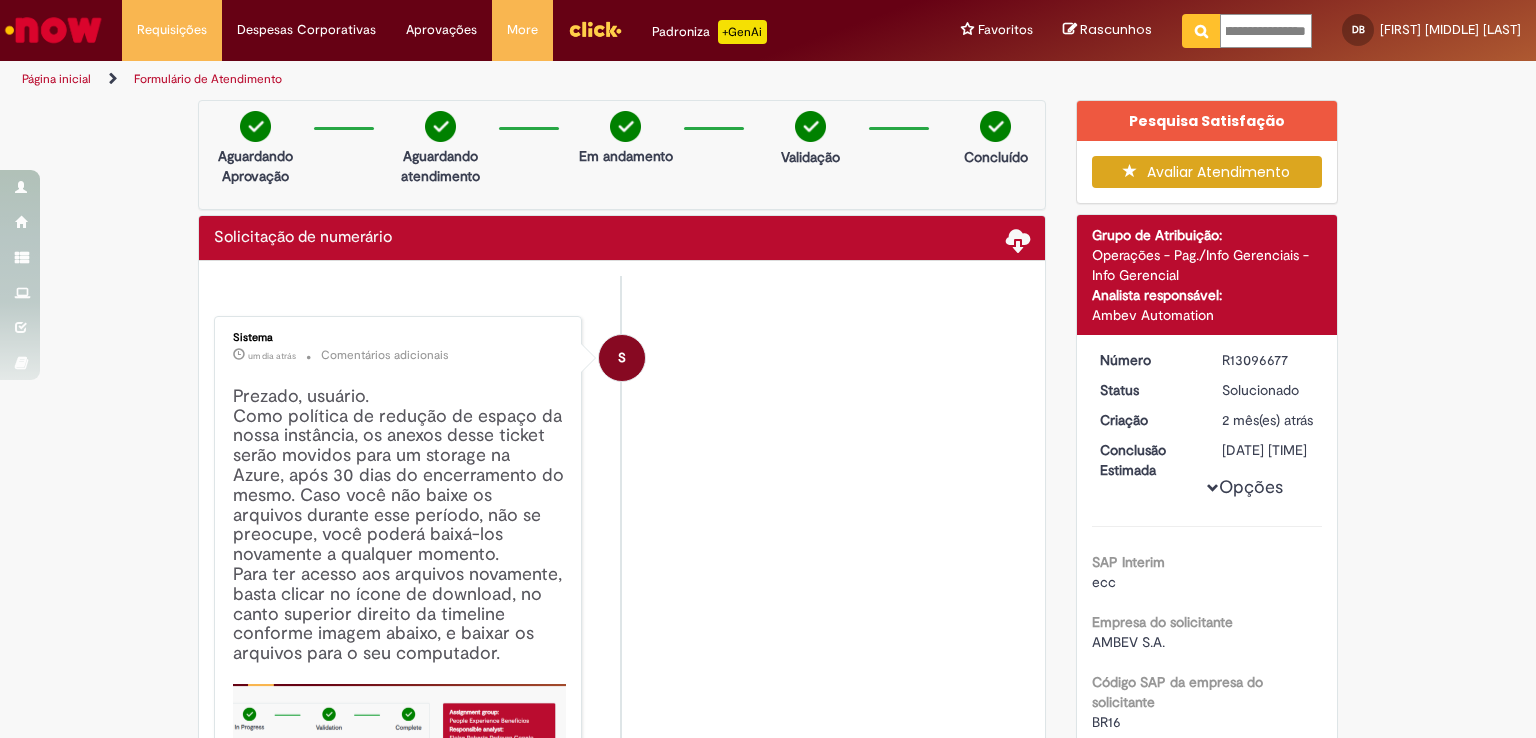click at bounding box center (1201, 31) 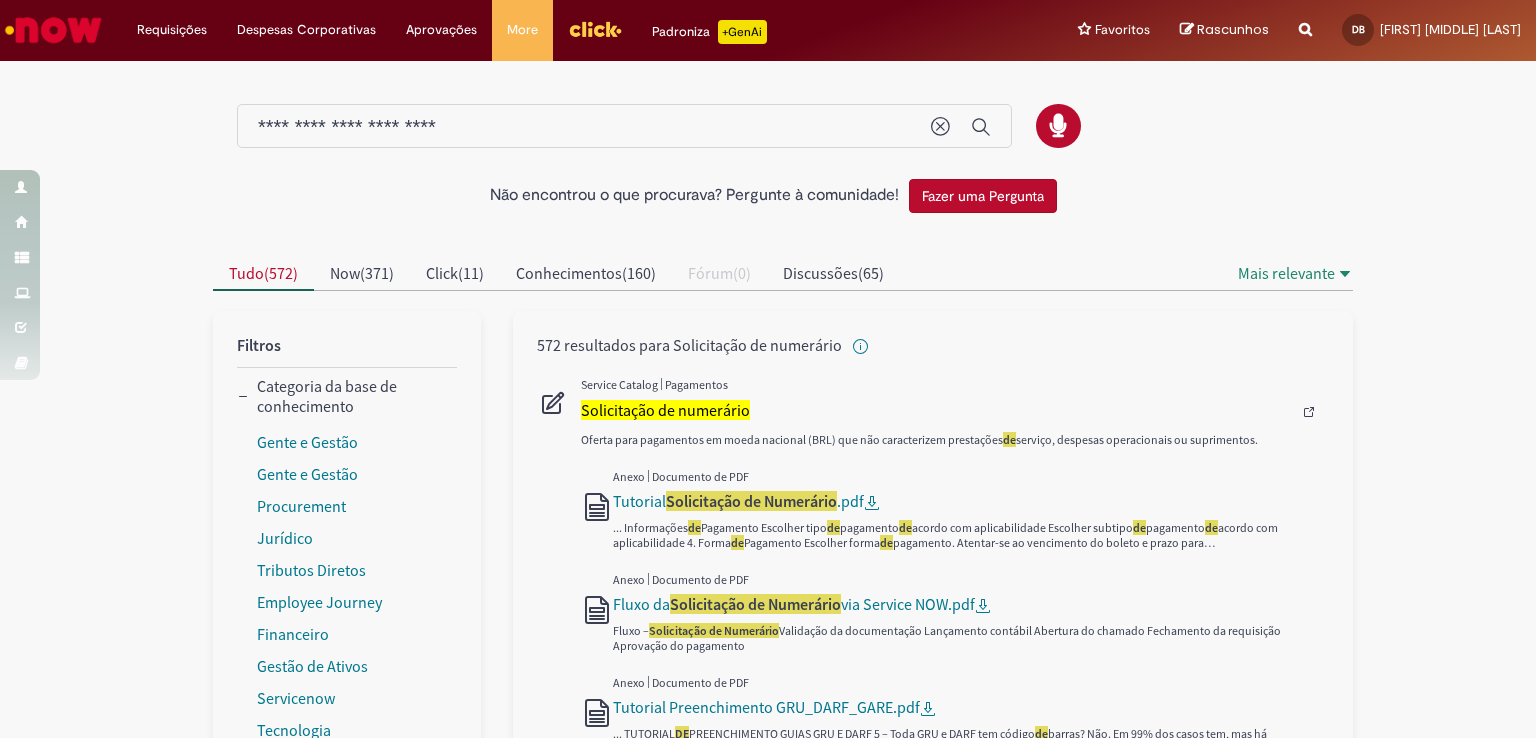 scroll, scrollTop: 100, scrollLeft: 0, axis: vertical 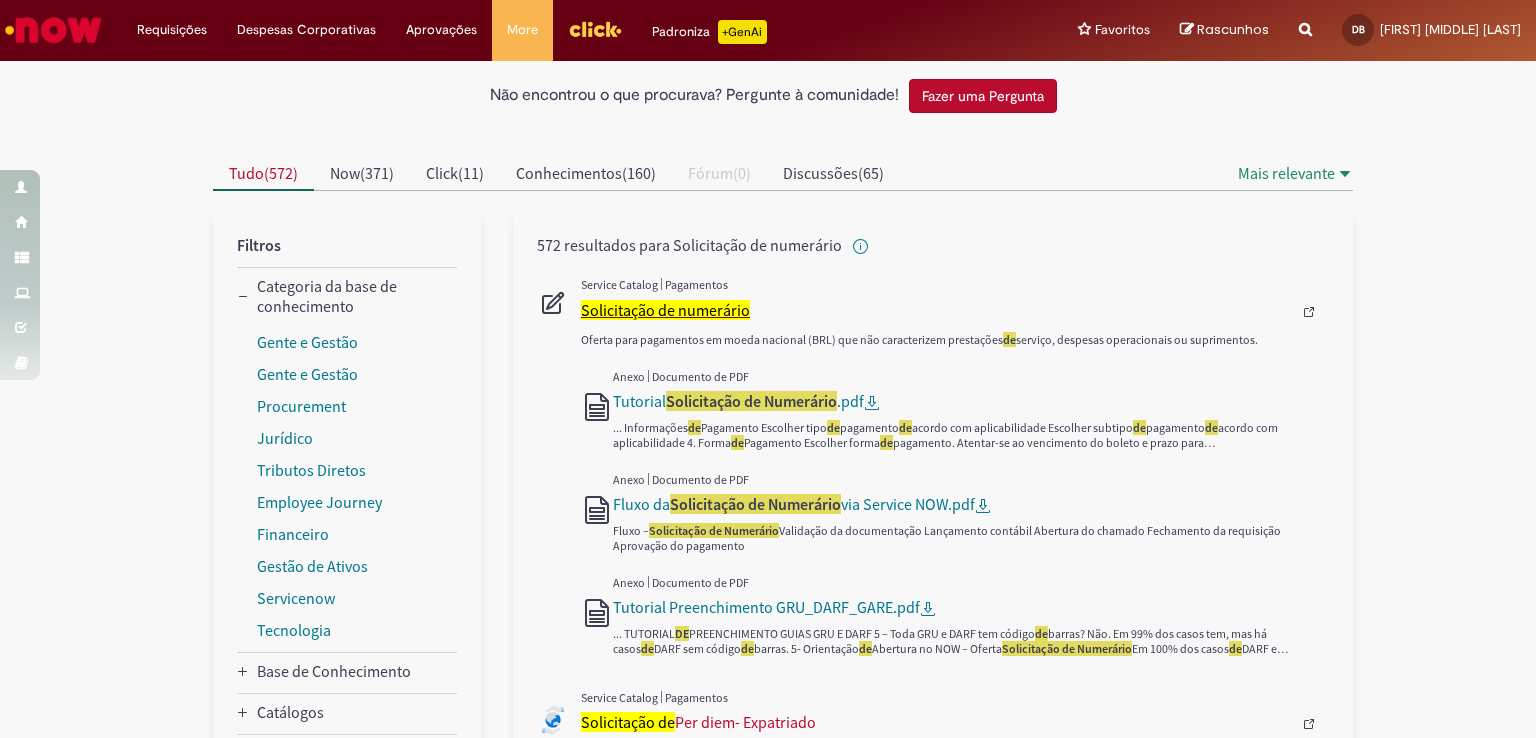 click on "Solicitação de numerário" at bounding box center (665, 310) 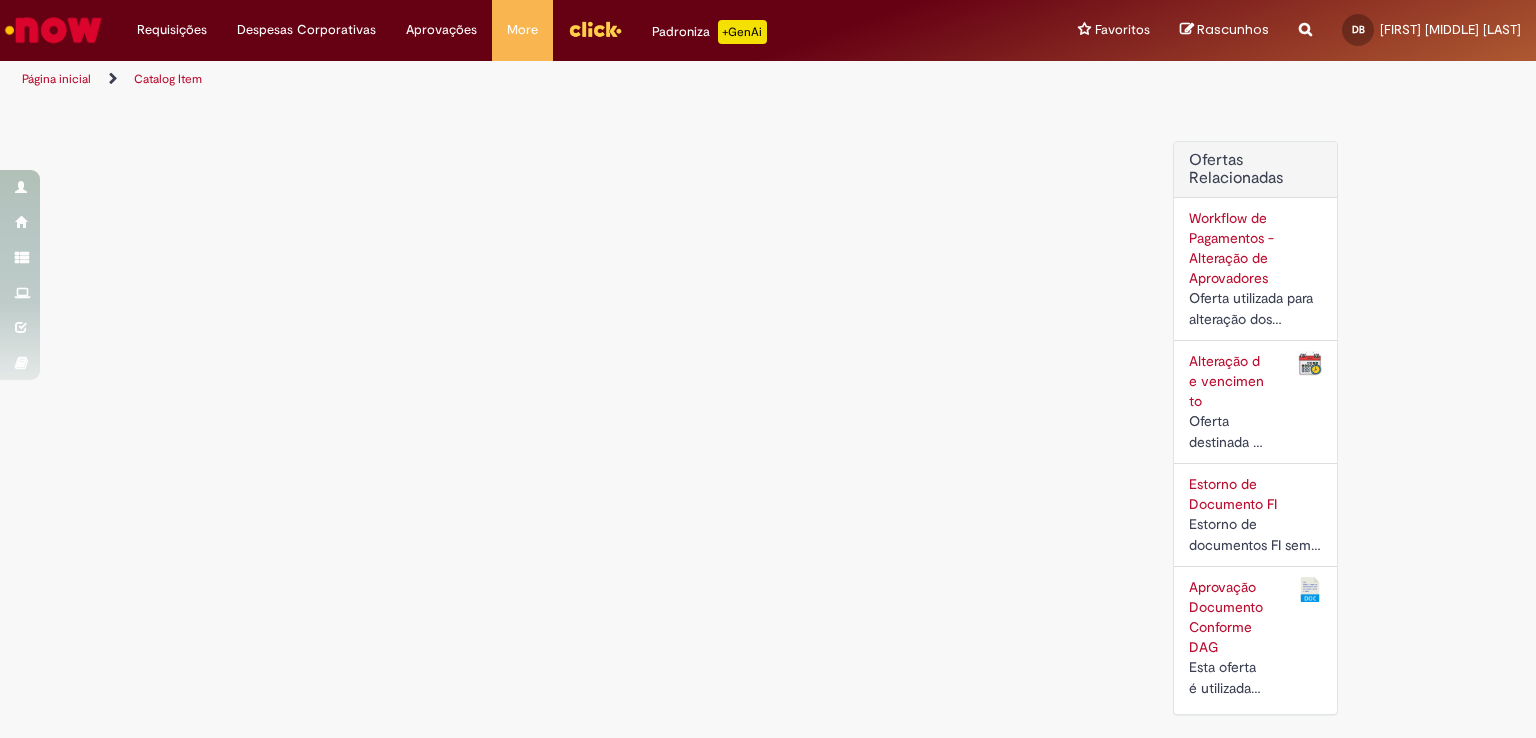 scroll, scrollTop: 5, scrollLeft: 0, axis: vertical 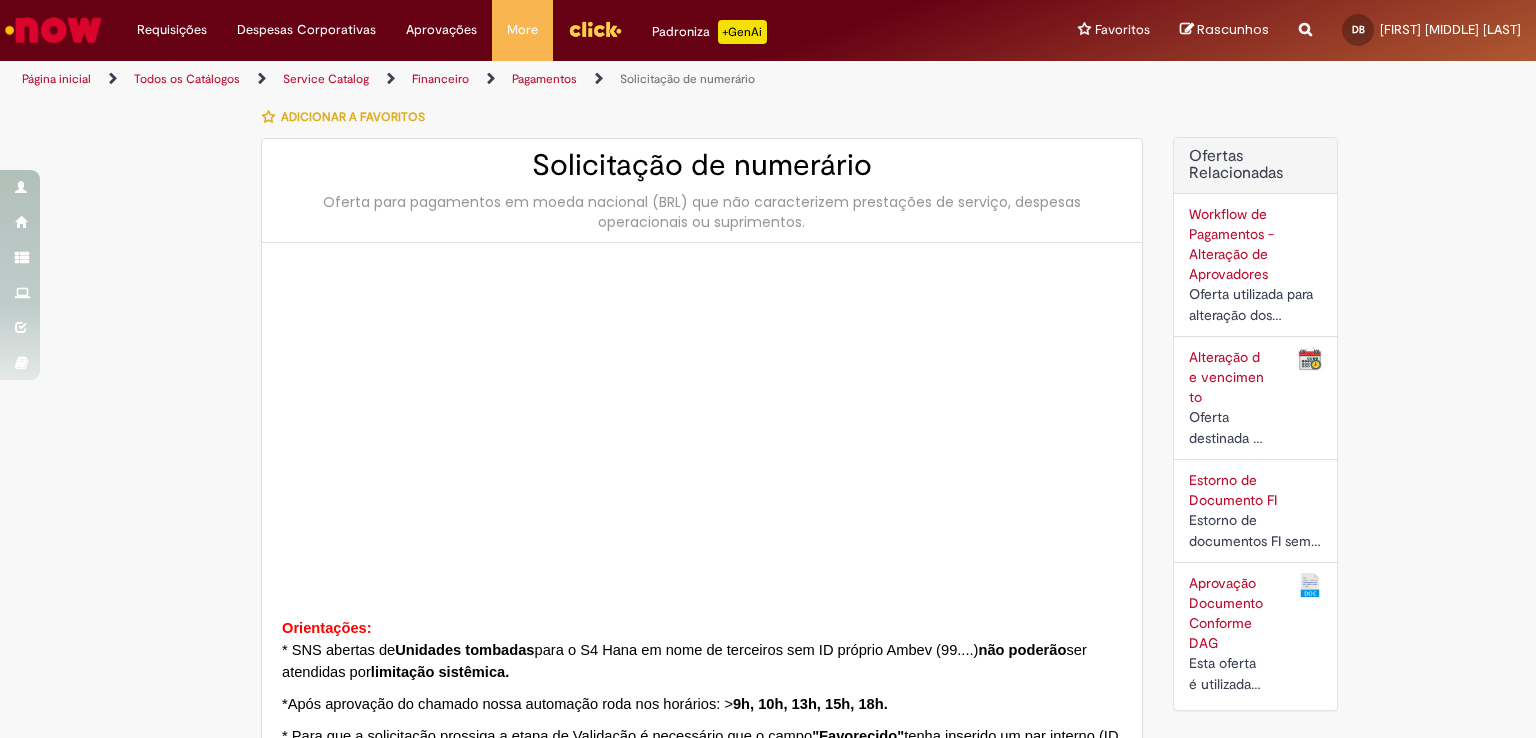 type on "********" 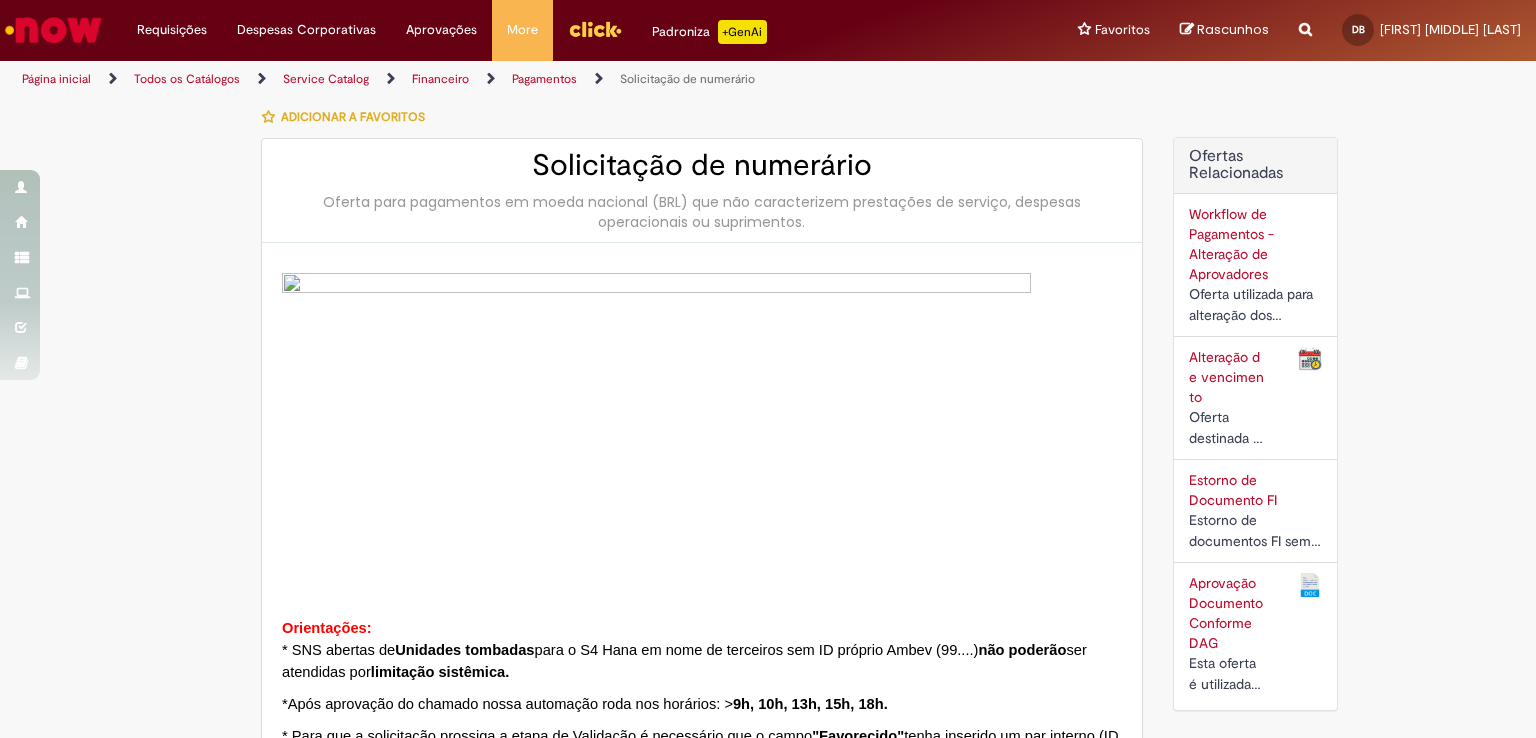 type on "**********" 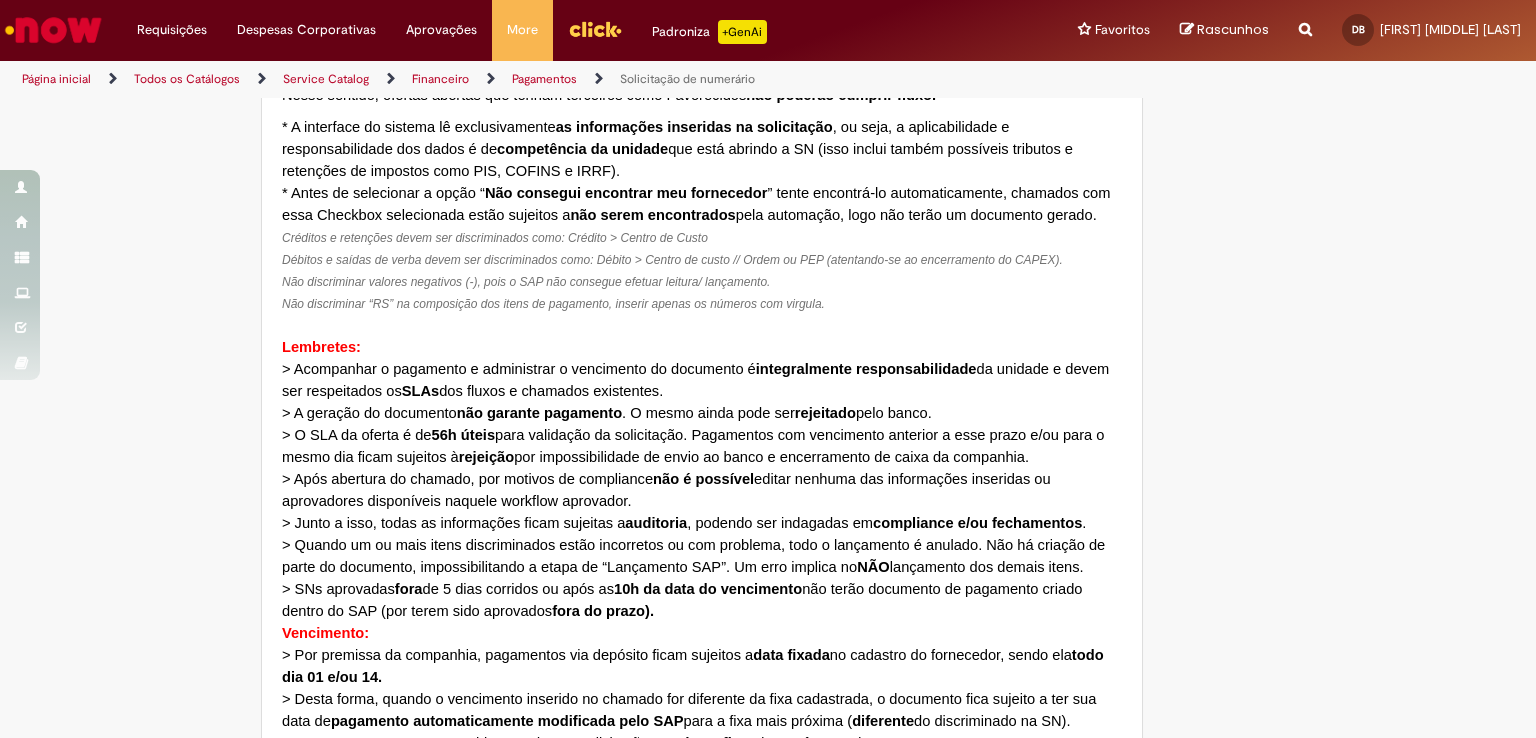 type on "**********" 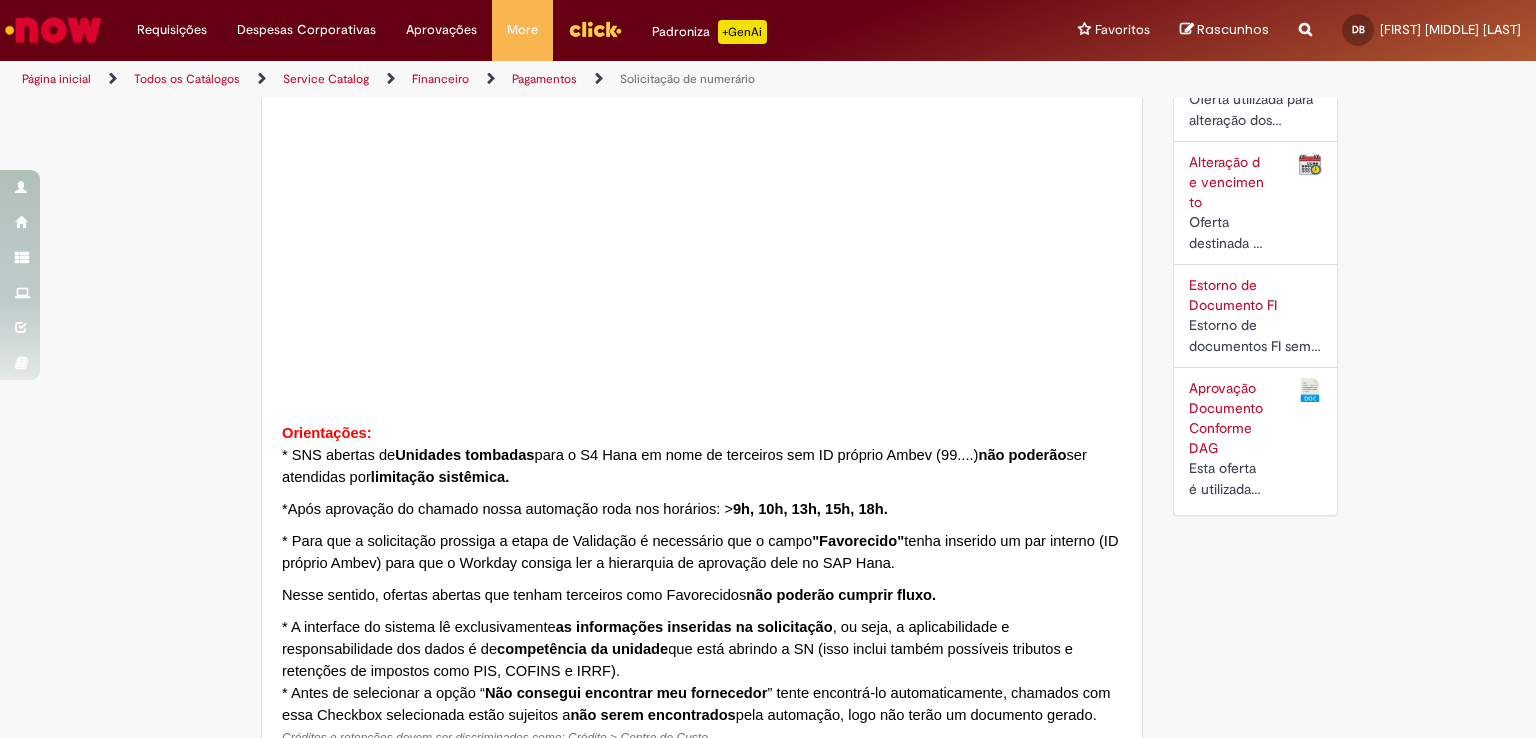 scroll, scrollTop: 300, scrollLeft: 0, axis: vertical 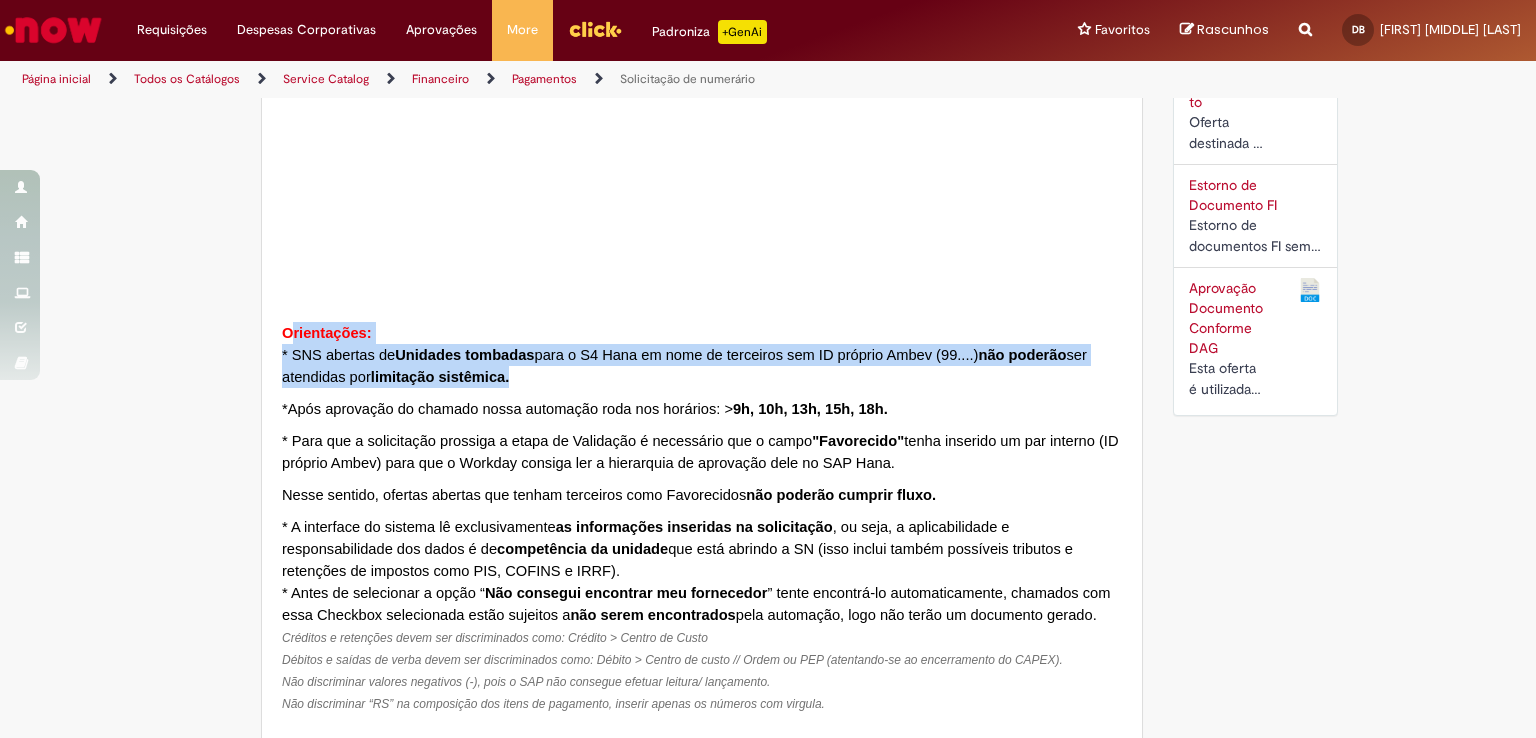 drag, startPoint x: 518, startPoint y: 376, endPoint x: 285, endPoint y: 333, distance: 236.93459 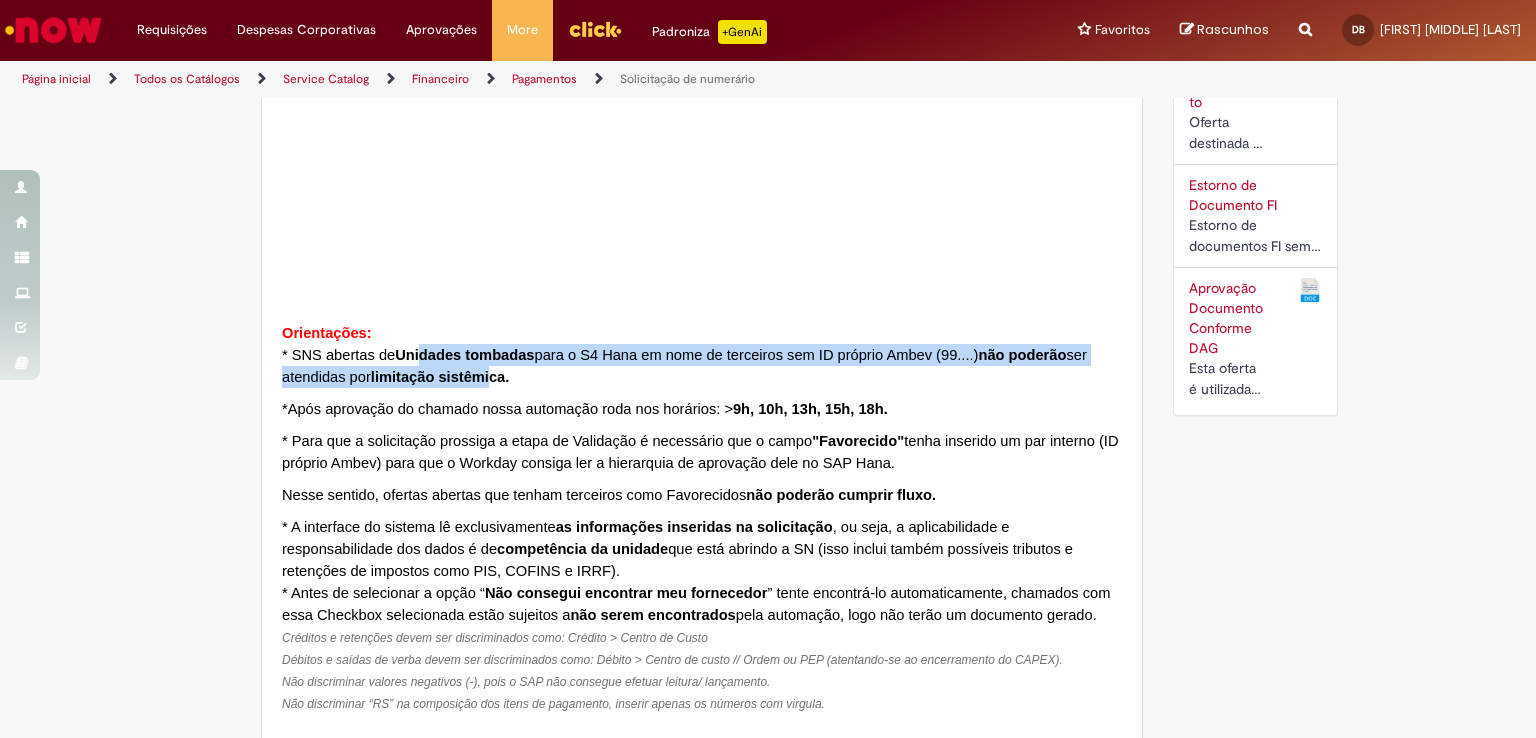drag, startPoint x: 409, startPoint y: 360, endPoint x: 489, endPoint y: 388, distance: 84.758484 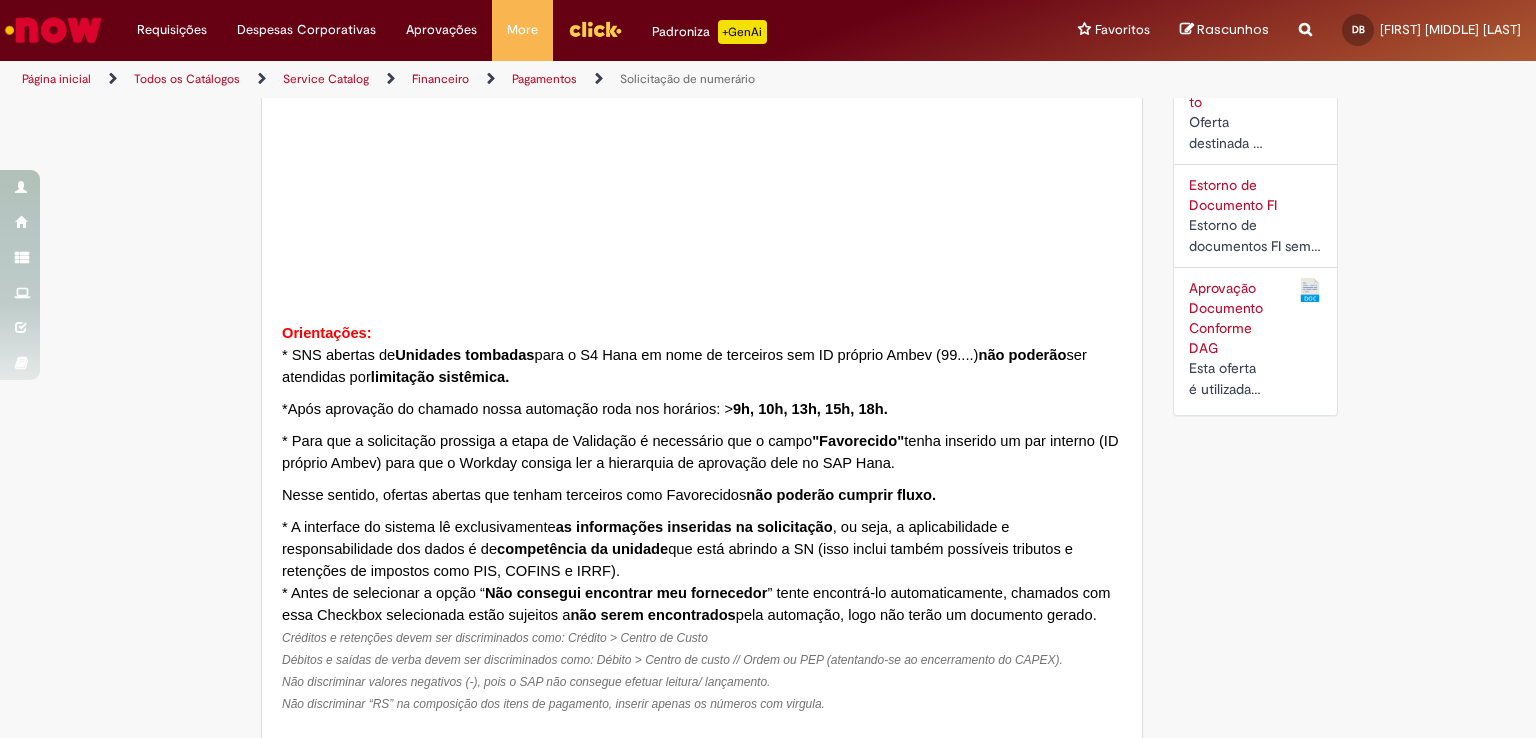 click on "* SNS abertas de  Unidades tombadas  para o S4 Hana em nome de terceiros sem ID próprio Ambev (99....)  não poderão  ser atendidas por  limitação sistêmica." at bounding box center (702, 366) 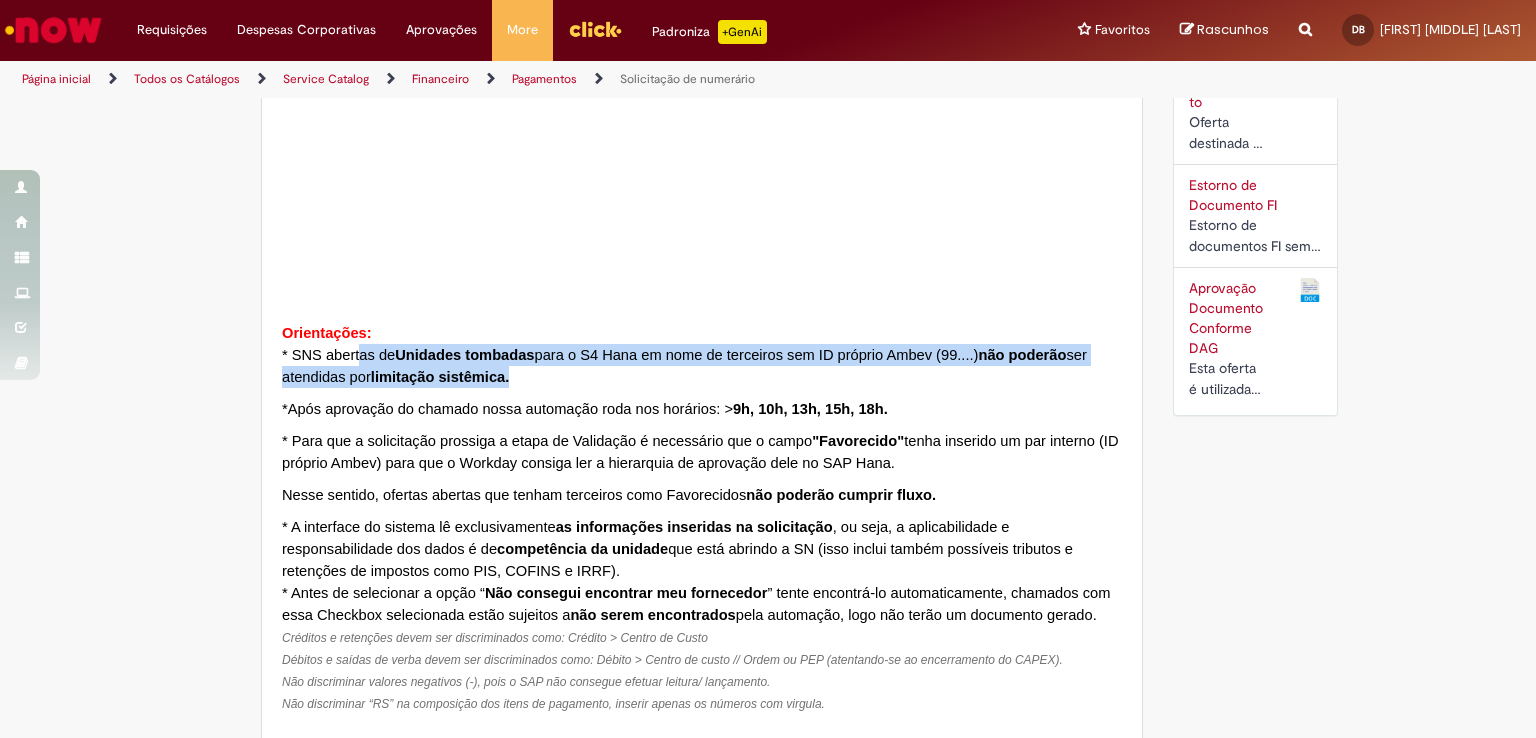 drag, startPoint x: 560, startPoint y: 382, endPoint x: 354, endPoint y: 353, distance: 208.03125 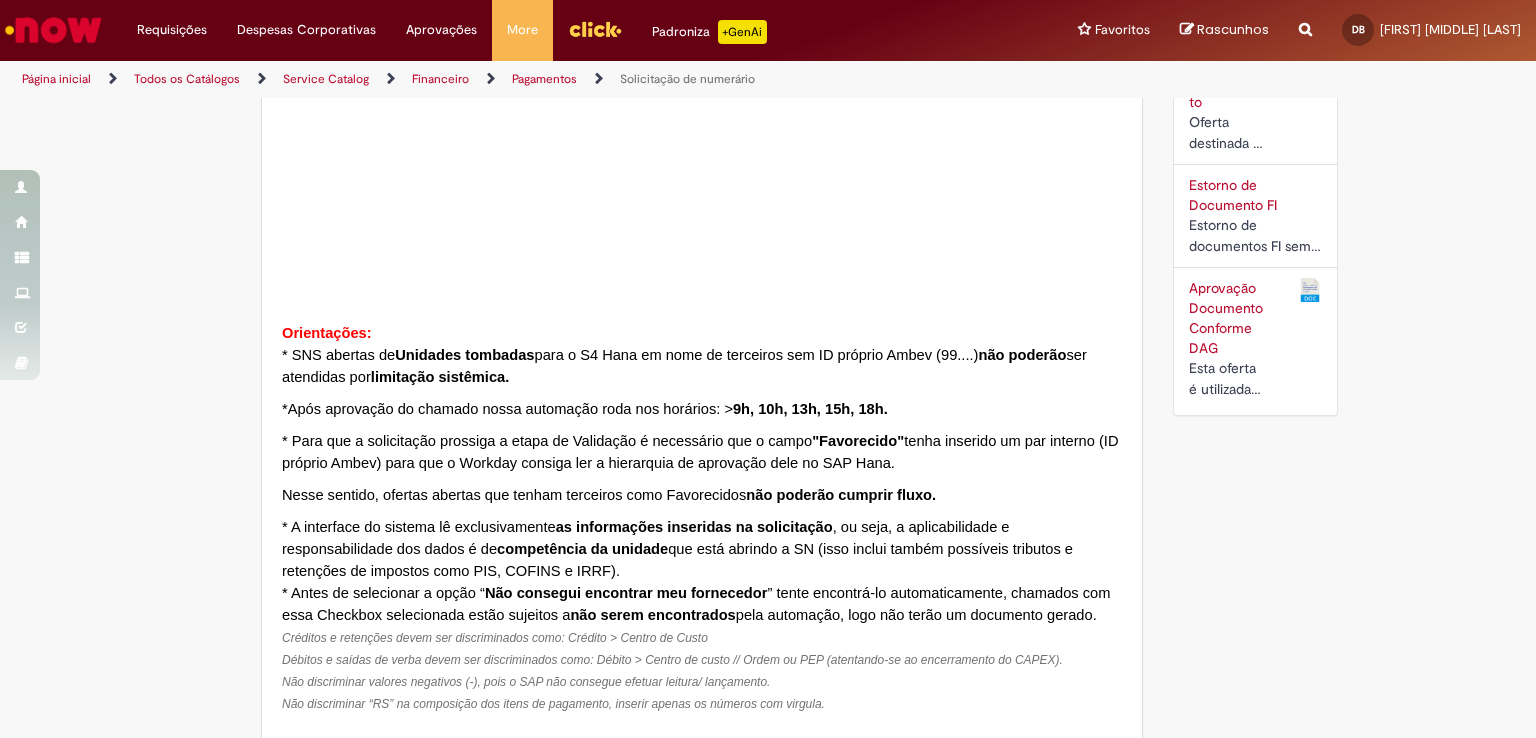 click on "* SNS abertas de  Unidades tombadas  para o S4 Hana em nome de terceiros sem ID próprio Ambev (99....)  não poderão  ser atendidas por  limitação sistêmica." at bounding box center (684, 366) 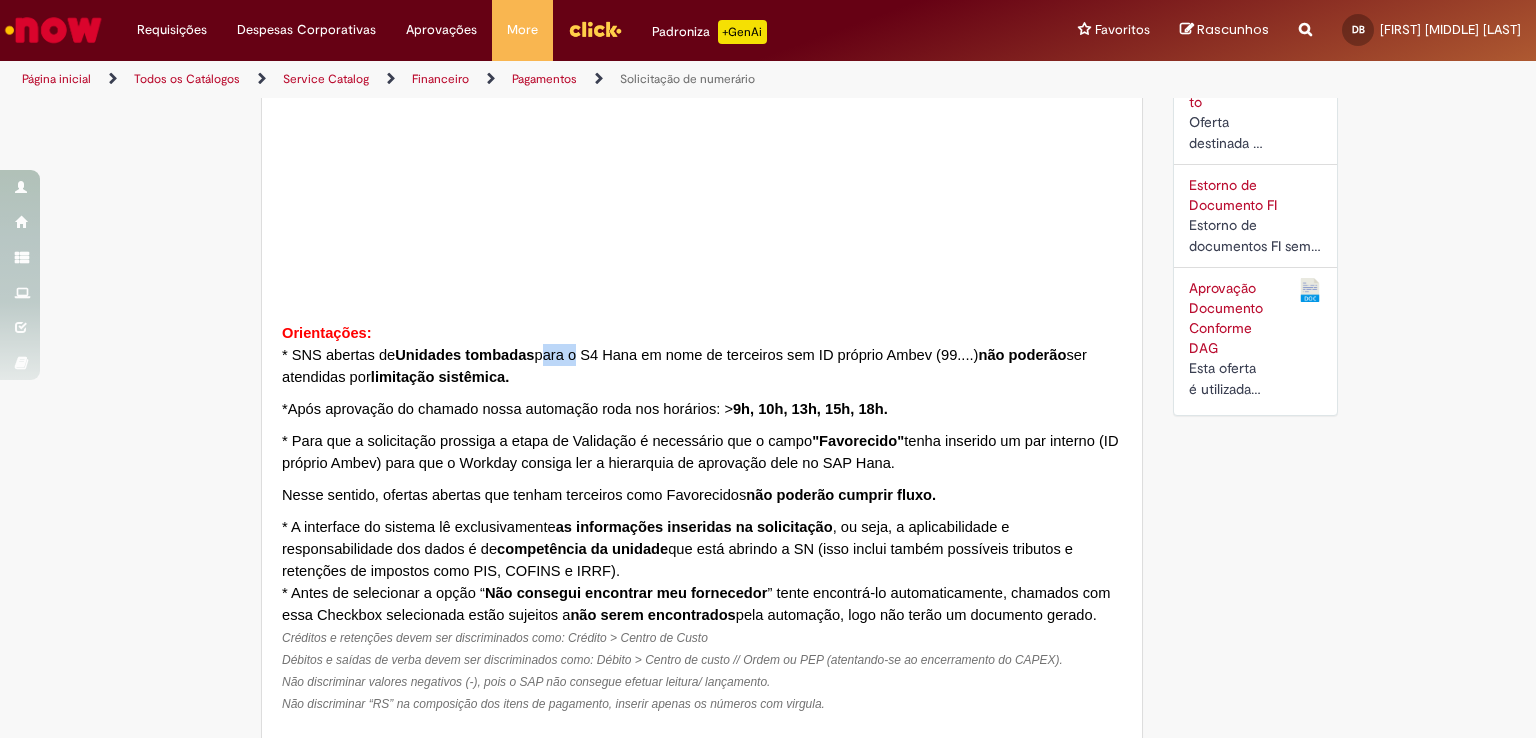 click on "* SNS abertas de  Unidades tombadas  para o S4 Hana em nome de terceiros sem ID próprio Ambev (99....)  não poderão  ser atendidas por  limitação sistêmica." at bounding box center (684, 366) 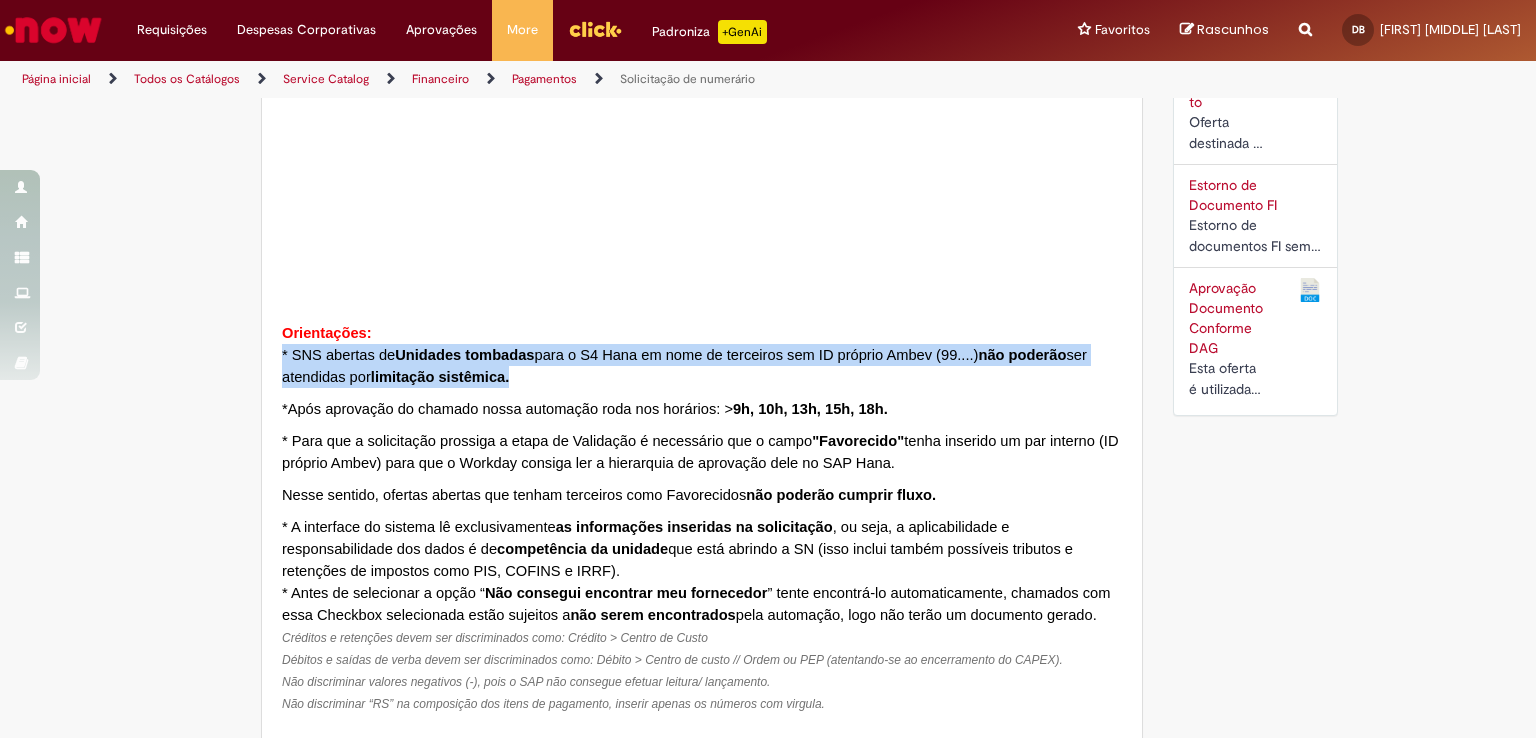 click on "* SNS abertas de  Unidades tombadas  para o S4 Hana em nome de terceiros sem ID próprio Ambev (99....)  não poderão  ser atendidas por  limitação sistêmica." at bounding box center (684, 366) 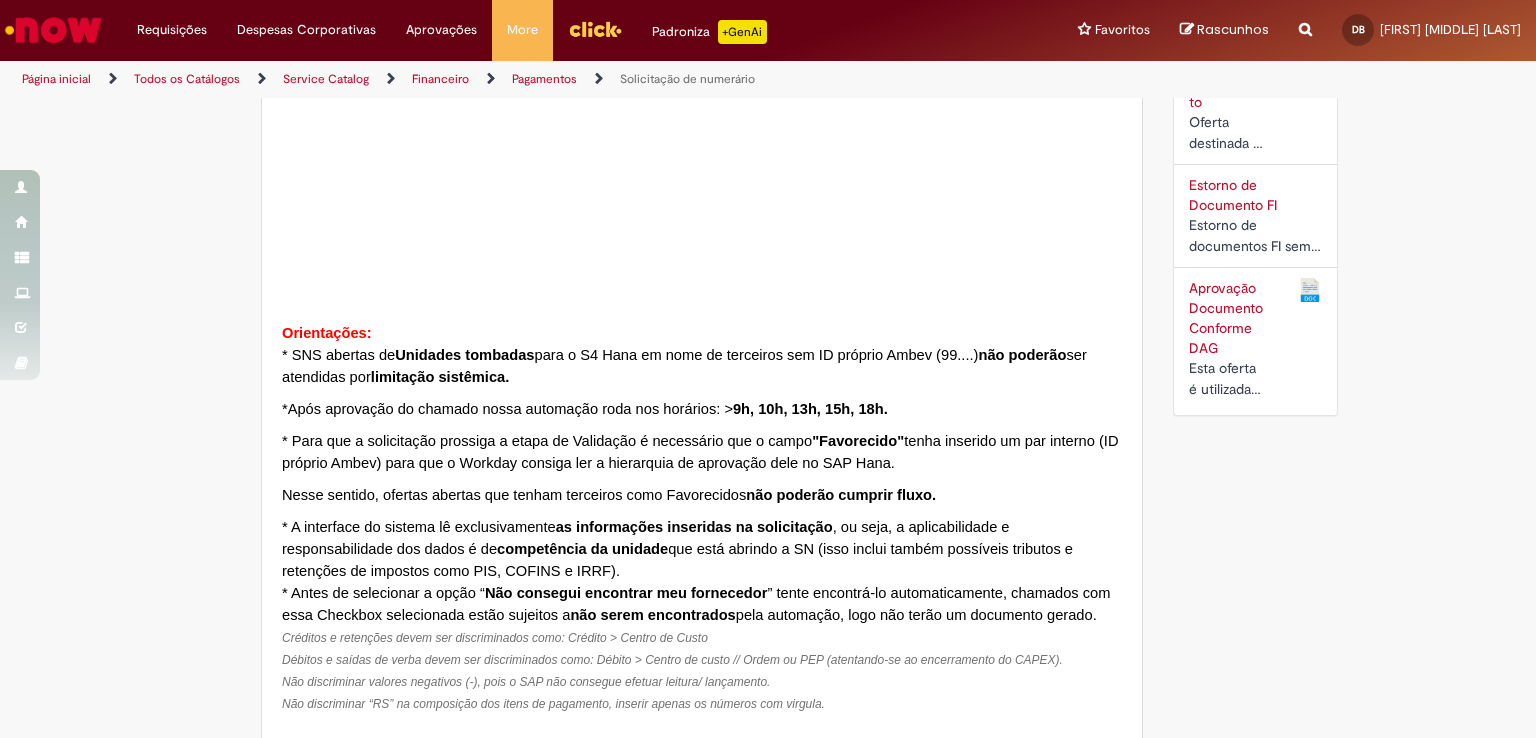 click on "limitação sistêmica." at bounding box center [440, 377] 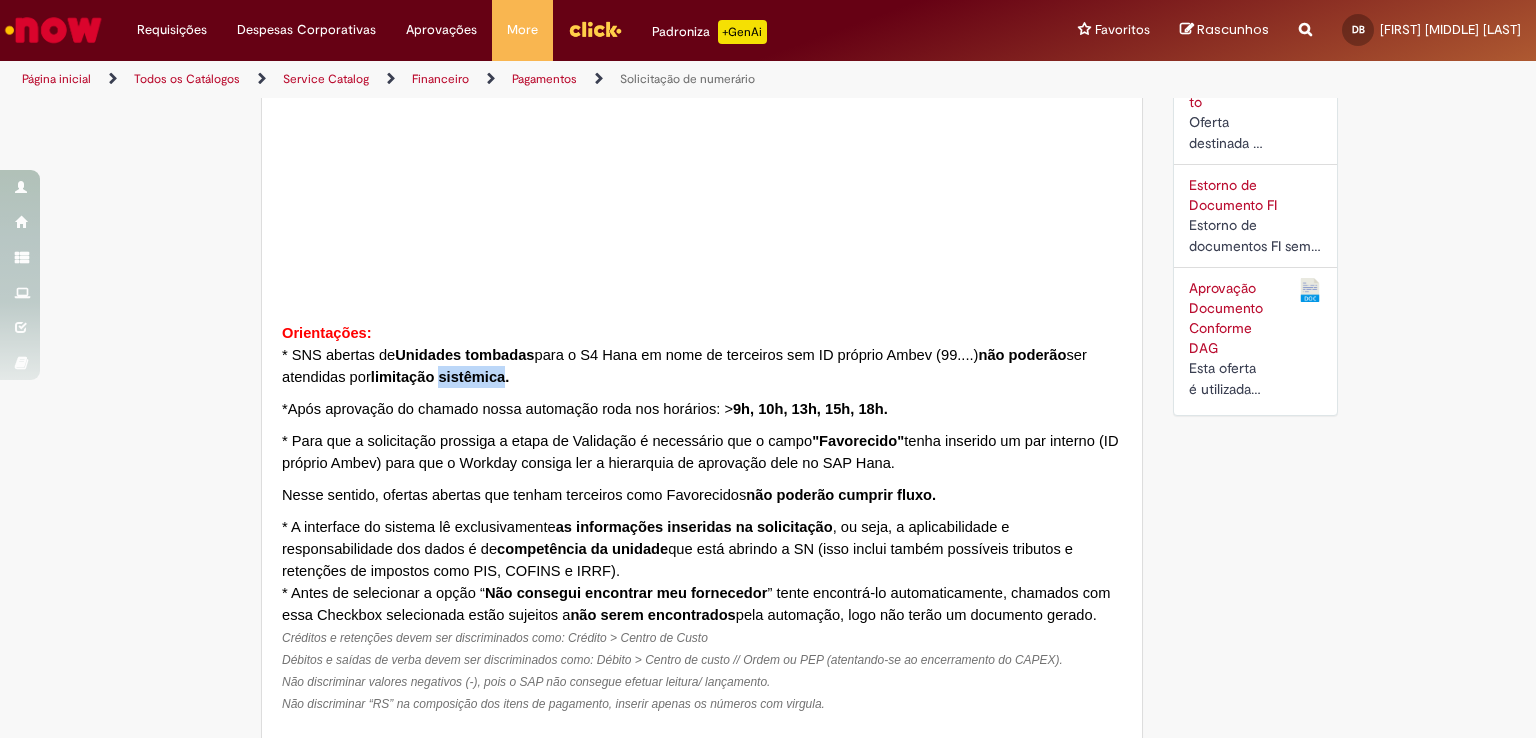 click on "limitação sistêmica." at bounding box center (440, 377) 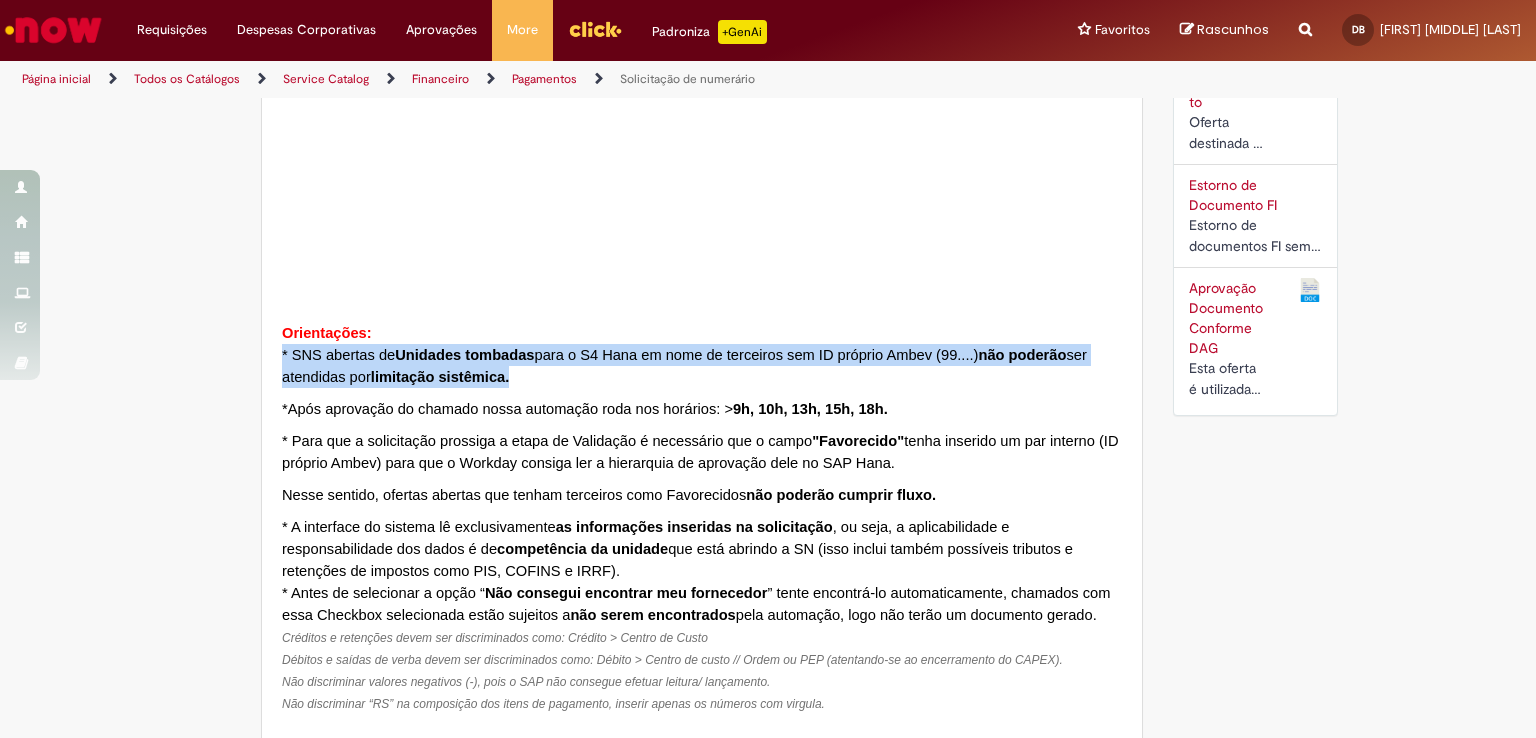 drag, startPoint x: 496, startPoint y: 378, endPoint x: 553, endPoint y: 369, distance: 57.706154 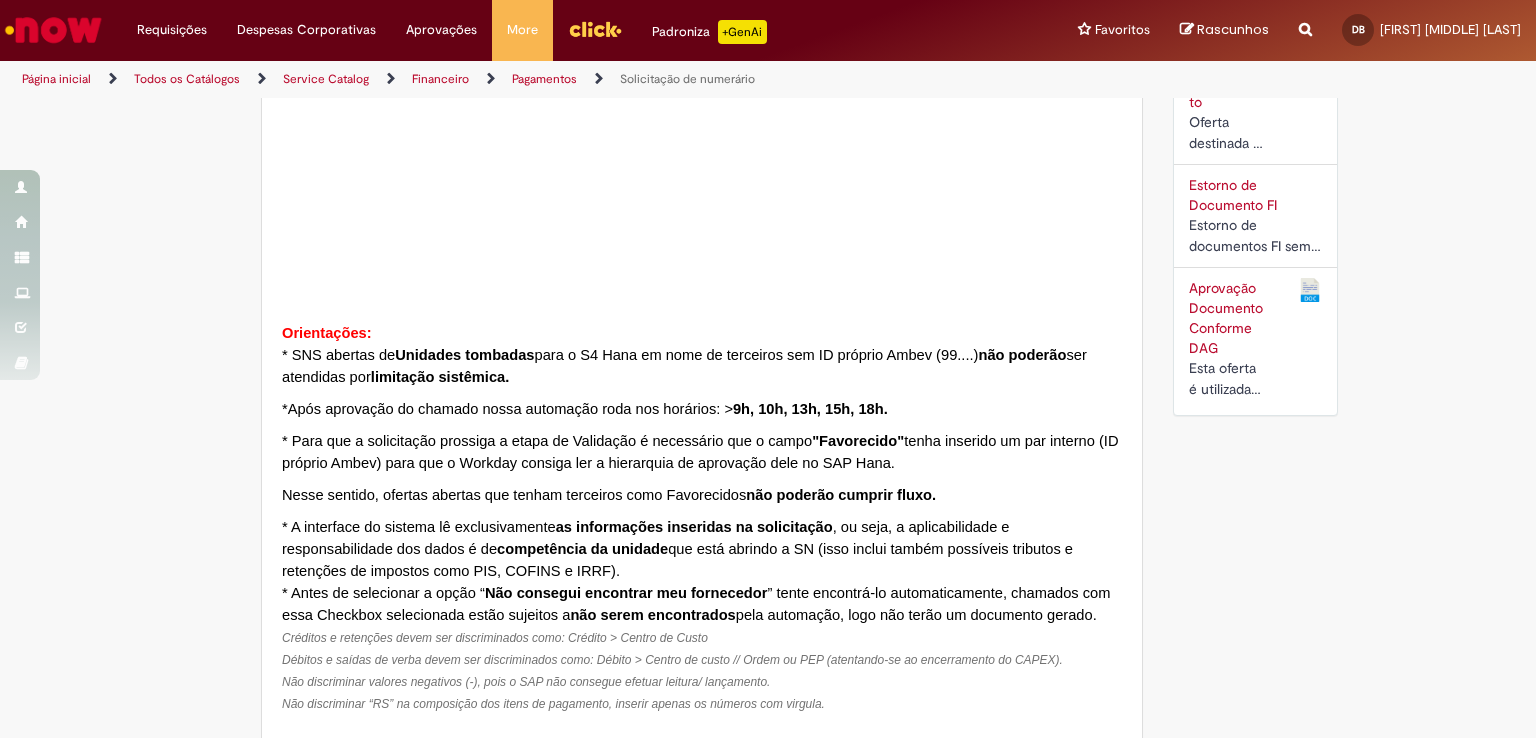 click on "Unidades tombadas" at bounding box center [464, 355] 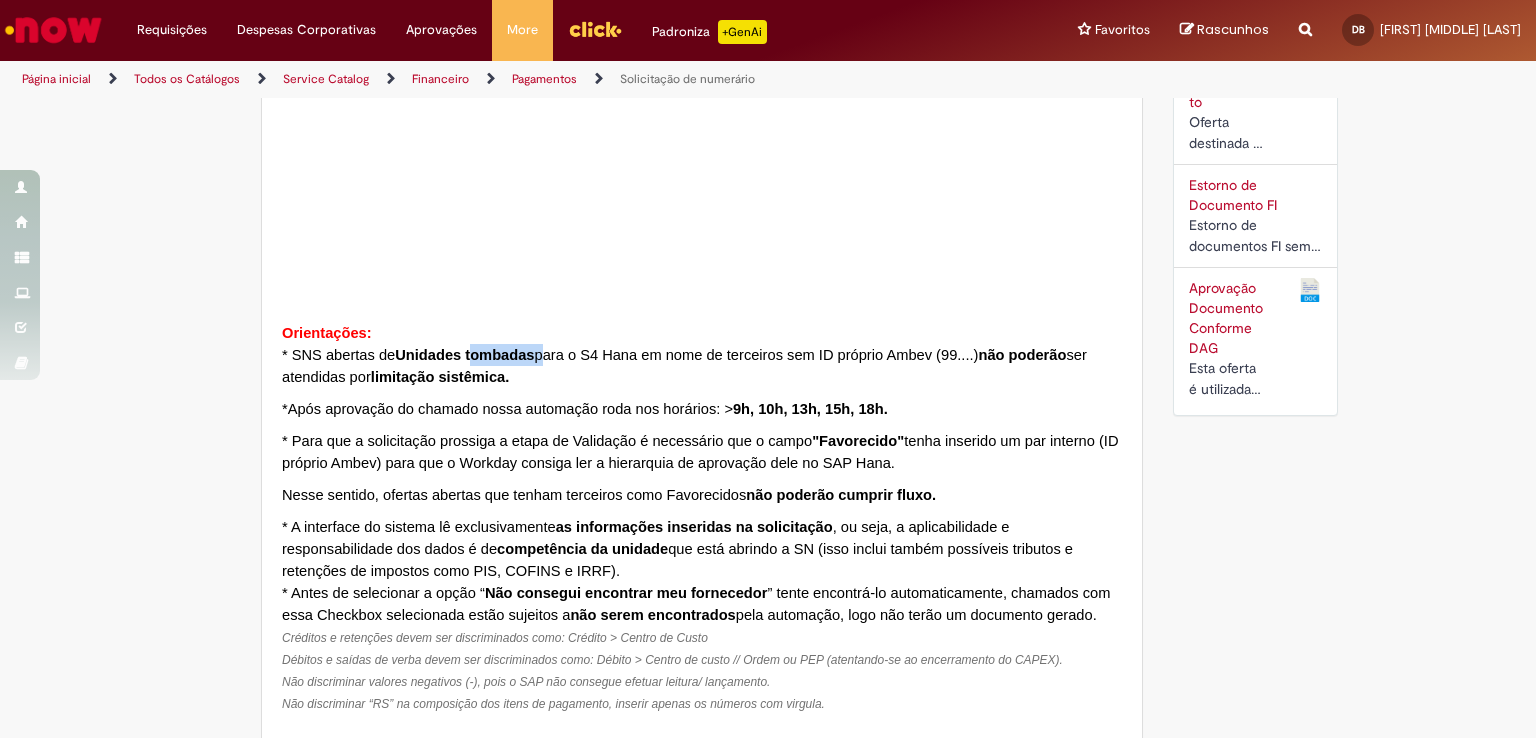 click on "Unidades tombadas" at bounding box center (464, 355) 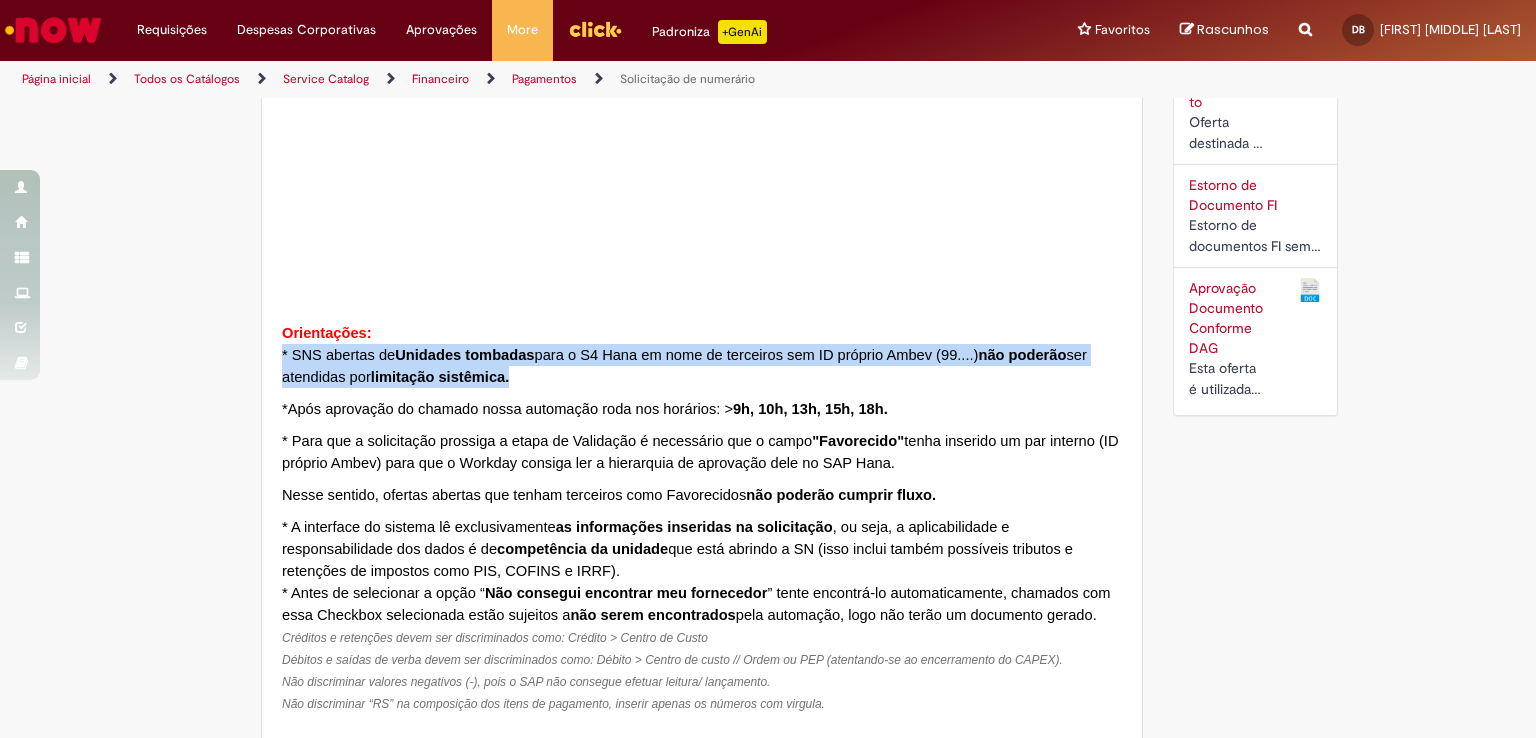 drag, startPoint x: 463, startPoint y: 349, endPoint x: 448, endPoint y: 359, distance: 18.027756 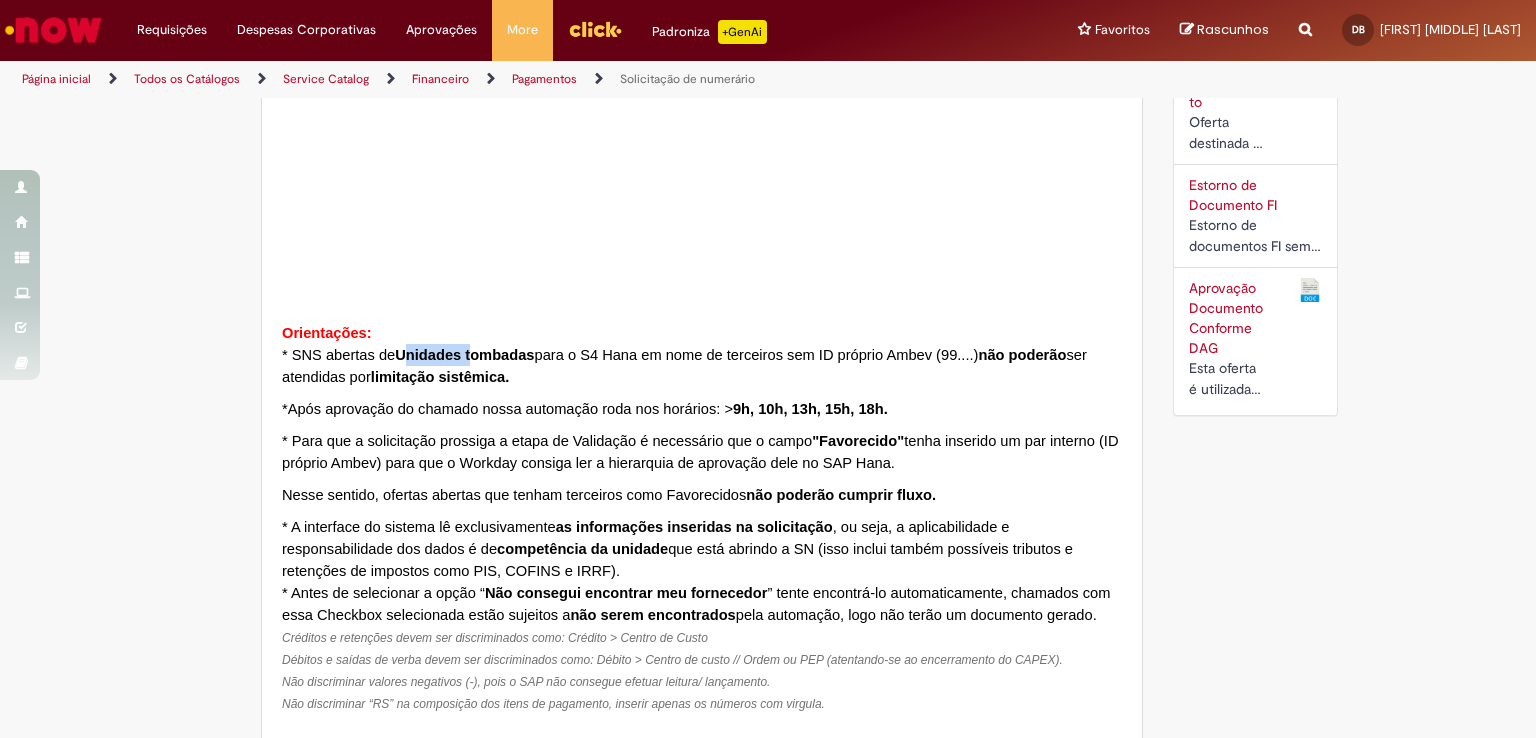 click on "Unidades tombadas" at bounding box center (464, 355) 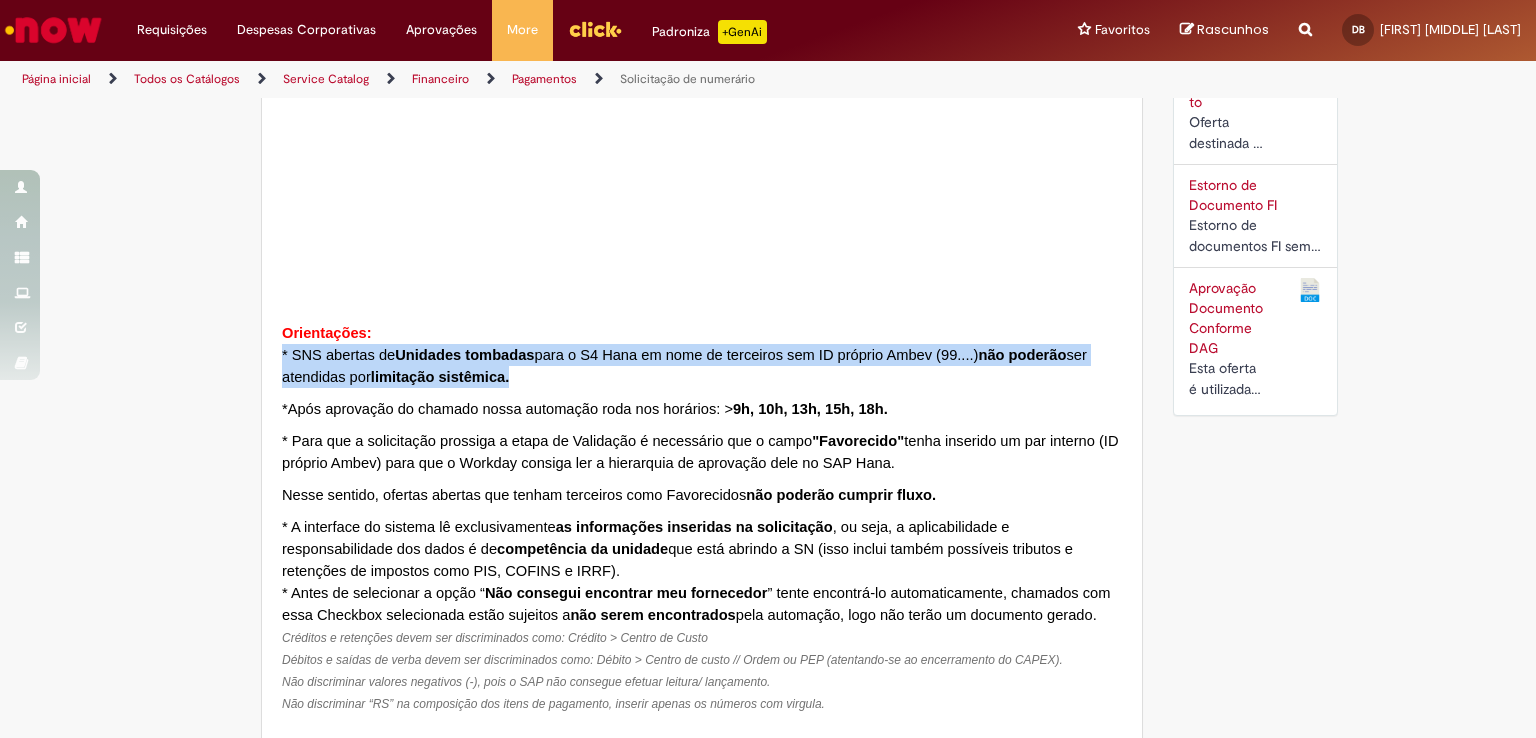 drag, startPoint x: 448, startPoint y: 359, endPoint x: 495, endPoint y: 353, distance: 47.38143 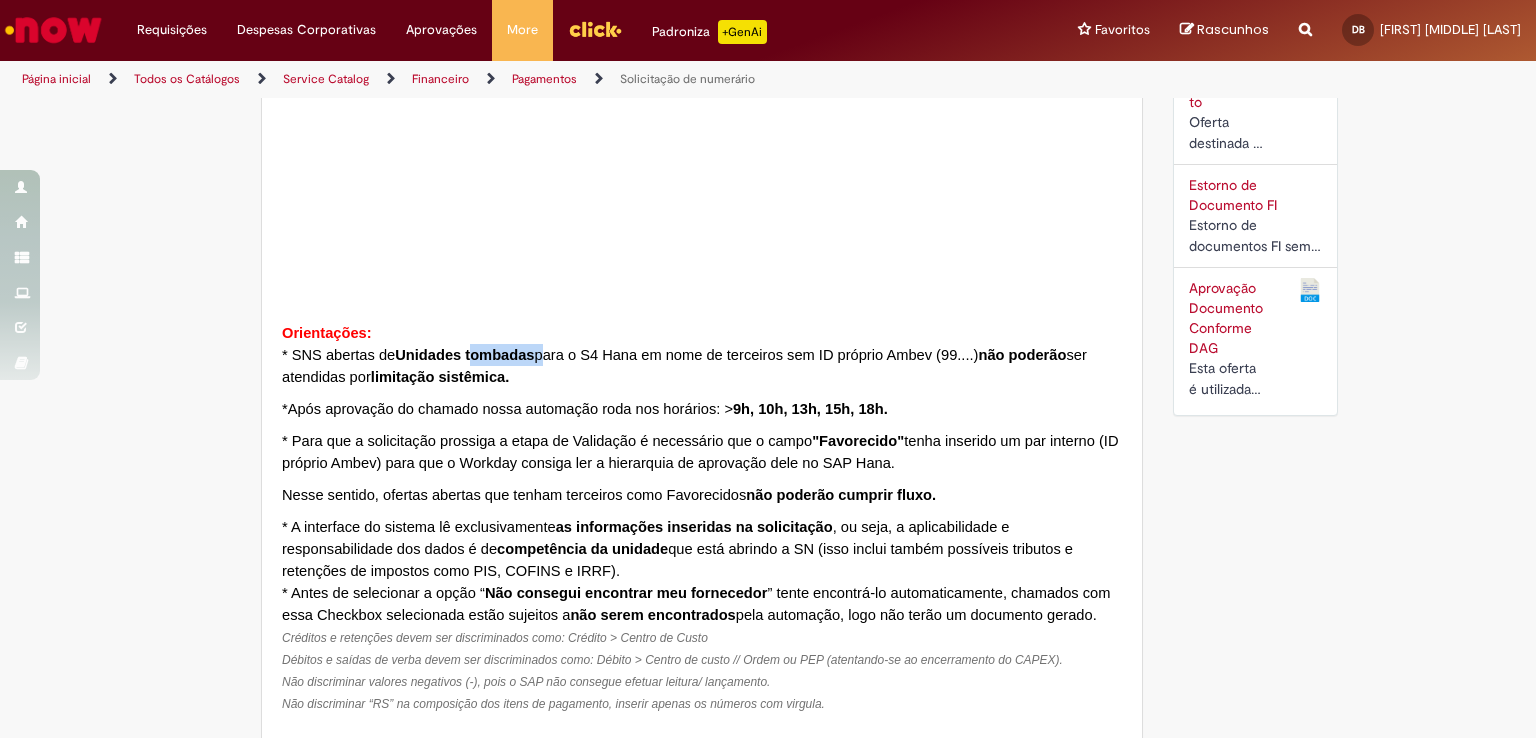 click on "Unidades tombadas" at bounding box center [464, 355] 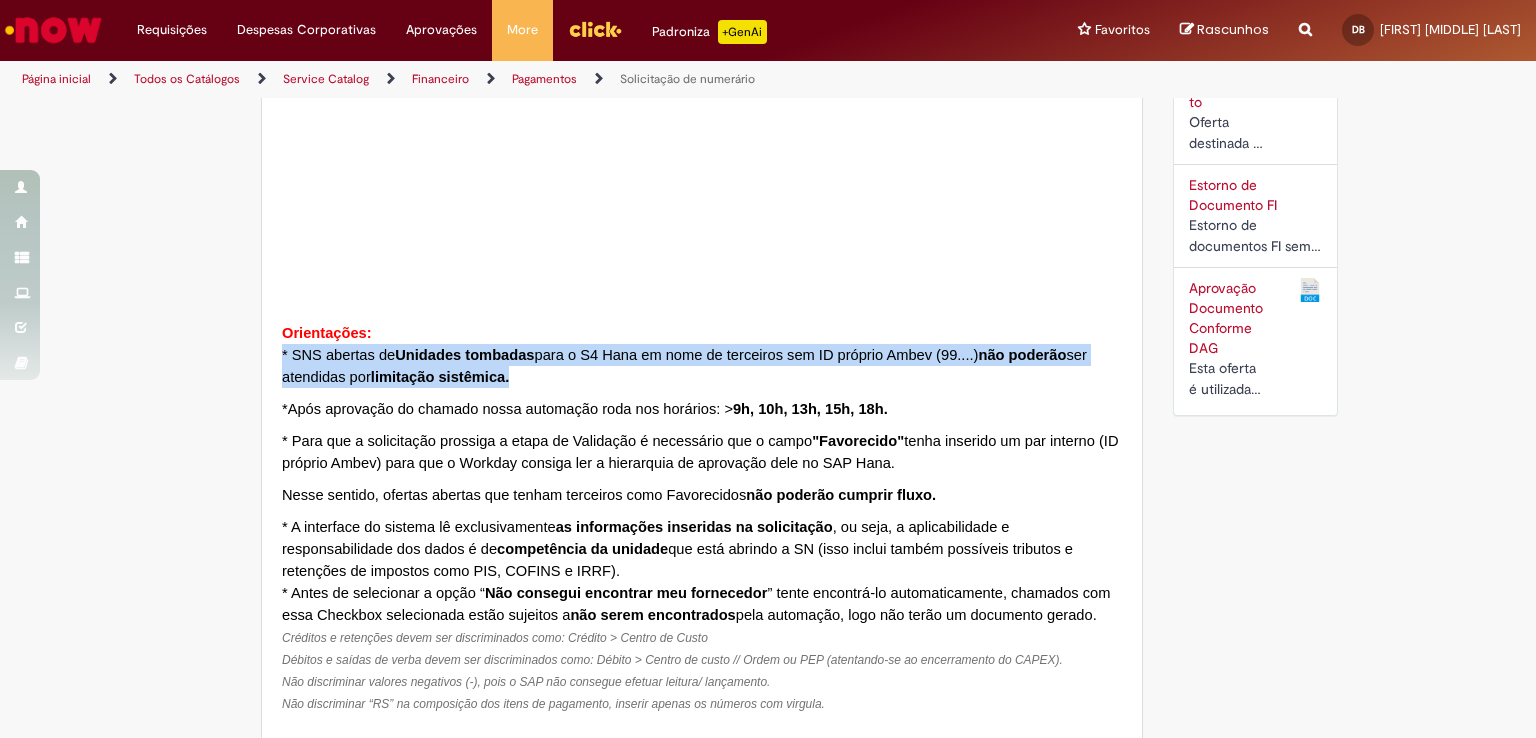 click on "Unidades tombadas" at bounding box center [464, 355] 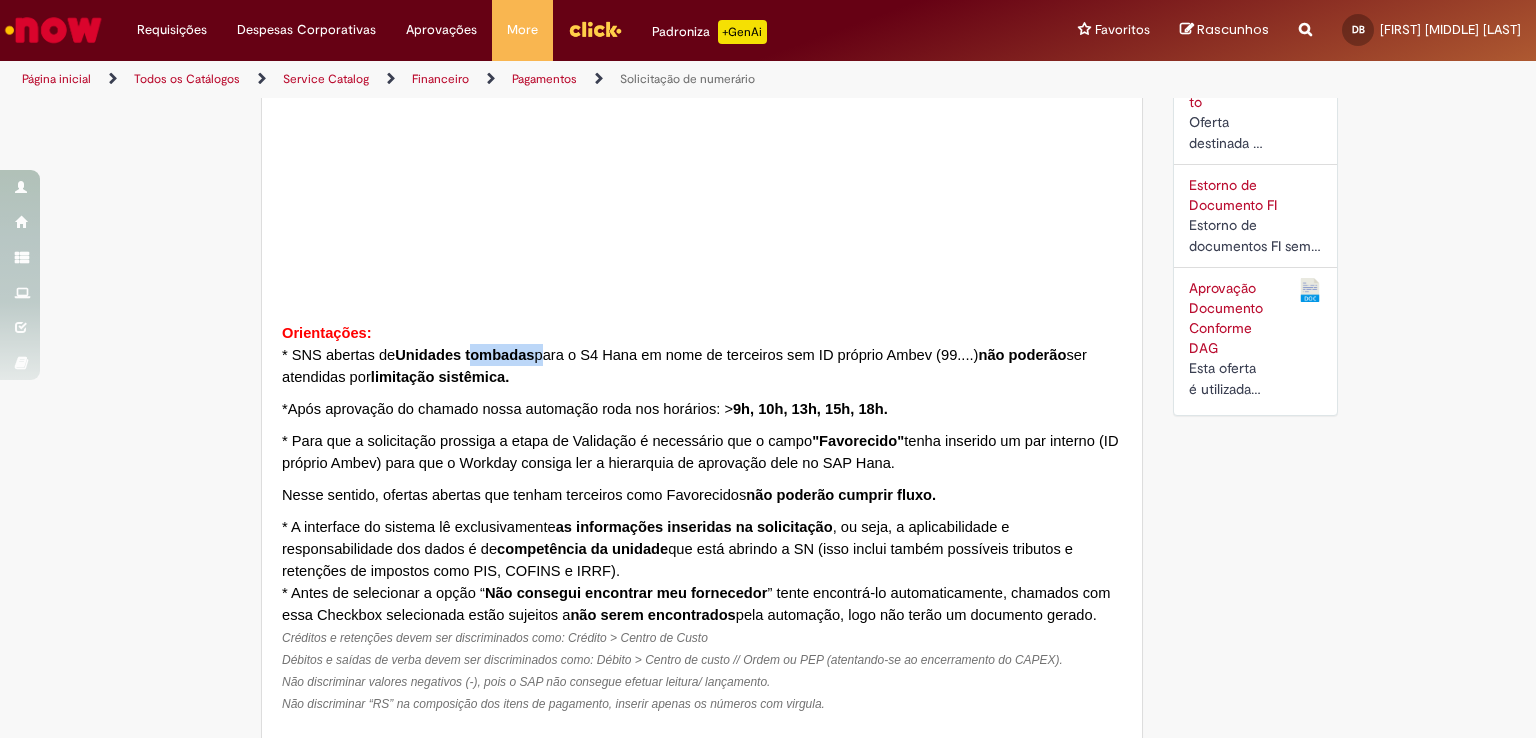 click on "Unidades tombadas" at bounding box center [464, 355] 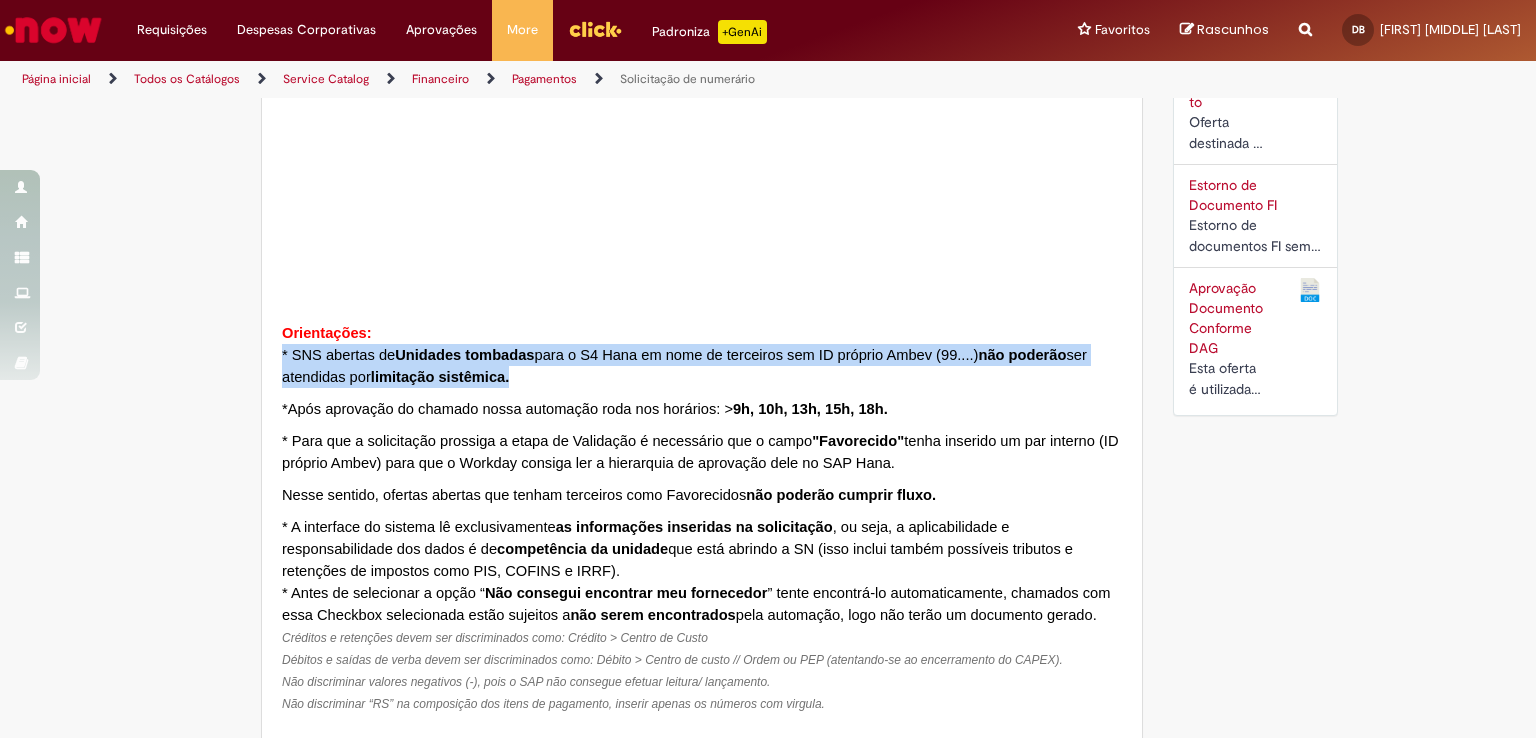 click on "Unidades tombadas" at bounding box center [464, 355] 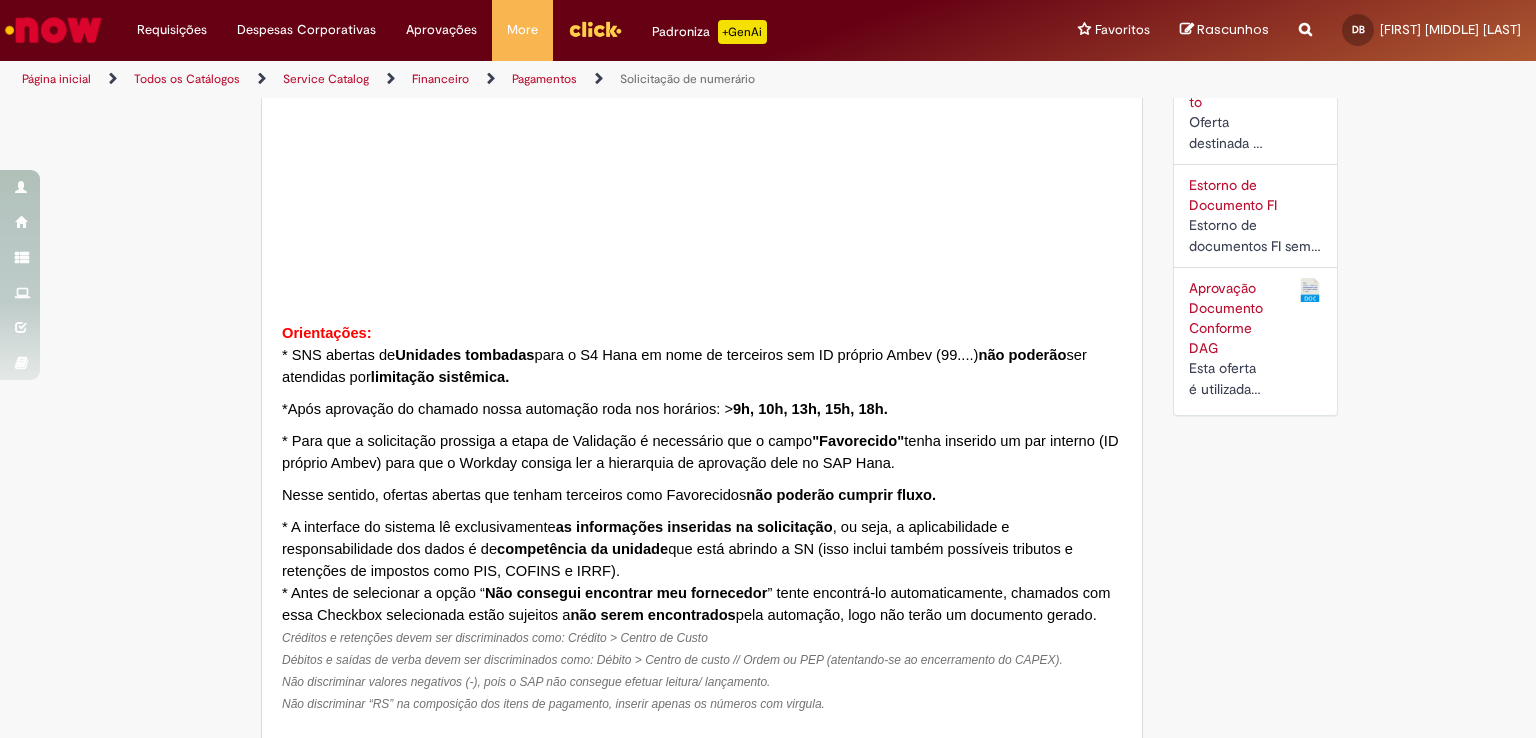 click on "* SNS abertas de  Unidades tombadas  para o S4 Hana em nome de terceiros sem ID próprio Ambev (99....)  não poderão  ser atendidas por  limitação sistêmica." at bounding box center (702, 366) 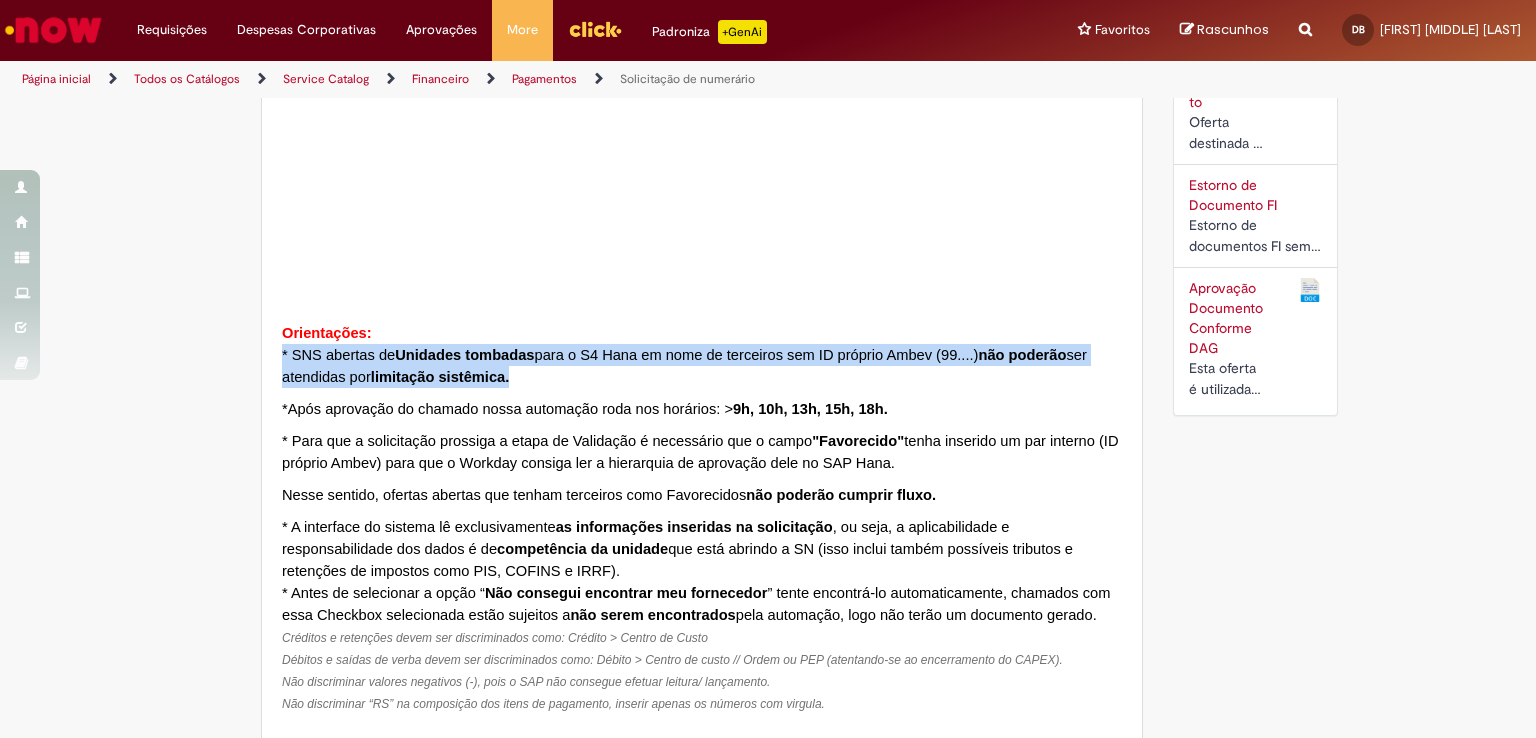 click on "* SNS abertas de  Unidades tombadas  para o S4 Hana em nome de terceiros sem ID próprio Ambev (99....)  não poderão  ser atendidas por  limitação sistêmica." at bounding box center (702, 366) 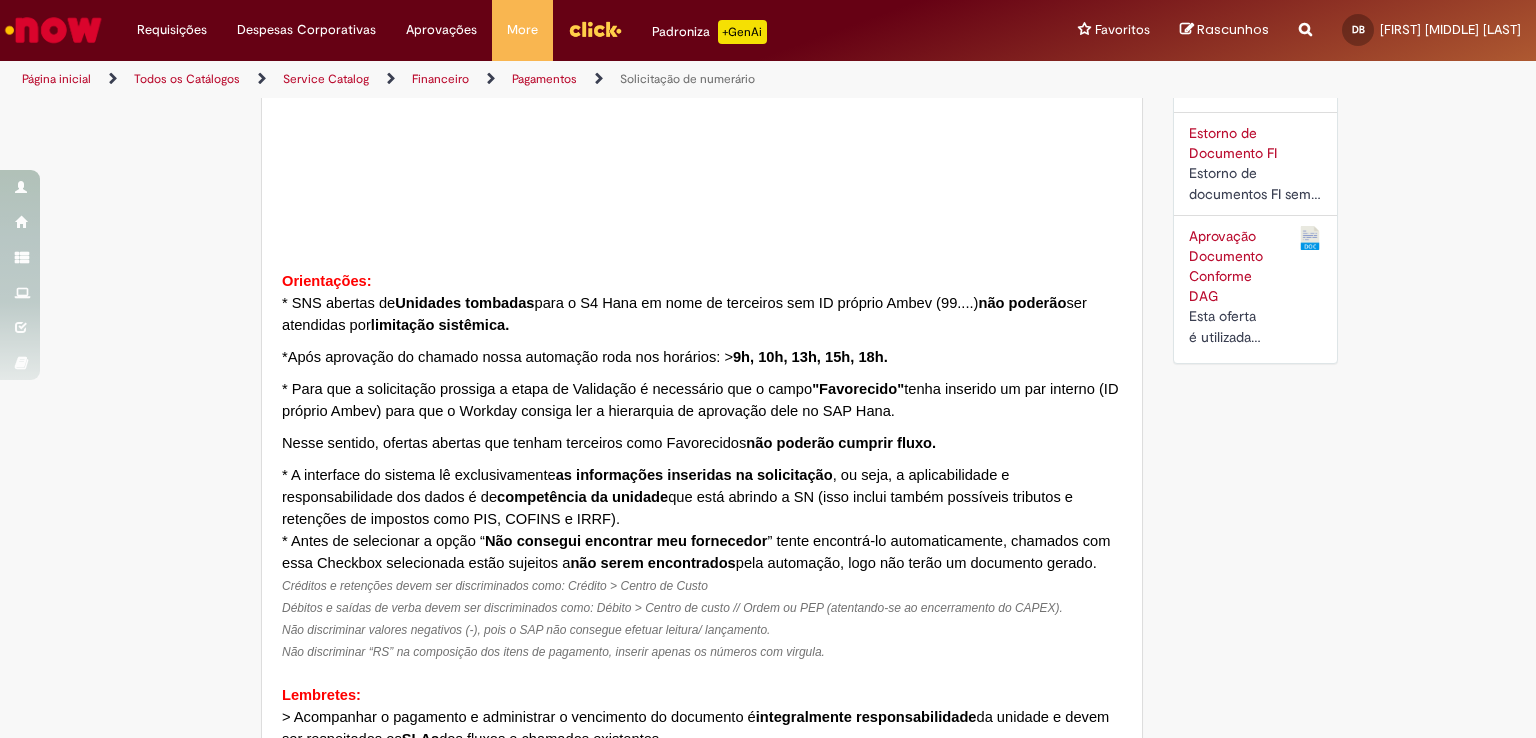 scroll, scrollTop: 400, scrollLeft: 0, axis: vertical 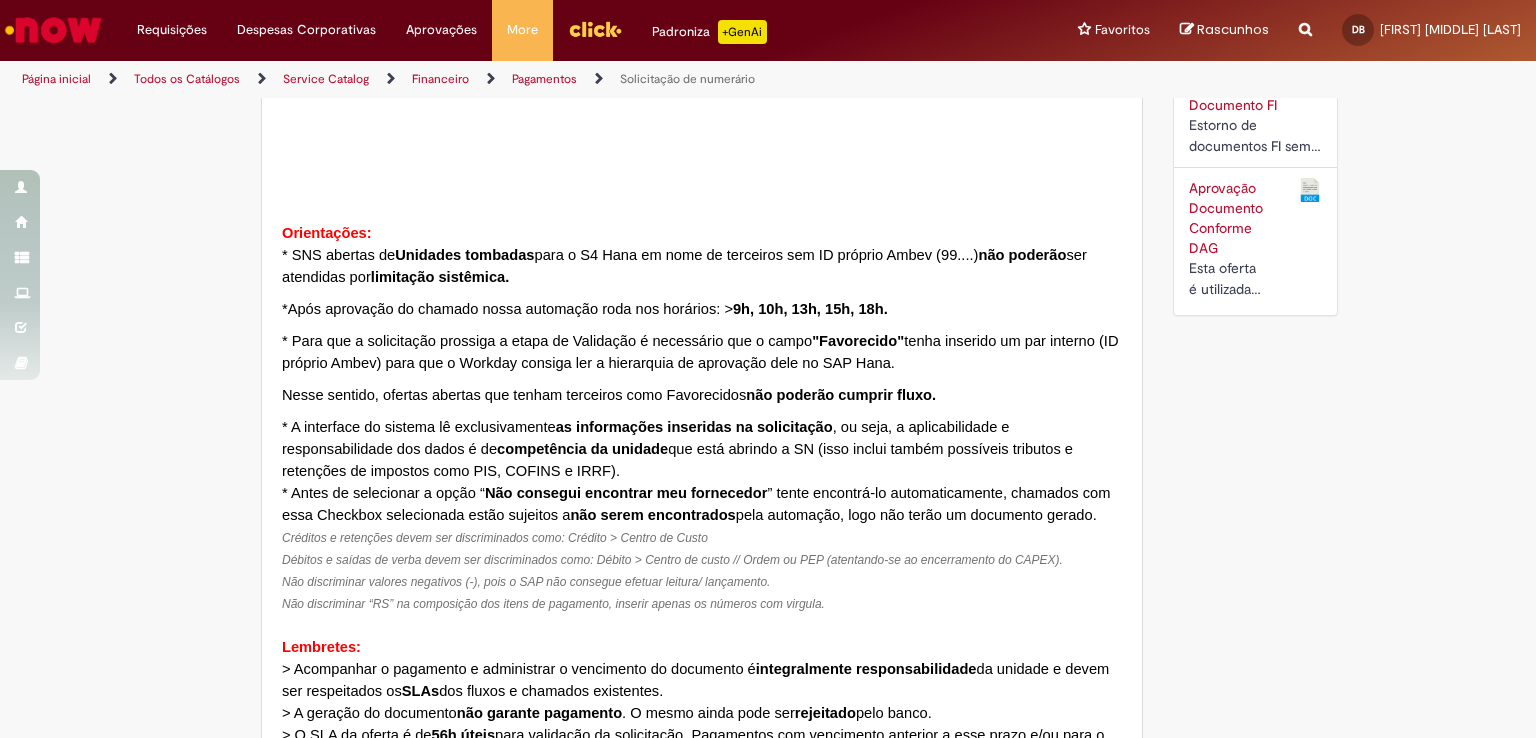 click on "*Após aprovação do chamado nossa automação roda nos horários:   >  9h, 10h, 13h, 15h, 18h." at bounding box center [589, 309] 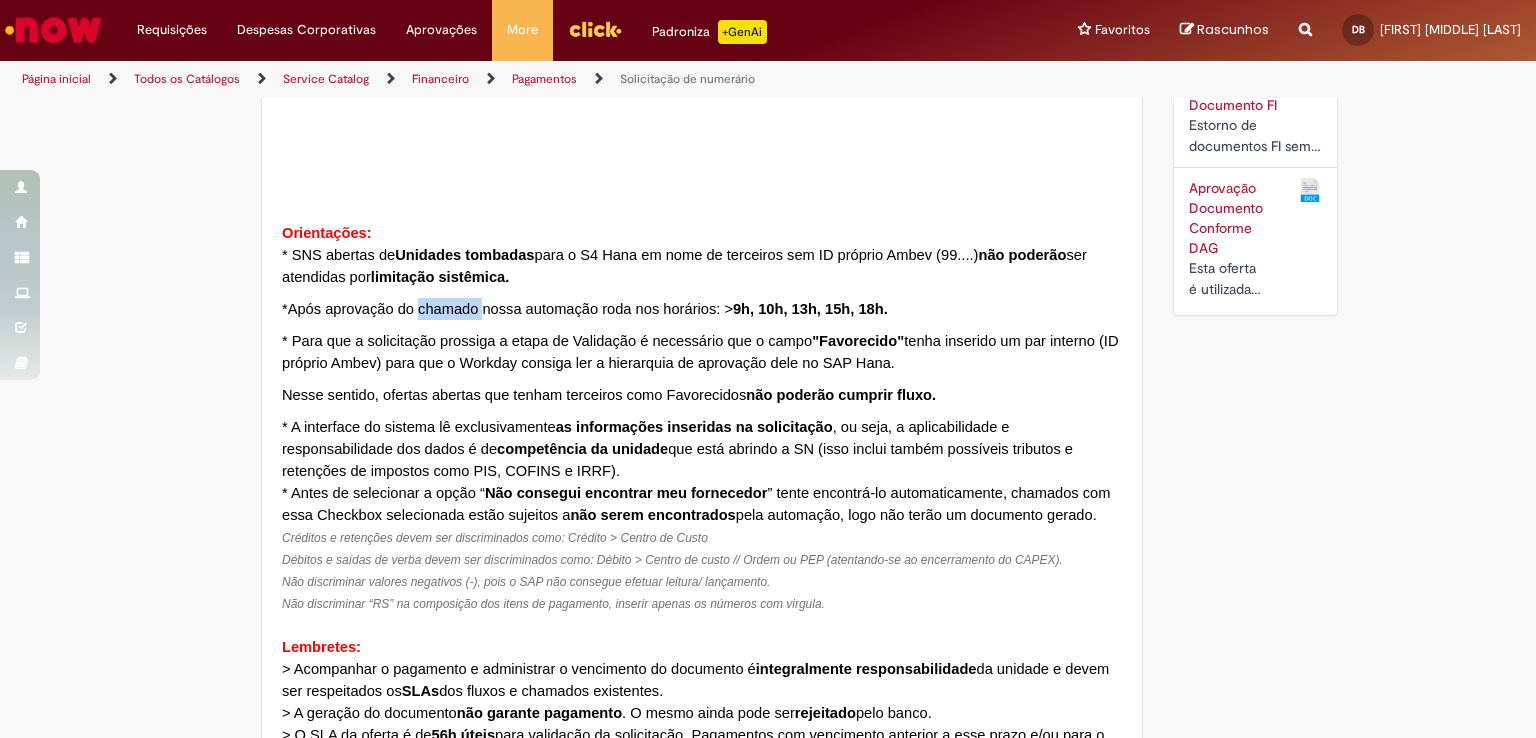 click on "*Após aprovação do chamado nossa automação roda nos horários:   >  9h, 10h, 13h, 15h, 18h." at bounding box center (589, 309) 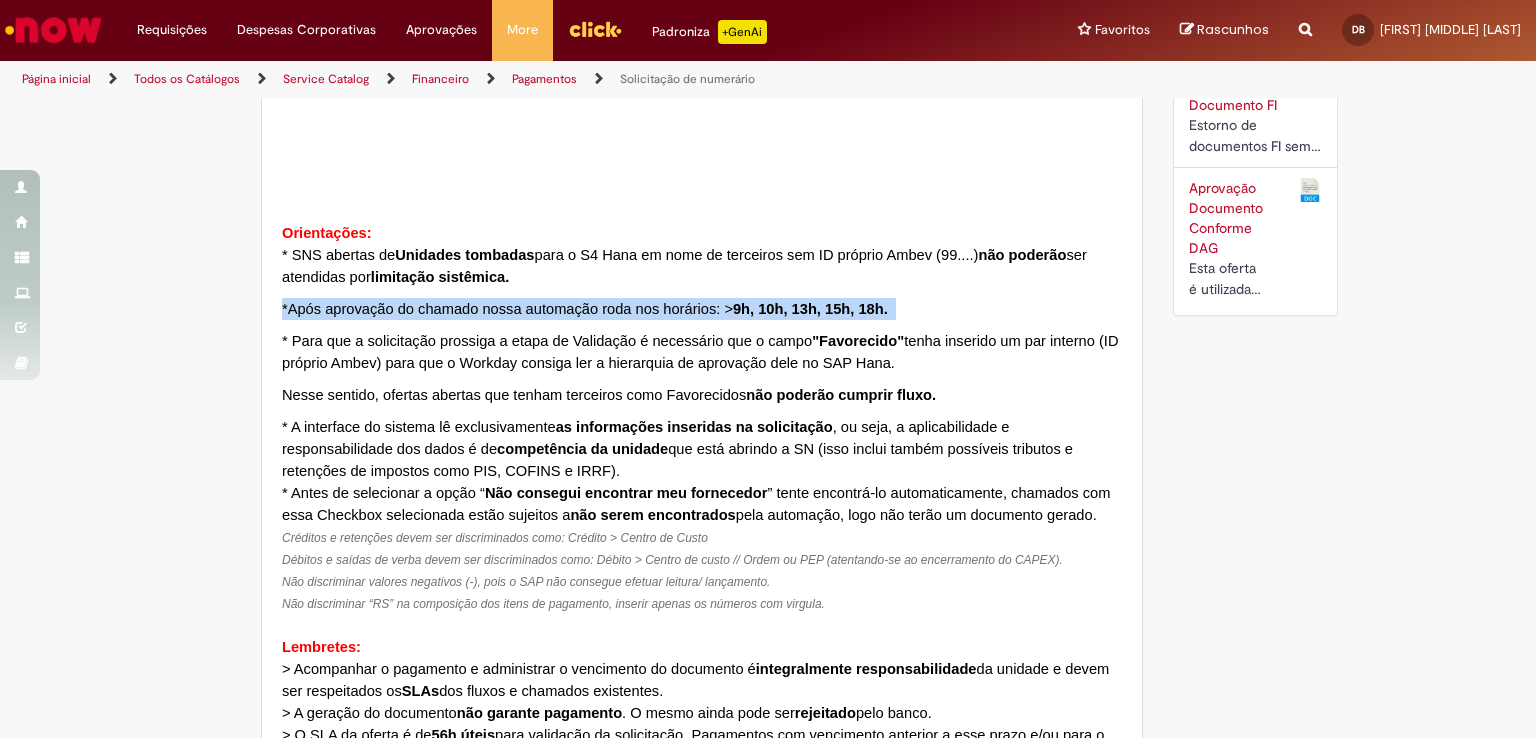 drag, startPoint x: 456, startPoint y: 308, endPoint x: 501, endPoint y: 307, distance: 45.01111 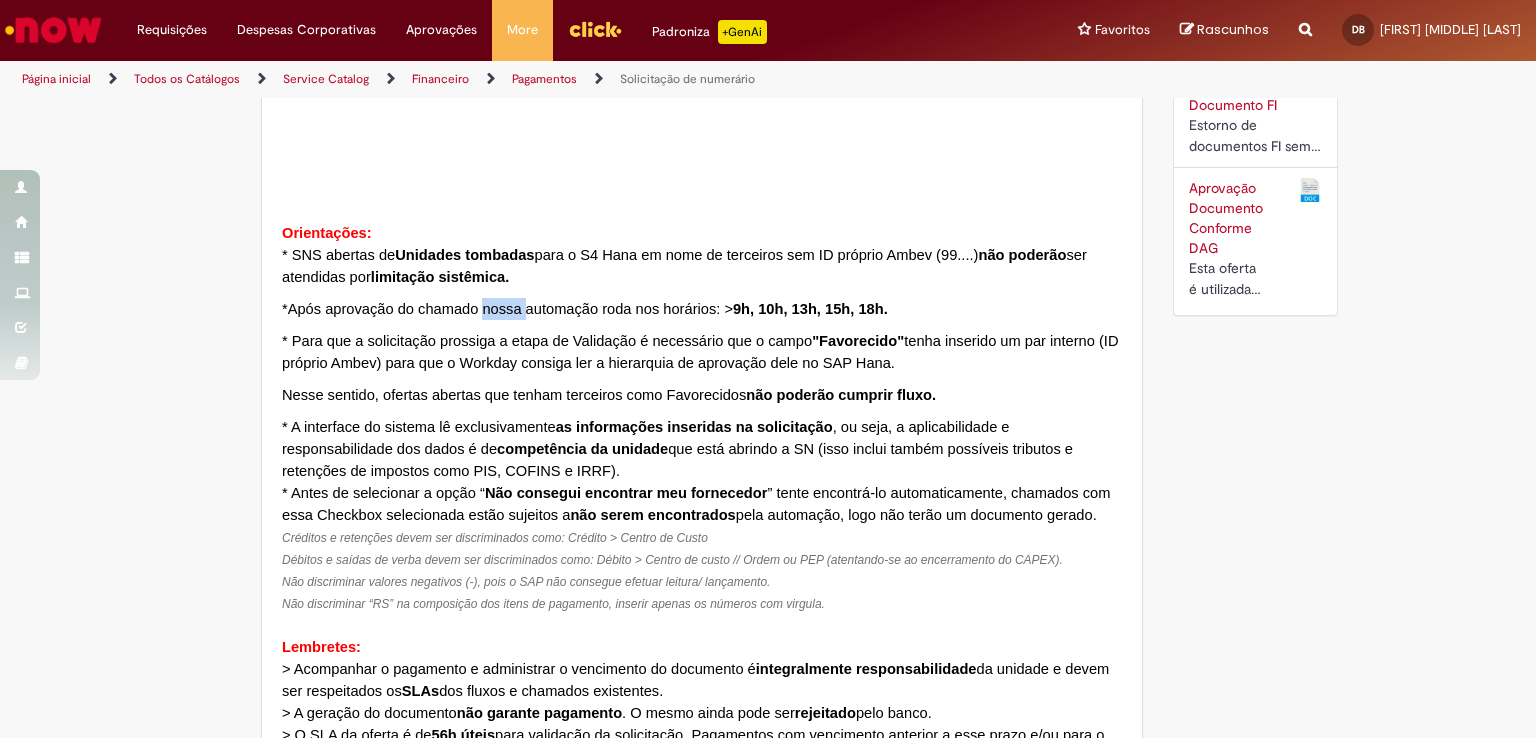 click on "*Após aprovação do chamado nossa automação roda nos horários:   >  9h, 10h, 13h, 15h, 18h." at bounding box center [589, 309] 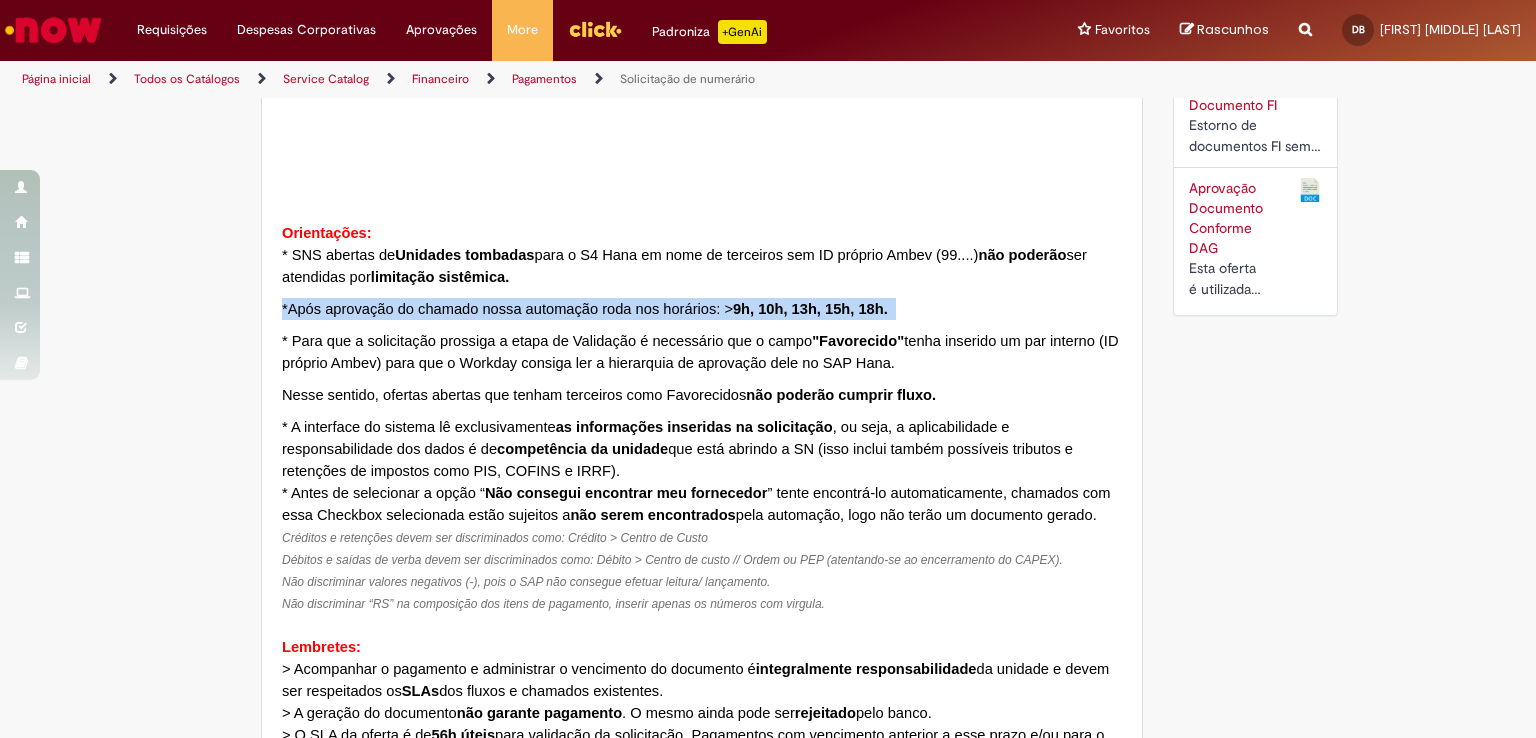 click on "*Após aprovação do chamado nossa automação roda nos horários:   >  9h, 10h, 13h, 15h, 18h." at bounding box center (589, 309) 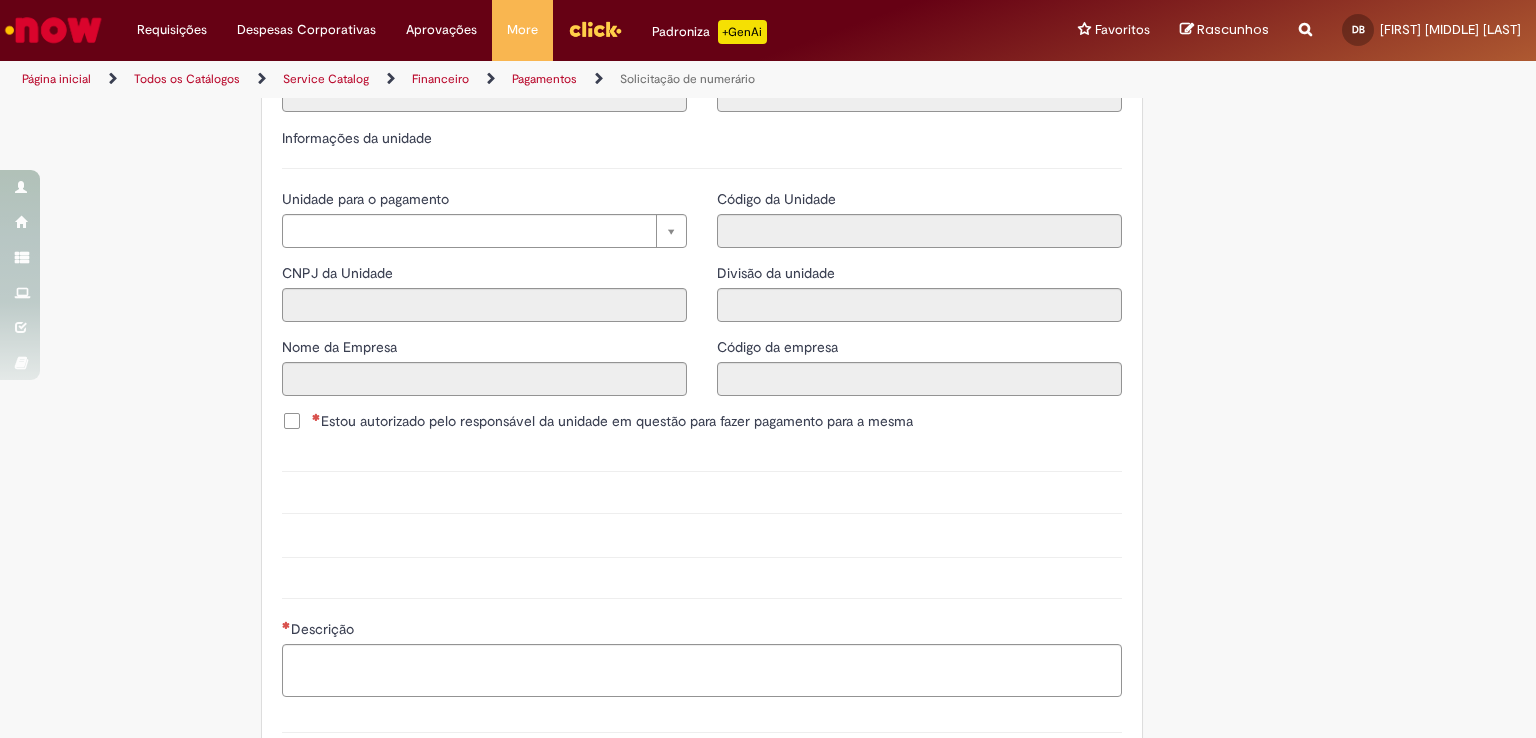 scroll, scrollTop: 2041, scrollLeft: 0, axis: vertical 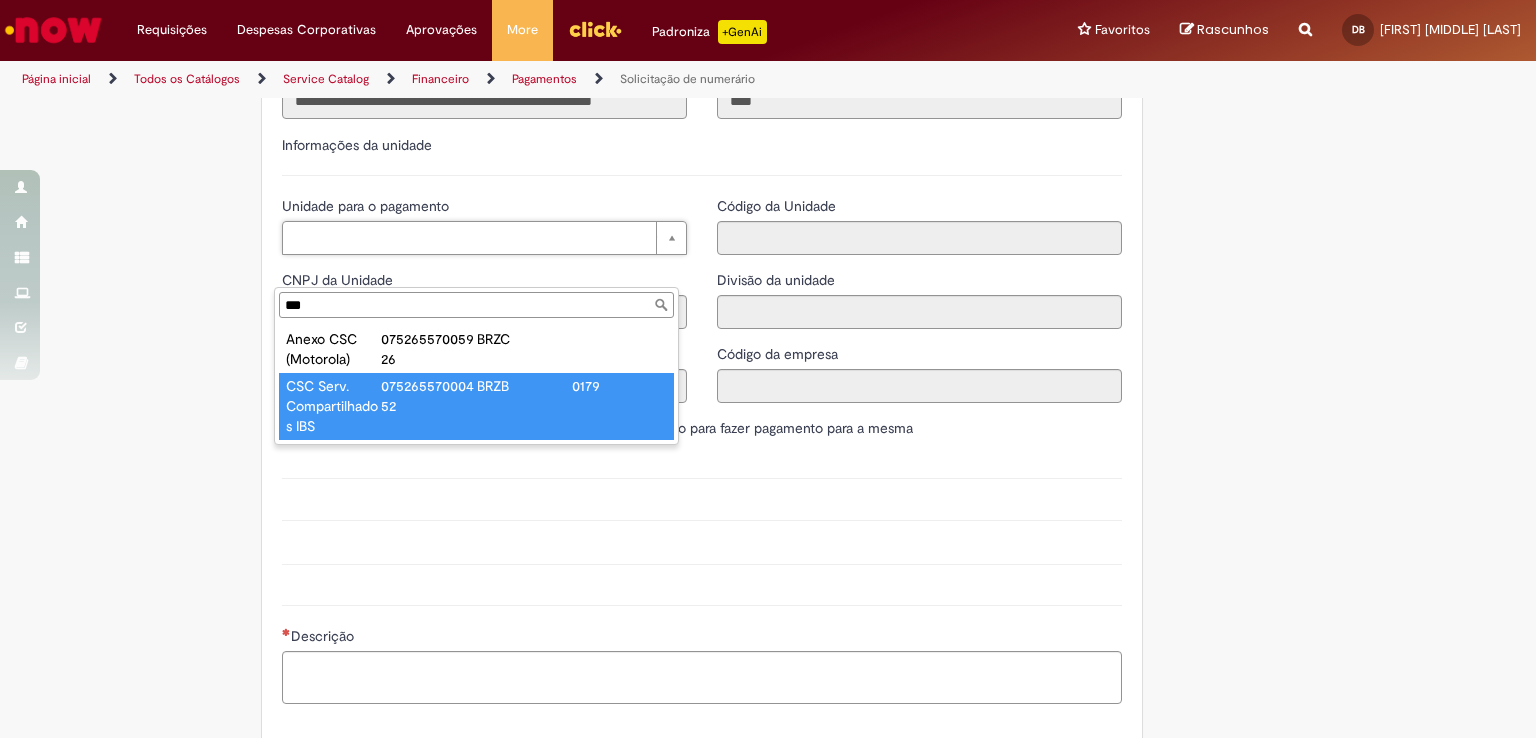 type on "***" 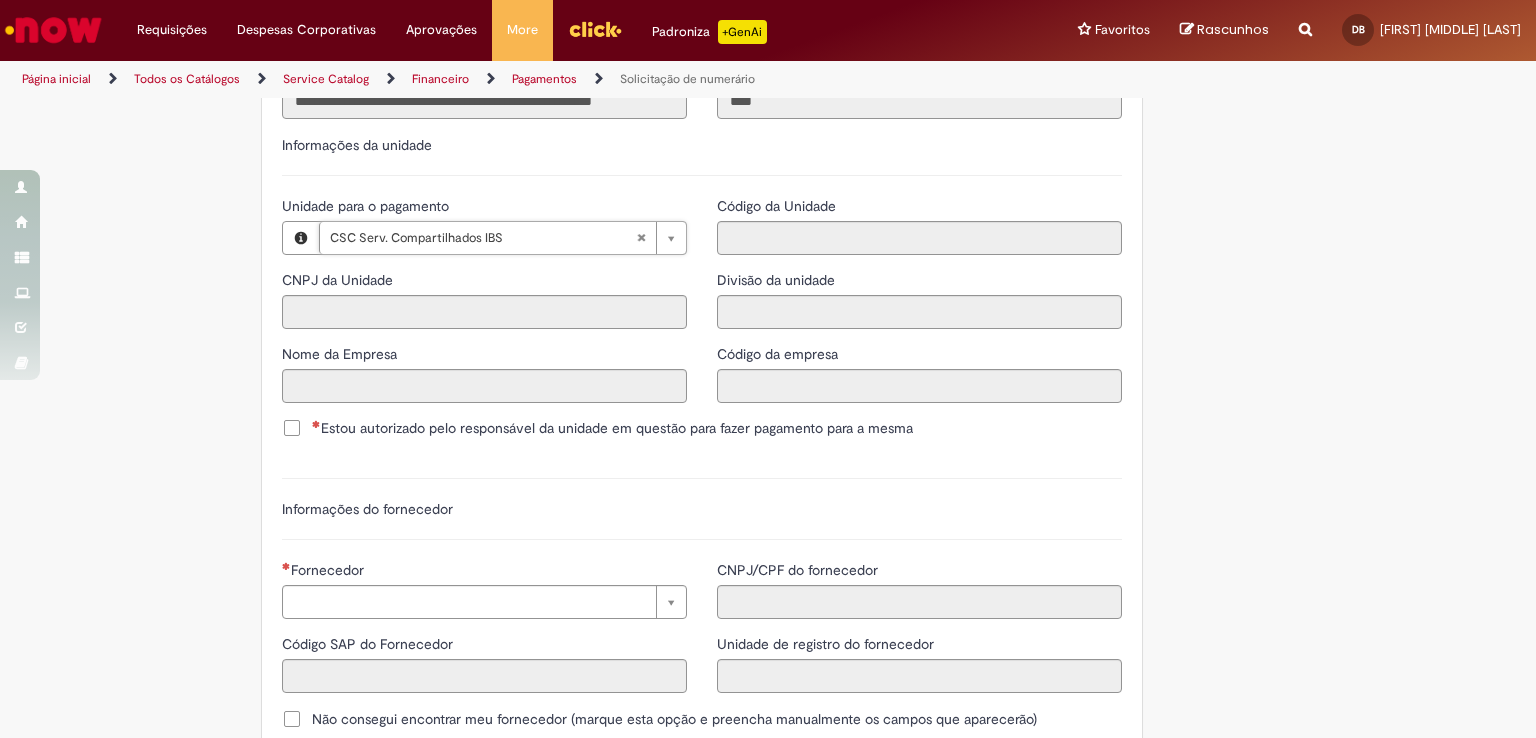 type on "**********" 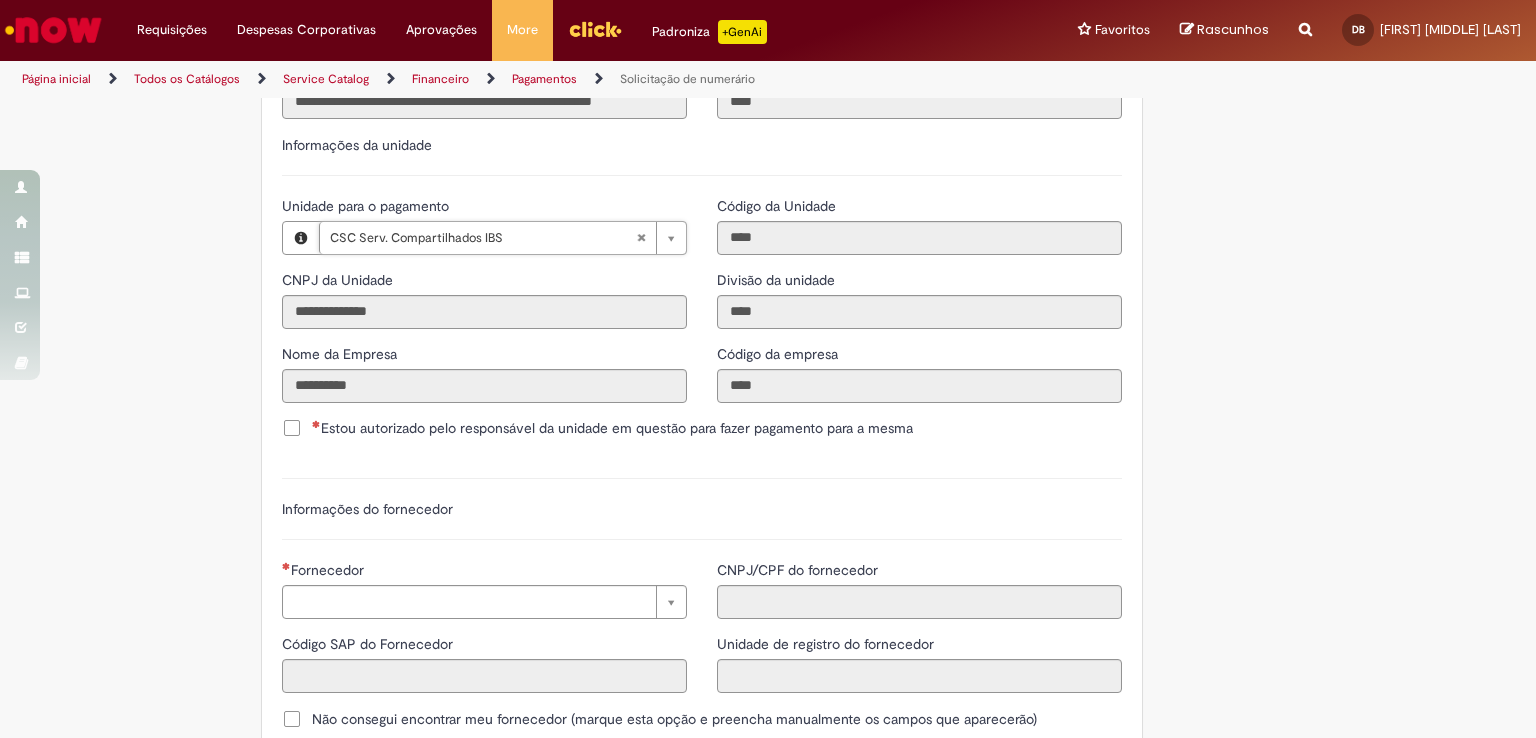 click on "Estou autorizado pelo responsável da unidade em questão para fazer pagamento para a mesma" at bounding box center [597, 428] 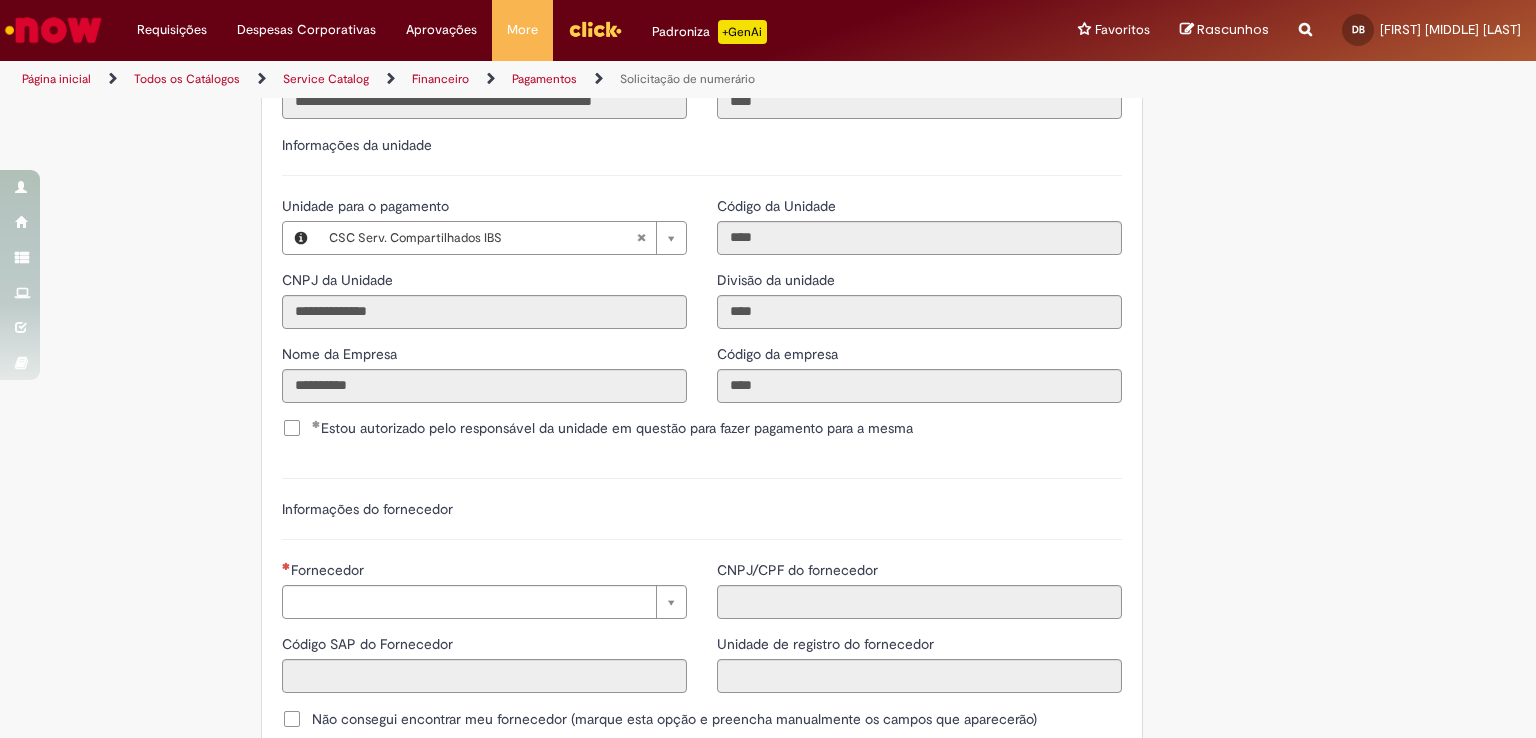 click on "Estou autorizado pelo responsável da unidade em questão para fazer pagamento para a mesma" at bounding box center [612, 428] 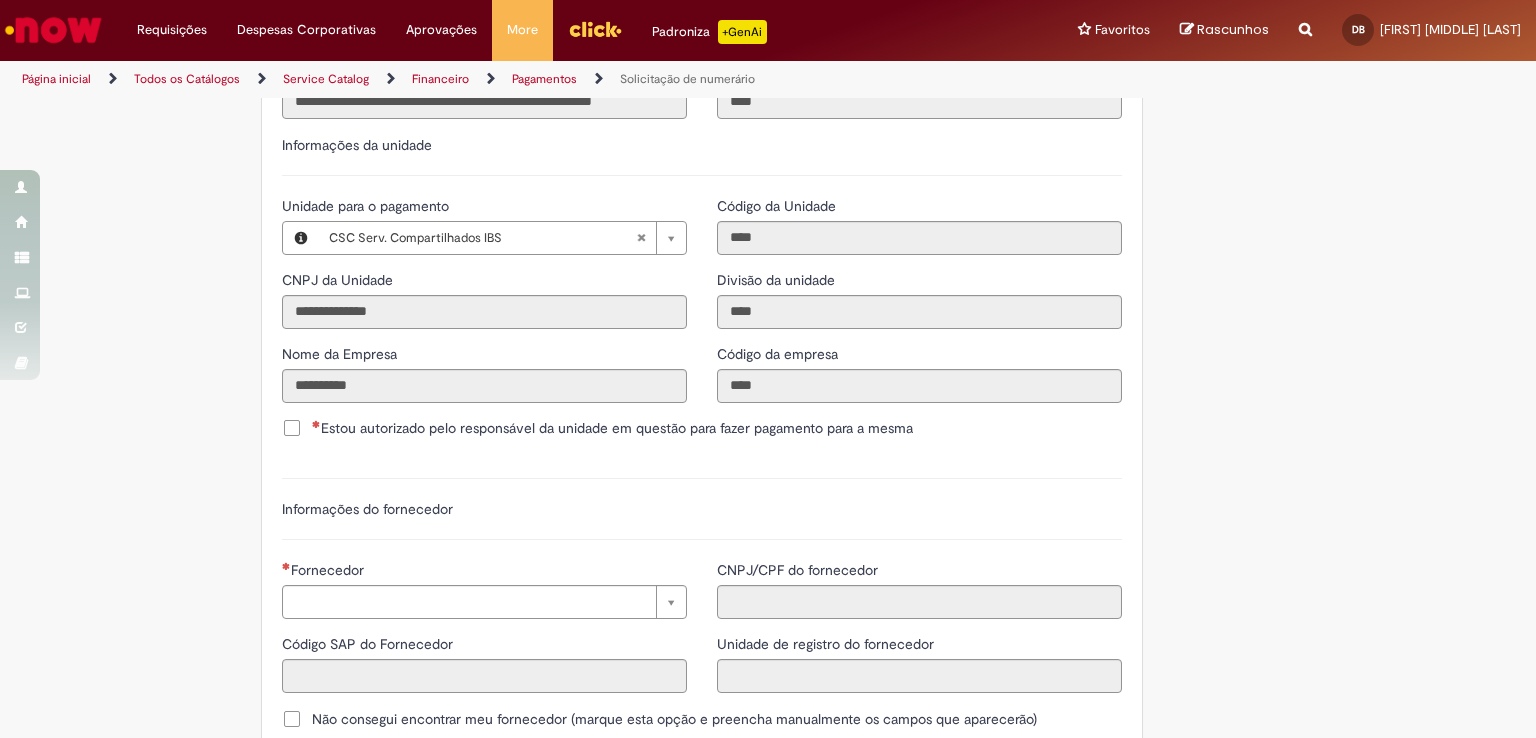 click on "Estou autorizado pelo responsável da unidade em questão para fazer pagamento para a mesma" at bounding box center (702, 430) 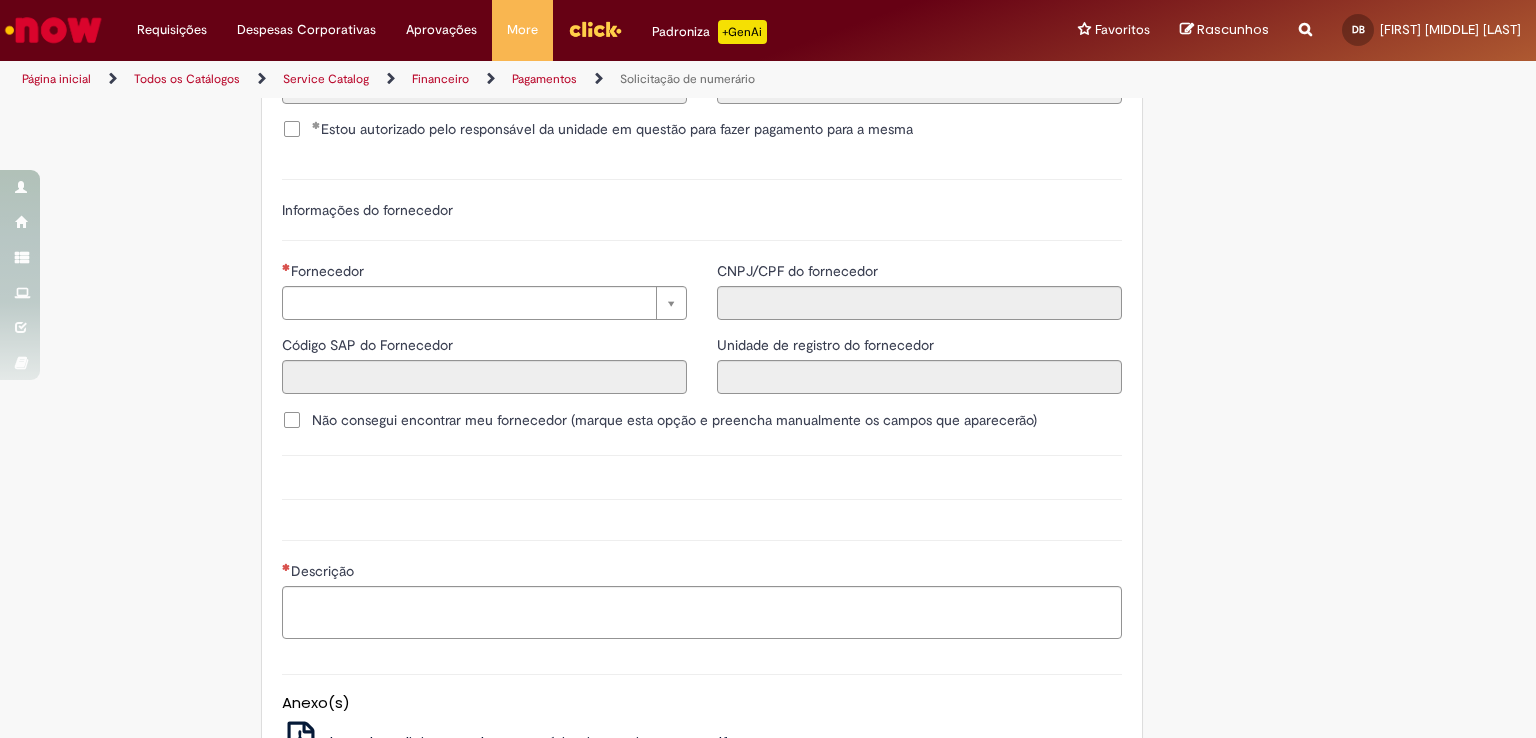 scroll, scrollTop: 2341, scrollLeft: 0, axis: vertical 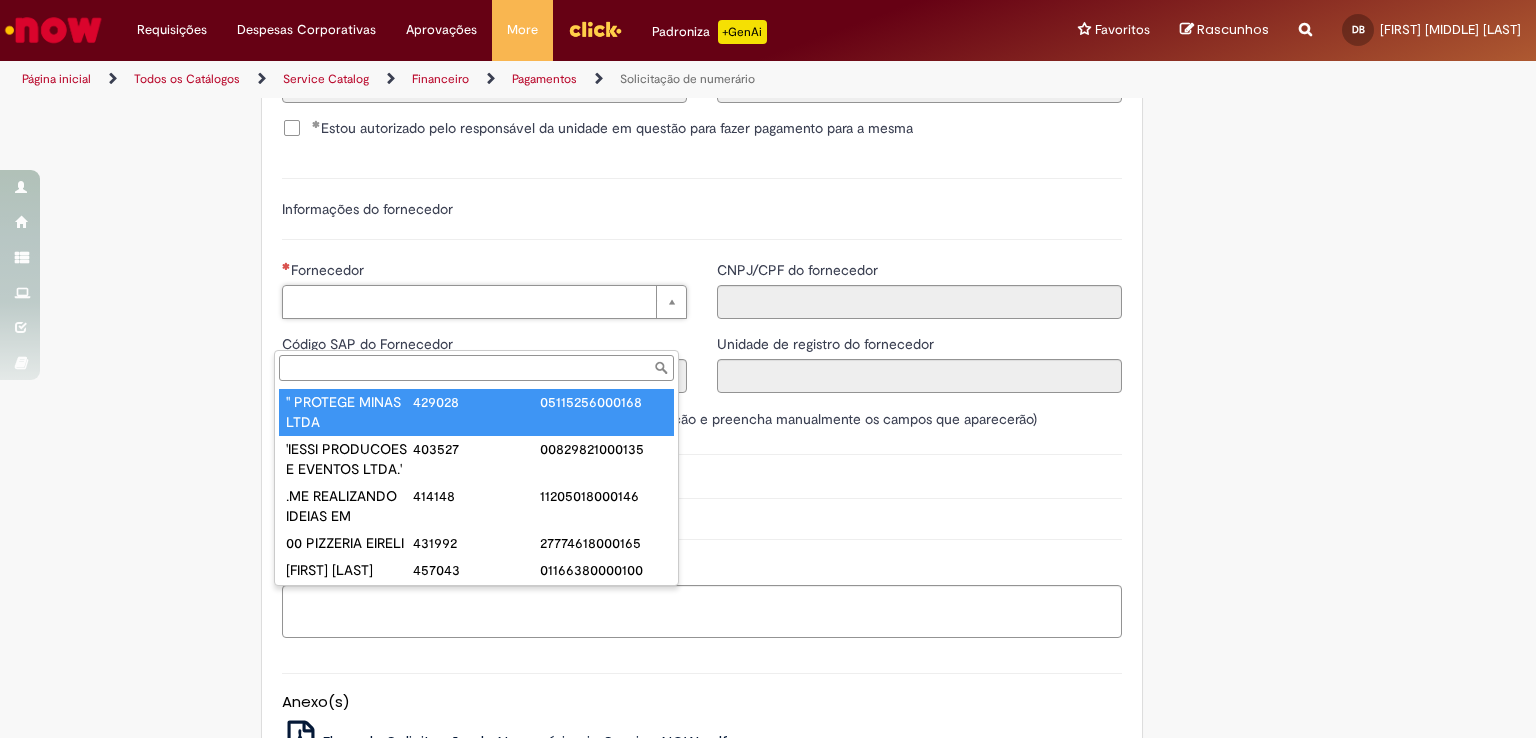 paste on "******" 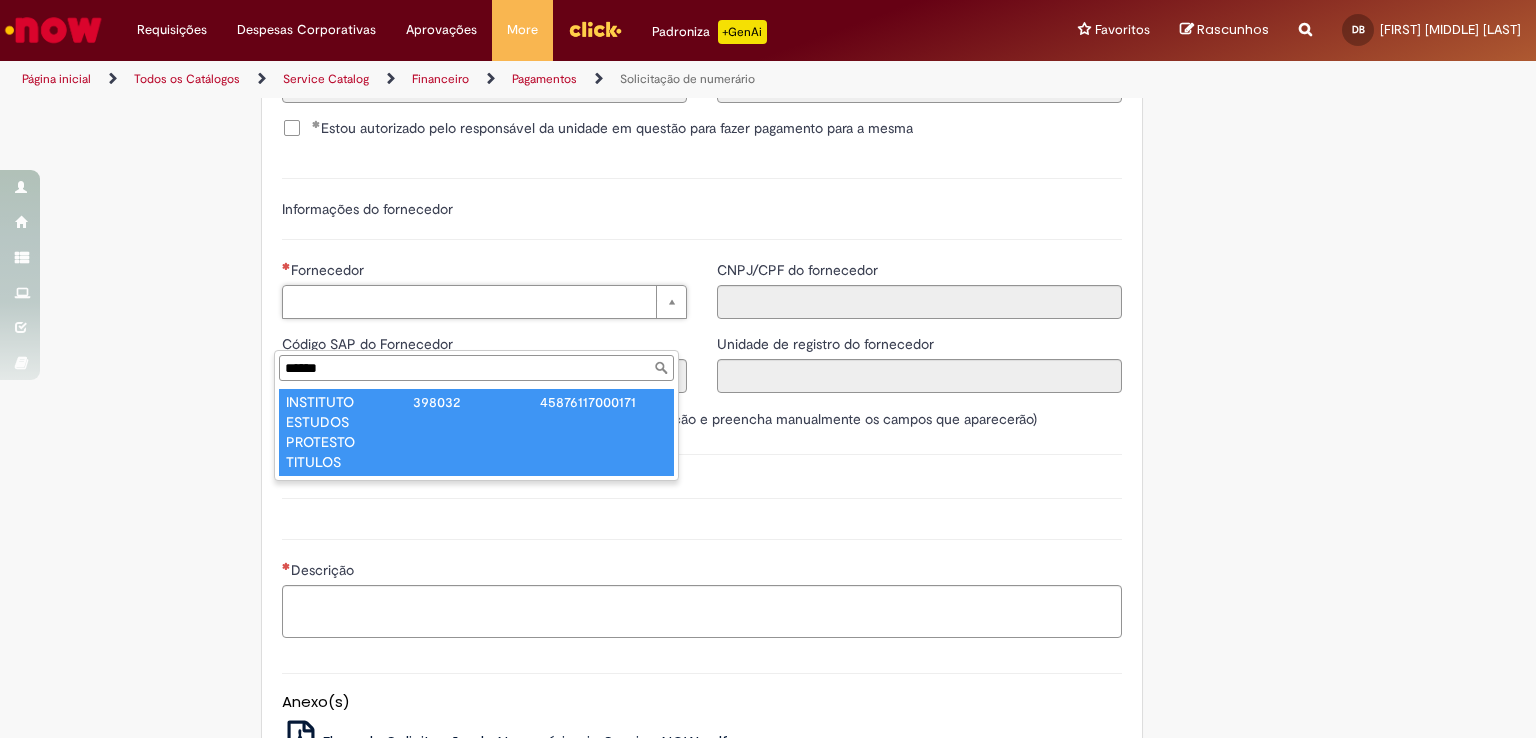 type on "******" 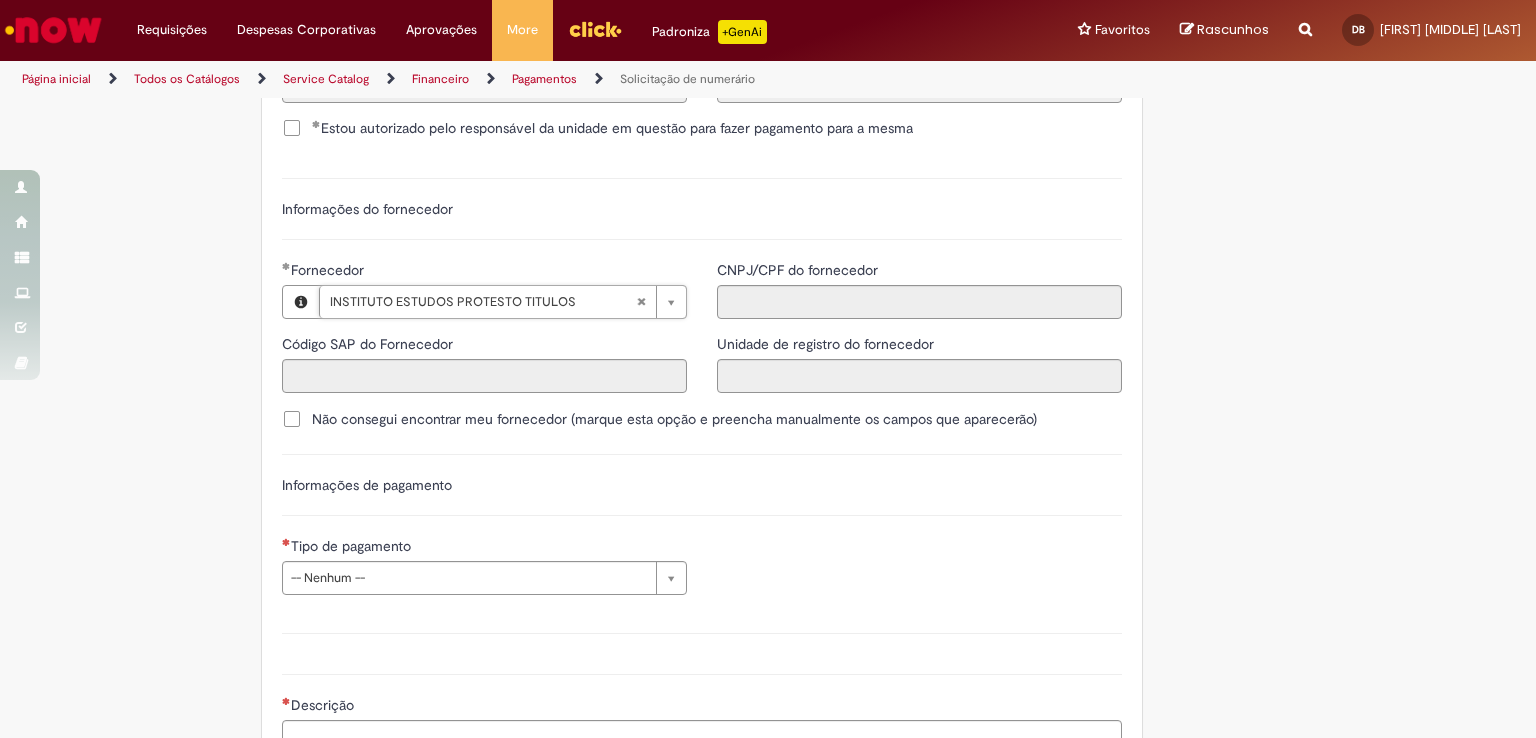 type on "******" 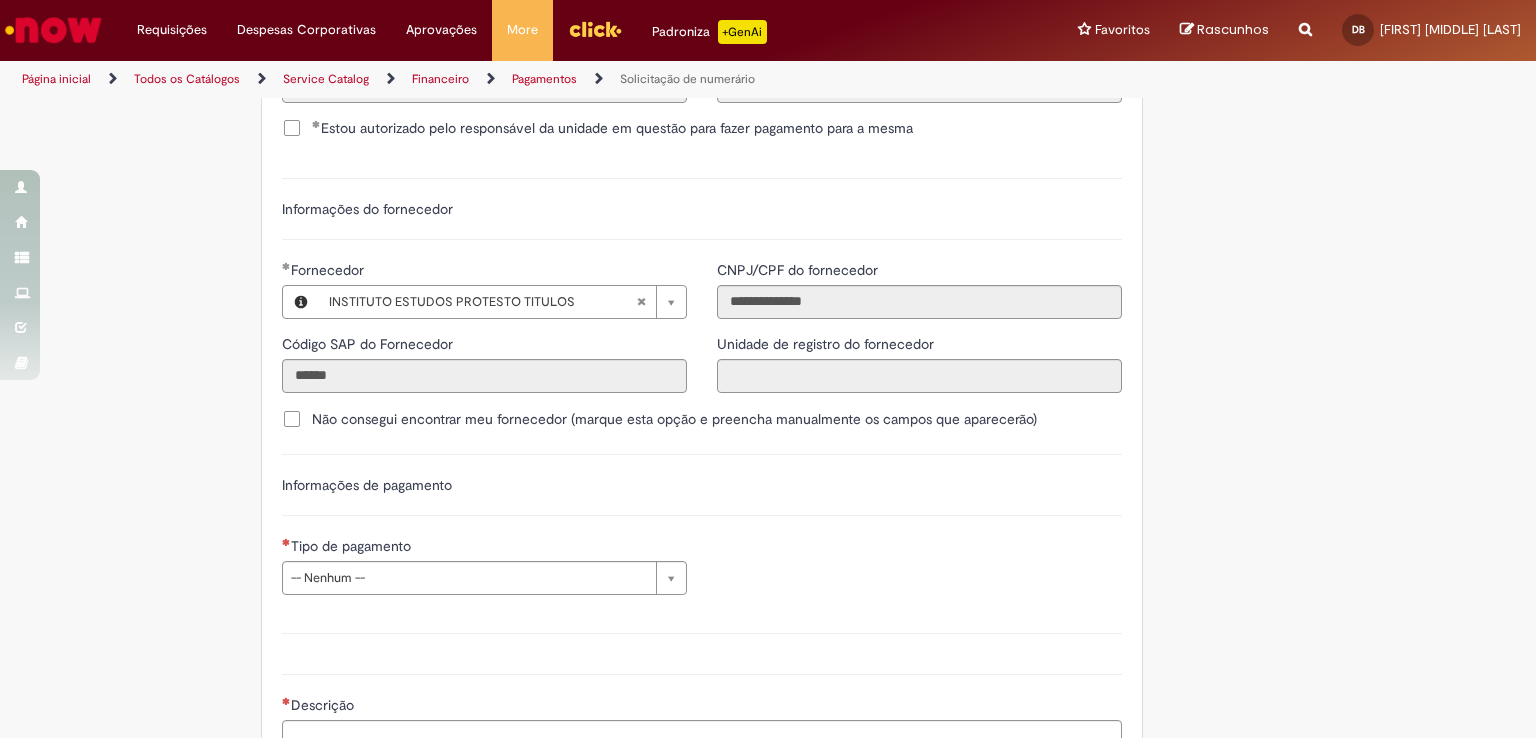 click on "Tire dúvidas com LupiAssist    +GenAI
Oi! Eu sou LupiAssist, uma Inteligência Artificial Generativa em constante aprendizado   Meu conteúdo é monitorado para trazer uma melhor experiência
Dúvidas comuns:
Só mais um instante, estou consultando nossas bases de conhecimento  e escrevendo a melhor resposta pra você!
Title
Lorem ipsum dolor sit amet    Fazer uma nova pergunta
Gerei esta resposta utilizando IA Generativa em conjunto com os nossos padrões. Em caso de divergência, os documentos oficiais prevalecerão.
Saiba mais em:
Ou ligue para:
E aí, te ajudei?
Sim, obrigado!" at bounding box center [768, -534] 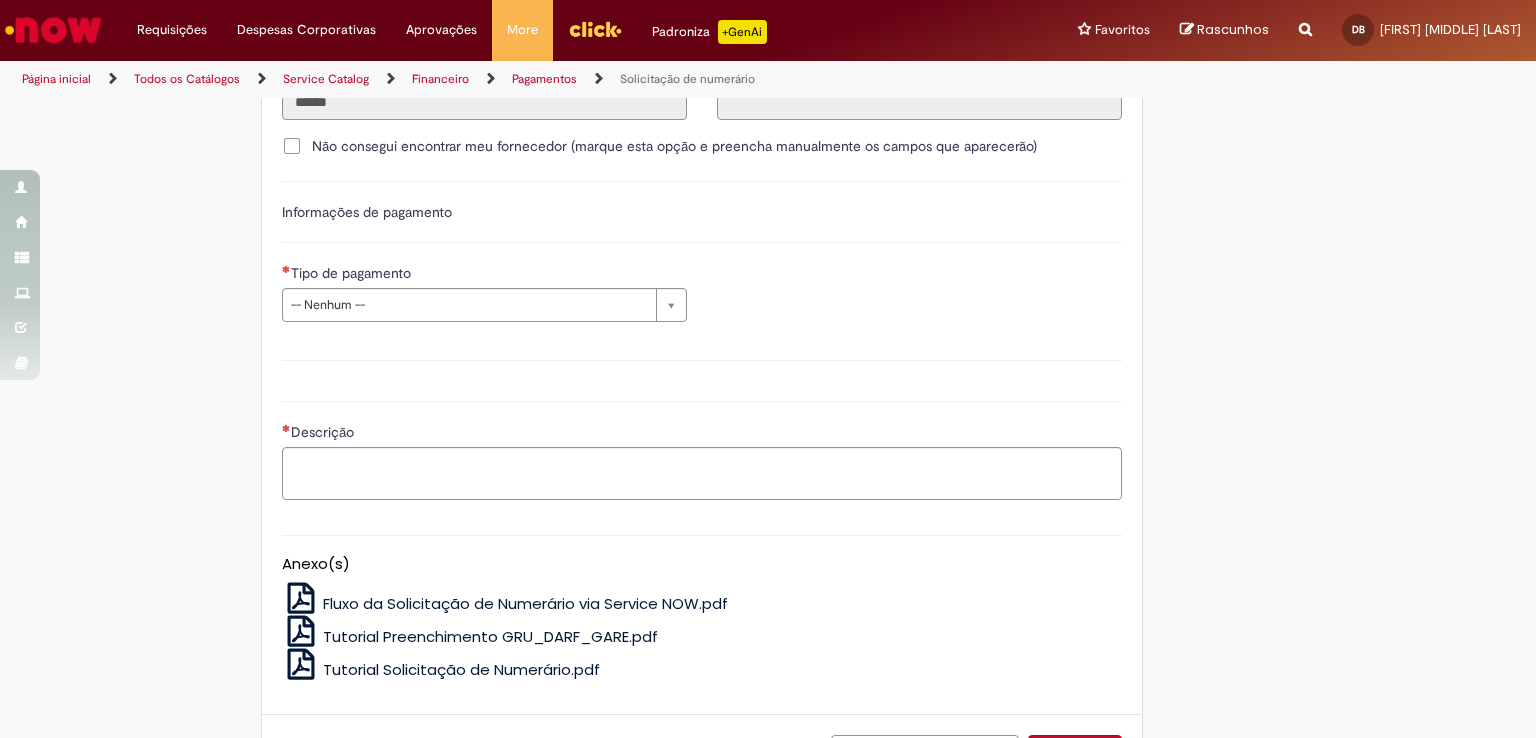 scroll, scrollTop: 2641, scrollLeft: 0, axis: vertical 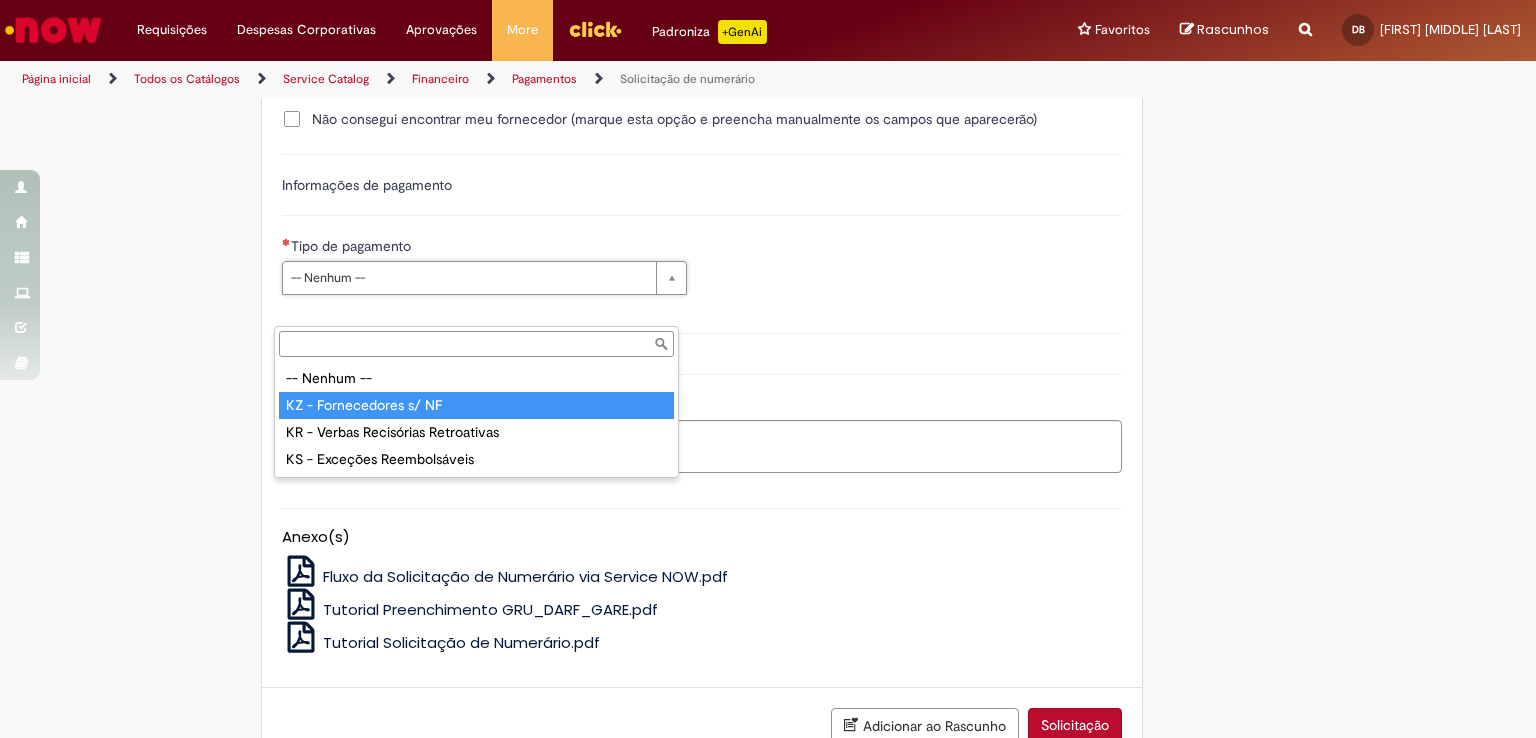 type on "**********" 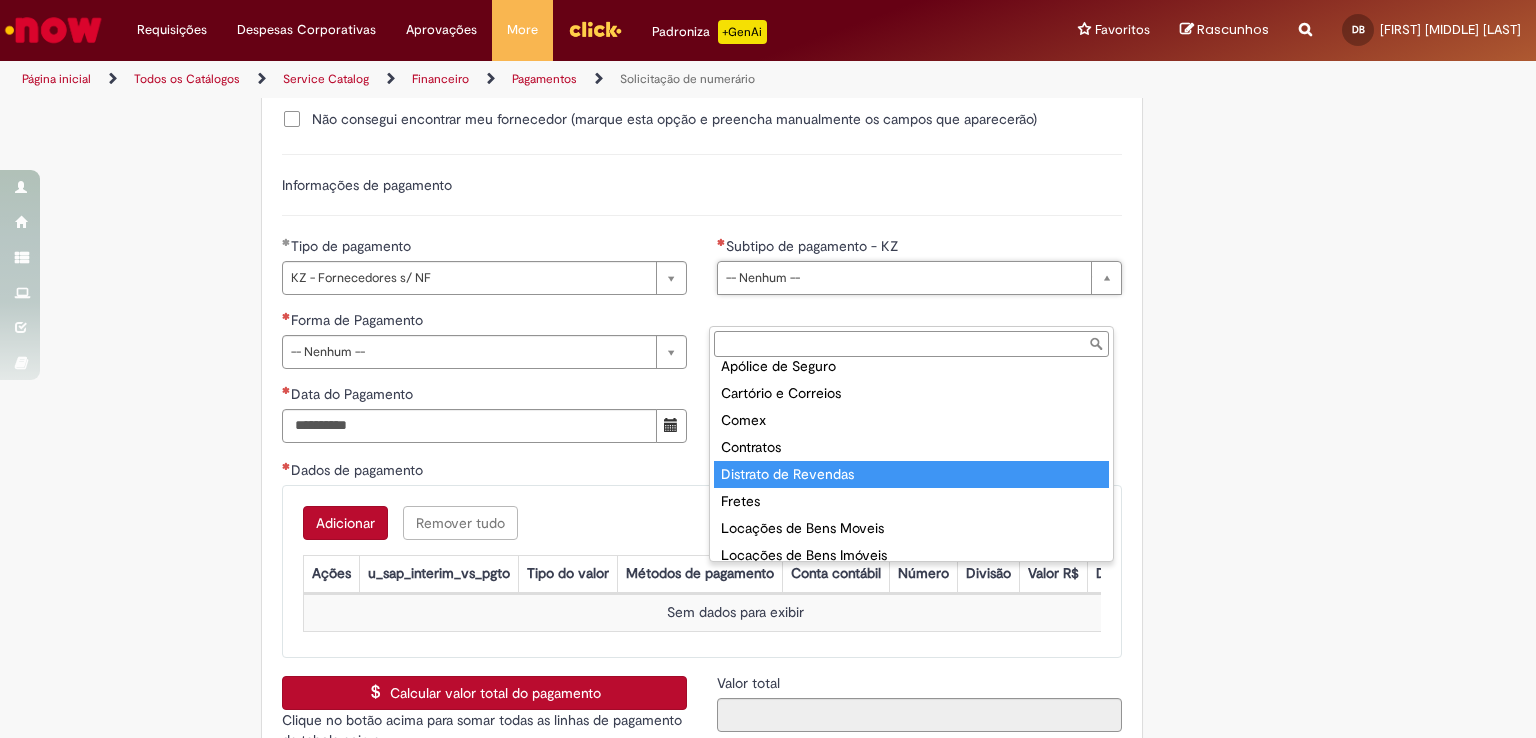 scroll, scrollTop: 0, scrollLeft: 0, axis: both 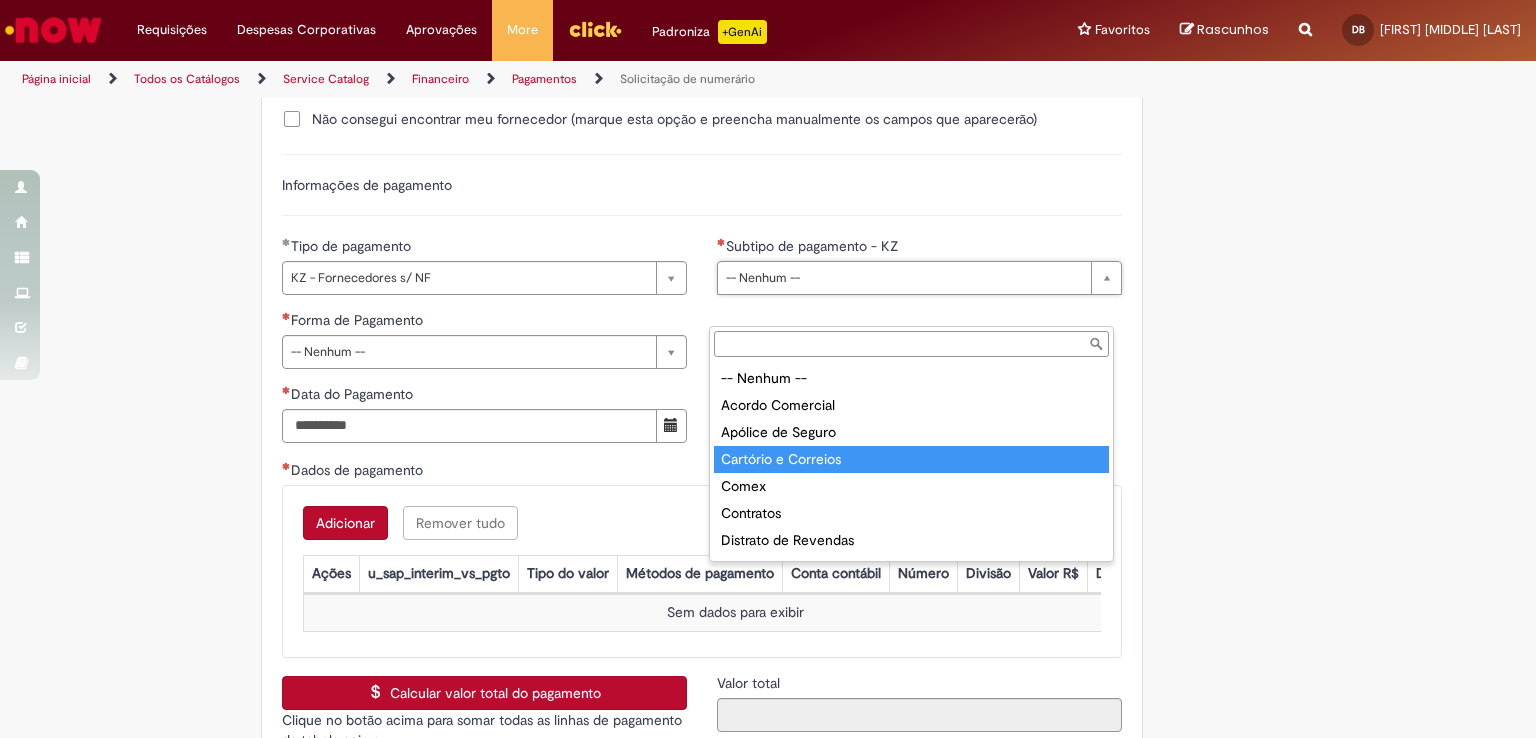 type on "**********" 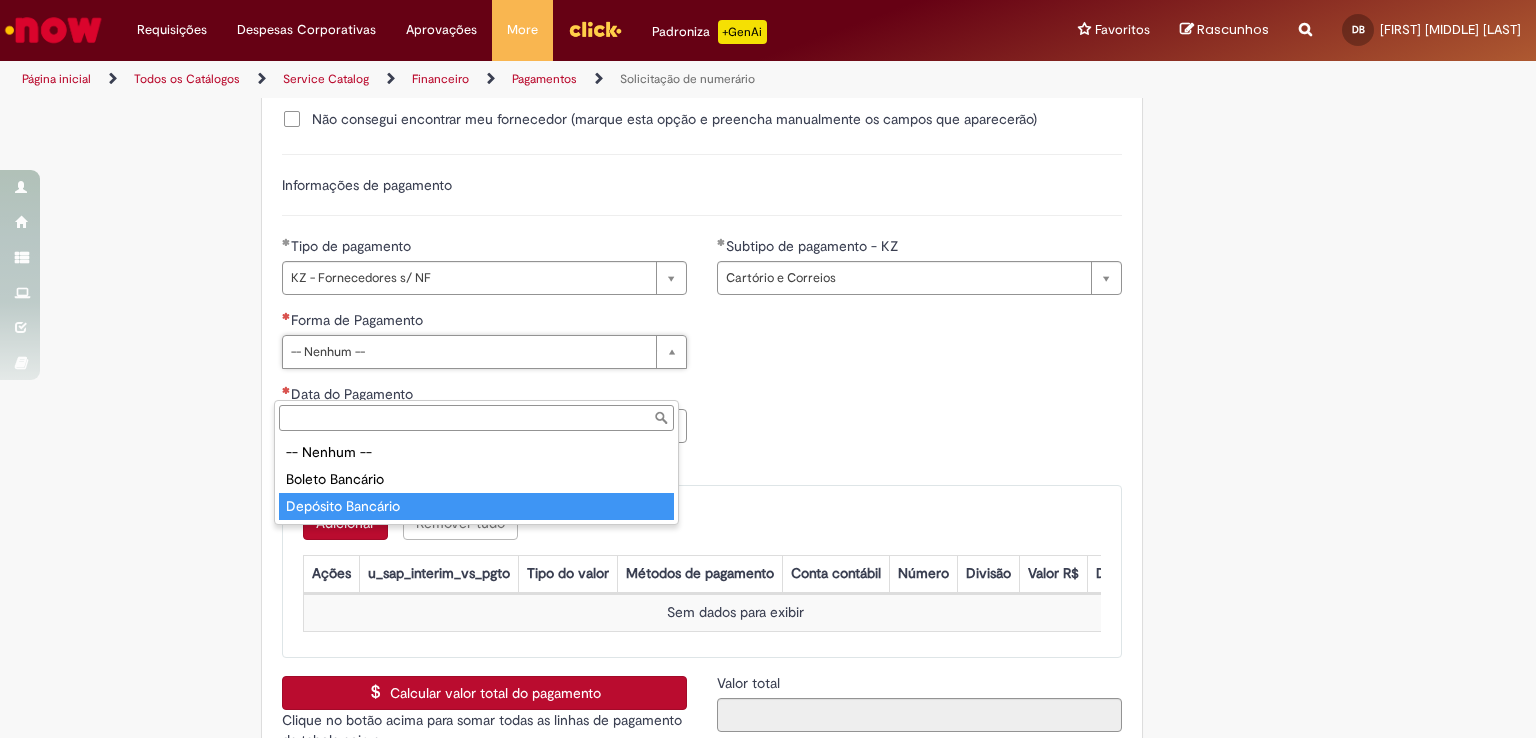 drag, startPoint x: 386, startPoint y: 501, endPoint x: 688, endPoint y: 491, distance: 302.16553 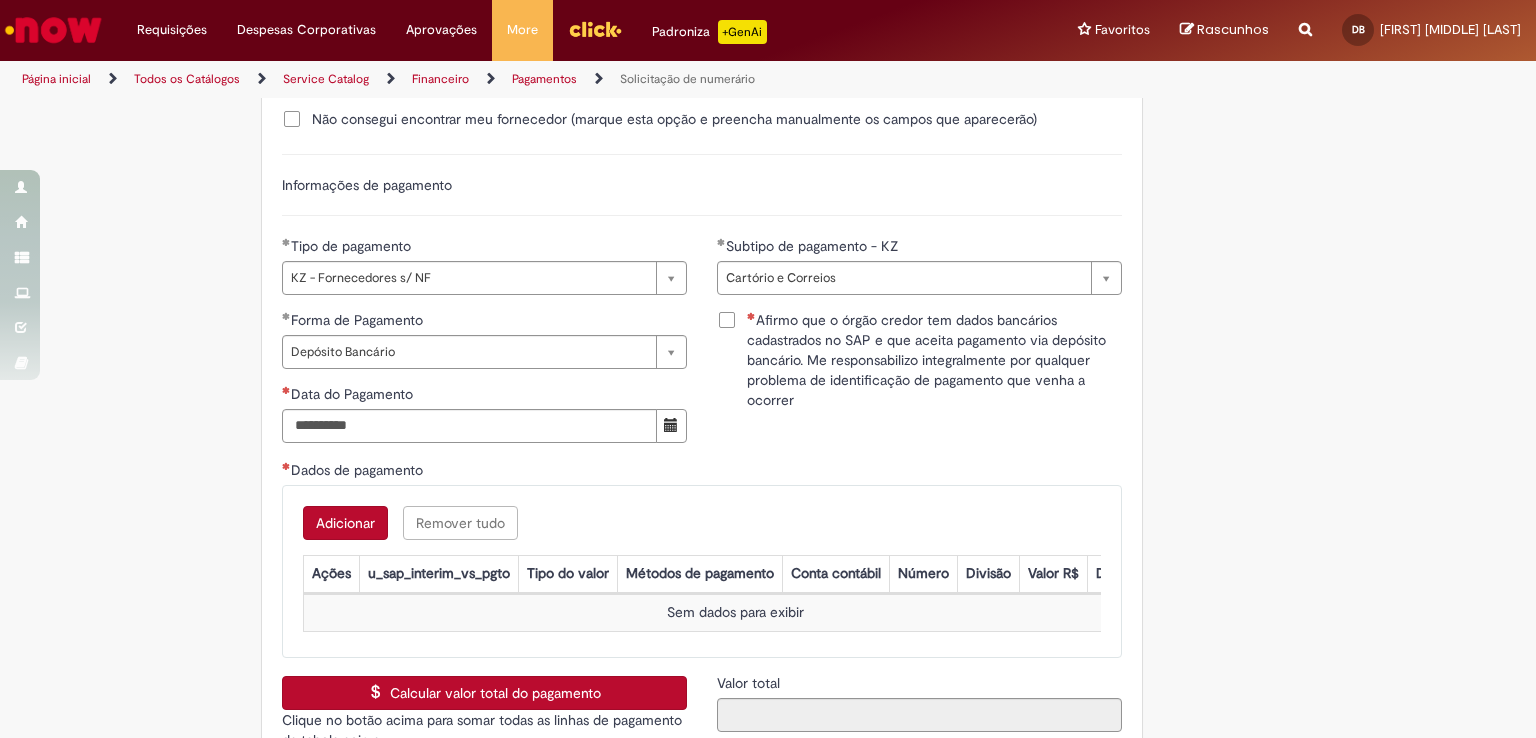 click on "Afirmo que o órgão credor tem dados bancários cadastrados no SAP e que aceita pagamento via depósito bancário. Me responsabilizo integralmente por qualquer problema de identificação de pagamento que venha a ocorrer" at bounding box center [919, 360] 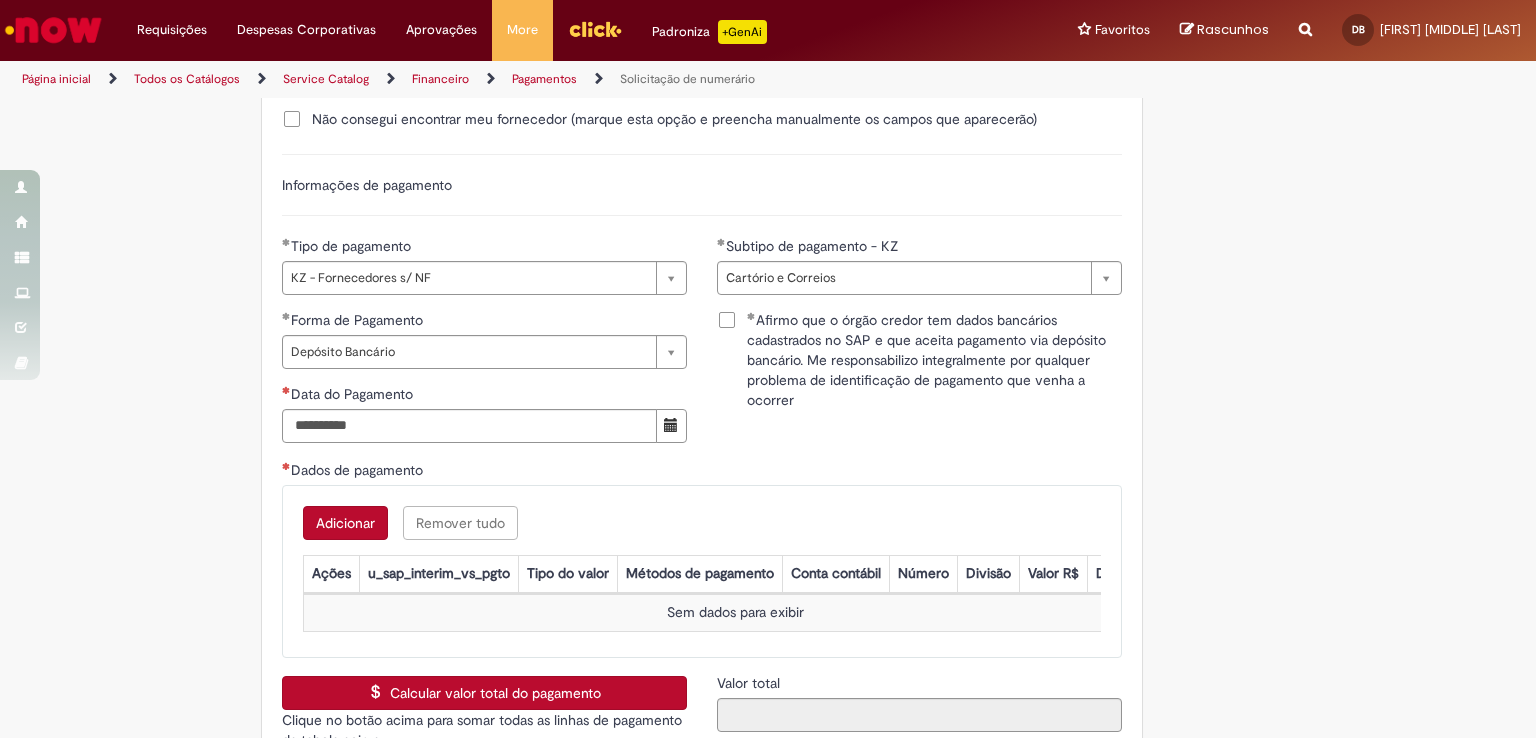 click at bounding box center (671, 425) 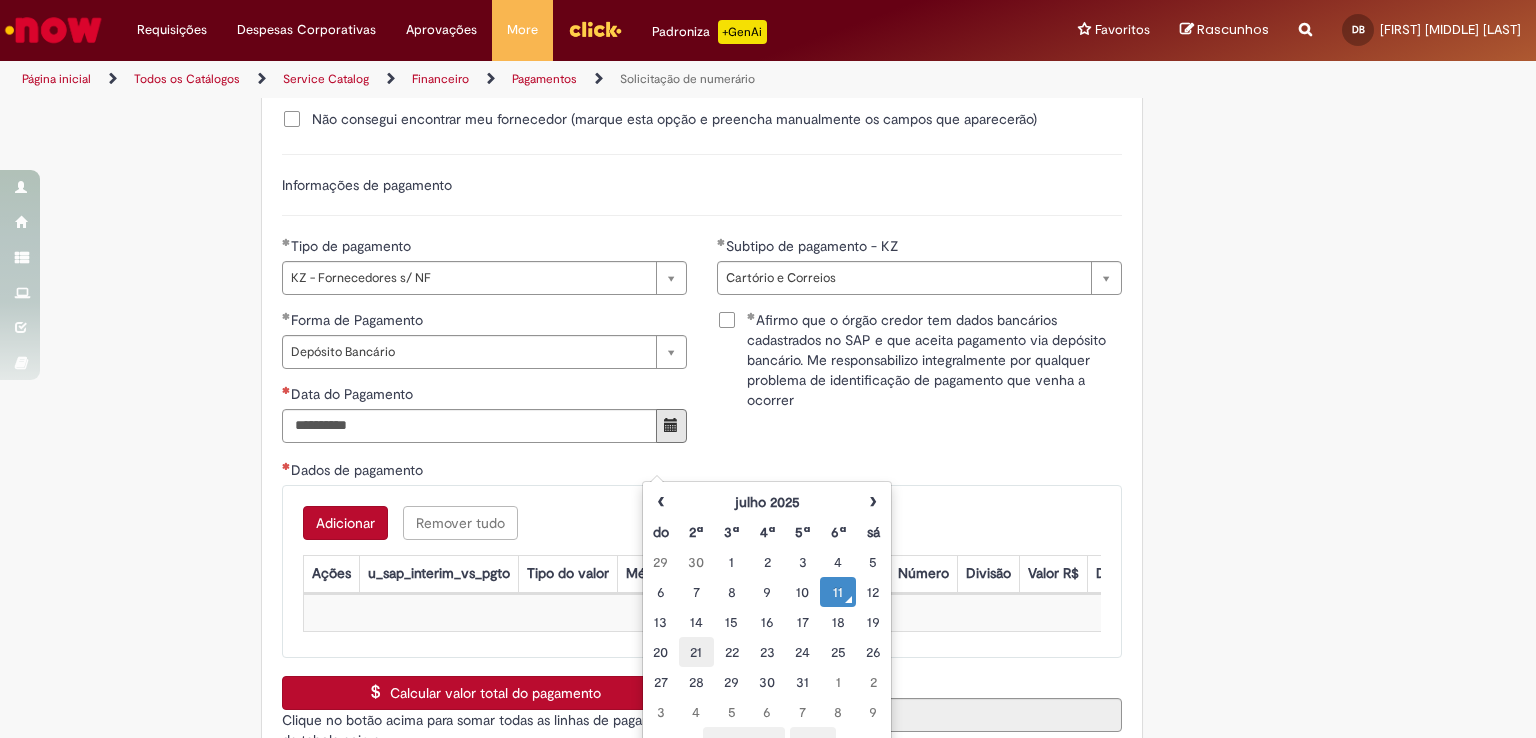 click on "21" at bounding box center (696, 652) 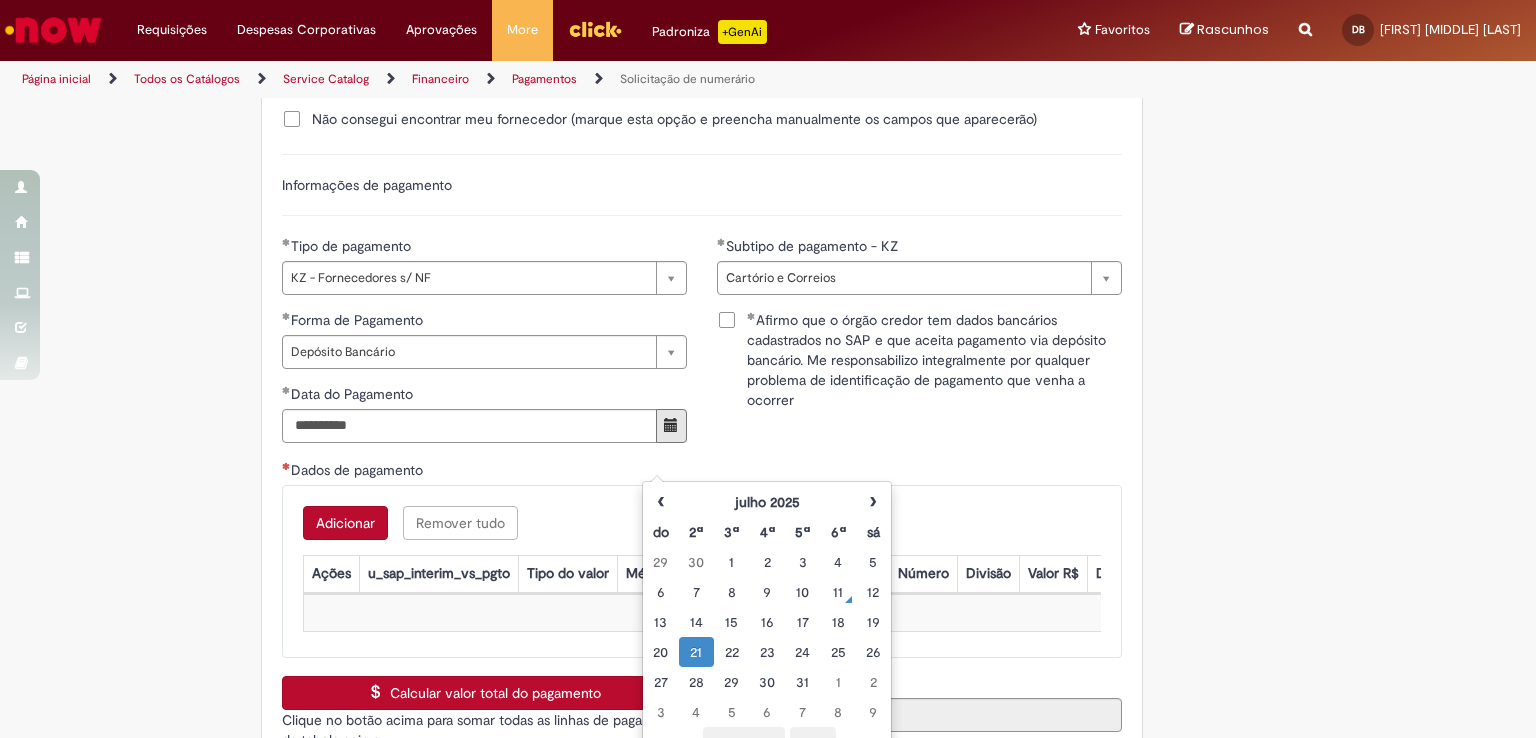 click on "Adicionar Remover tudo Dados de pagamento Ações u_sap_interim_vs_pgto Tipo do valor Métodos de pagamento Conta contábil Número Divisão Valor R$ Descrição Sem dados para exibir" at bounding box center [702, 571] 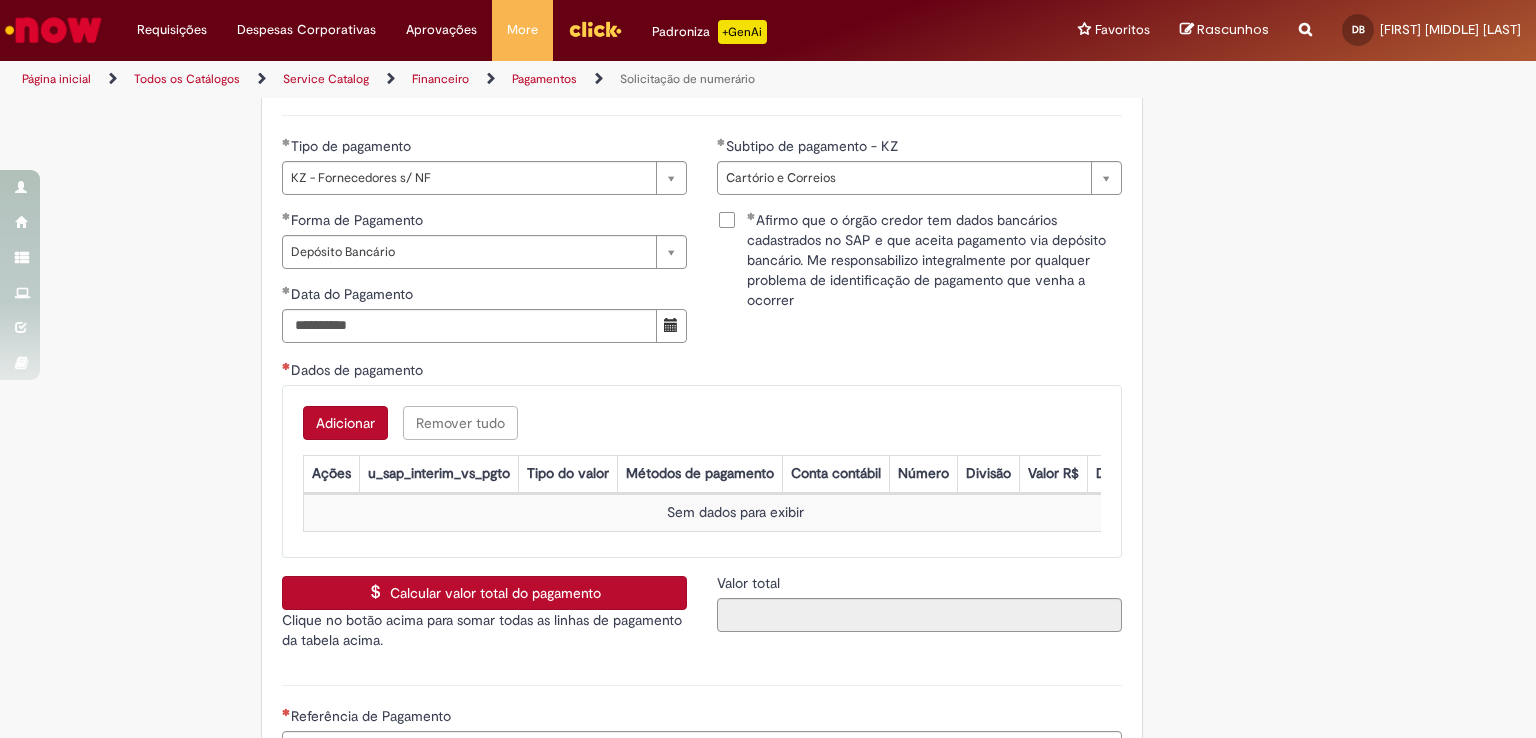 scroll, scrollTop: 2841, scrollLeft: 0, axis: vertical 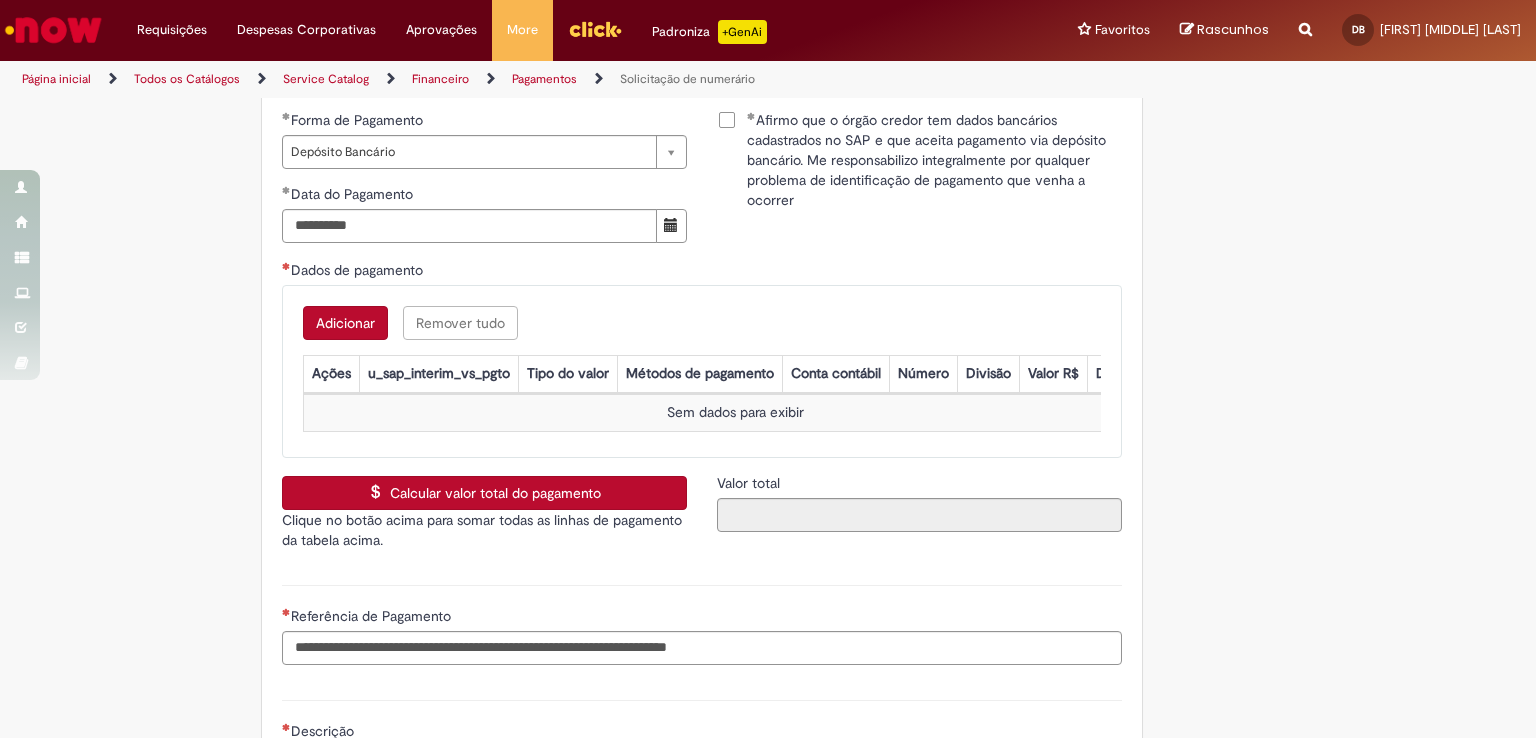 click on "Adicionar" at bounding box center (345, 323) 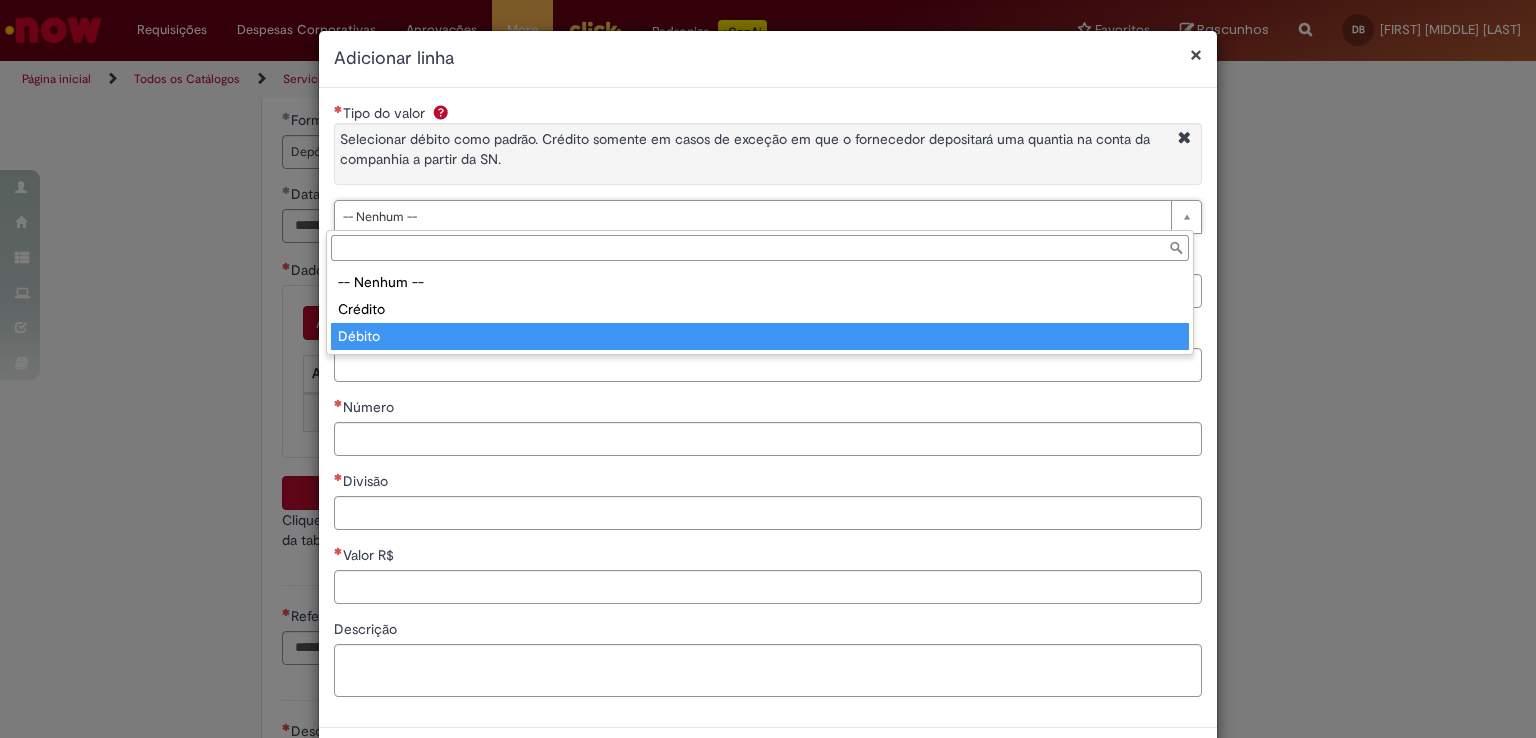 type on "******" 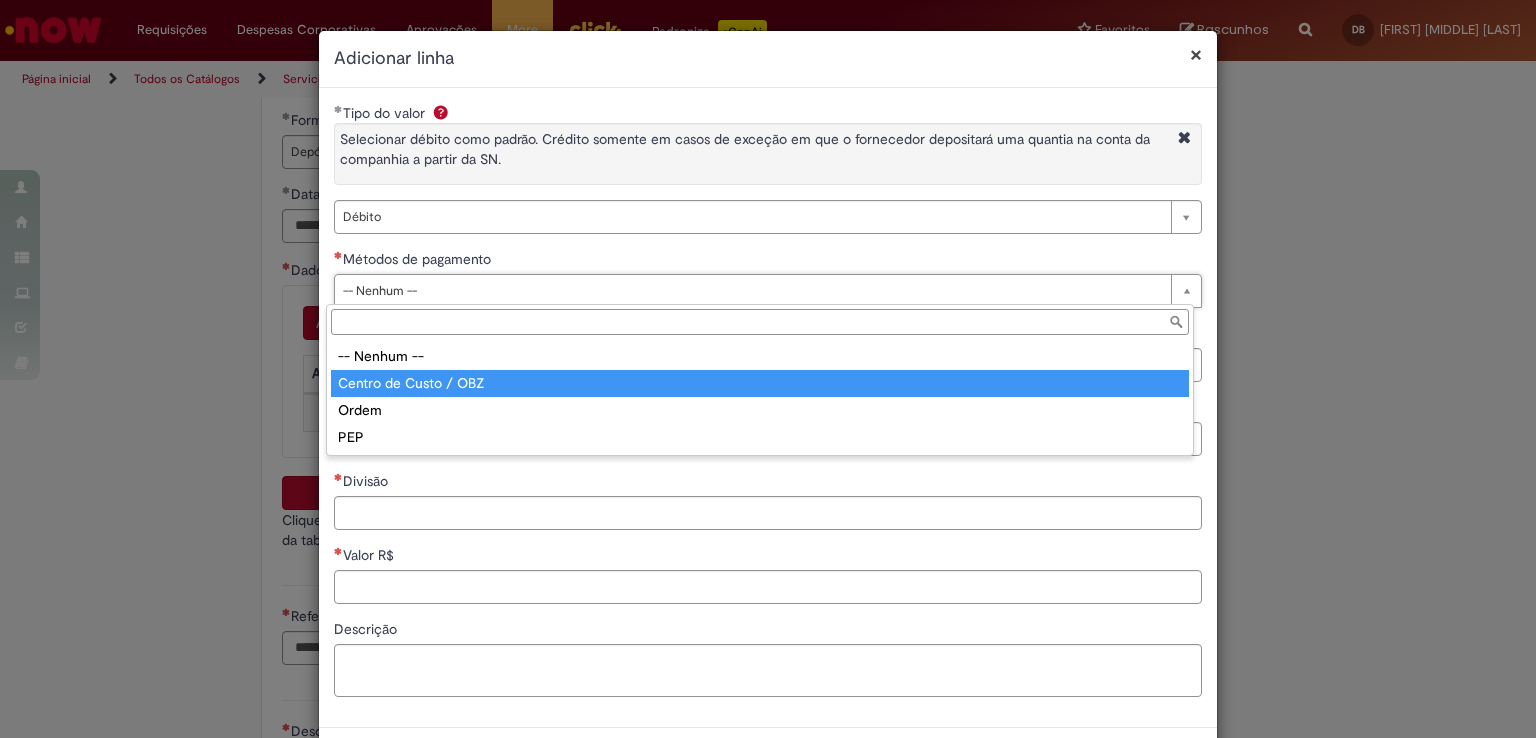 type on "**********" 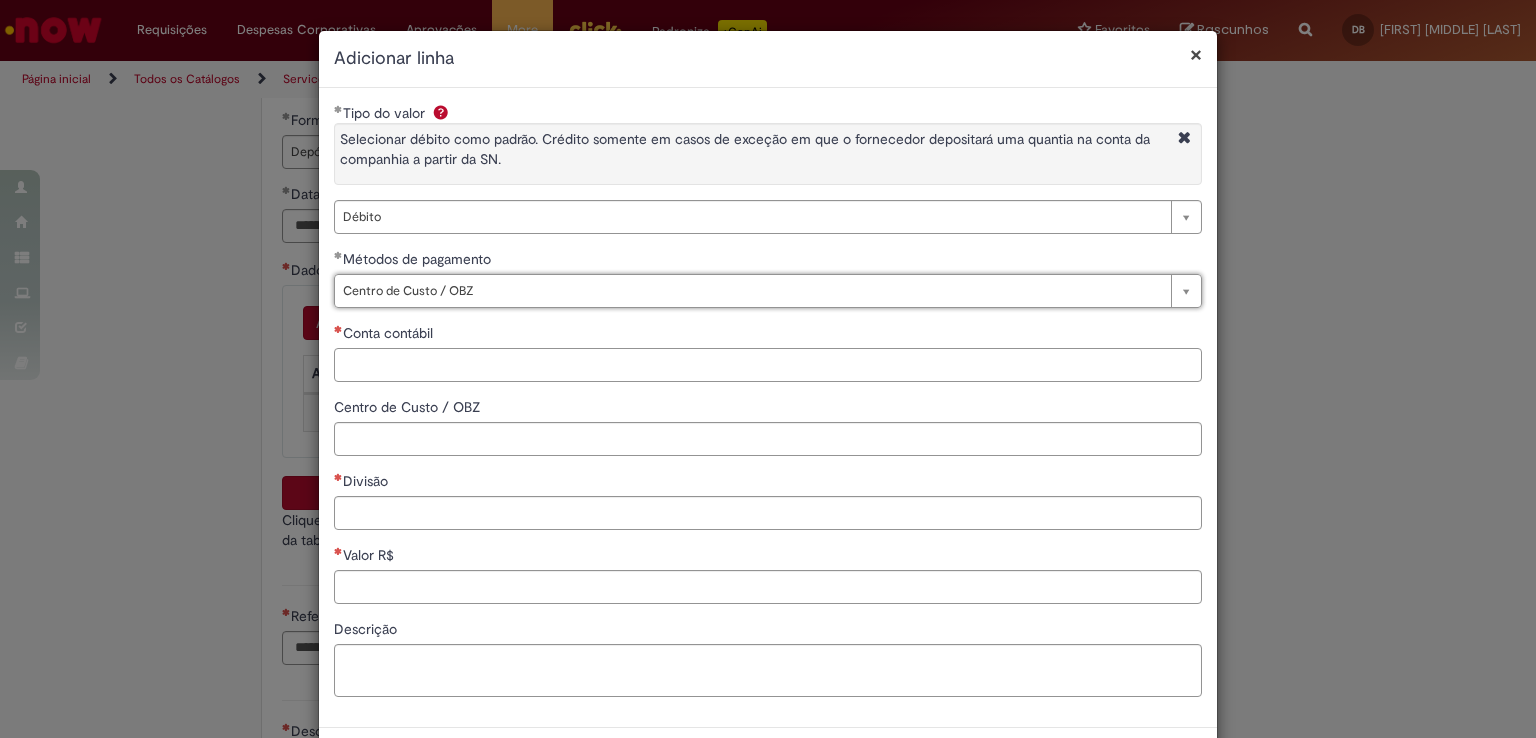 click on "Conta contábil" at bounding box center [768, 365] 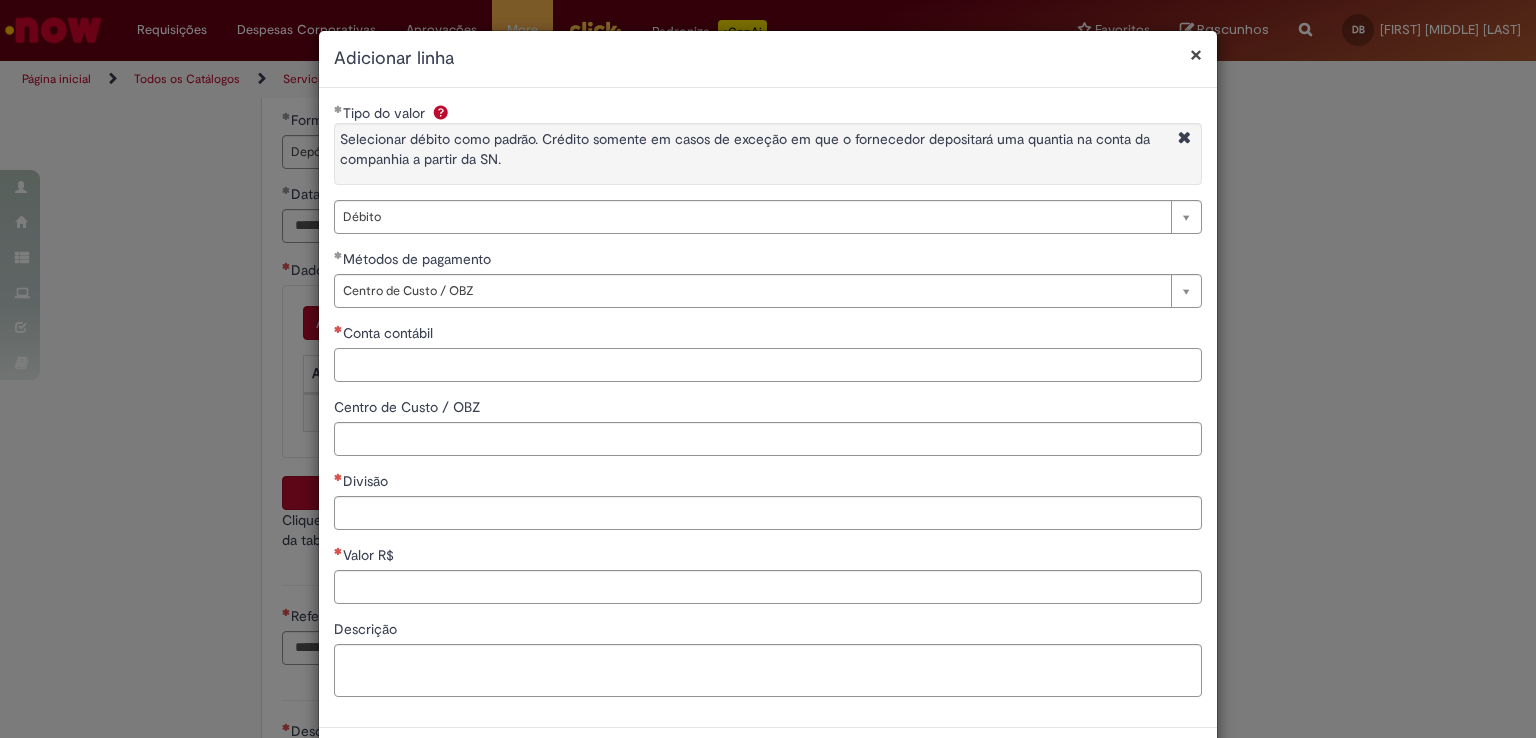 paste on "*******" 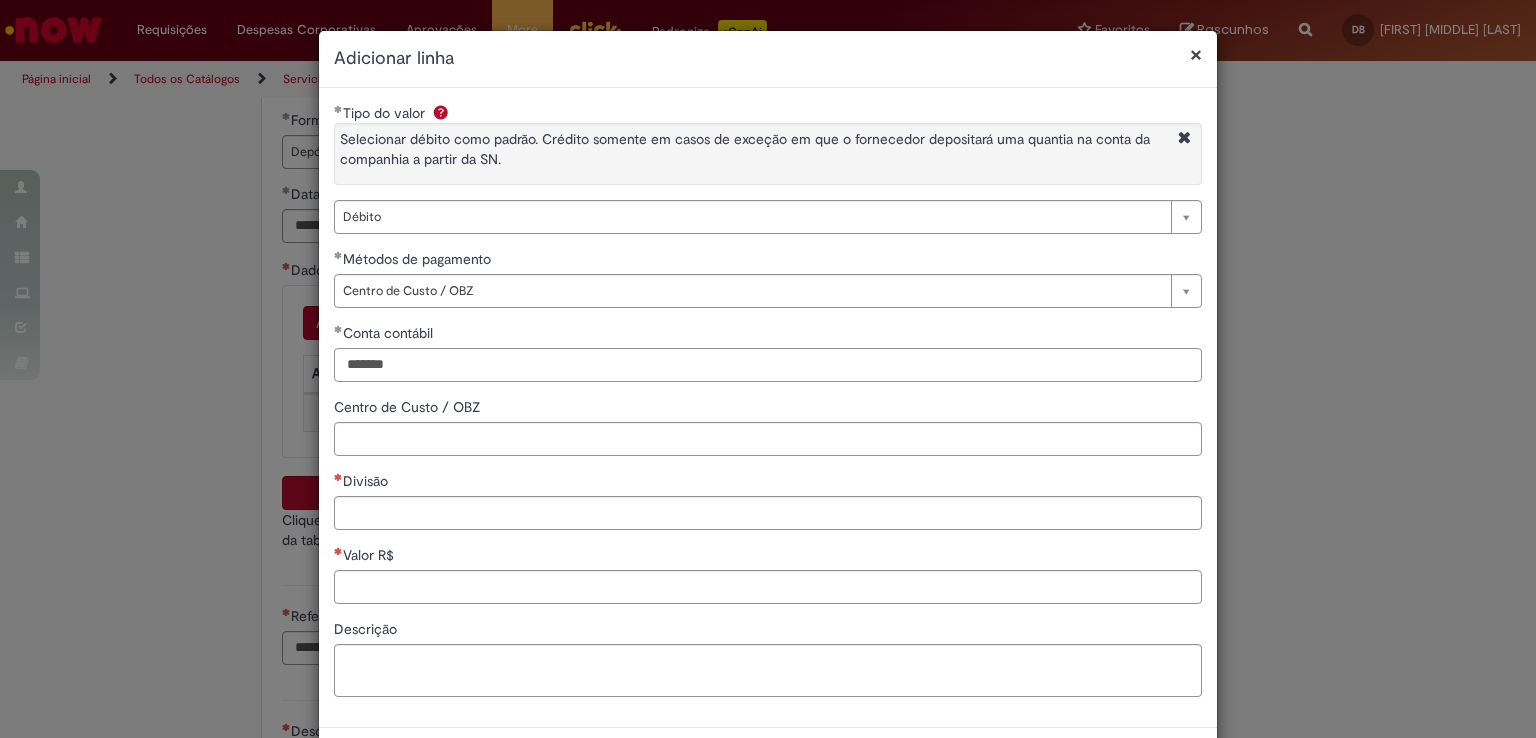 type on "*******" 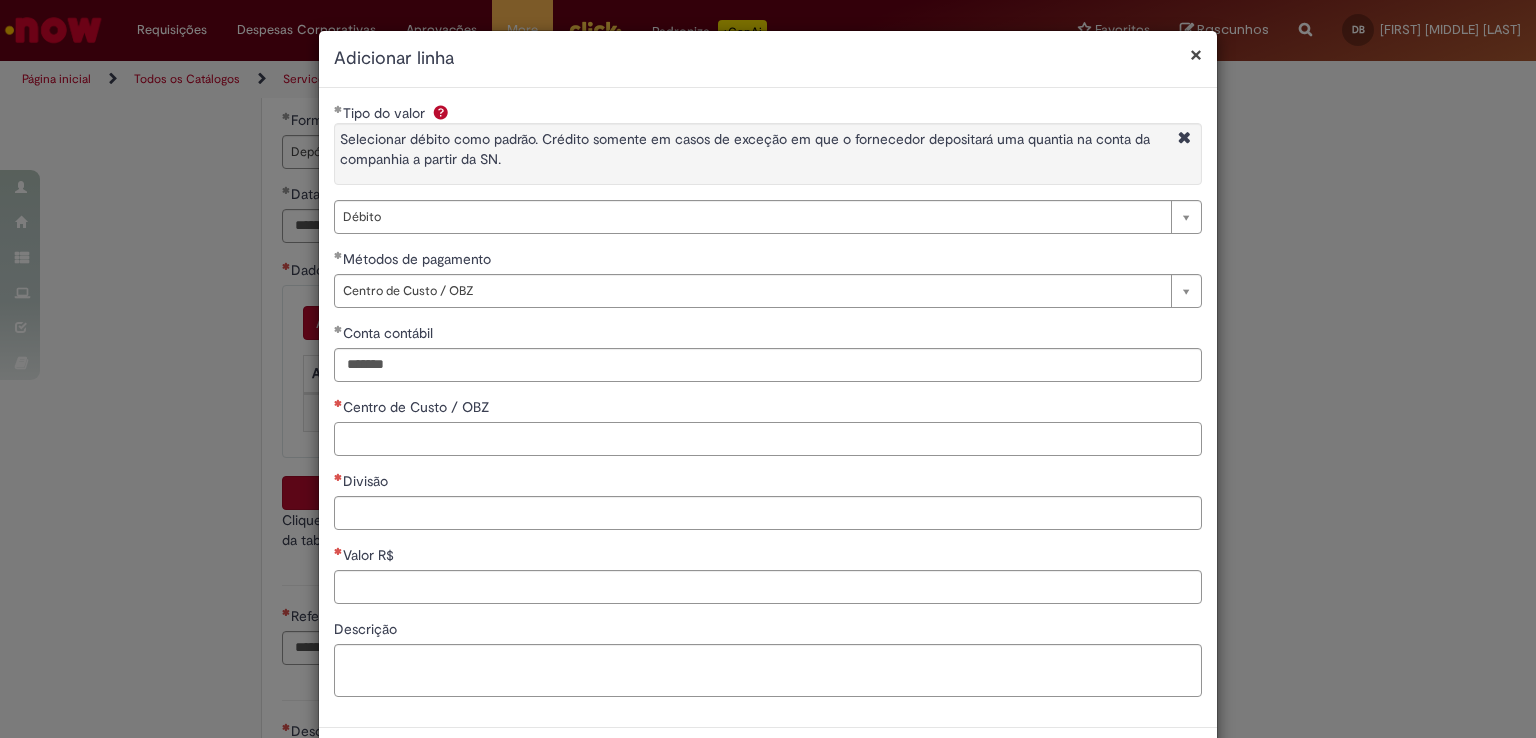 click on "Centro de Custo / OBZ" at bounding box center [768, 439] 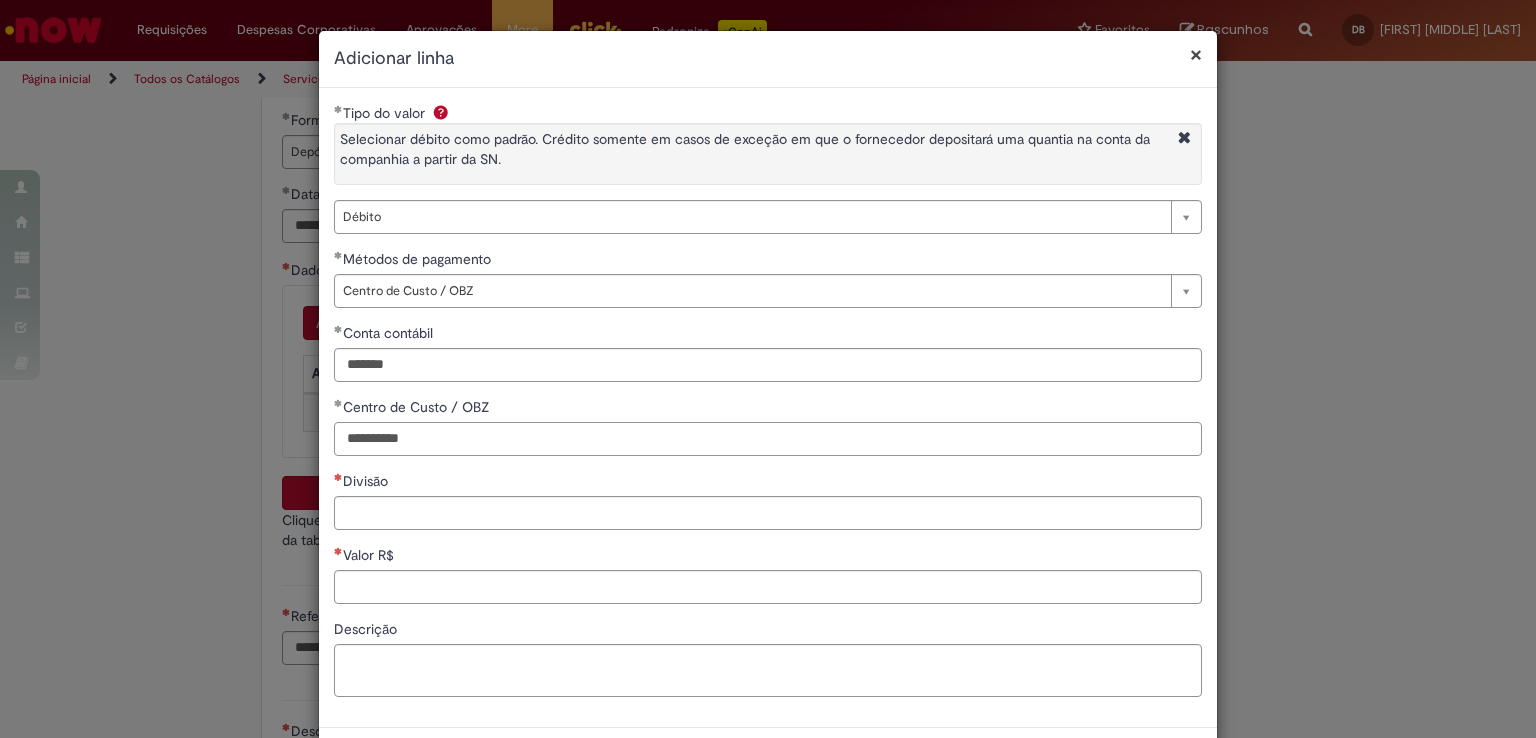 type on "**********" 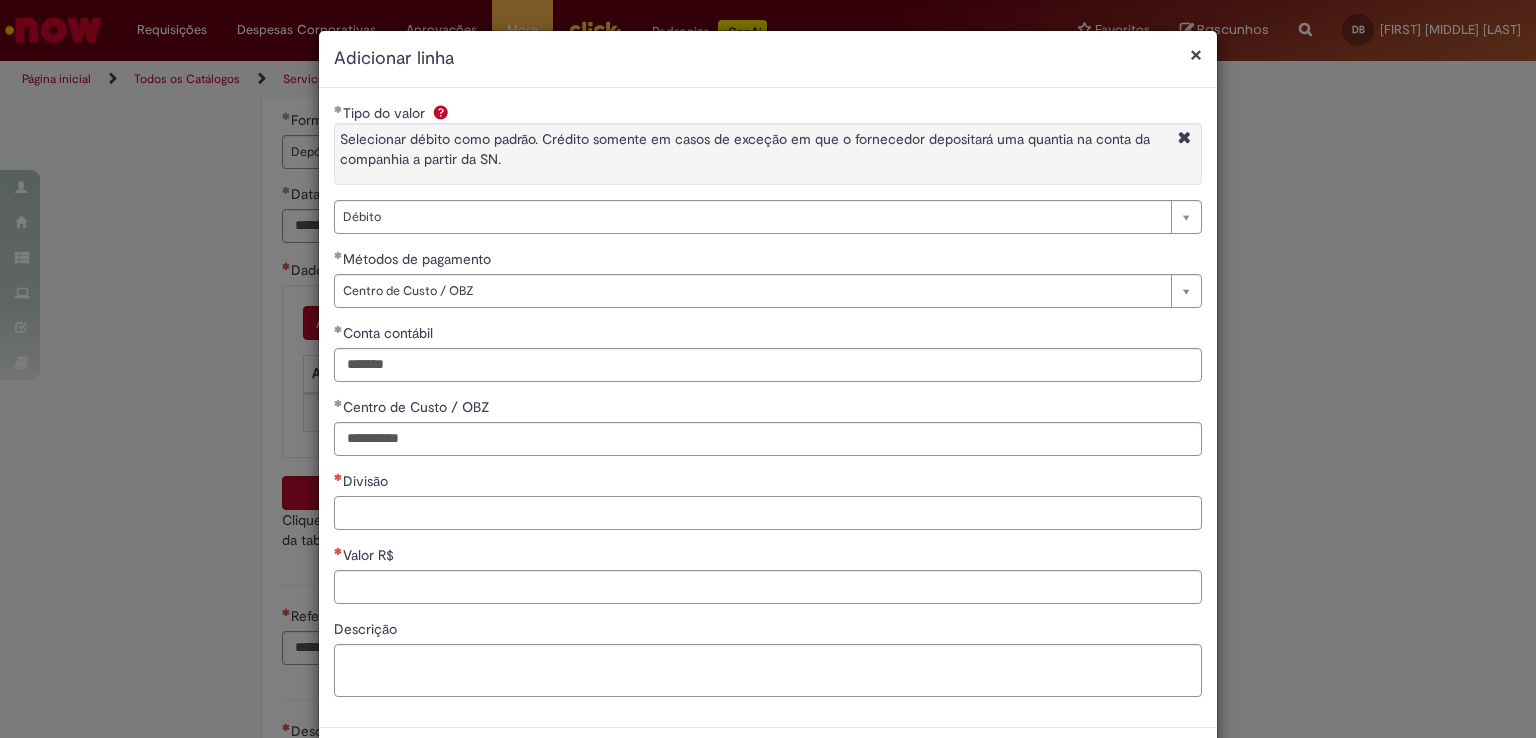 click on "Divisão" at bounding box center [768, 513] 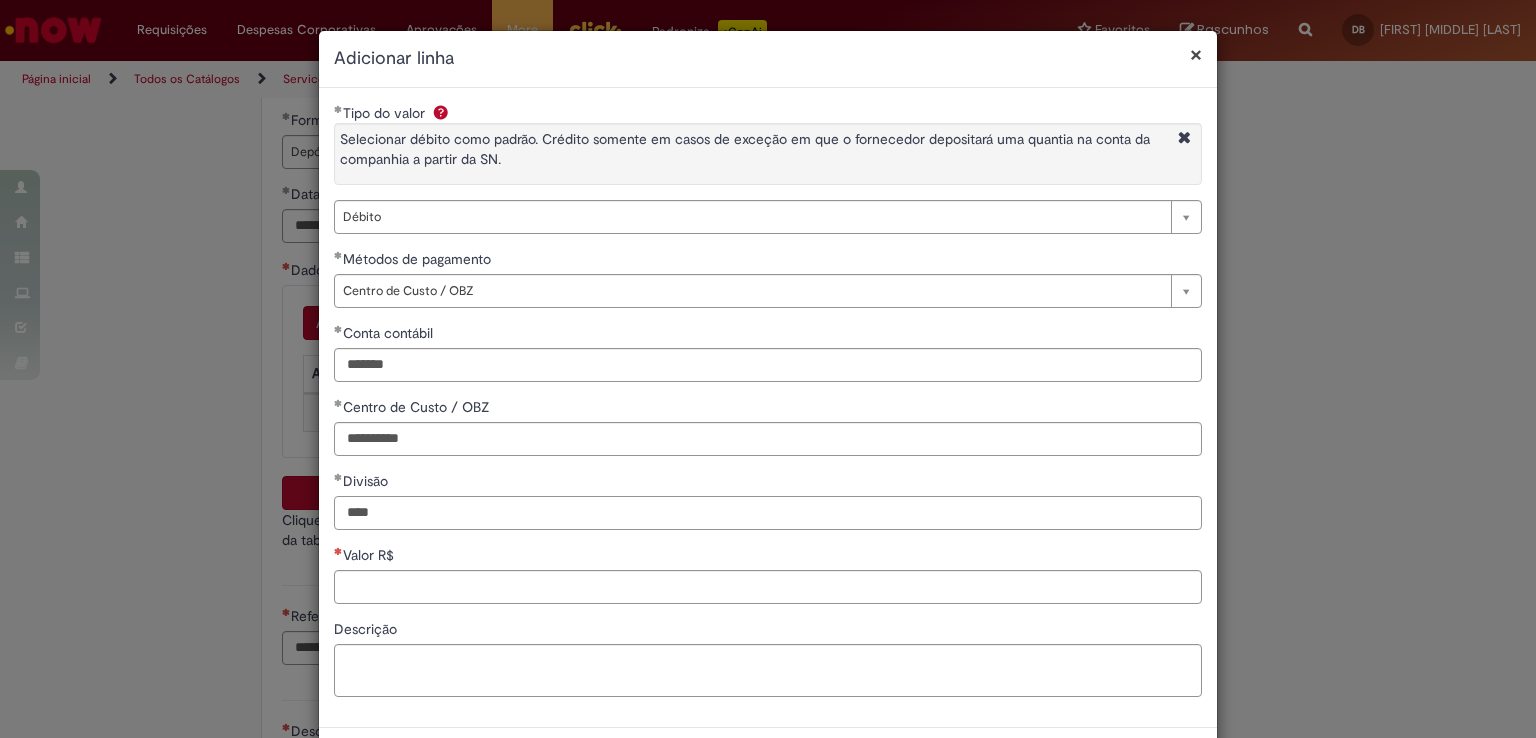 type on "****" 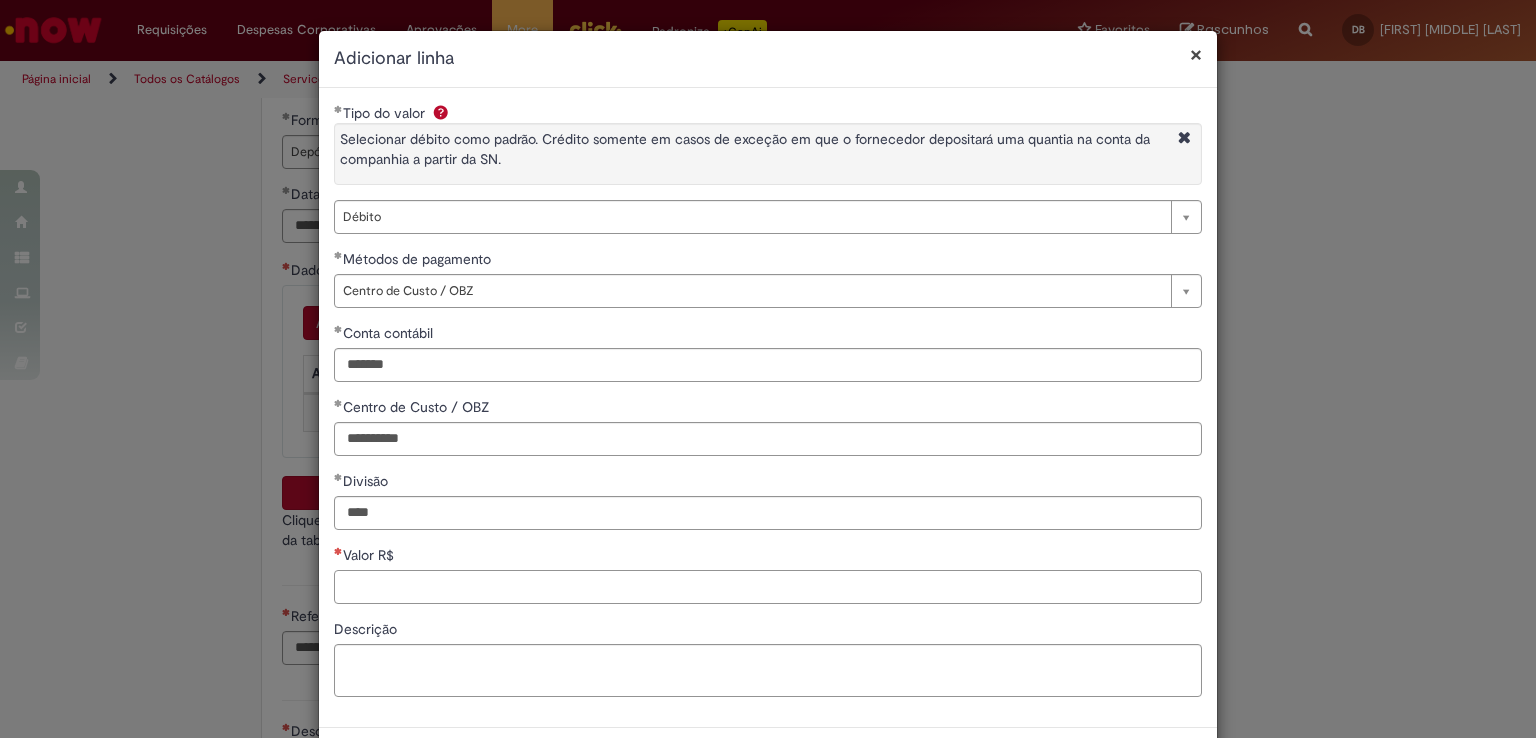 click on "Valor R$" at bounding box center (768, 587) 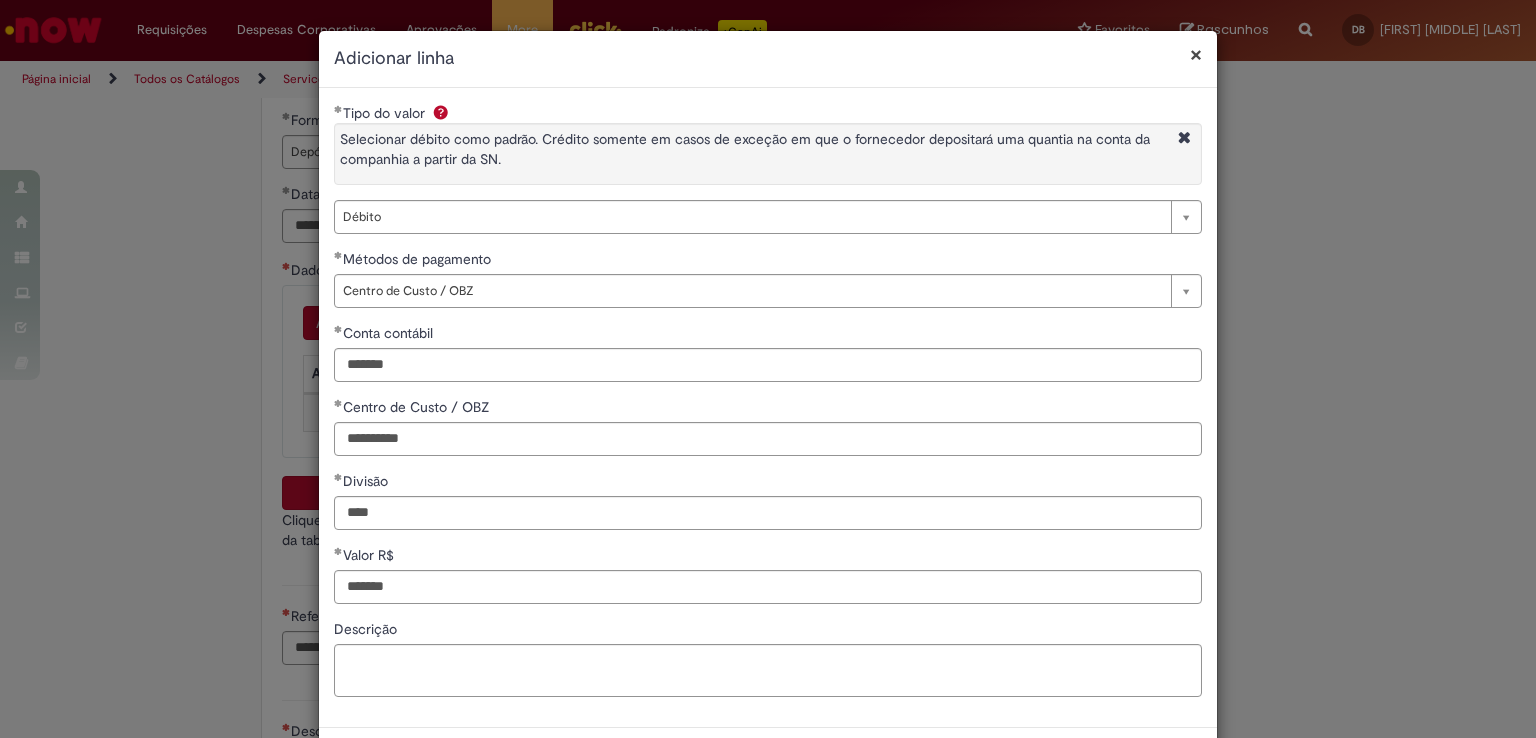 type on "********" 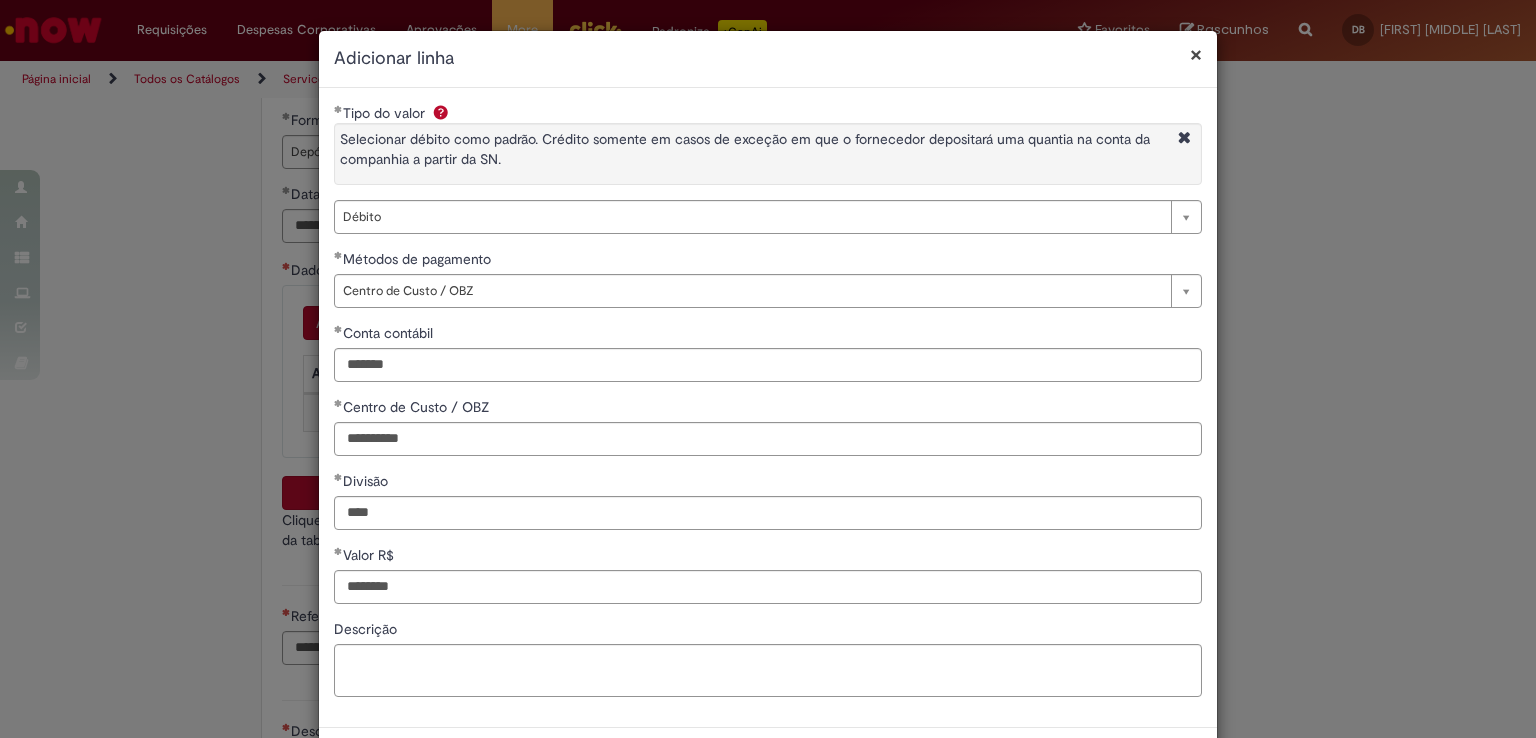 click on "Descrição" at bounding box center [768, 631] 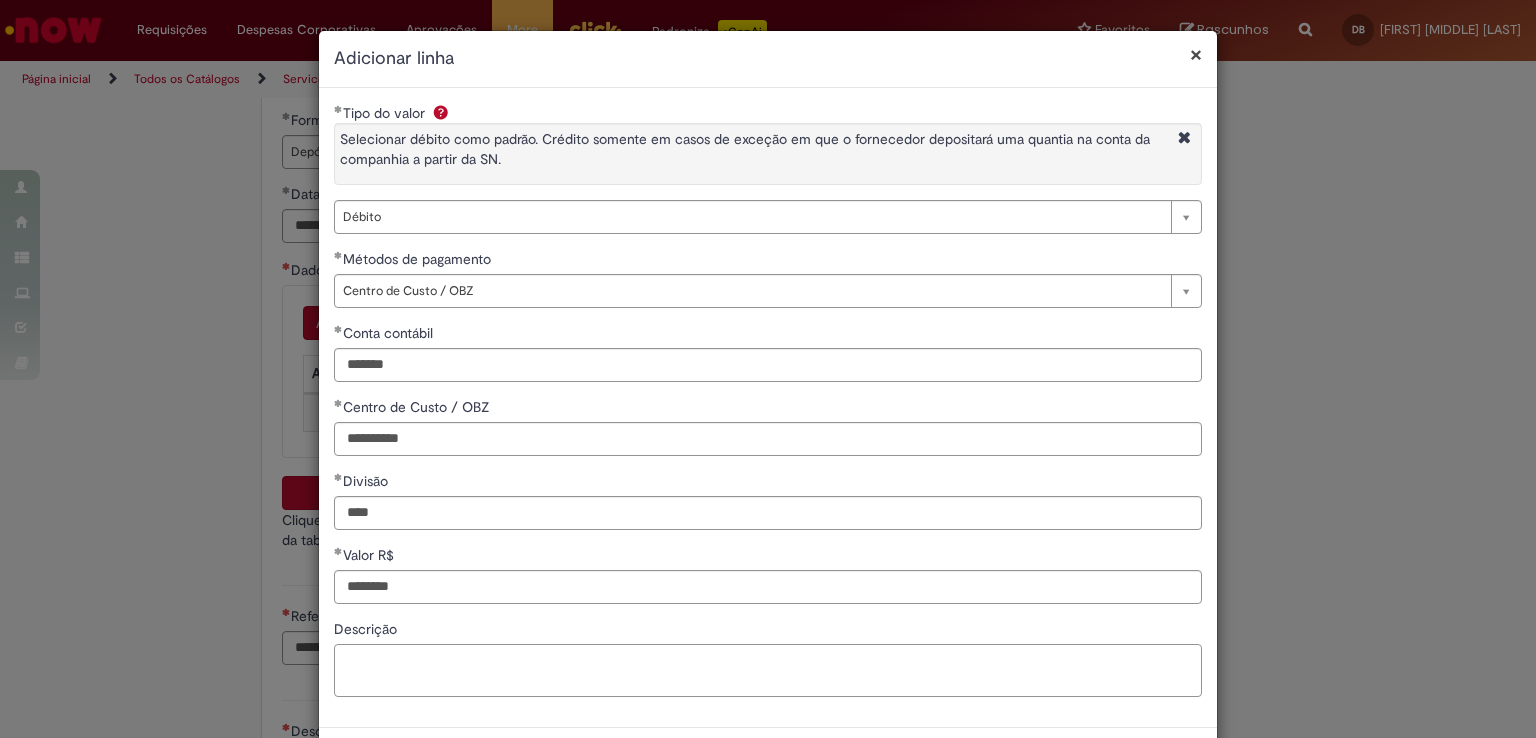 click on "Descrição" at bounding box center (768, 671) 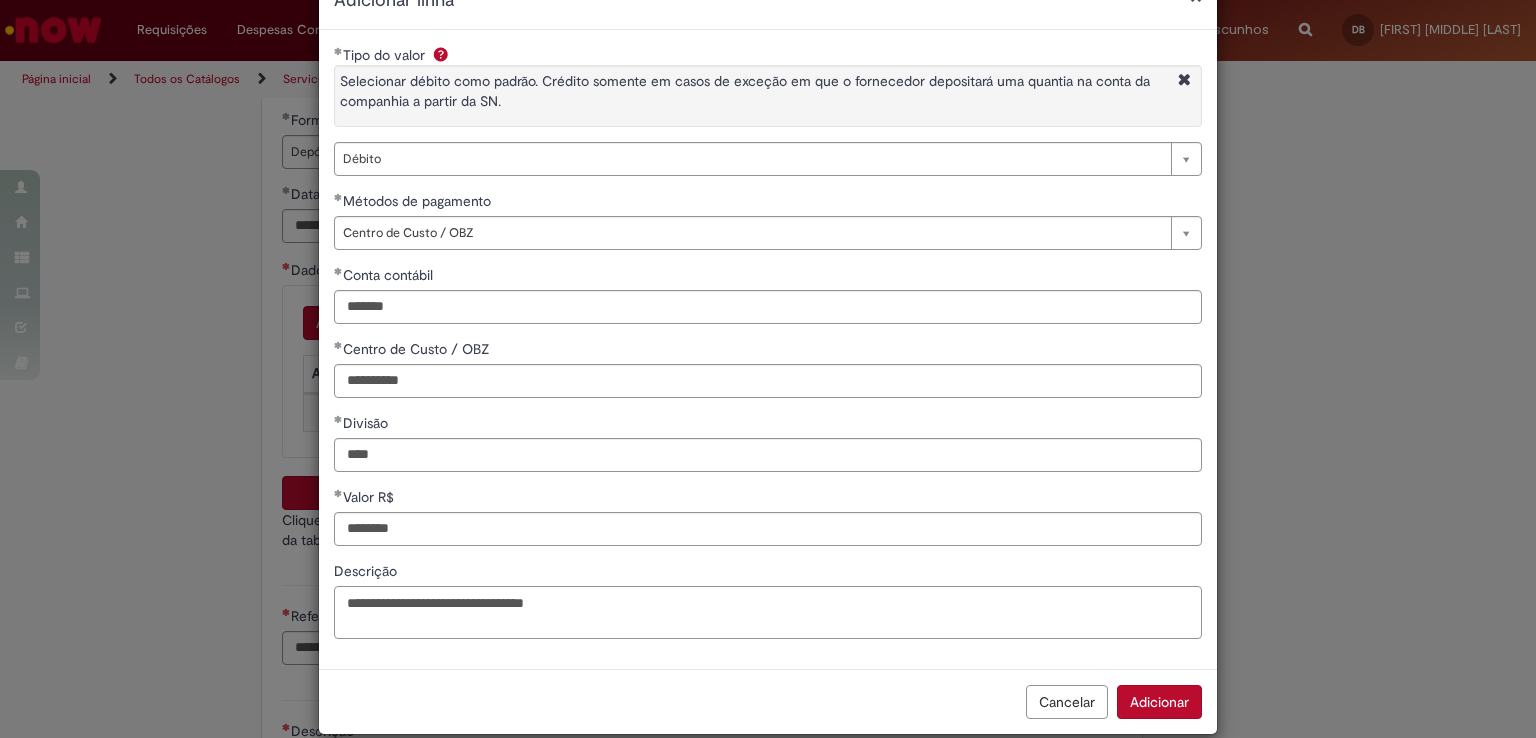 scroll, scrollTop: 84, scrollLeft: 0, axis: vertical 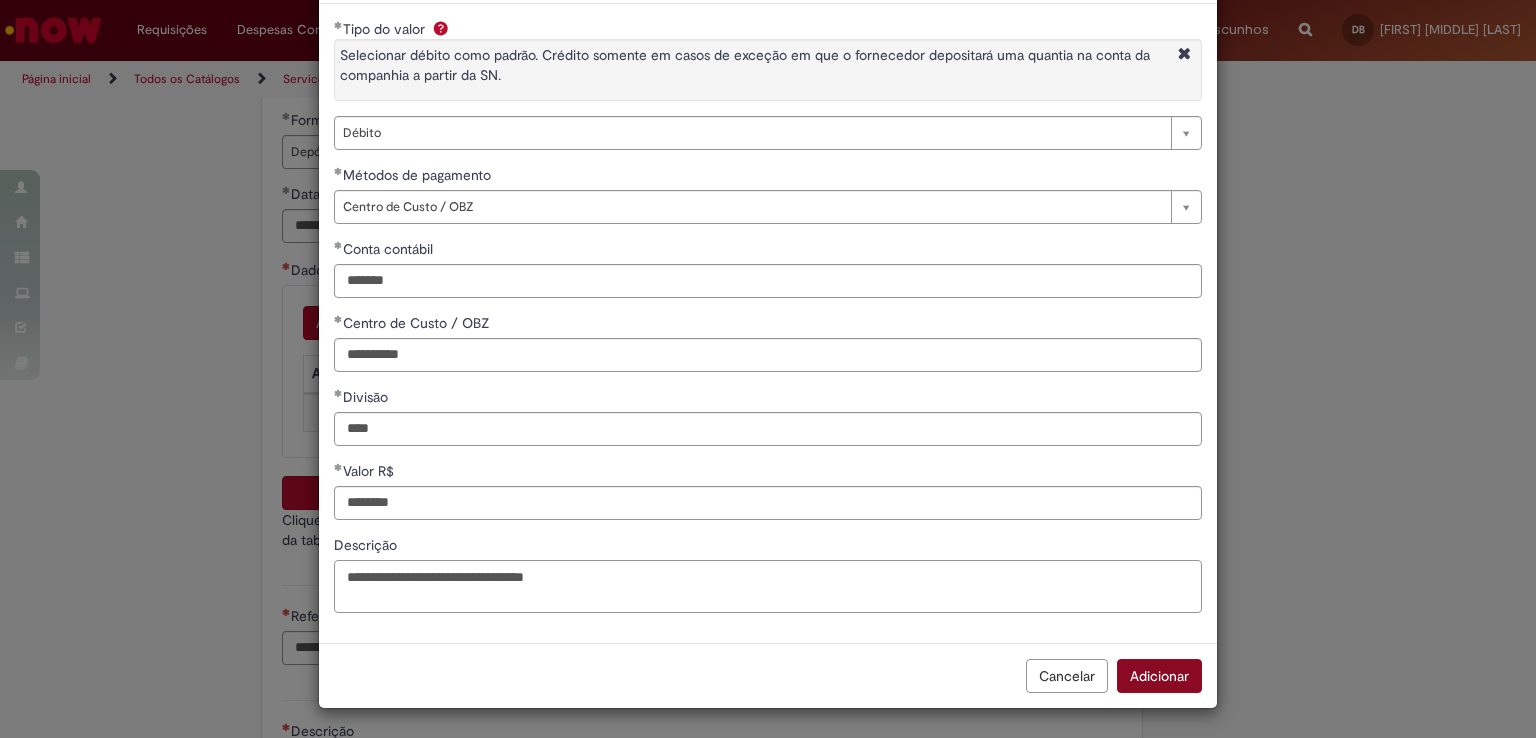 type on "**********" 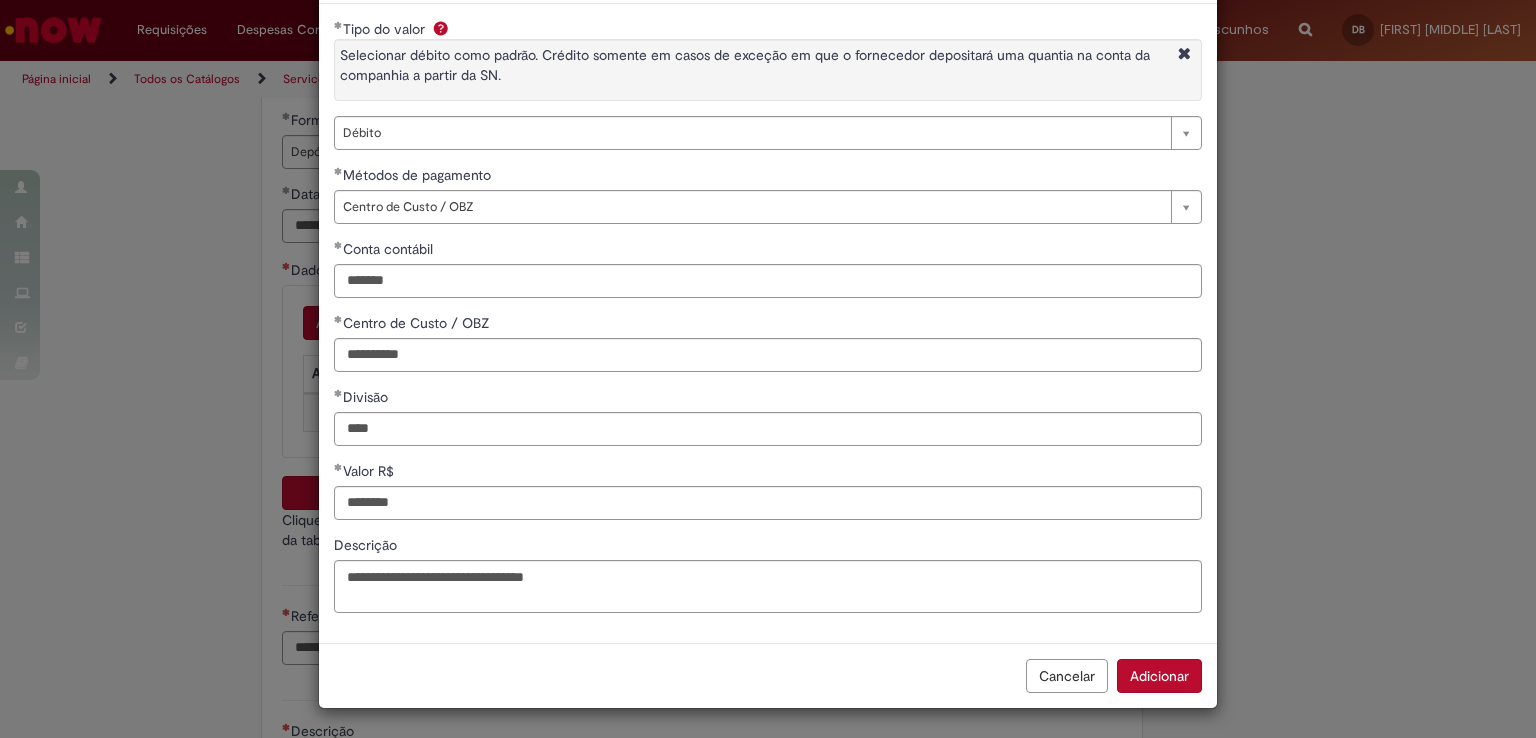click on "Adicionar" at bounding box center (1159, 676) 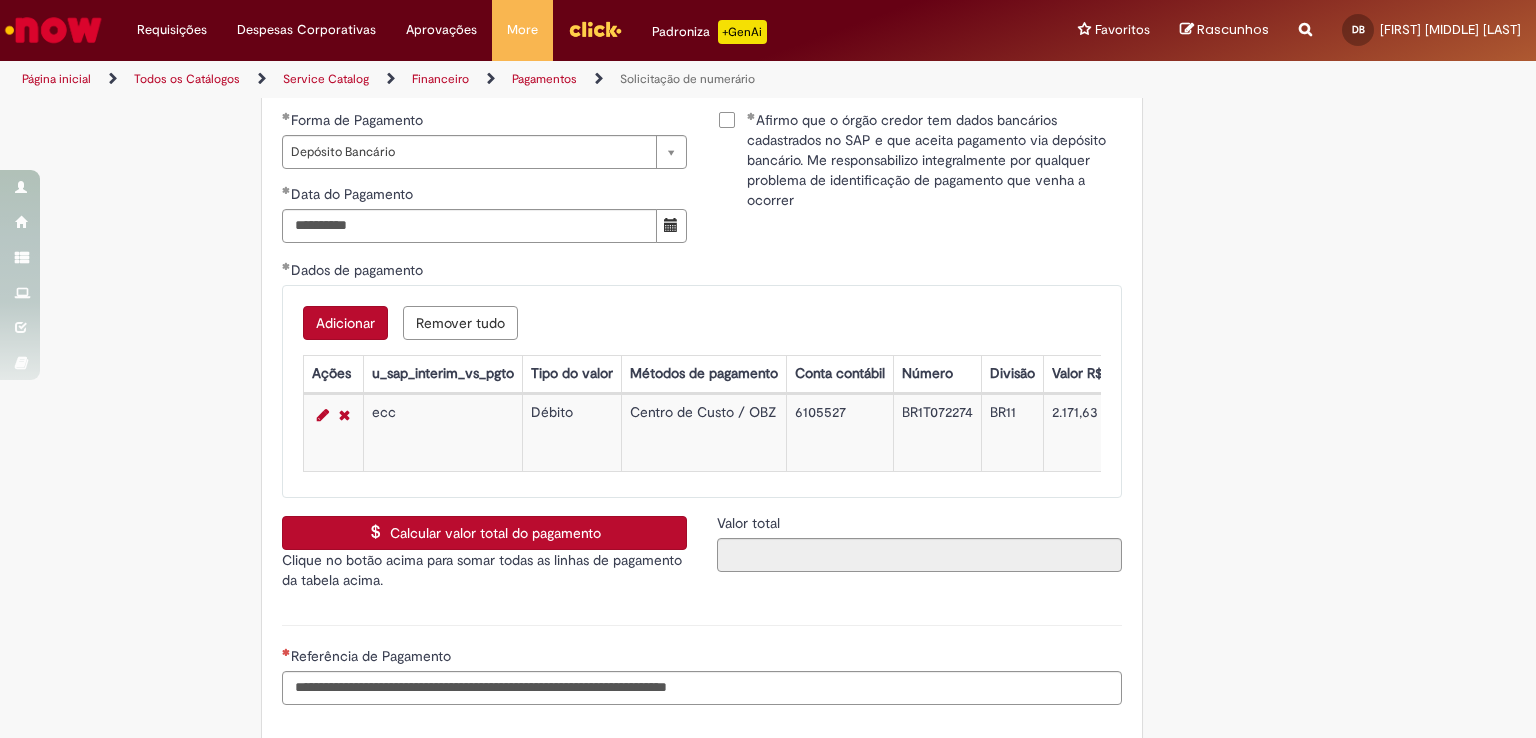 click on "Adicionar" at bounding box center [345, 323] 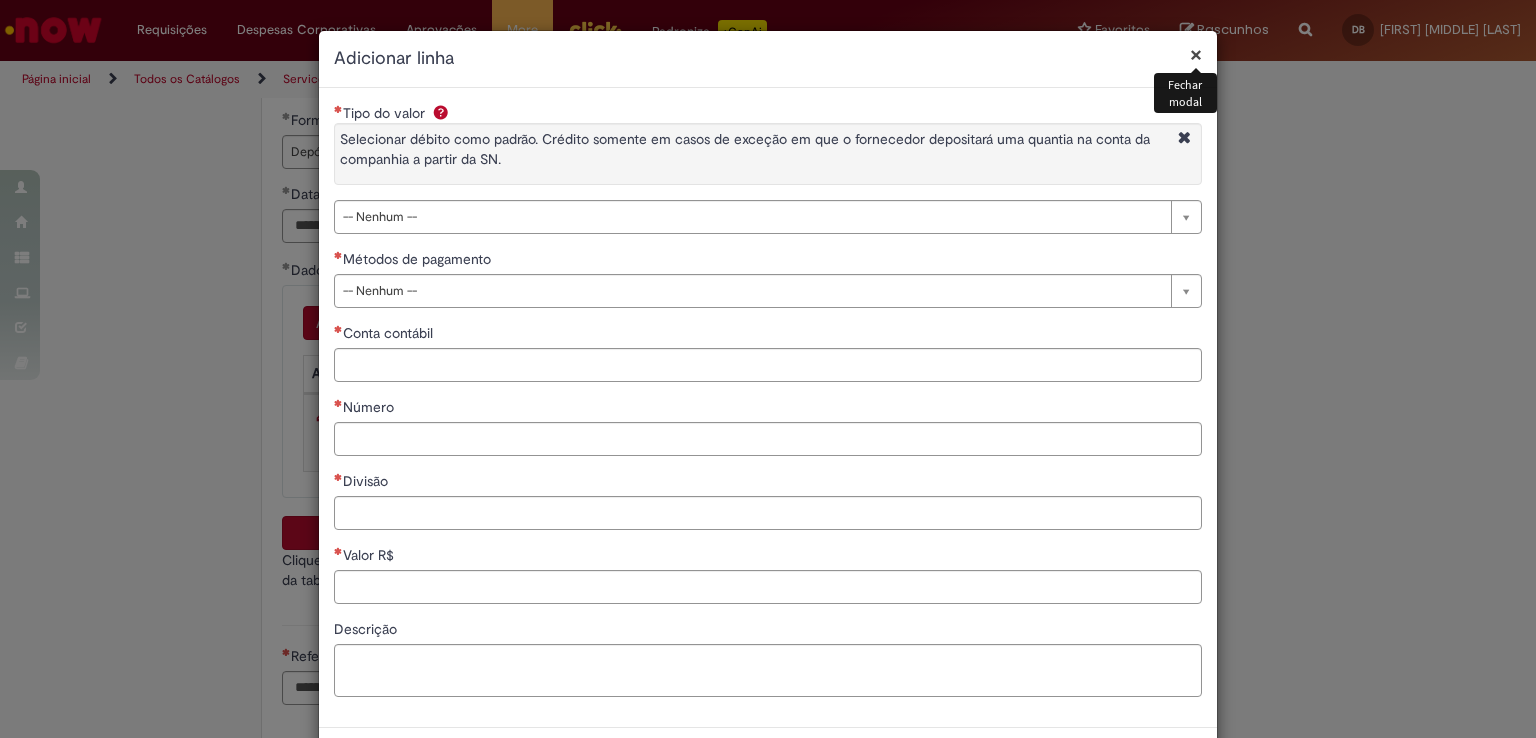 type 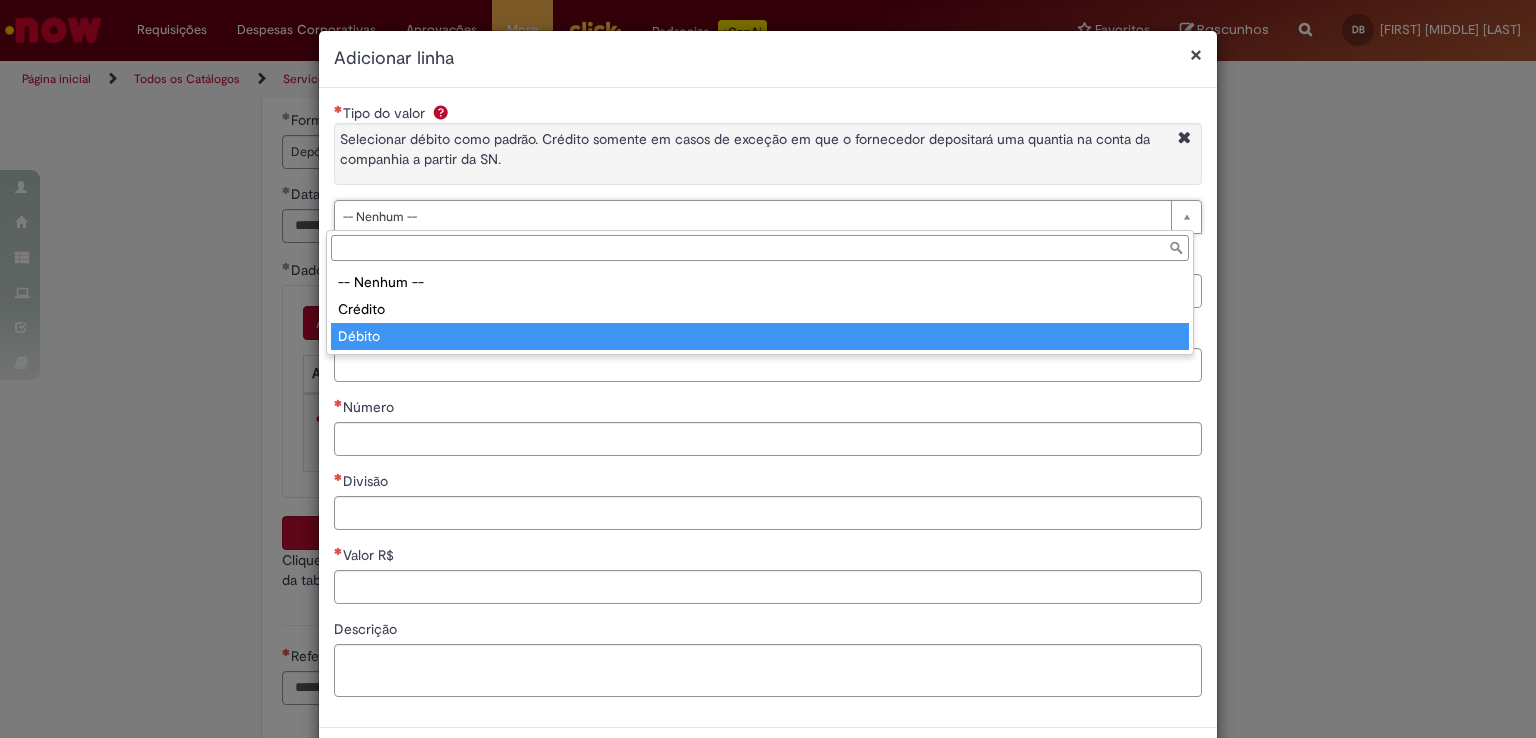 drag, startPoint x: 425, startPoint y: 339, endPoint x: 425, endPoint y: 310, distance: 29 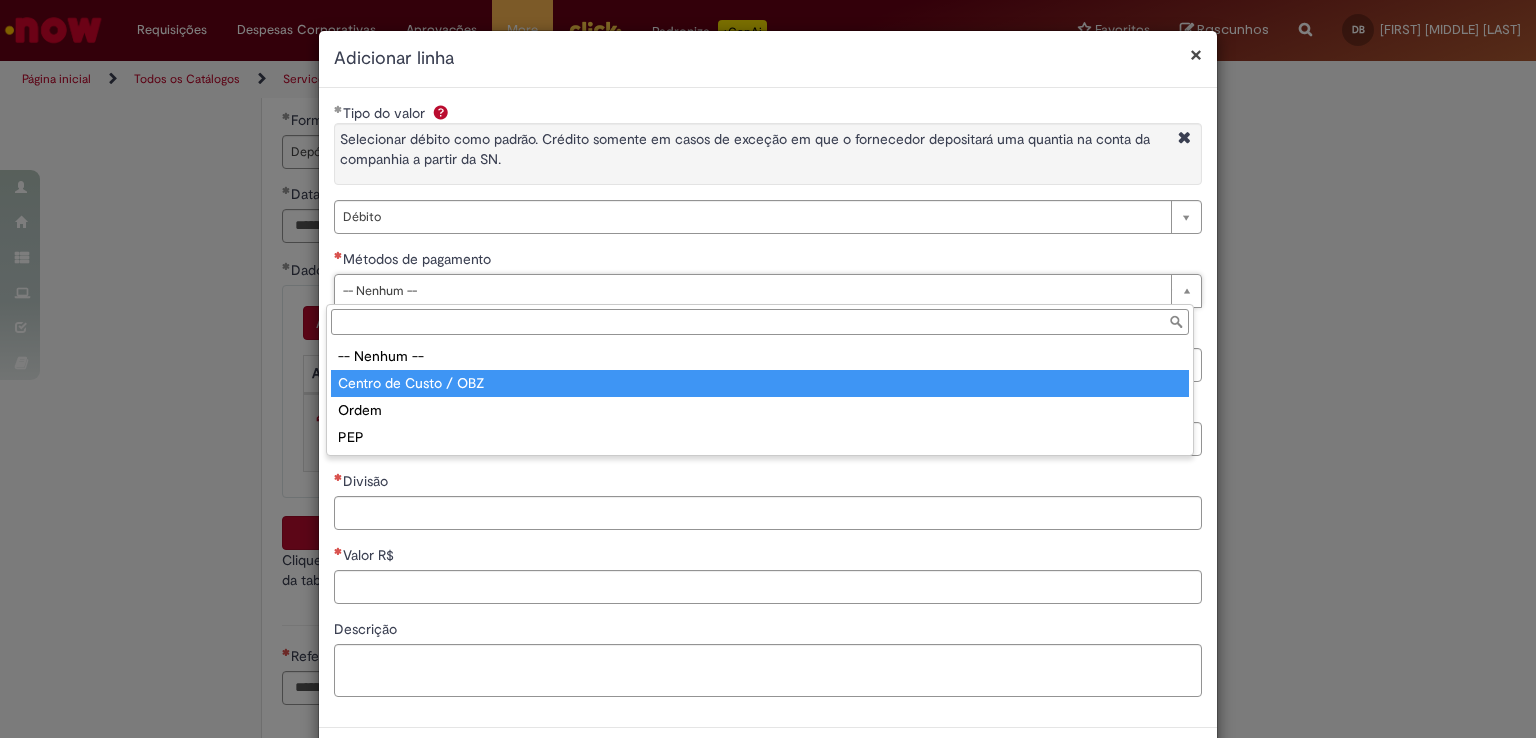 type on "**********" 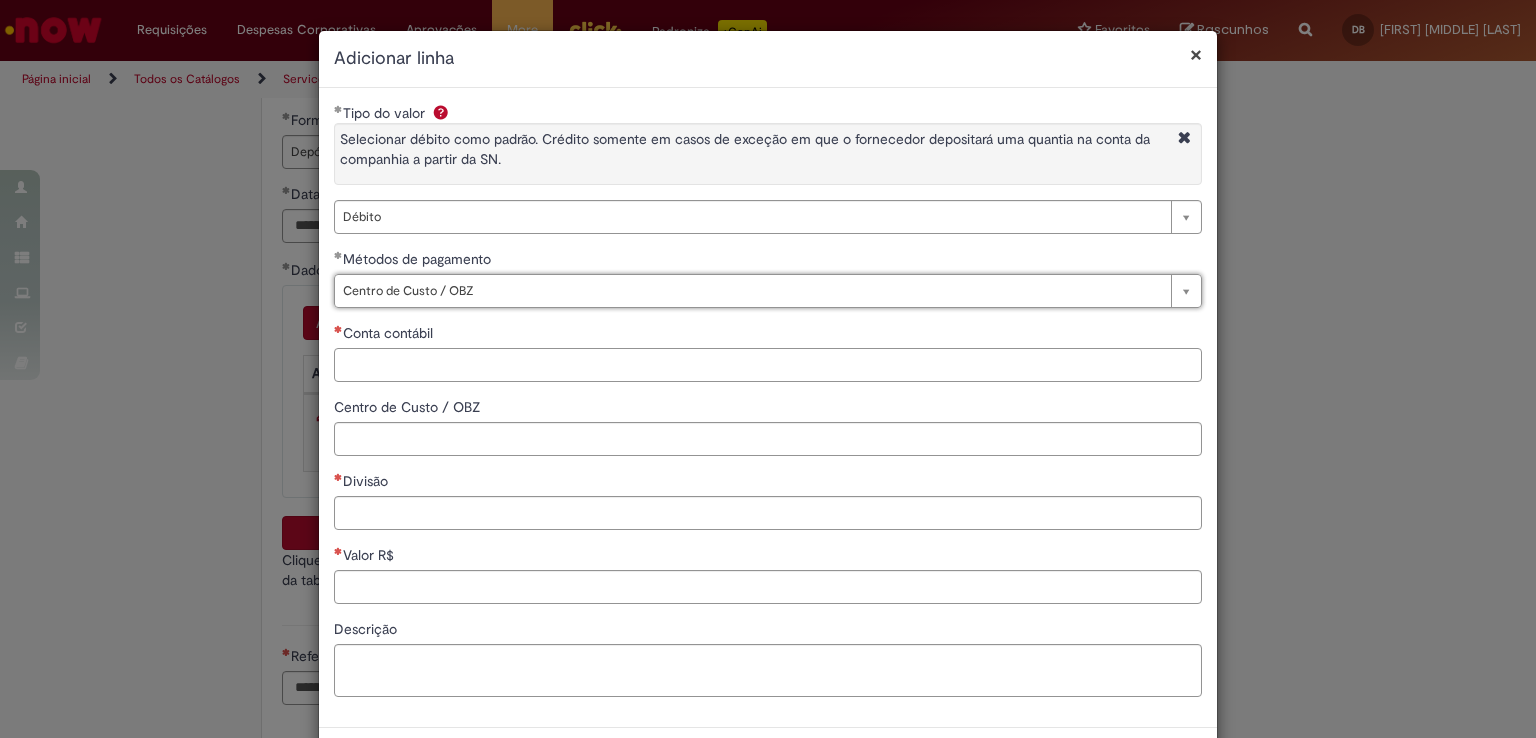 click on "Conta contábil" at bounding box center (768, 365) 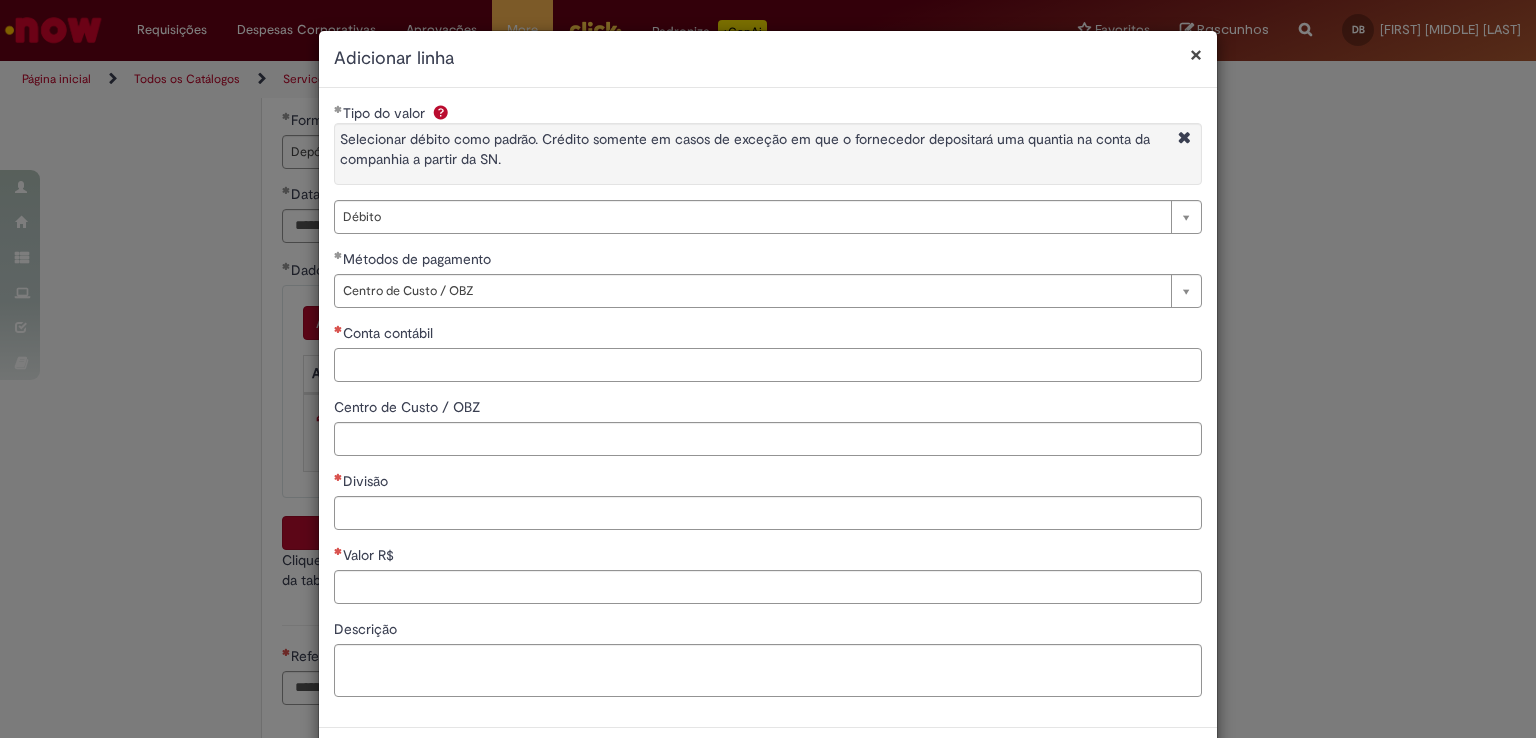 paste on "*******" 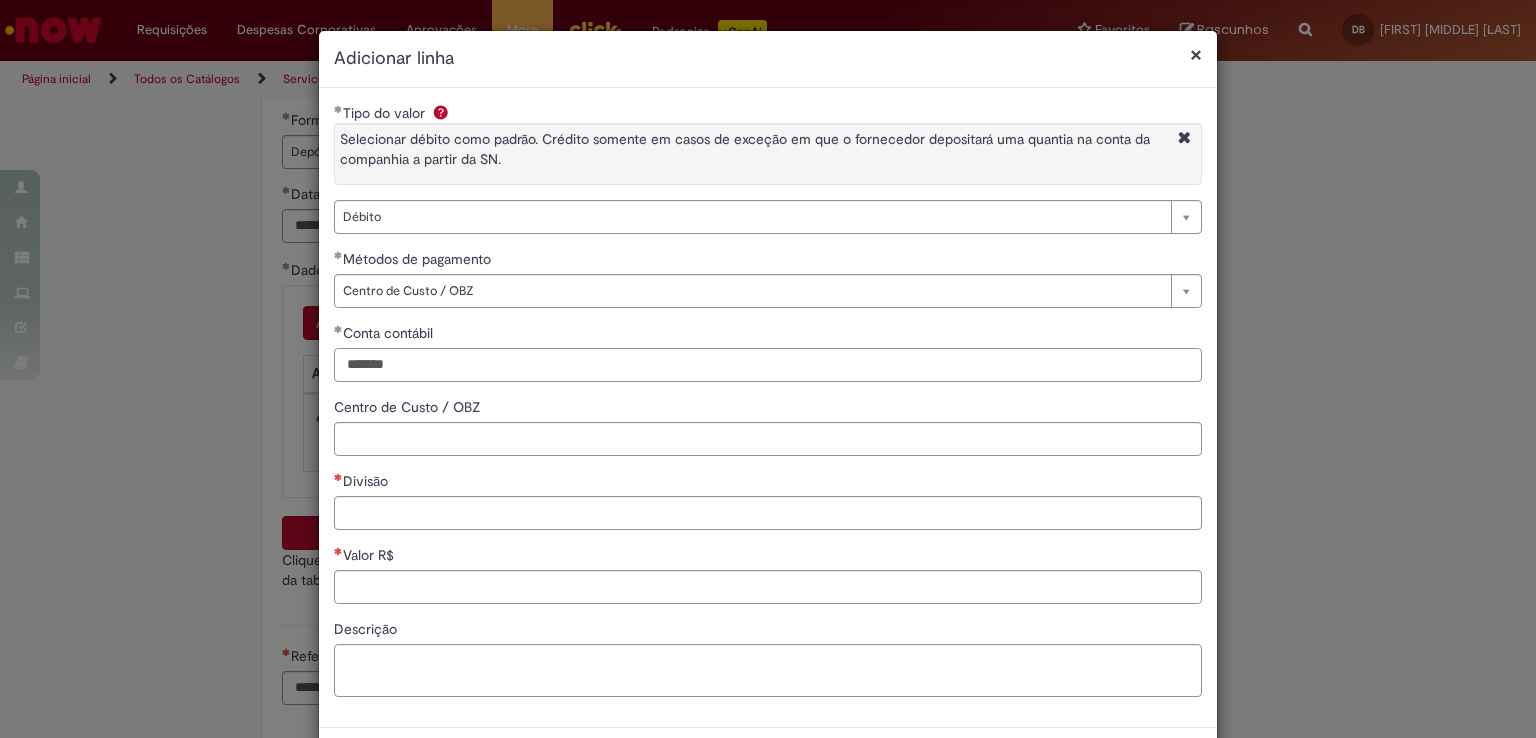 type on "*******" 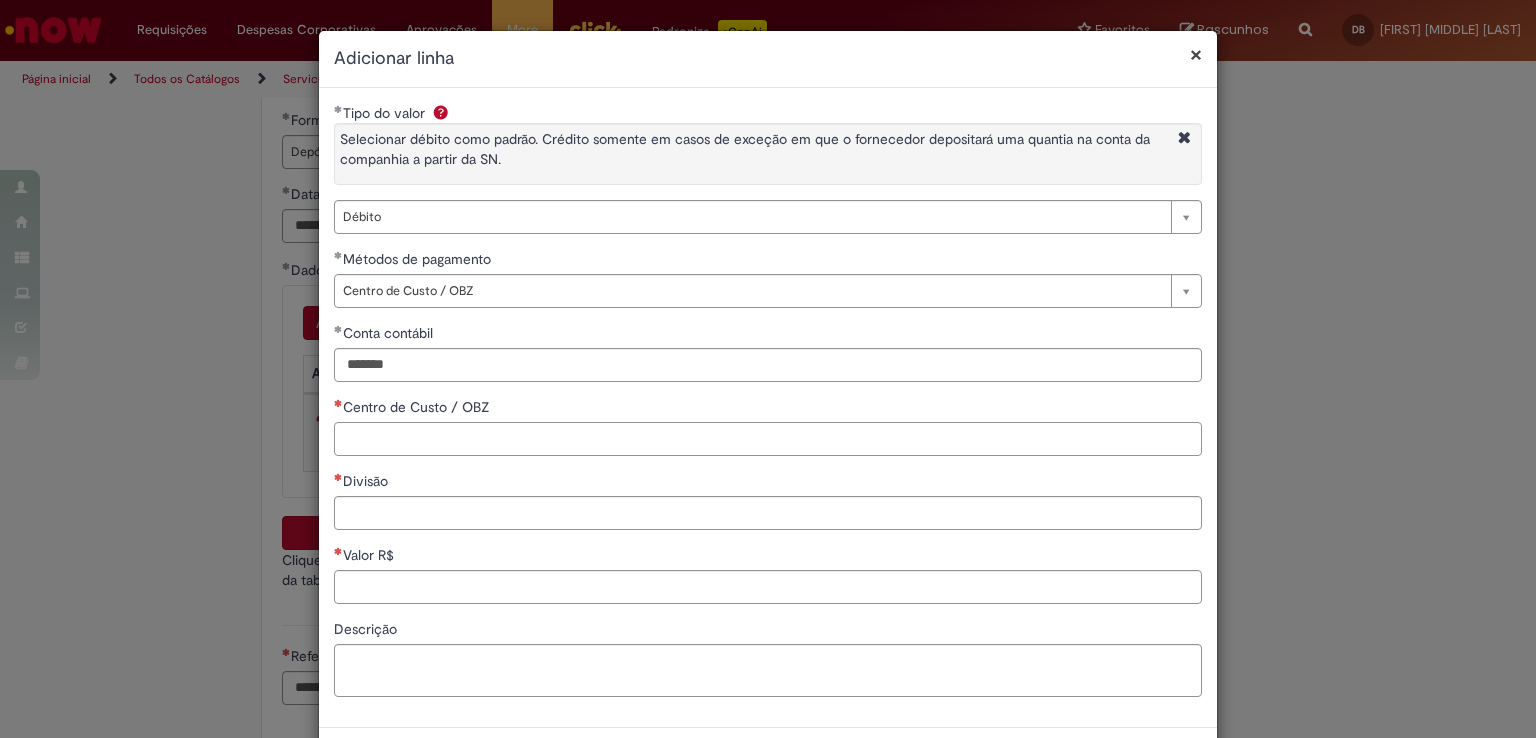 click on "Centro de Custo / OBZ" at bounding box center (768, 439) 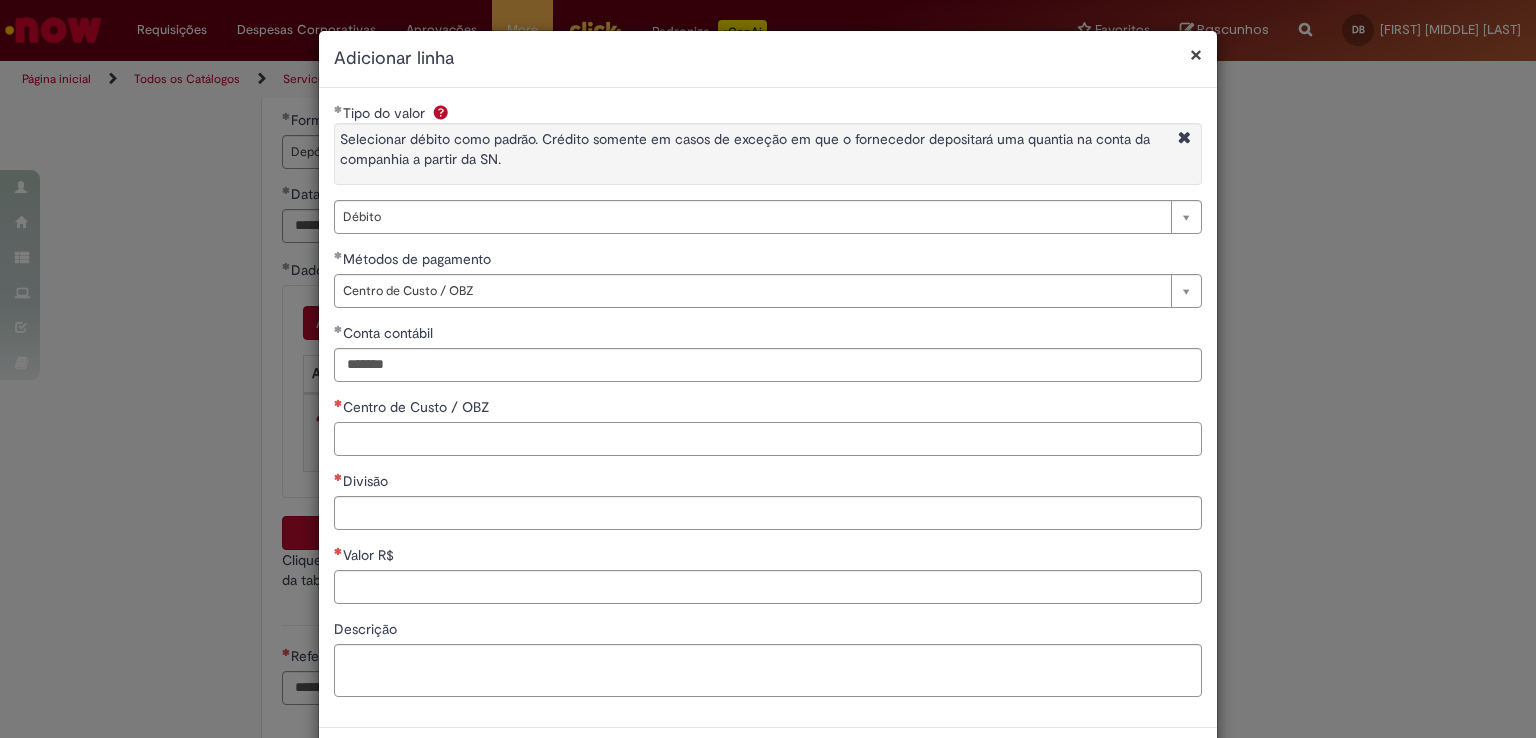 paste on "**********" 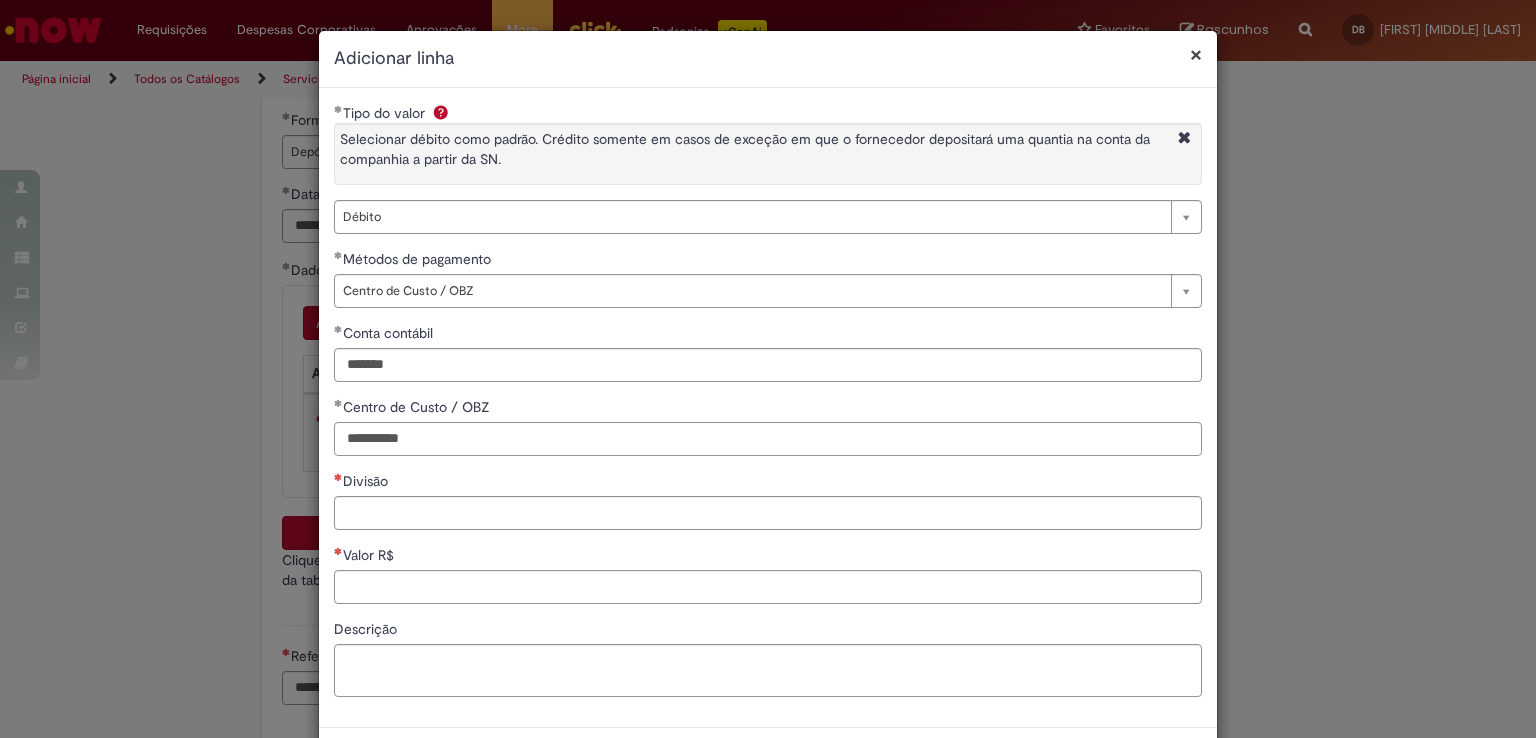 type on "**********" 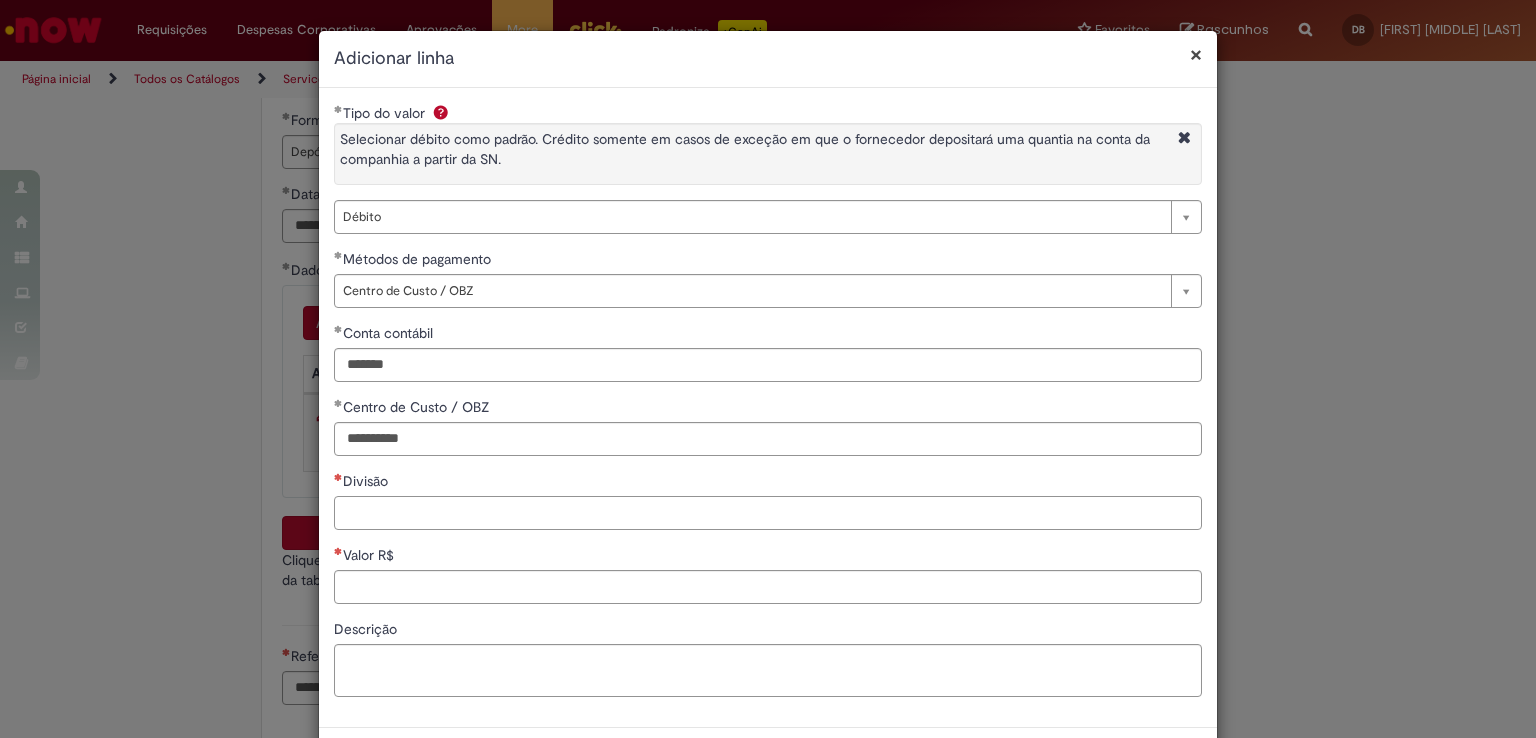 click on "Divisão" at bounding box center [768, 513] 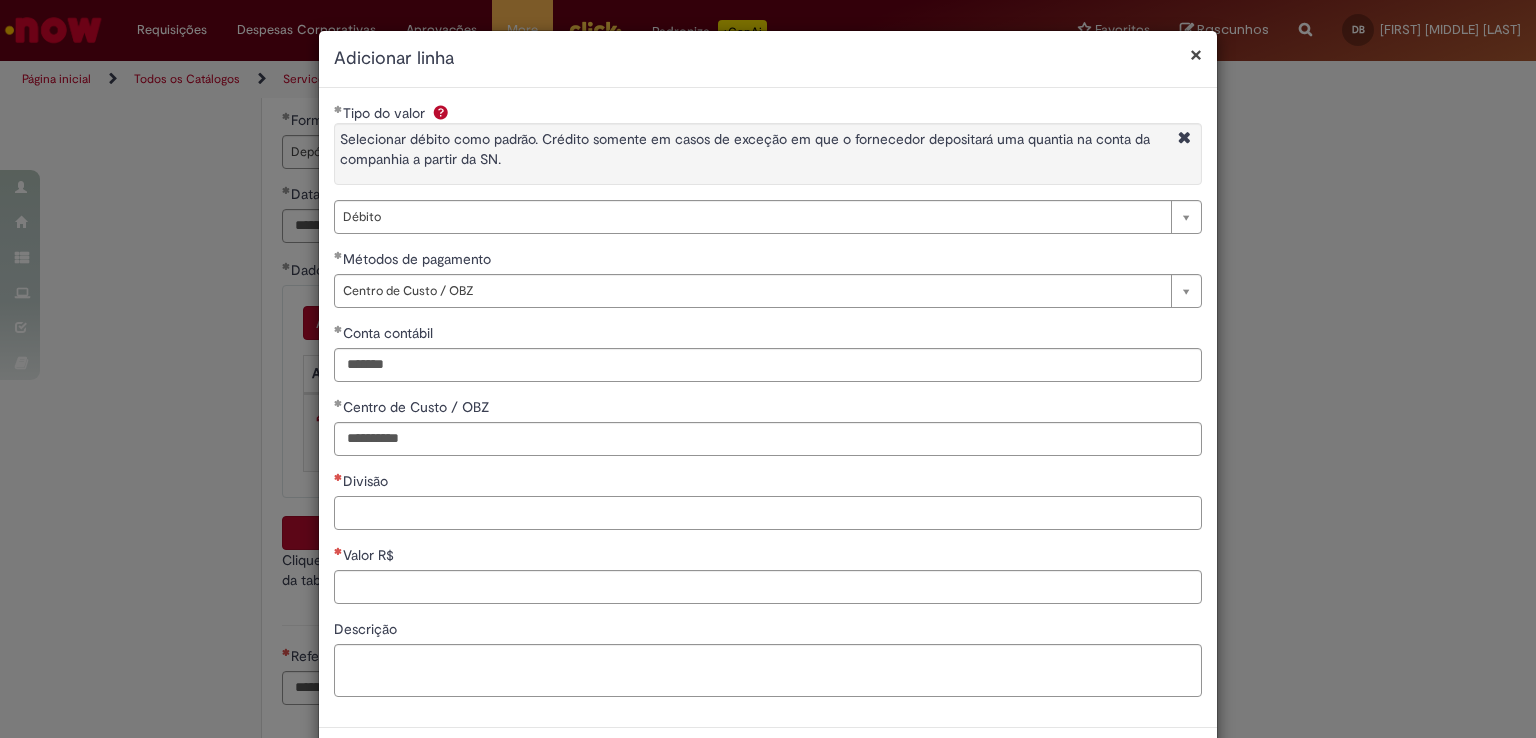 paste on "****" 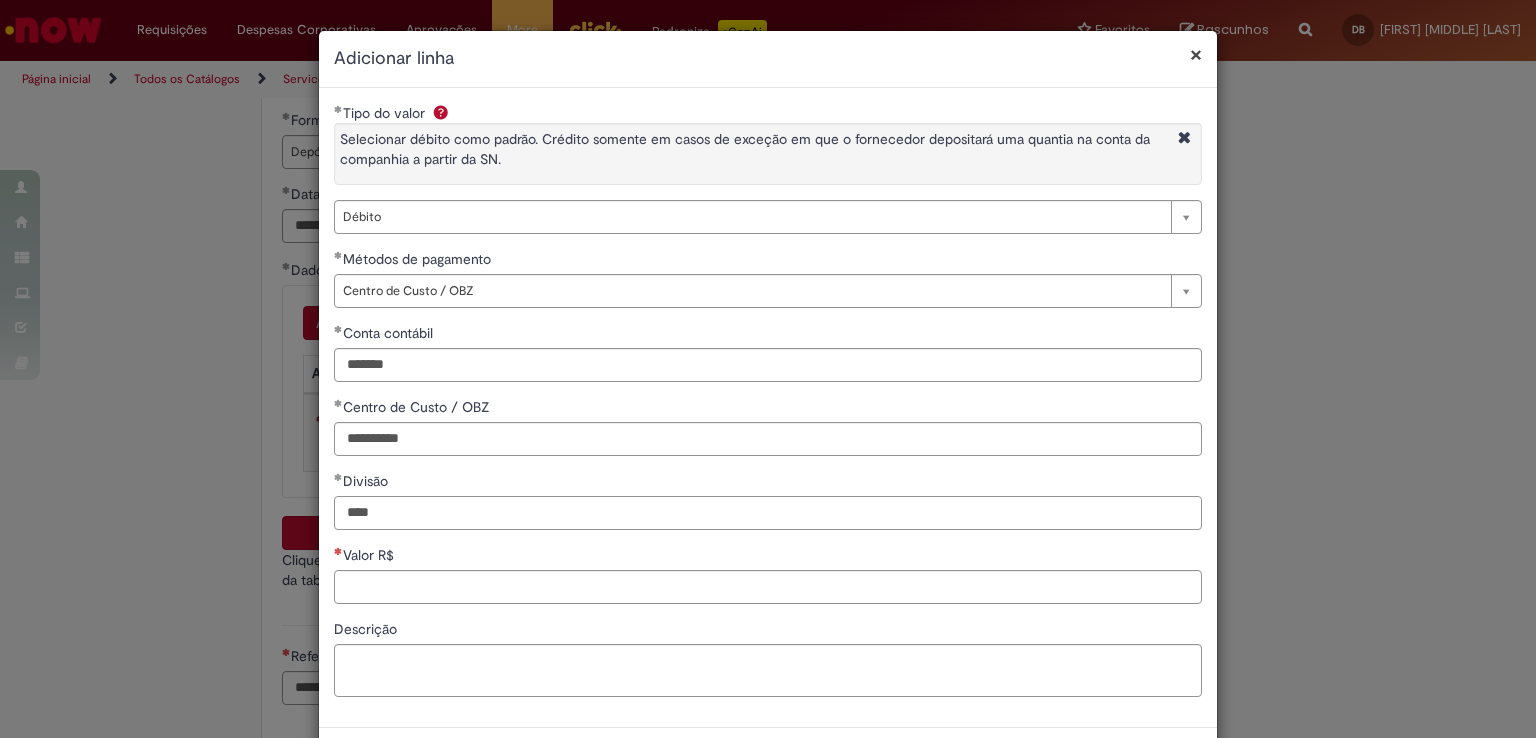 type on "****" 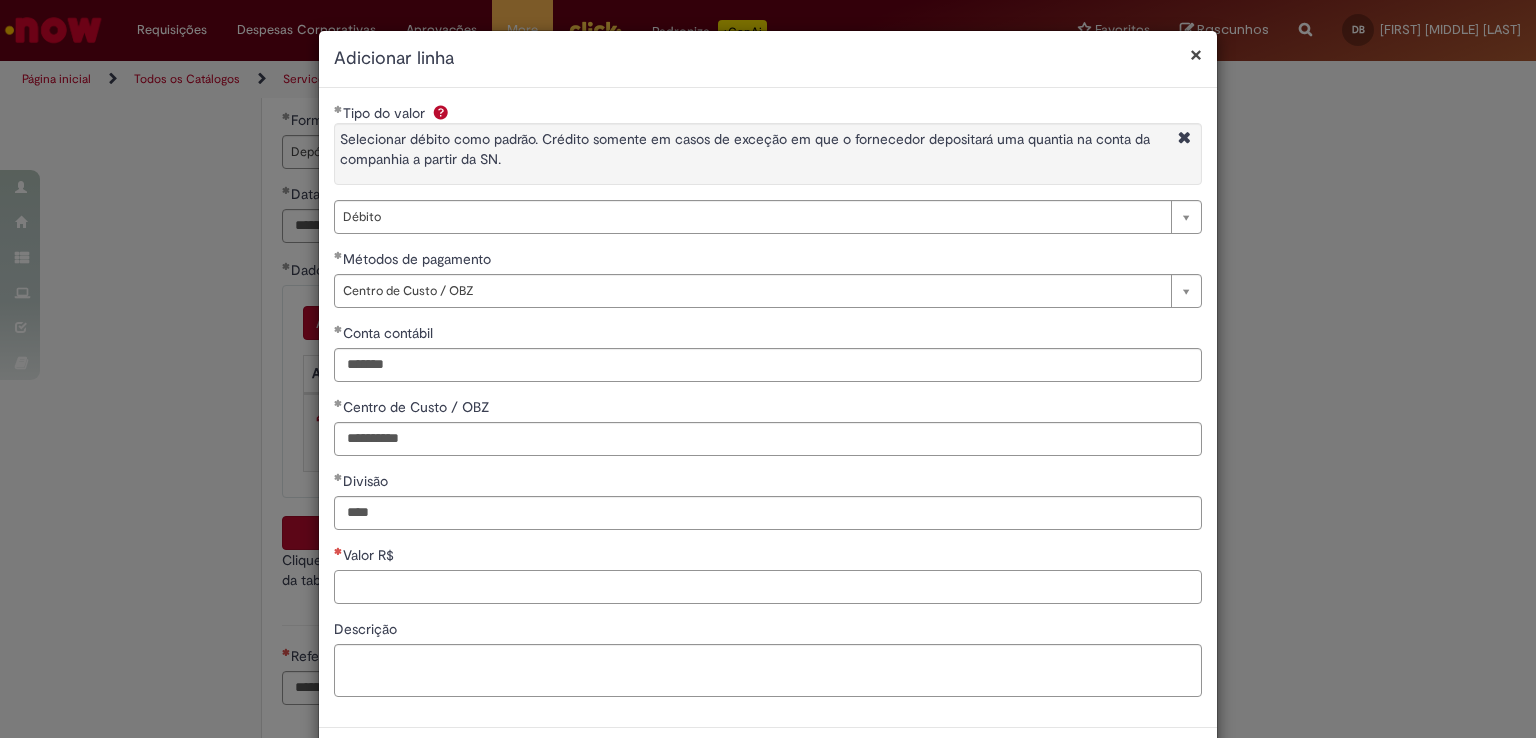 click on "Valor R$" at bounding box center (768, 587) 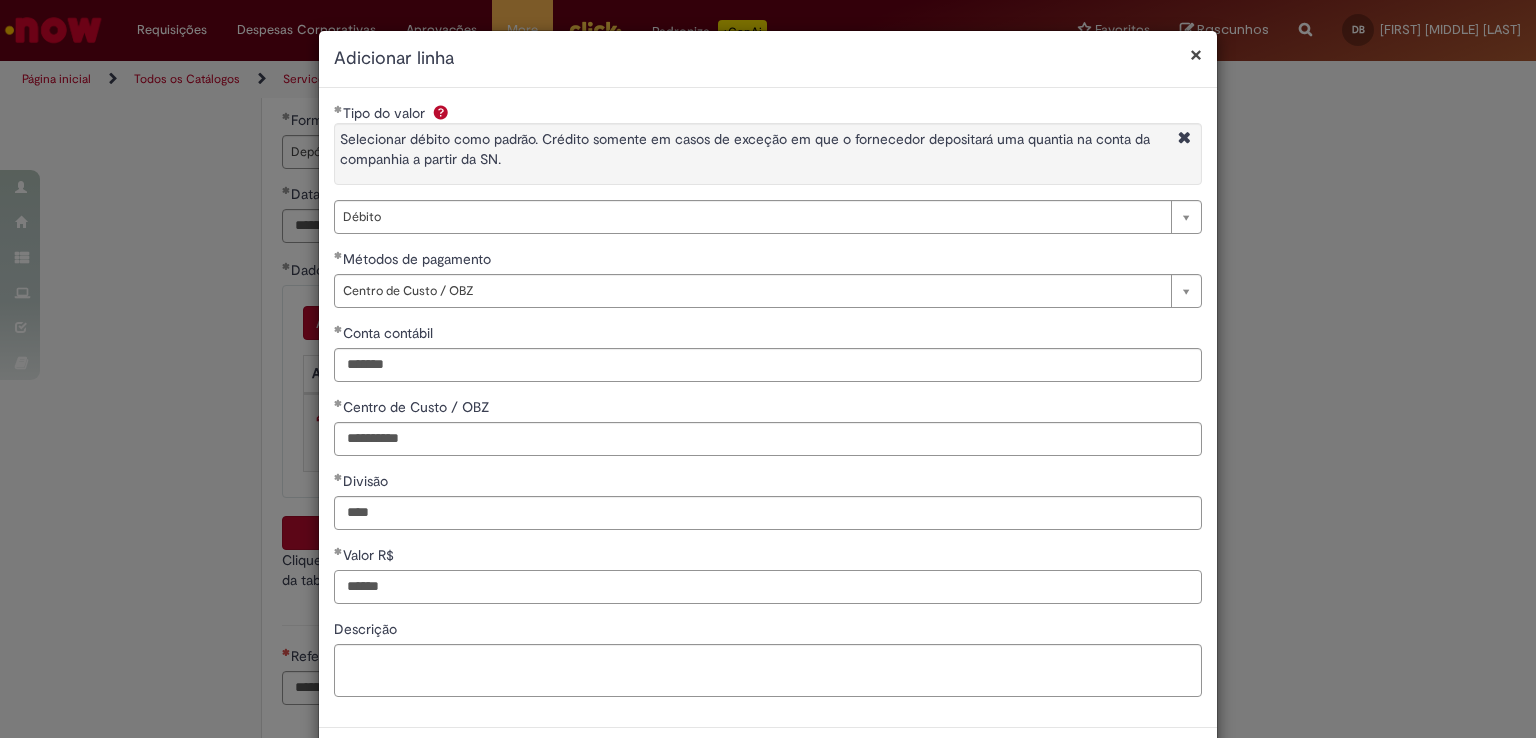 type on "******" 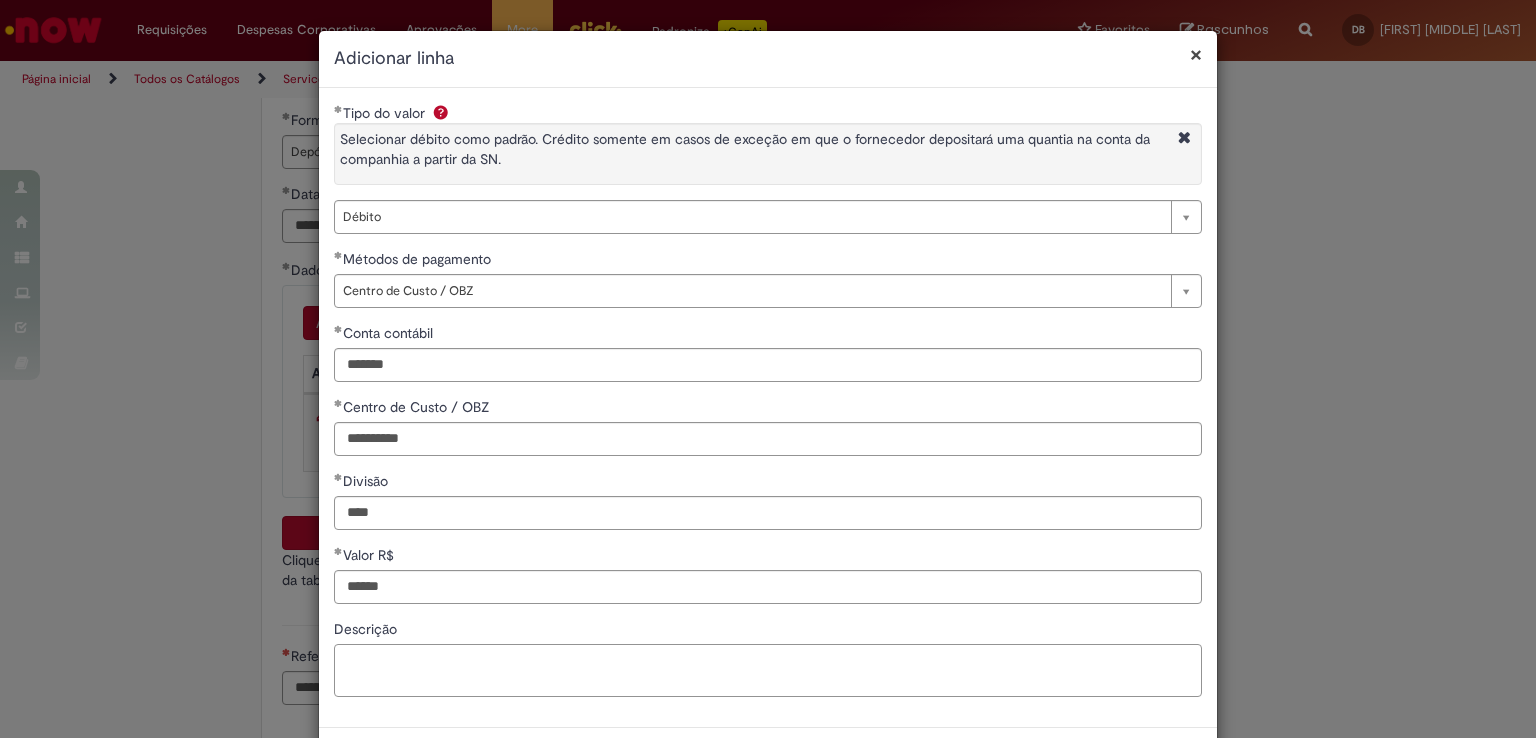 click on "Descrição" at bounding box center [768, 671] 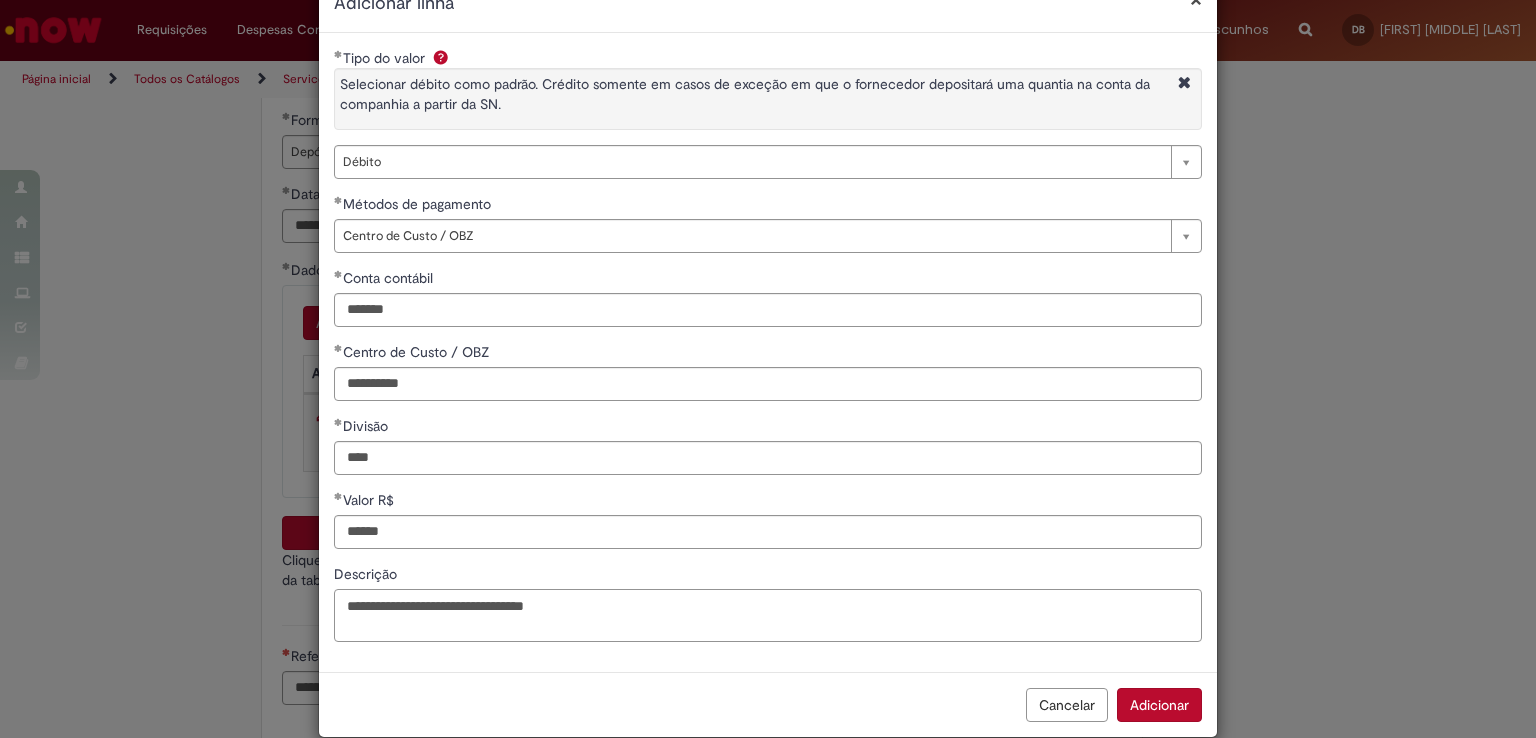 scroll, scrollTop: 84, scrollLeft: 0, axis: vertical 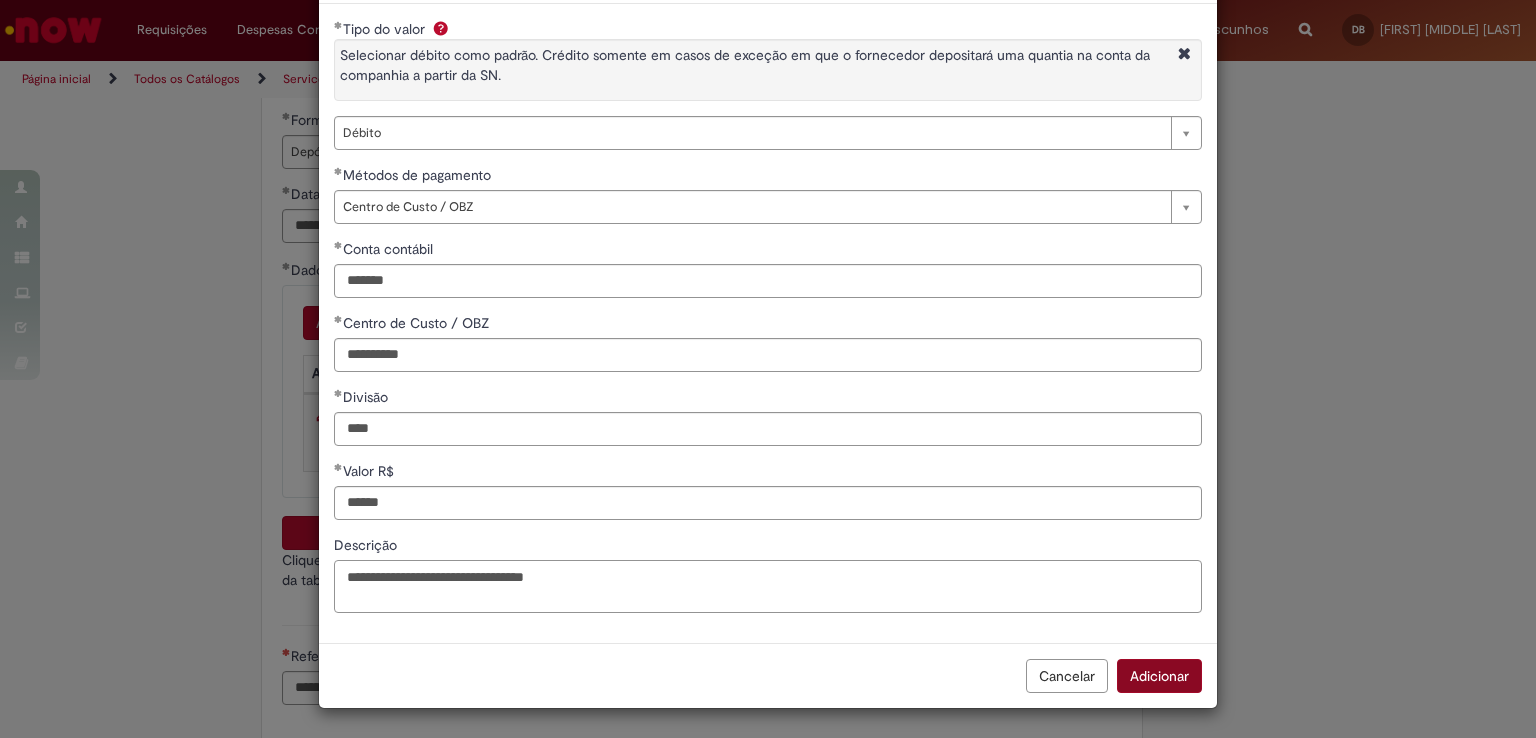 type on "**********" 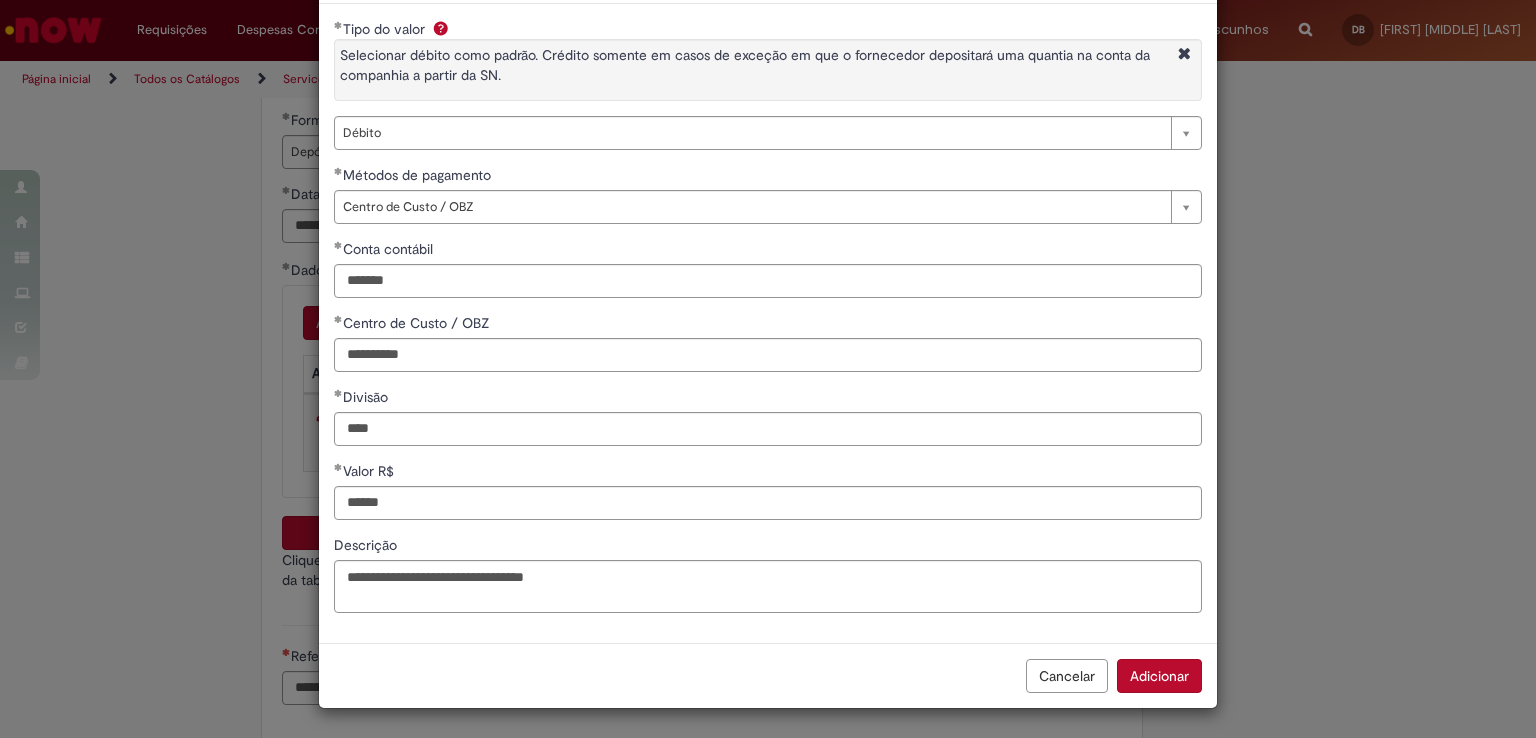 click on "Adicionar" at bounding box center [1159, 676] 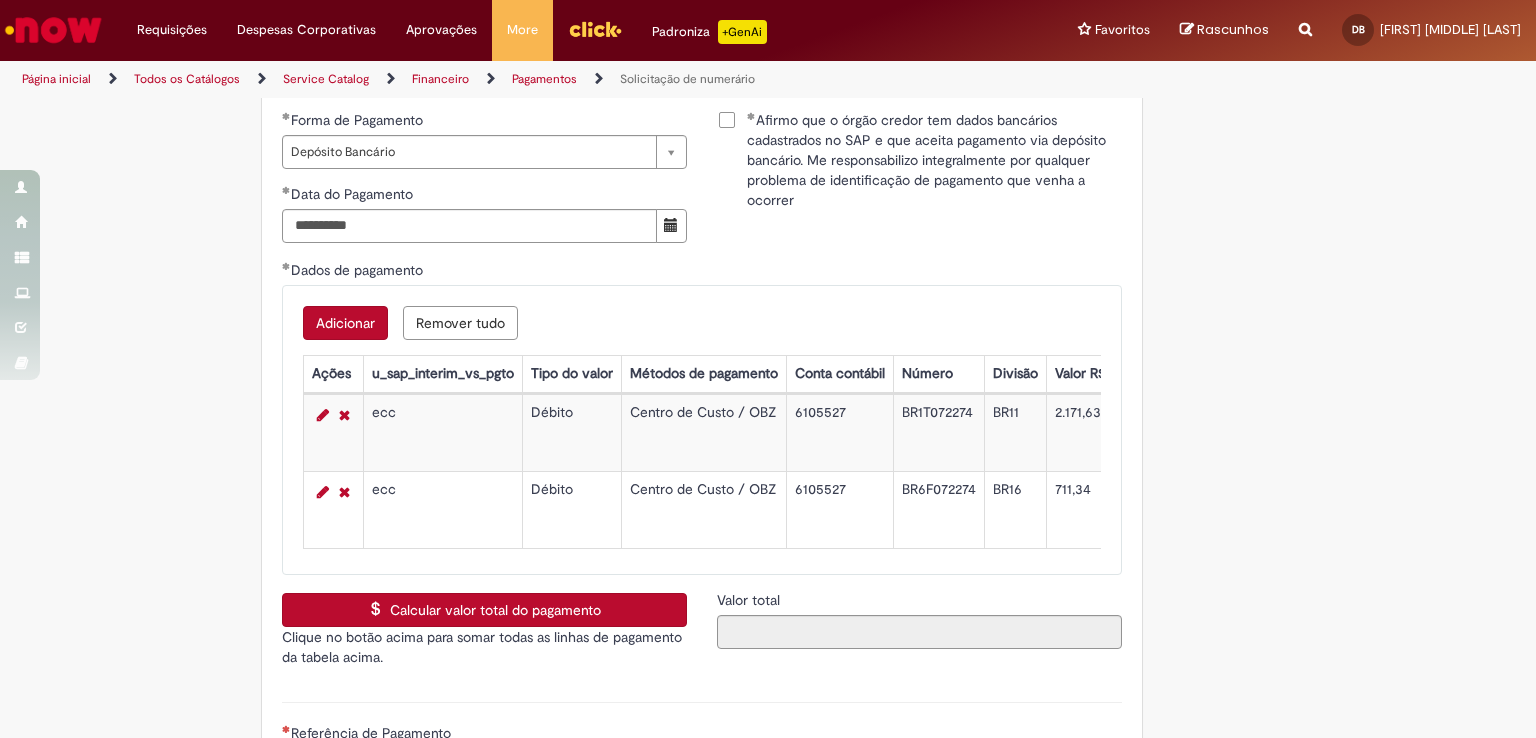 click on "Adicionar" at bounding box center (345, 323) 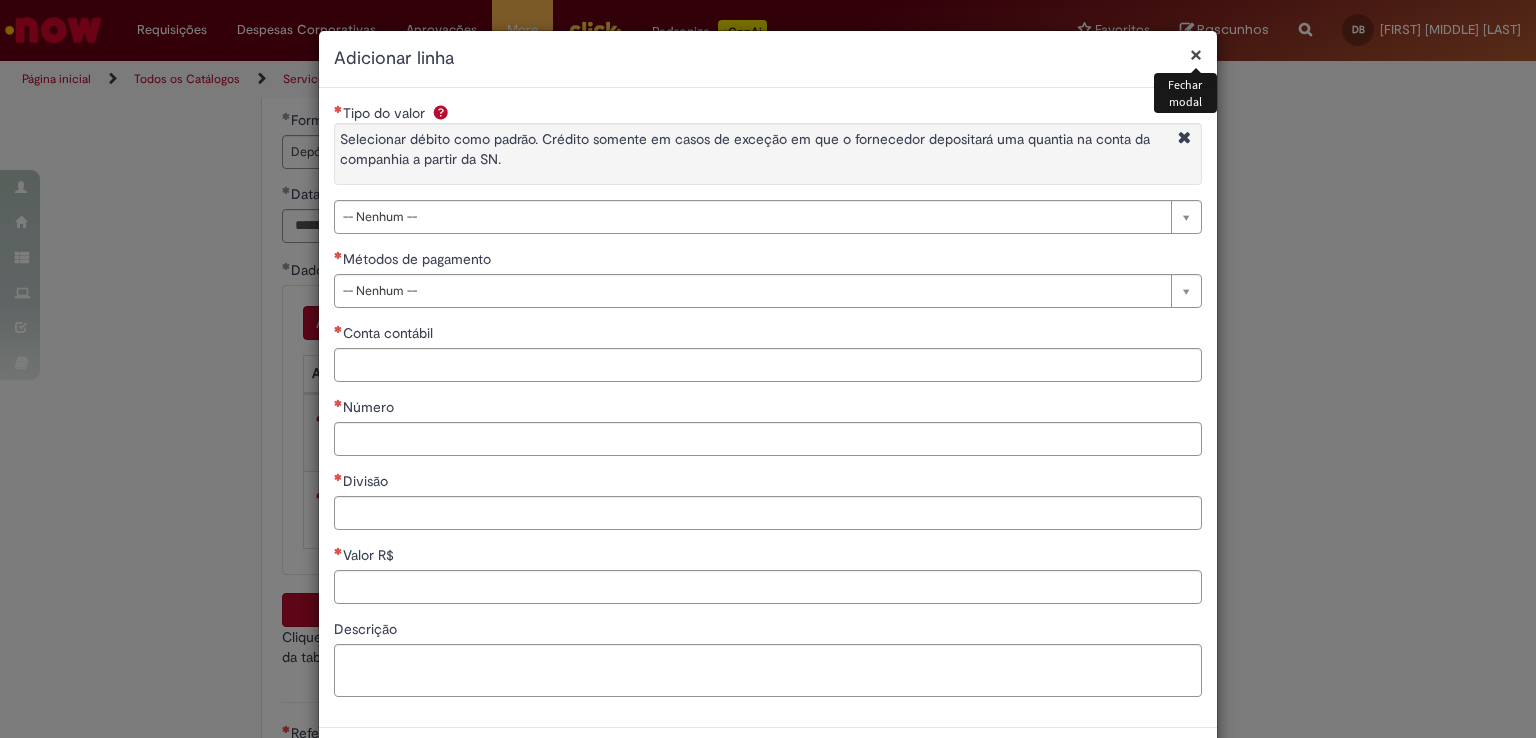 type 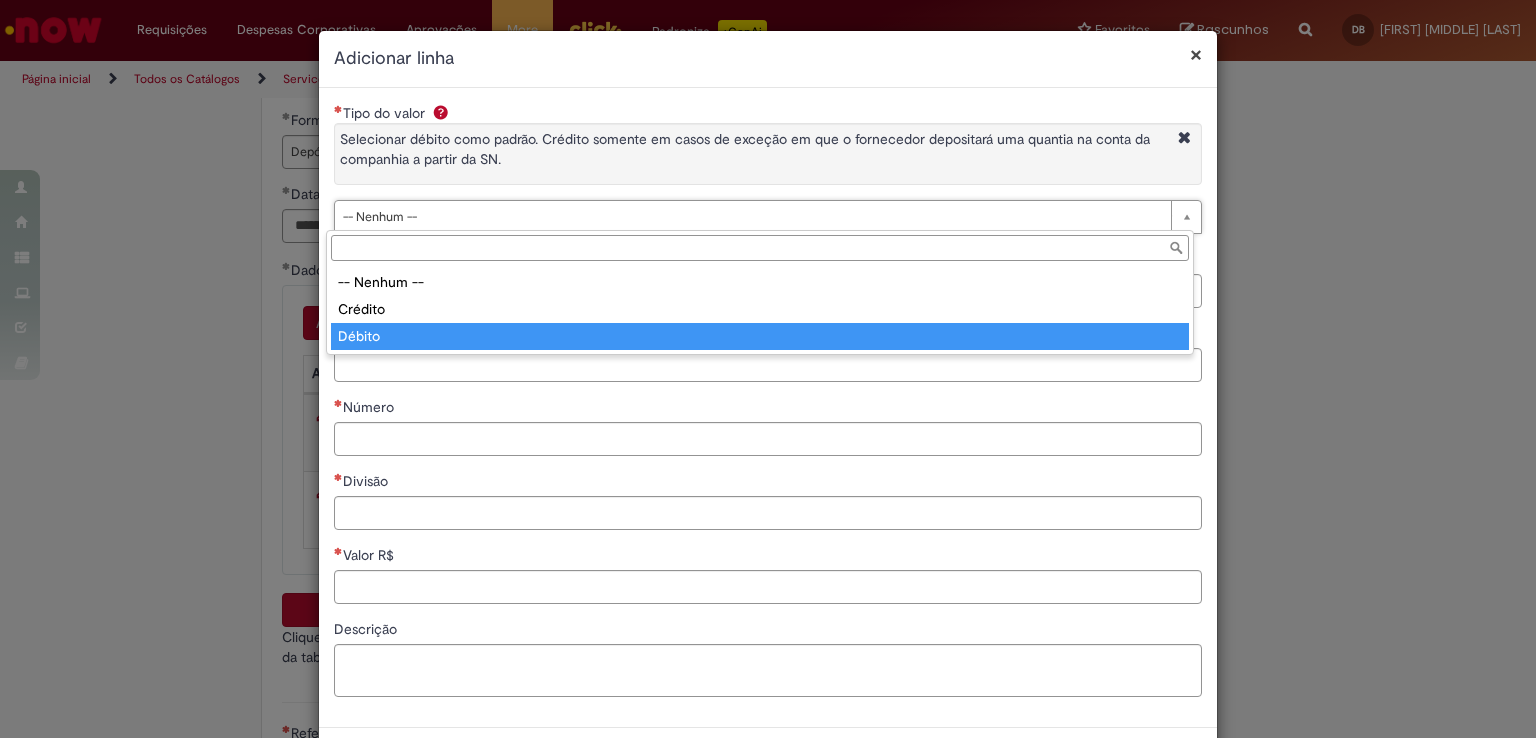 type on "******" 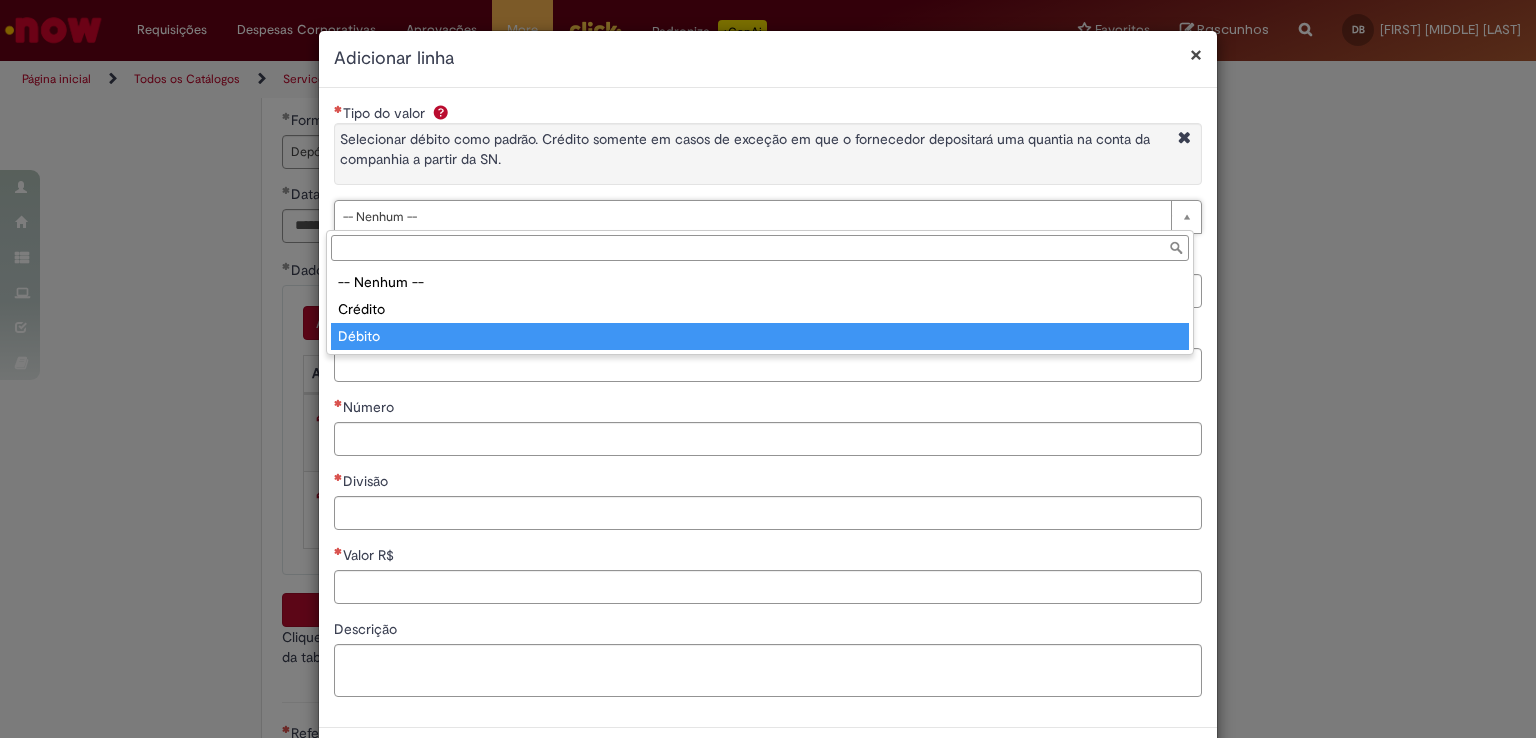 select on "******" 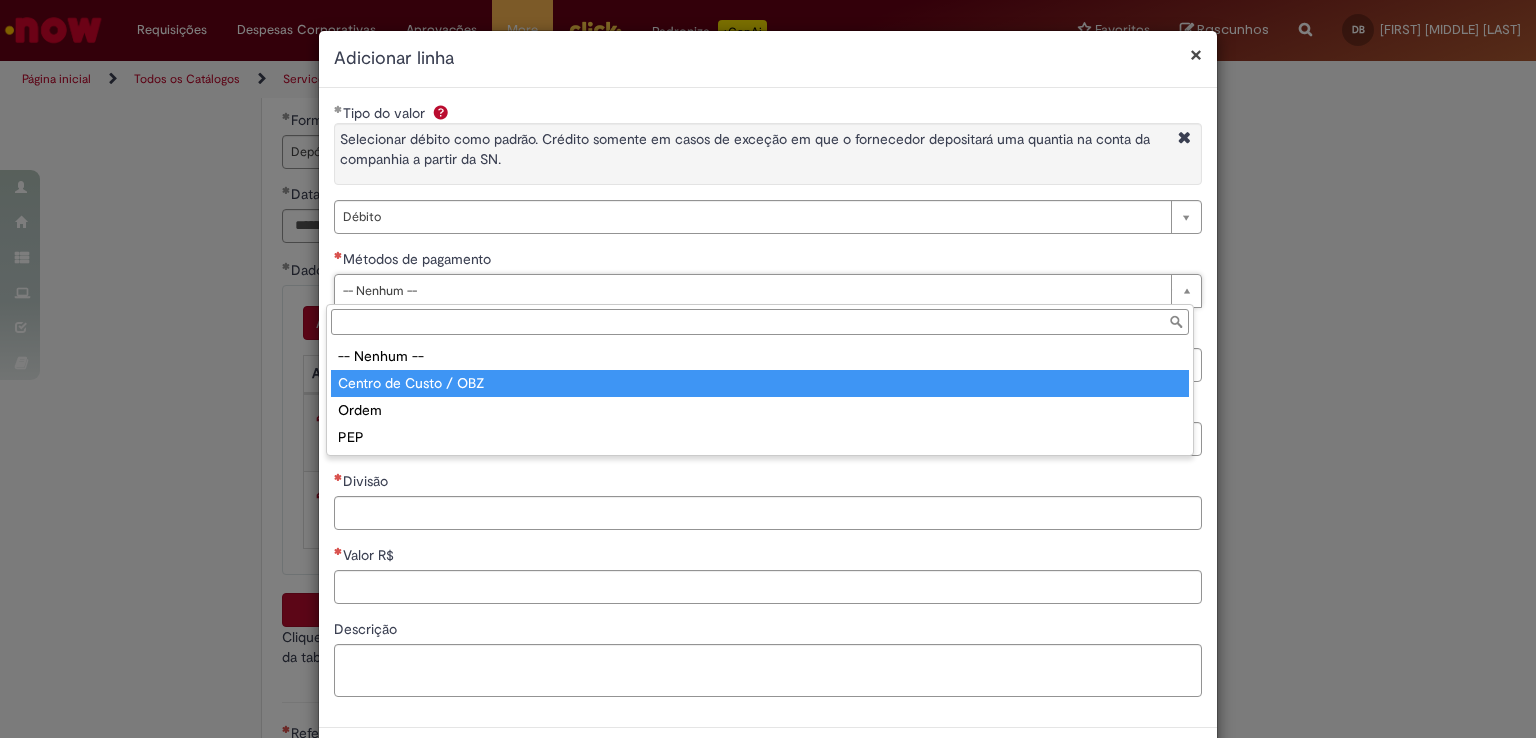 type on "**********" 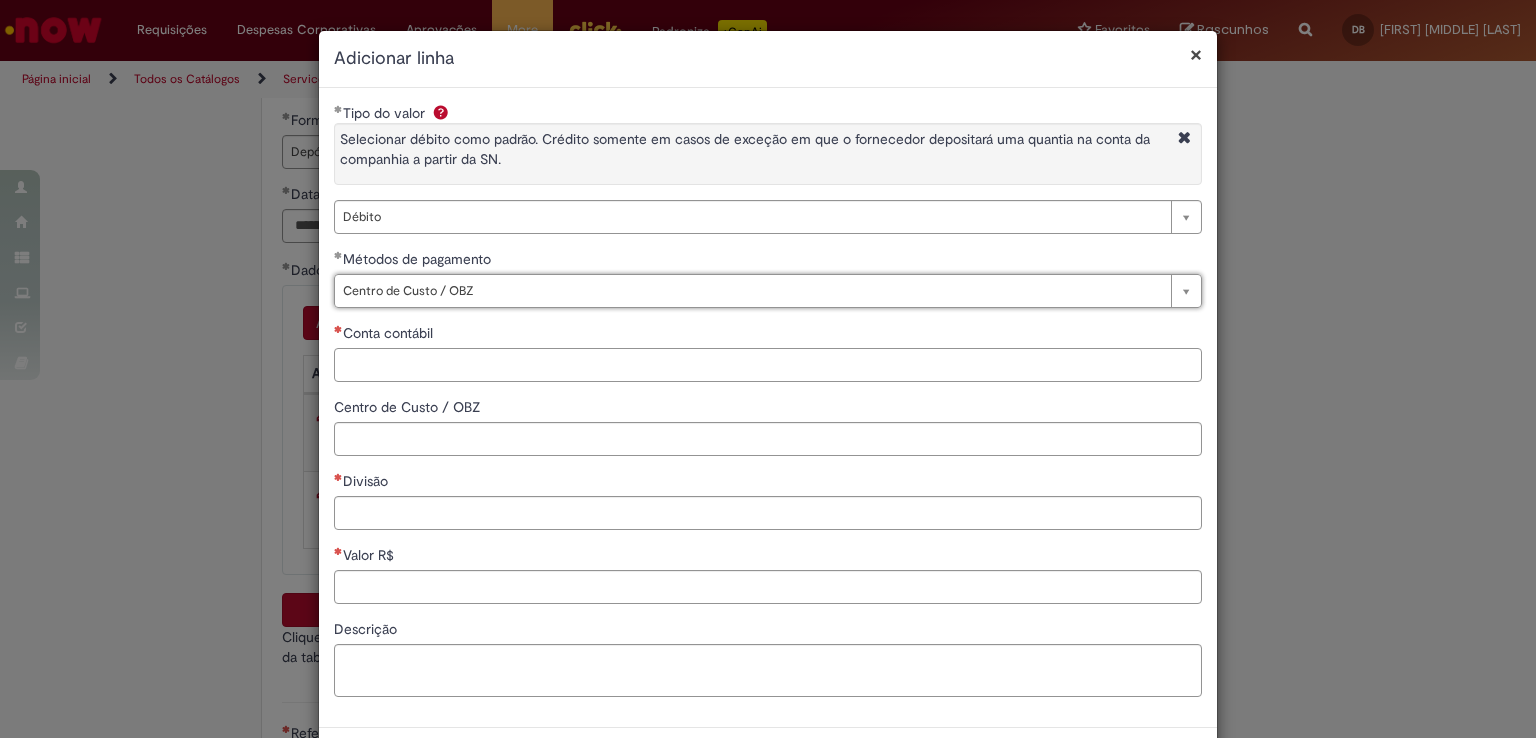 click on "Conta contábil" at bounding box center [768, 365] 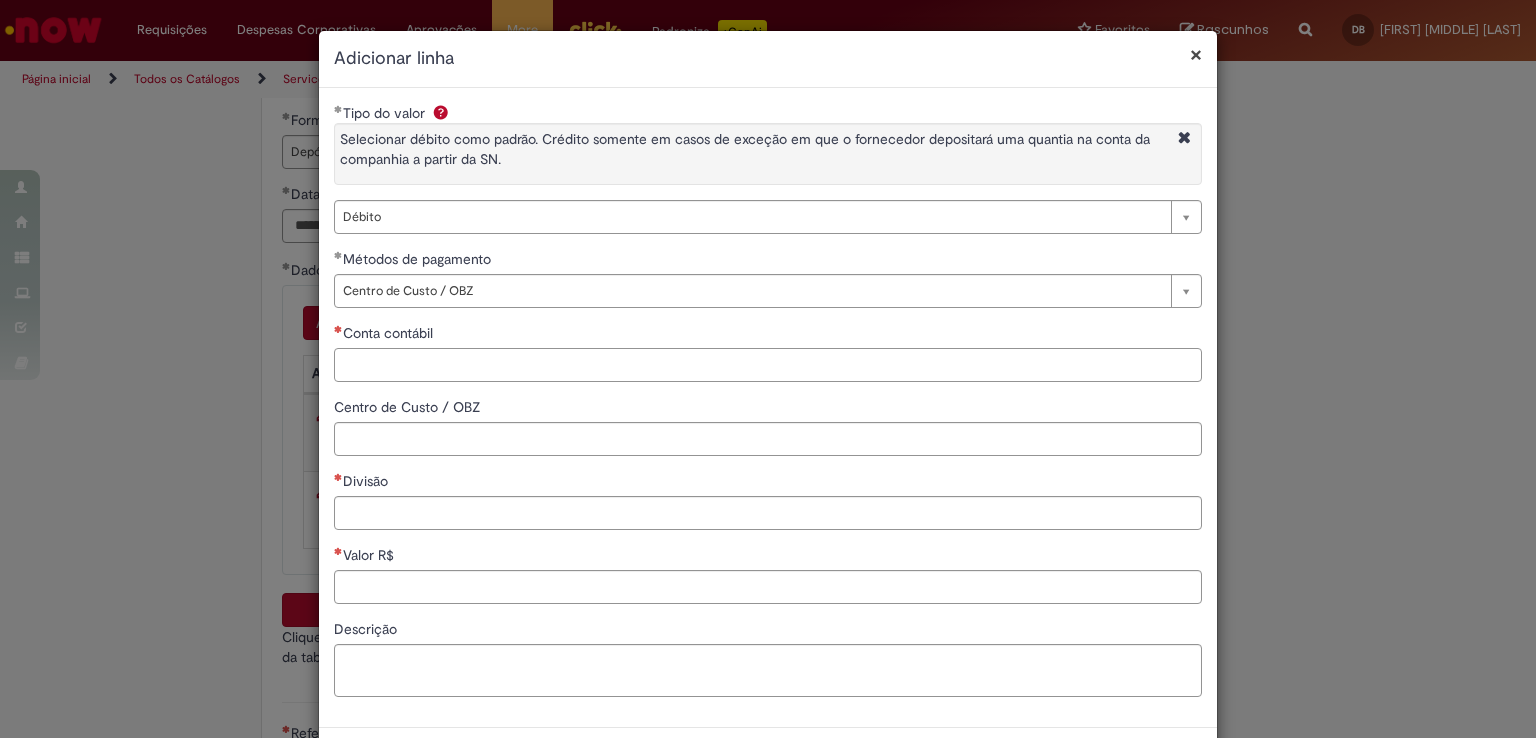 paste on "*******" 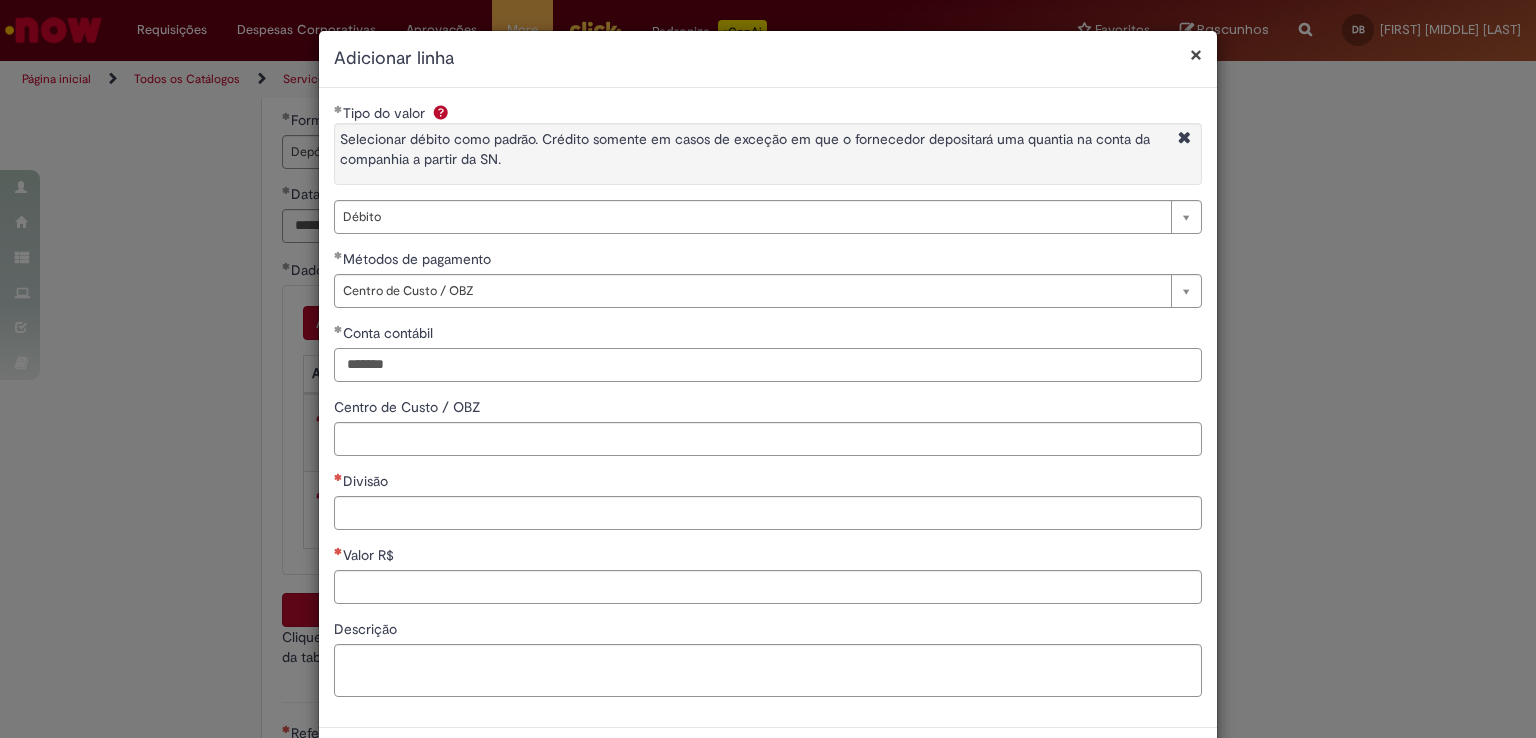 type on "*******" 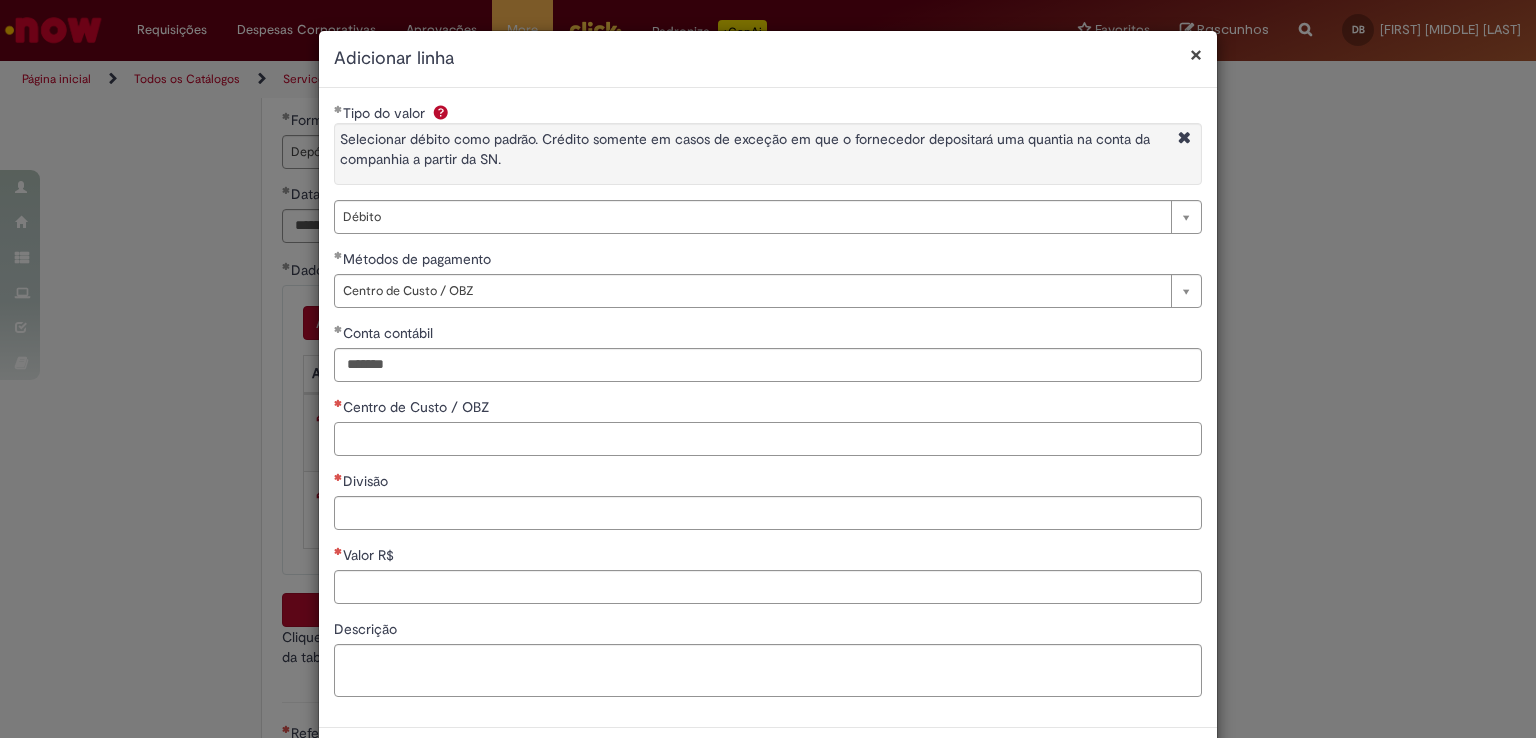click on "Centro de Custo / OBZ" at bounding box center (768, 439) 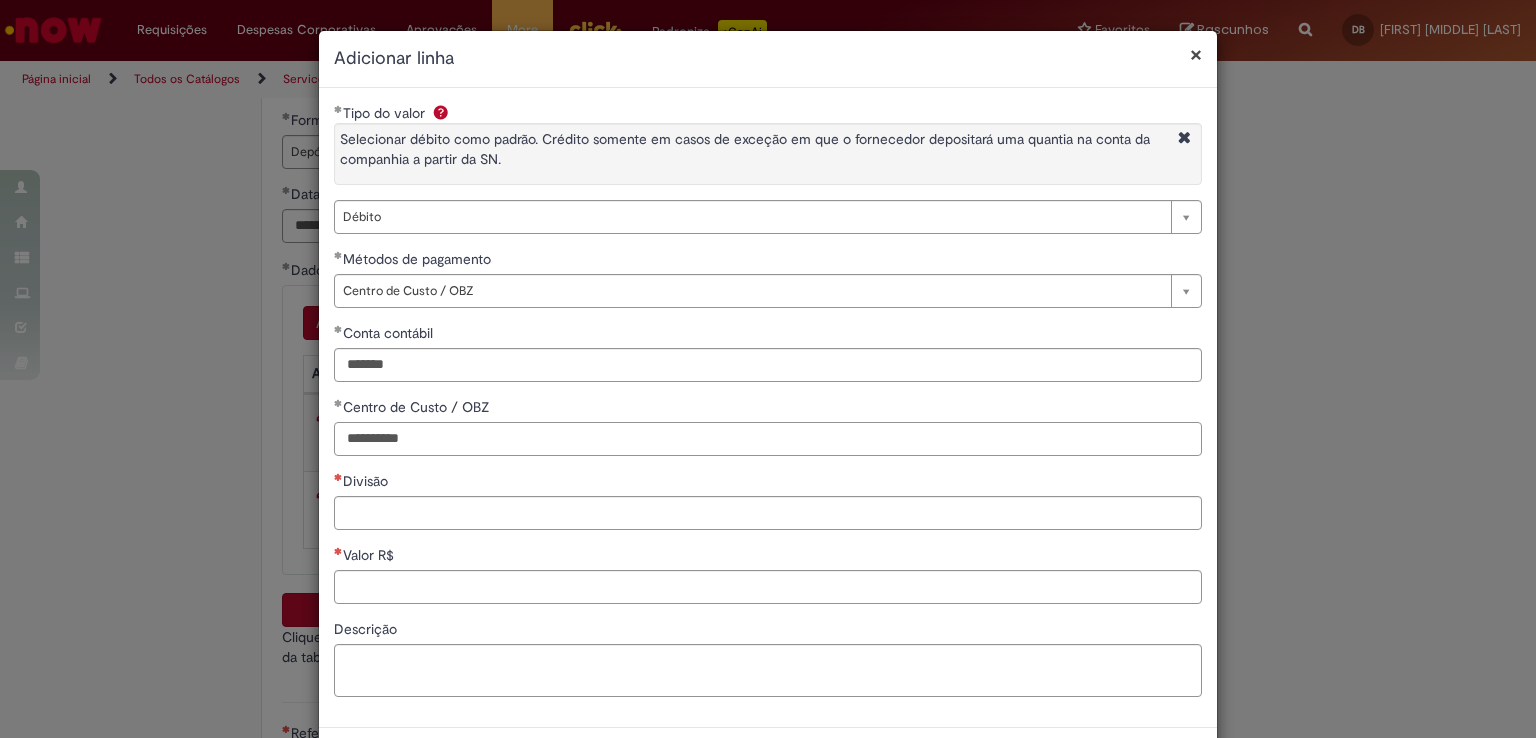 type on "**********" 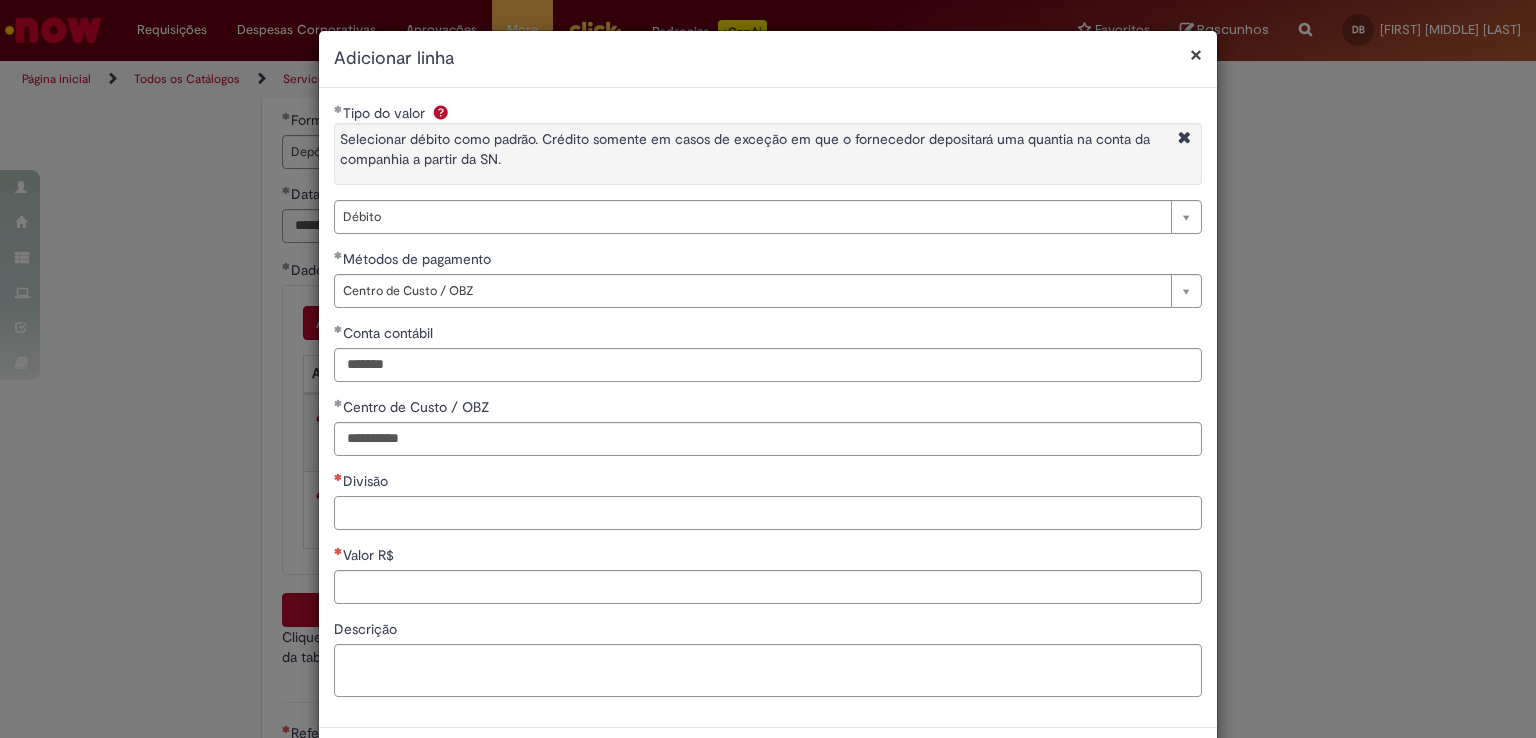click on "Divisão" at bounding box center (768, 513) 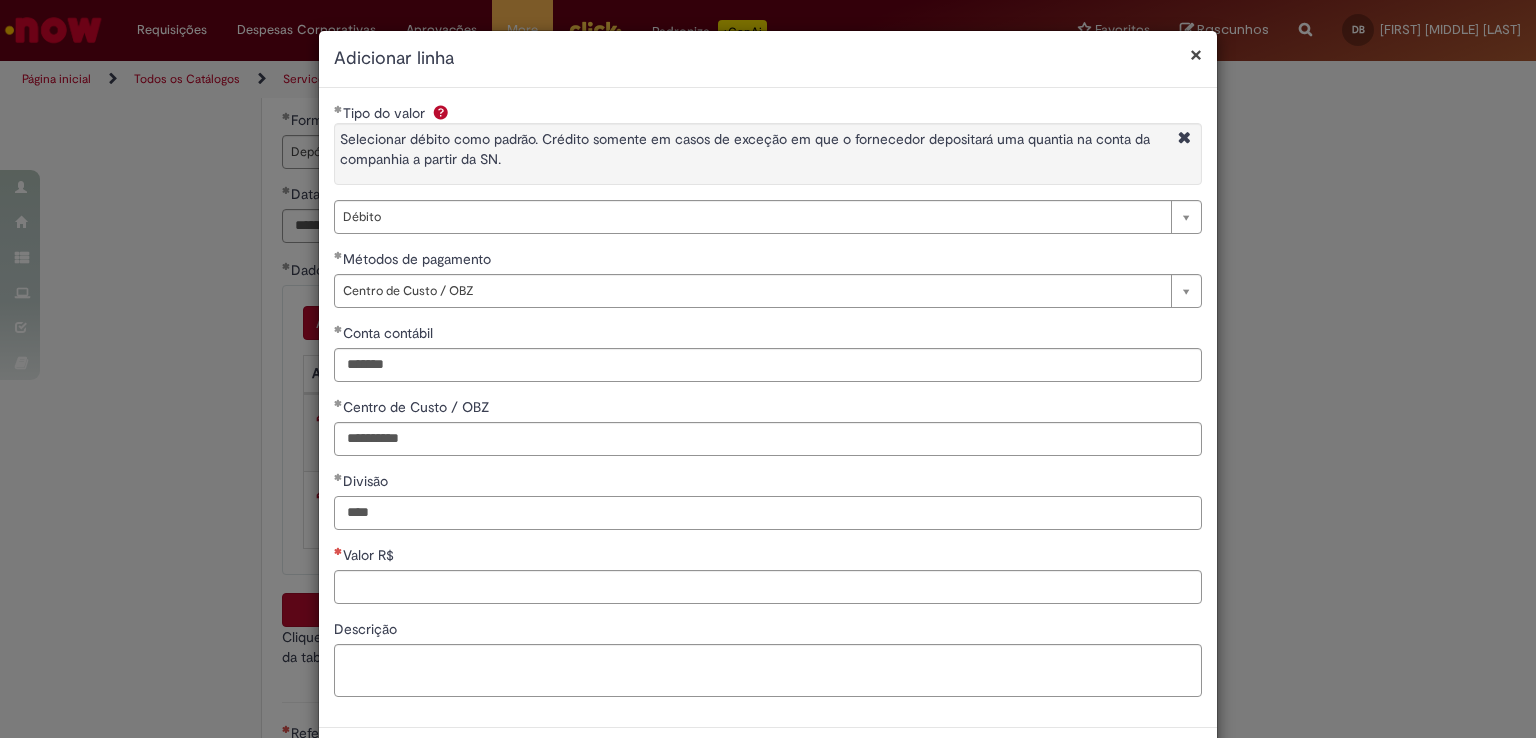 type on "****" 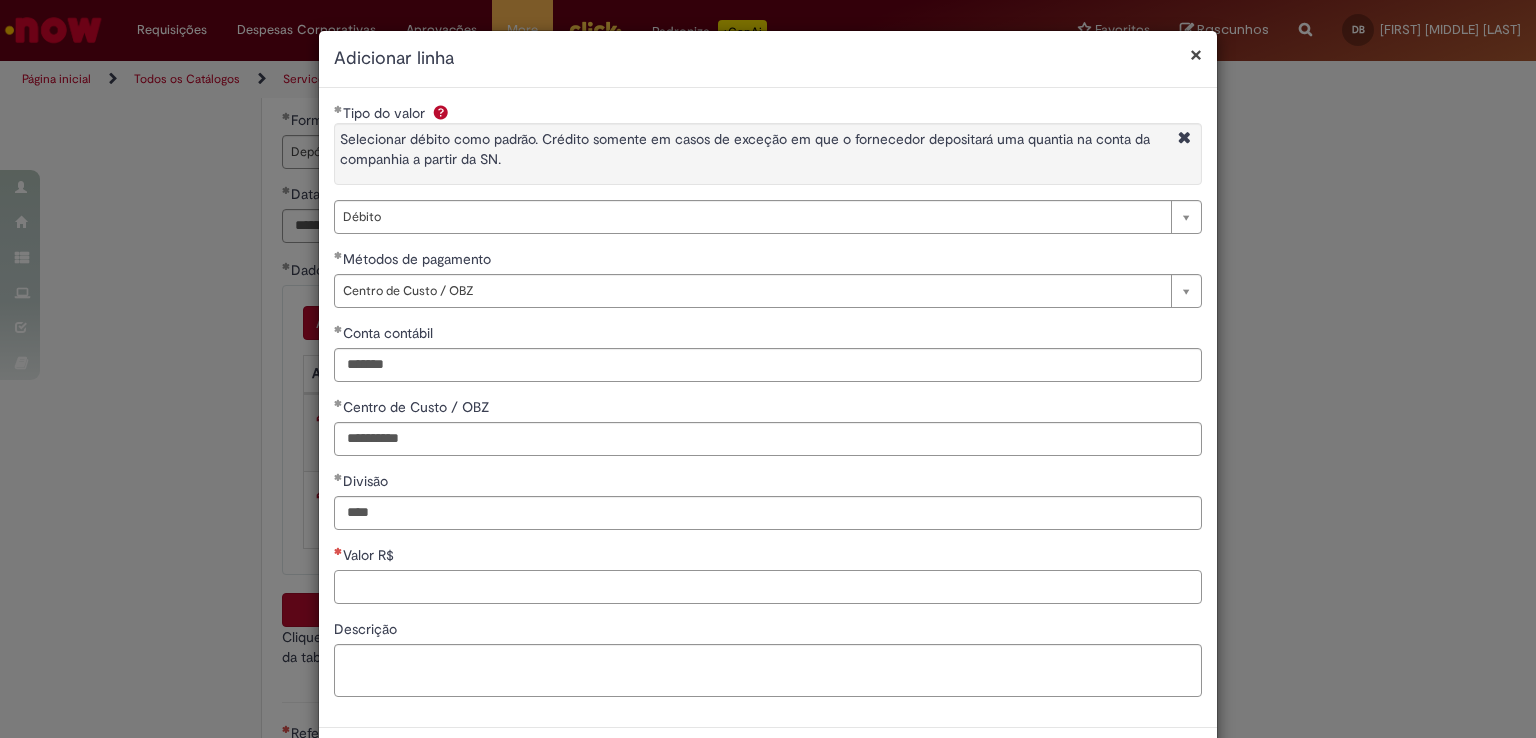 click on "Valor R$" at bounding box center [768, 587] 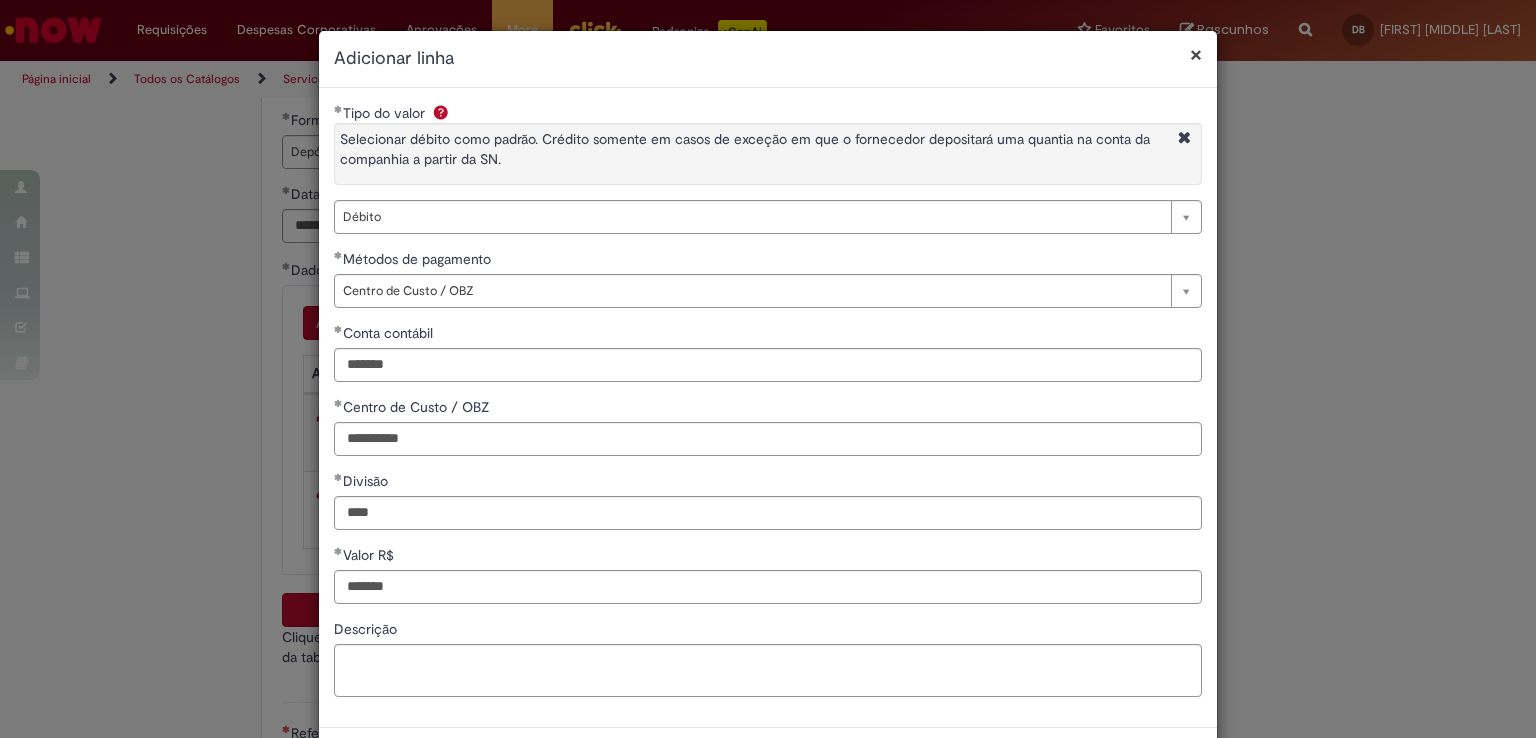 type on "********" 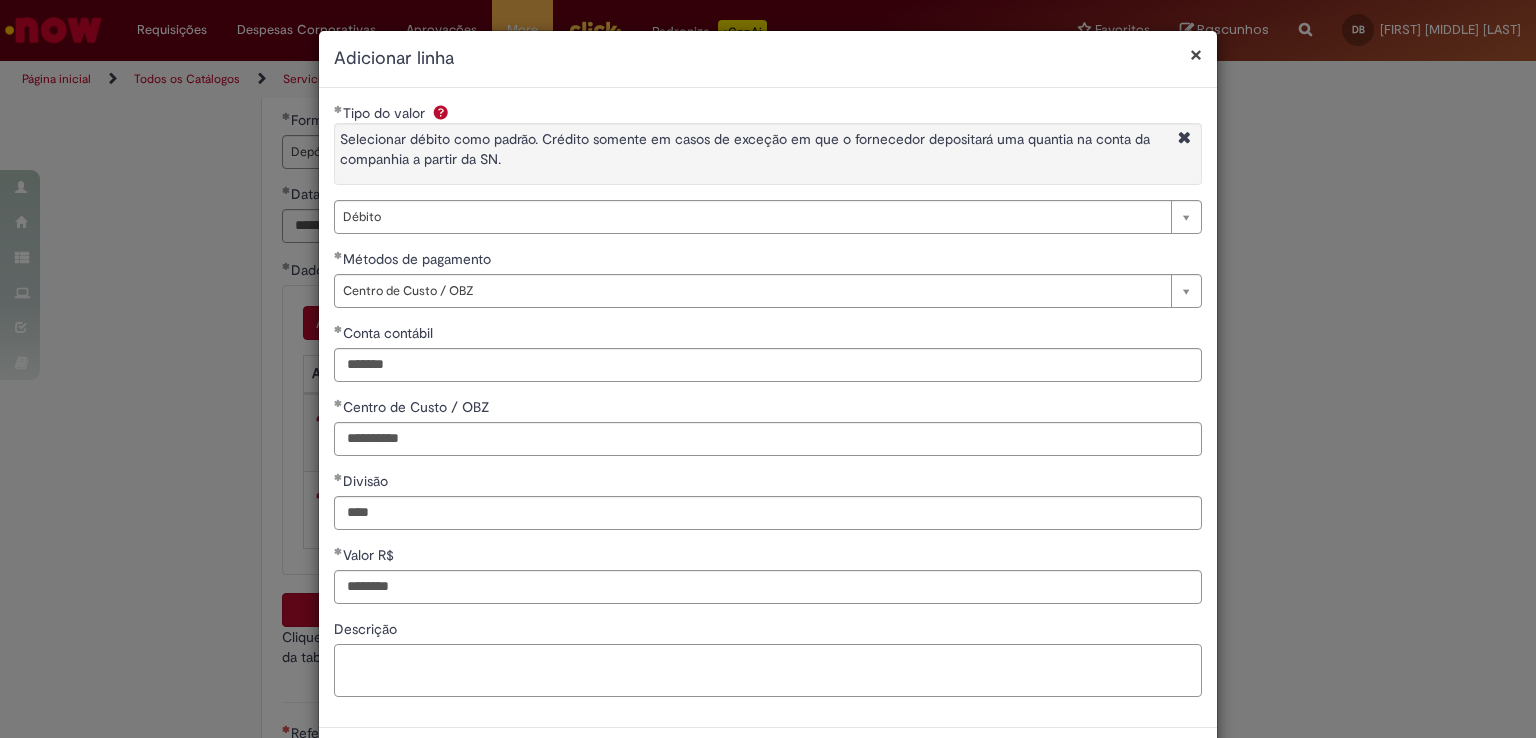 click on "Descrição" at bounding box center (768, 671) 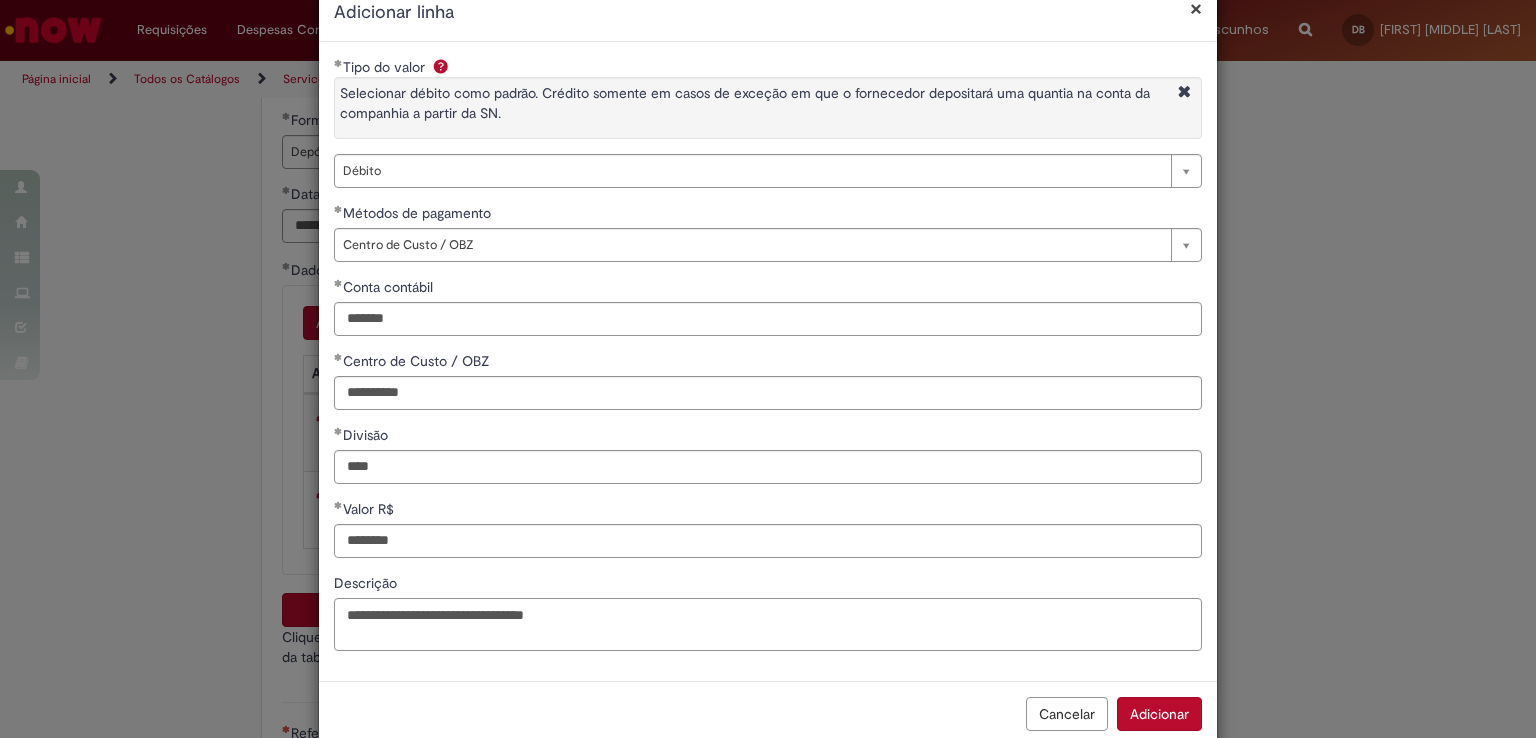 scroll, scrollTop: 84, scrollLeft: 0, axis: vertical 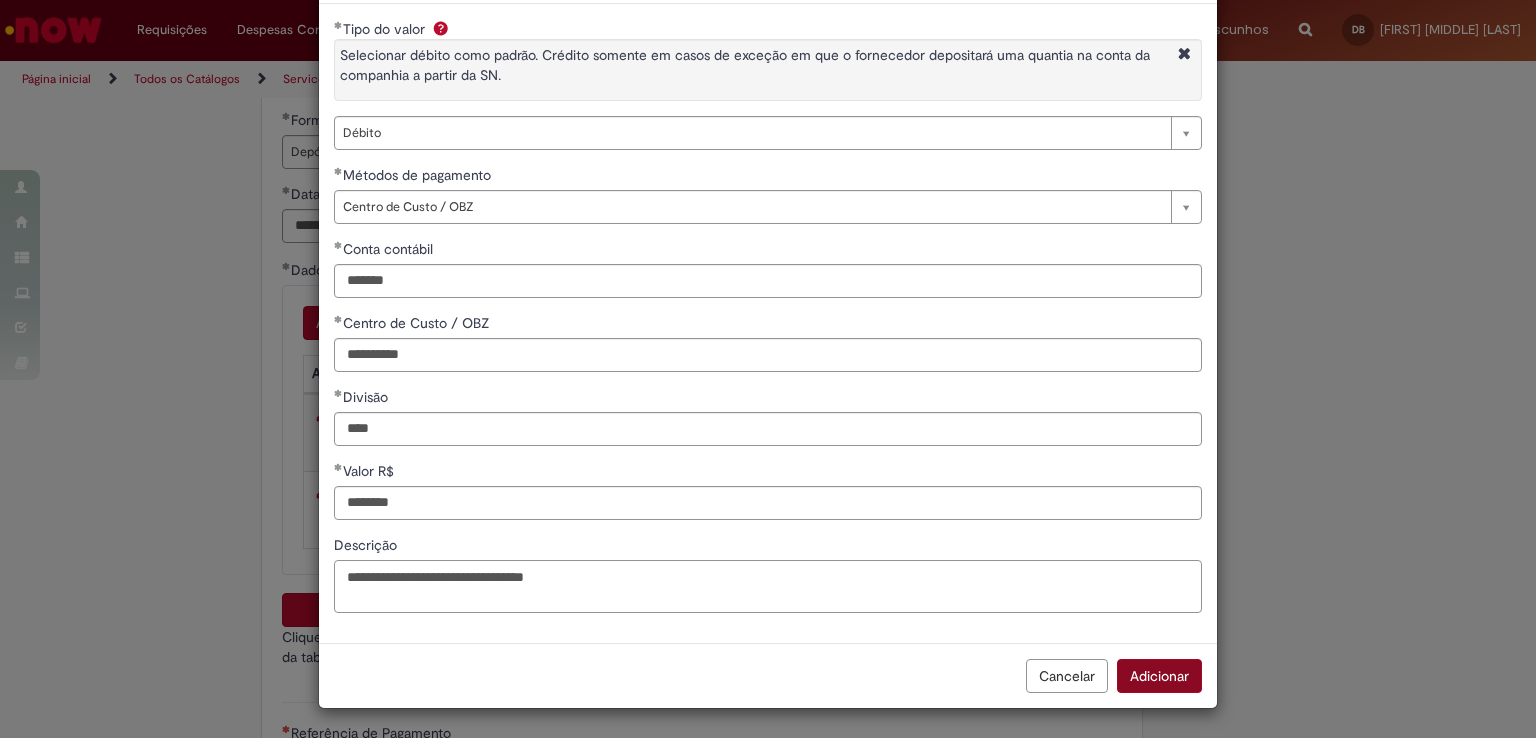 type on "**********" 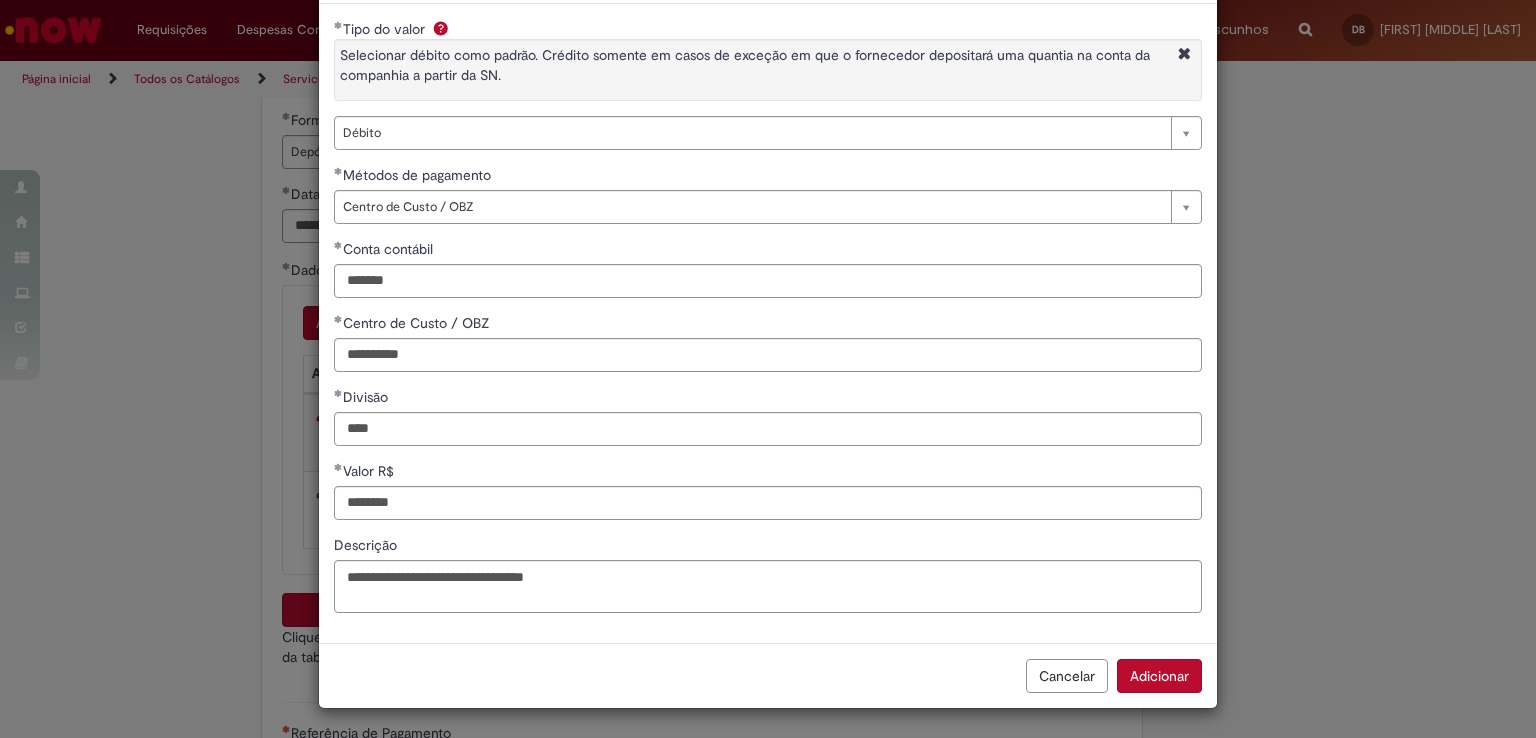 click on "Adicionar" at bounding box center [1159, 676] 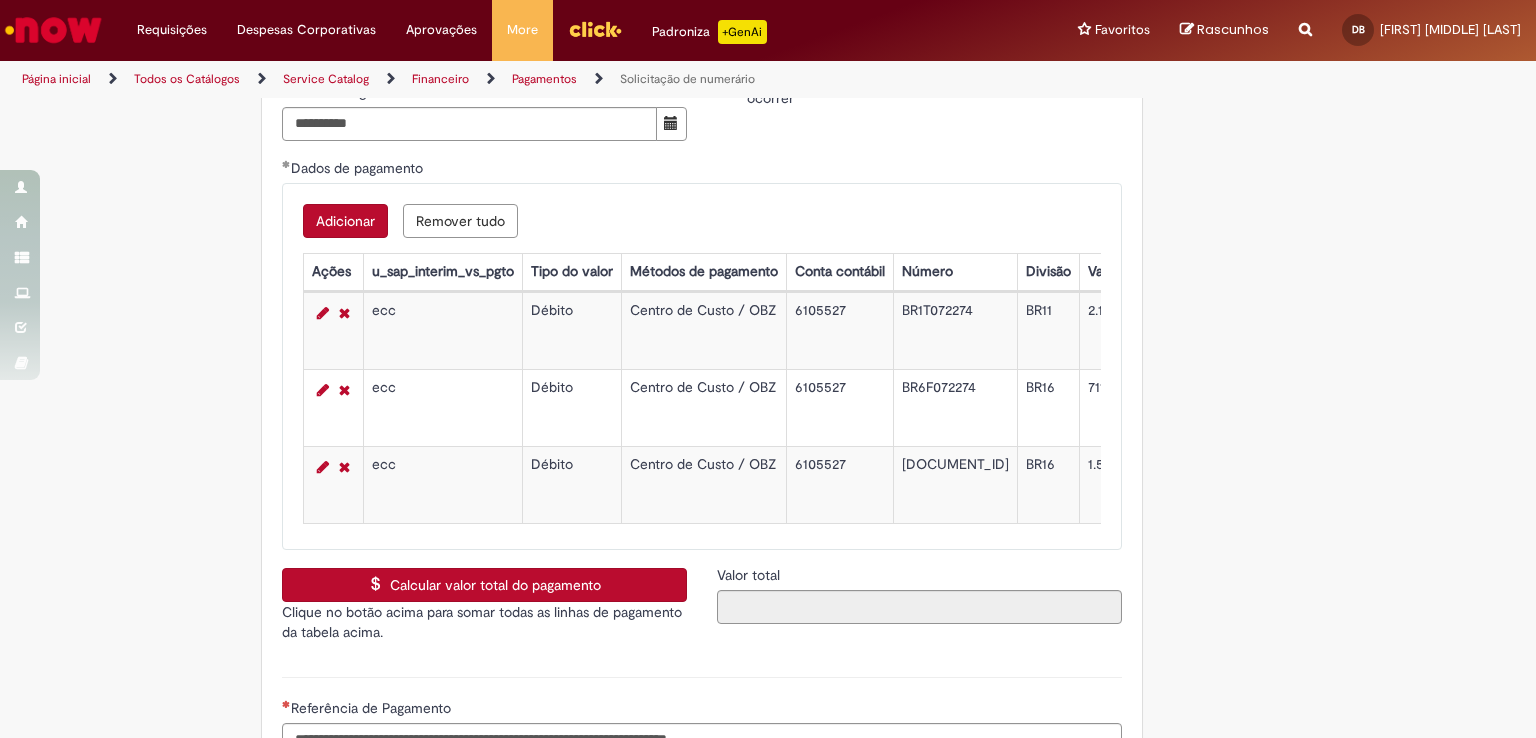 scroll, scrollTop: 2941, scrollLeft: 0, axis: vertical 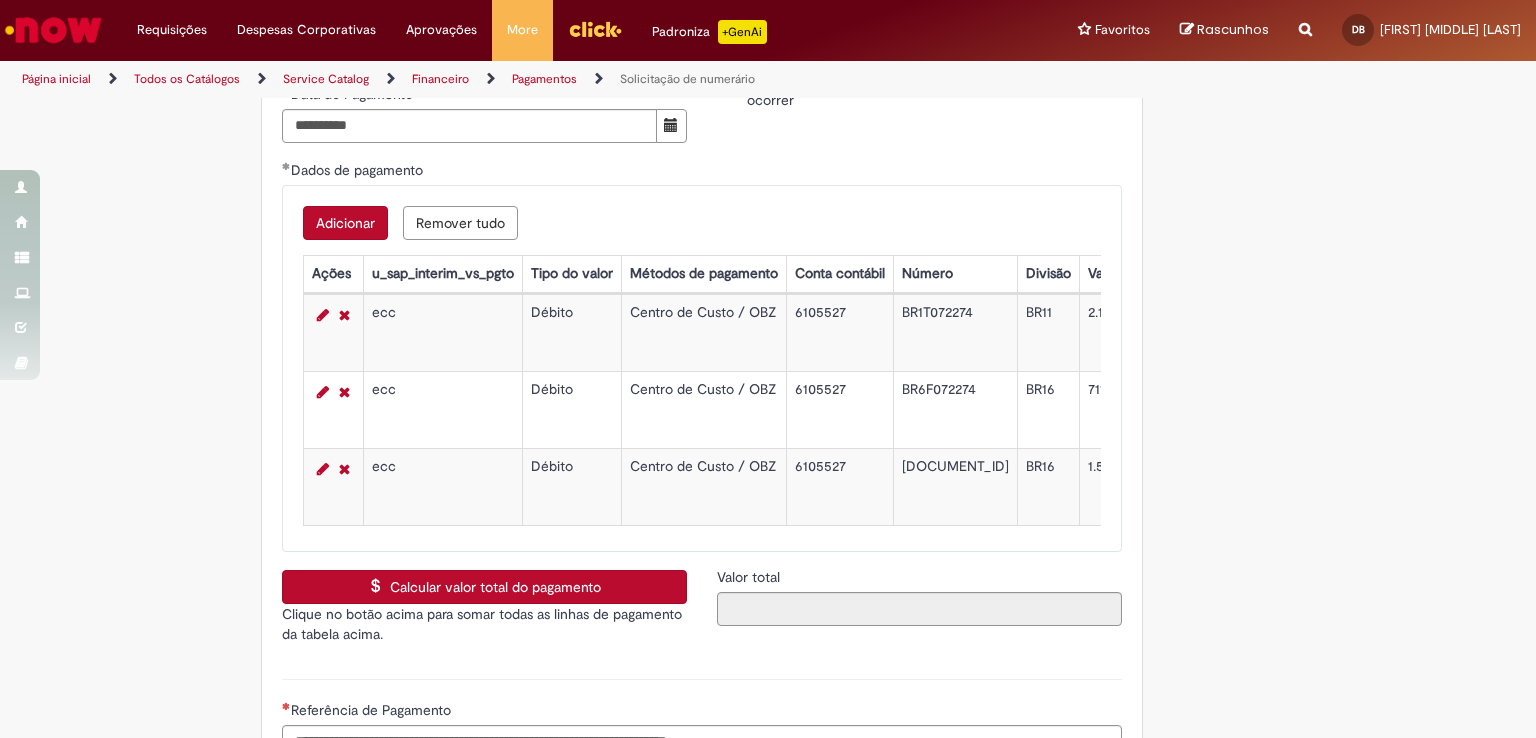 click on "Calcular valor total do pagamento" at bounding box center (484, 587) 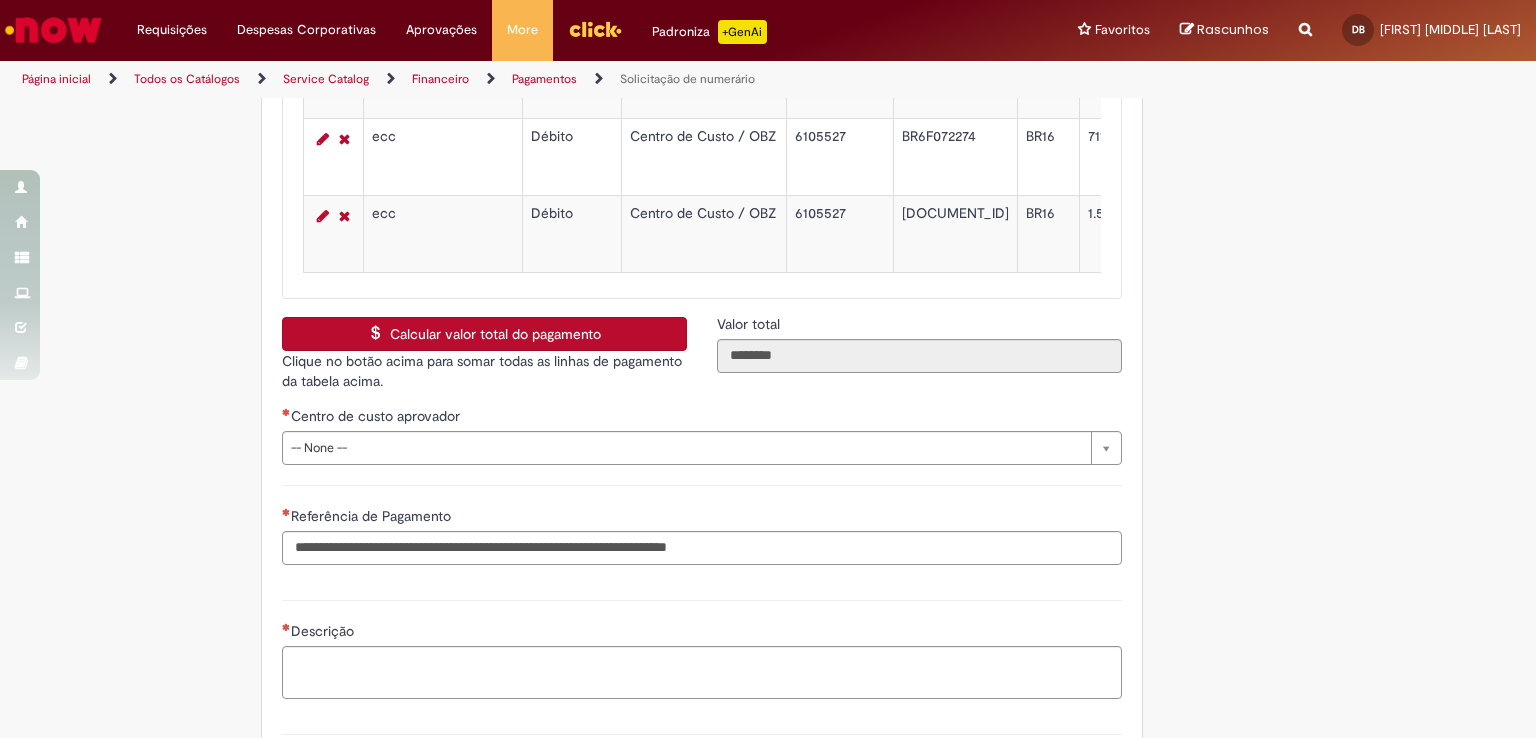 scroll, scrollTop: 3241, scrollLeft: 0, axis: vertical 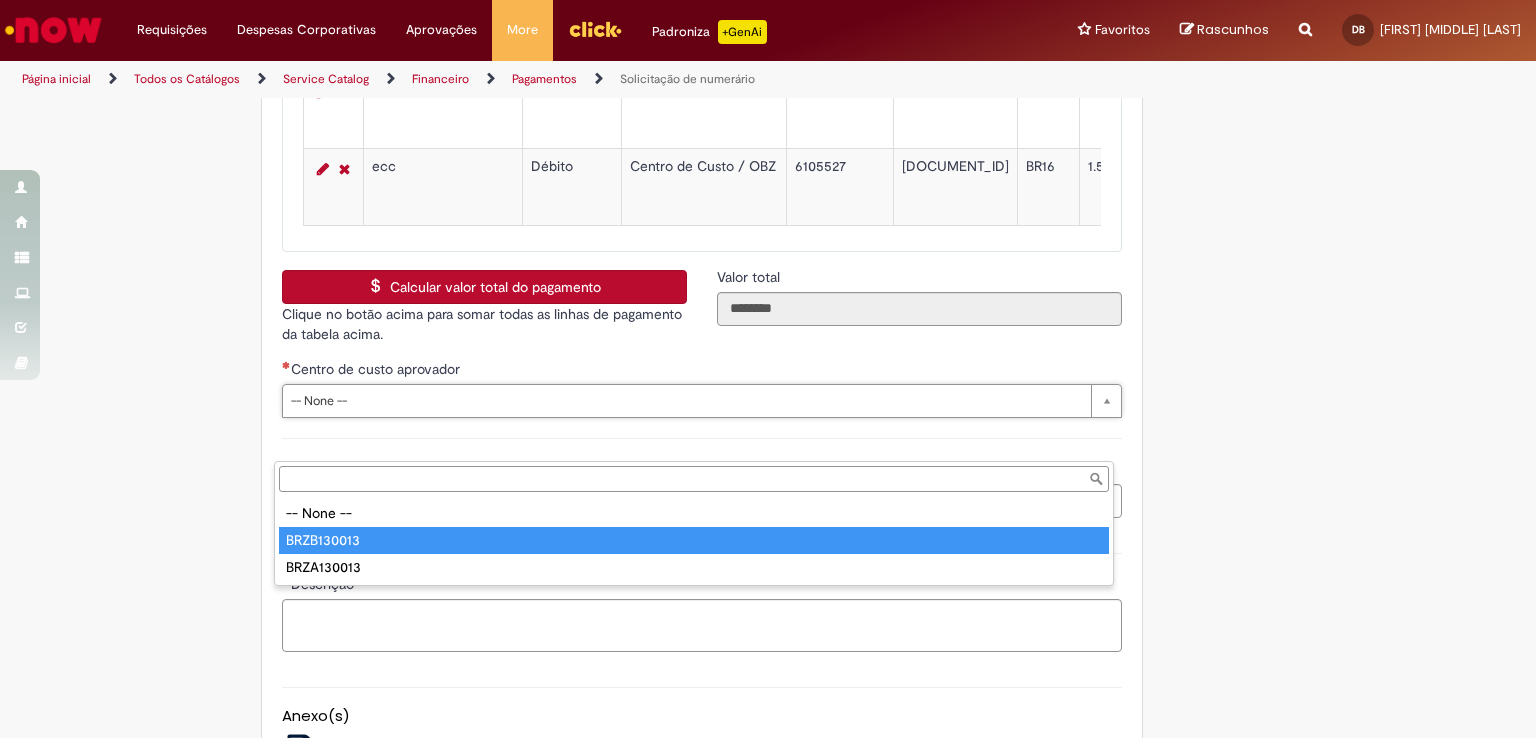 type on "**********" 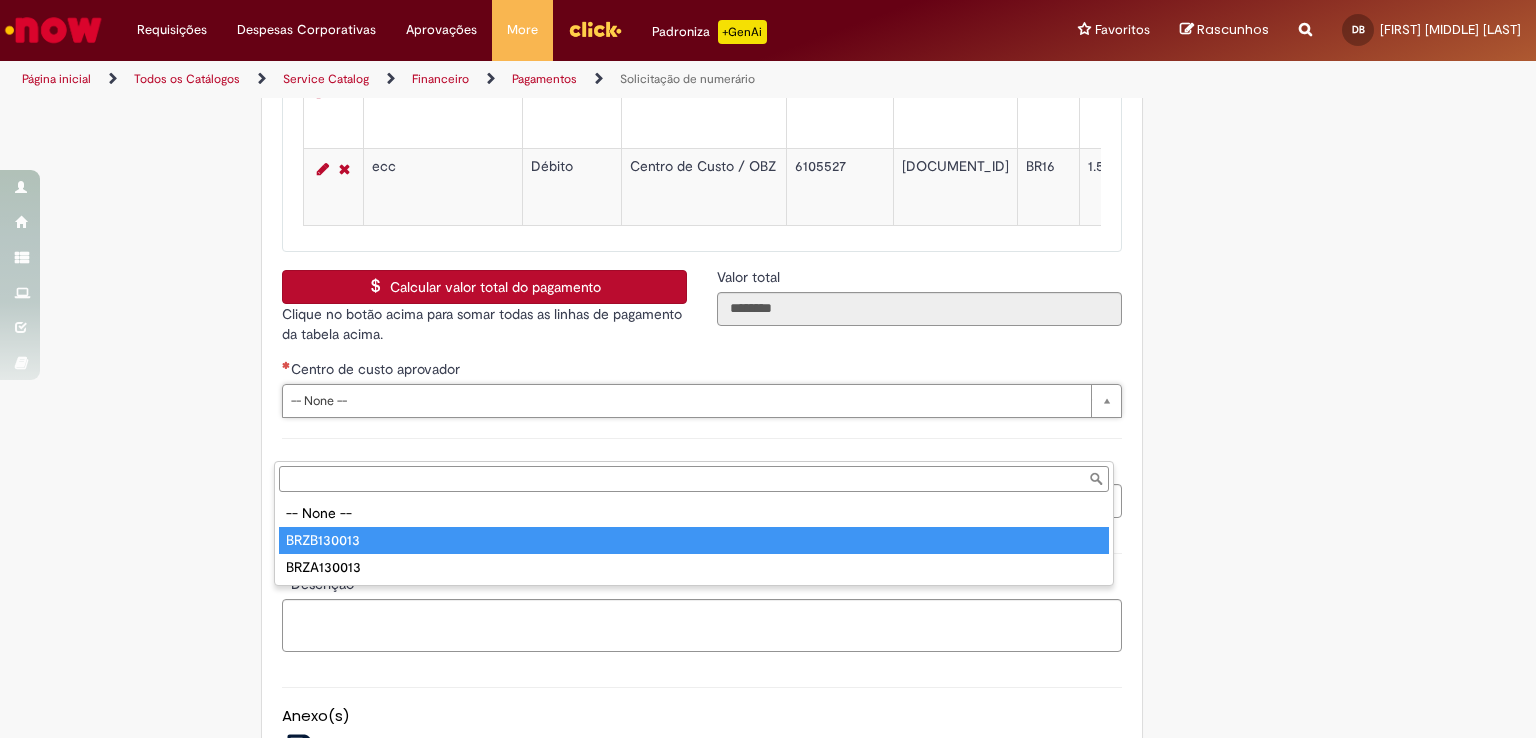 select on "**********" 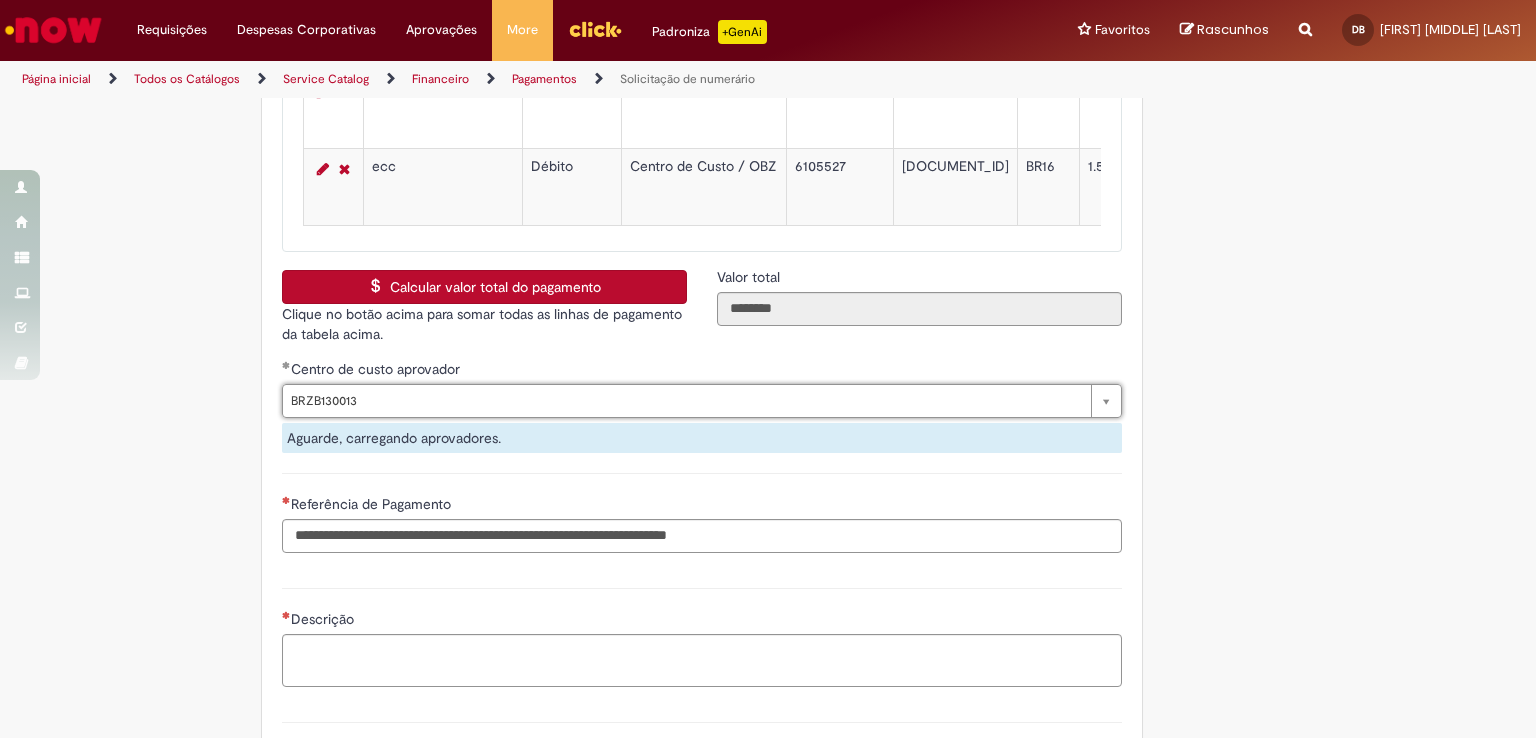 click on "**********" at bounding box center [702, 463] 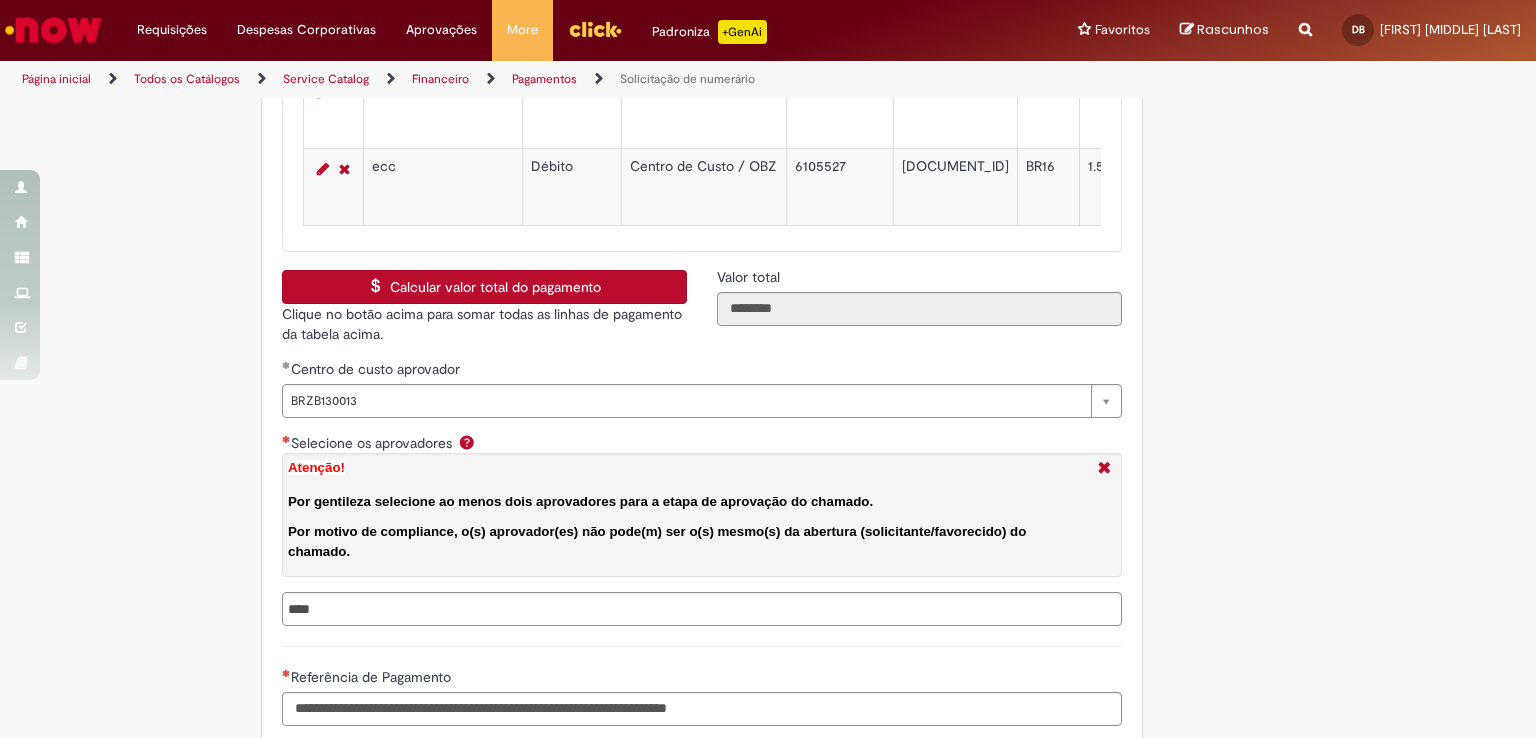 click on "Por motivo de compliance, o(s) aprovador(es) não pode(m) ser o(s) mesmo(s) da abertura (solicitante/favorecido) do chamado." at bounding box center (657, 541) 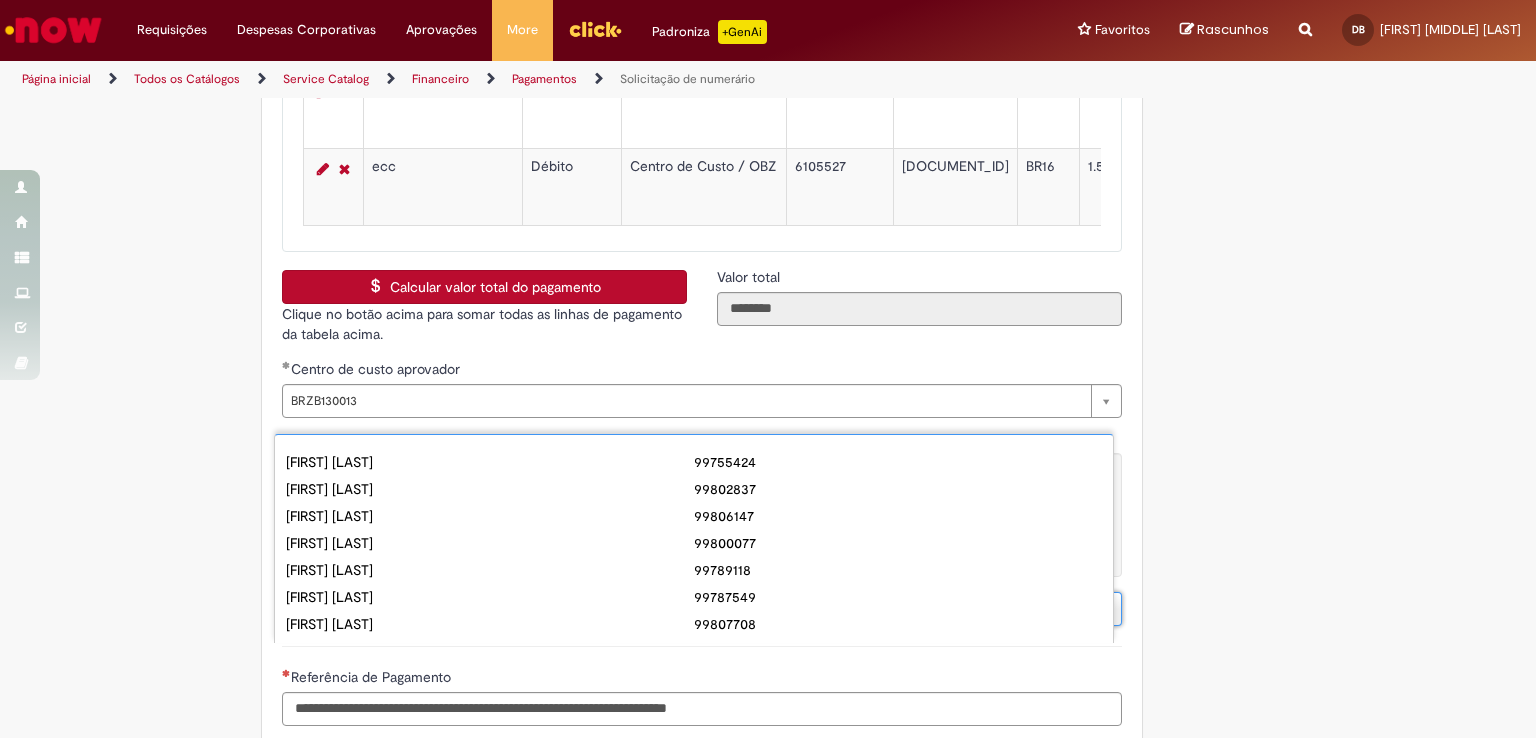 scroll, scrollTop: 0, scrollLeft: 0, axis: both 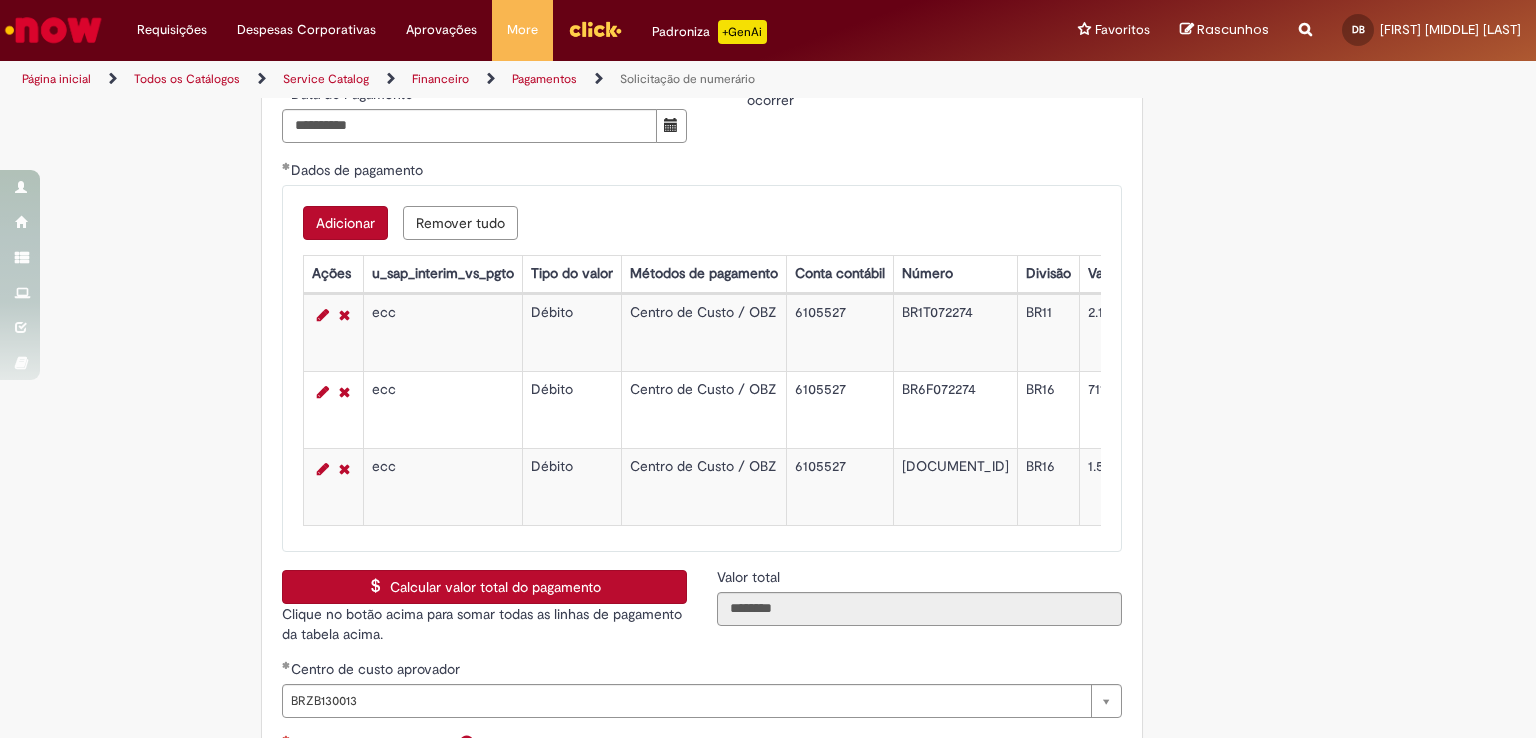 type 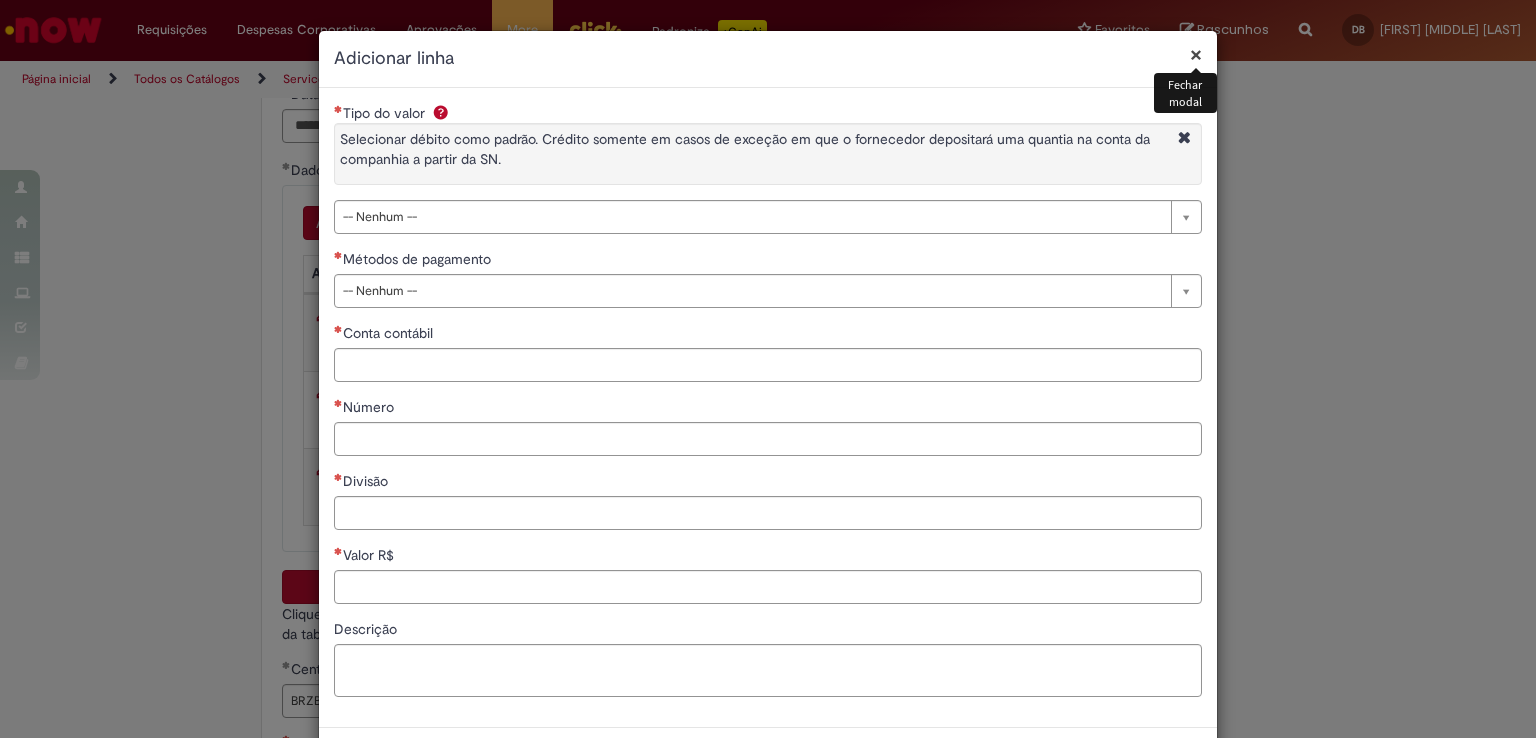 type 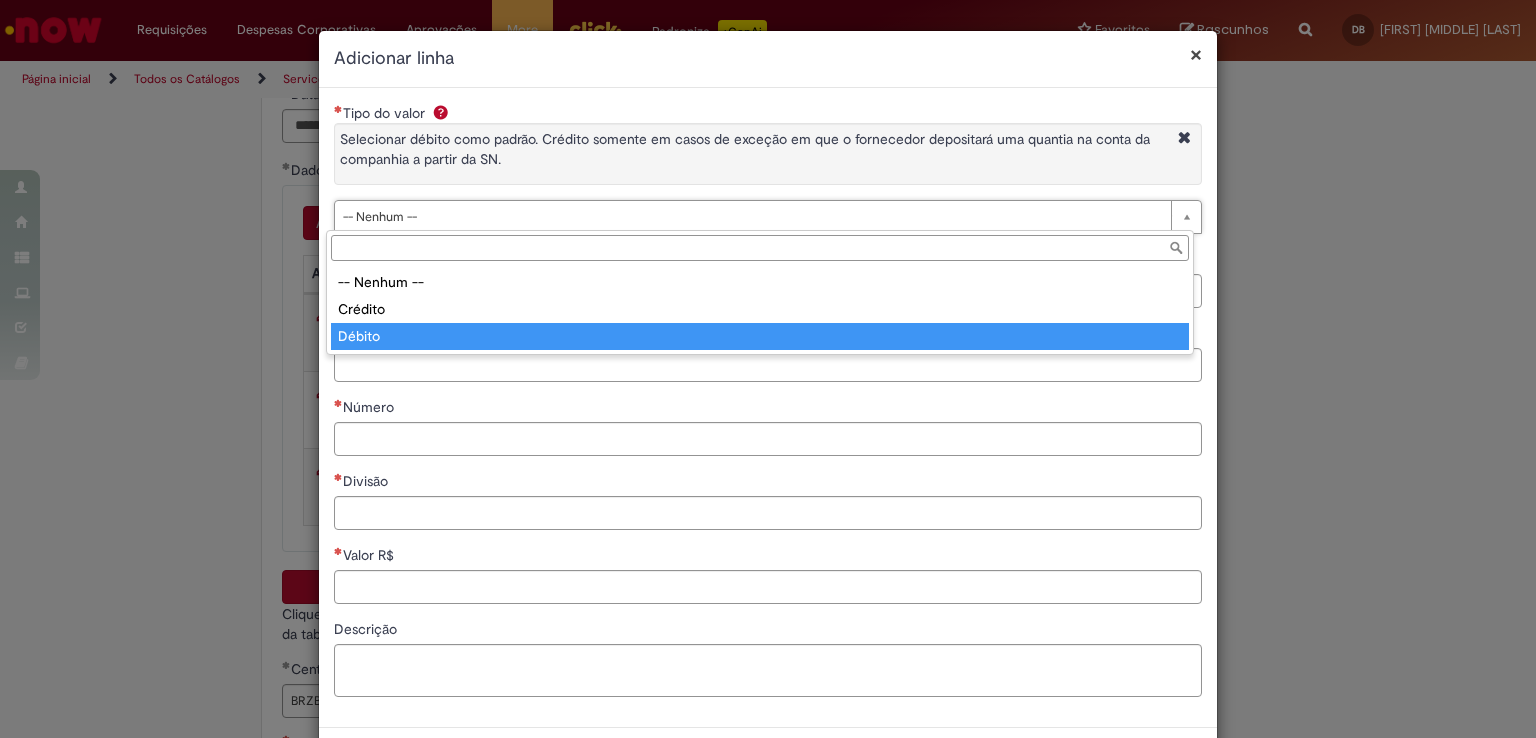 type on "******" 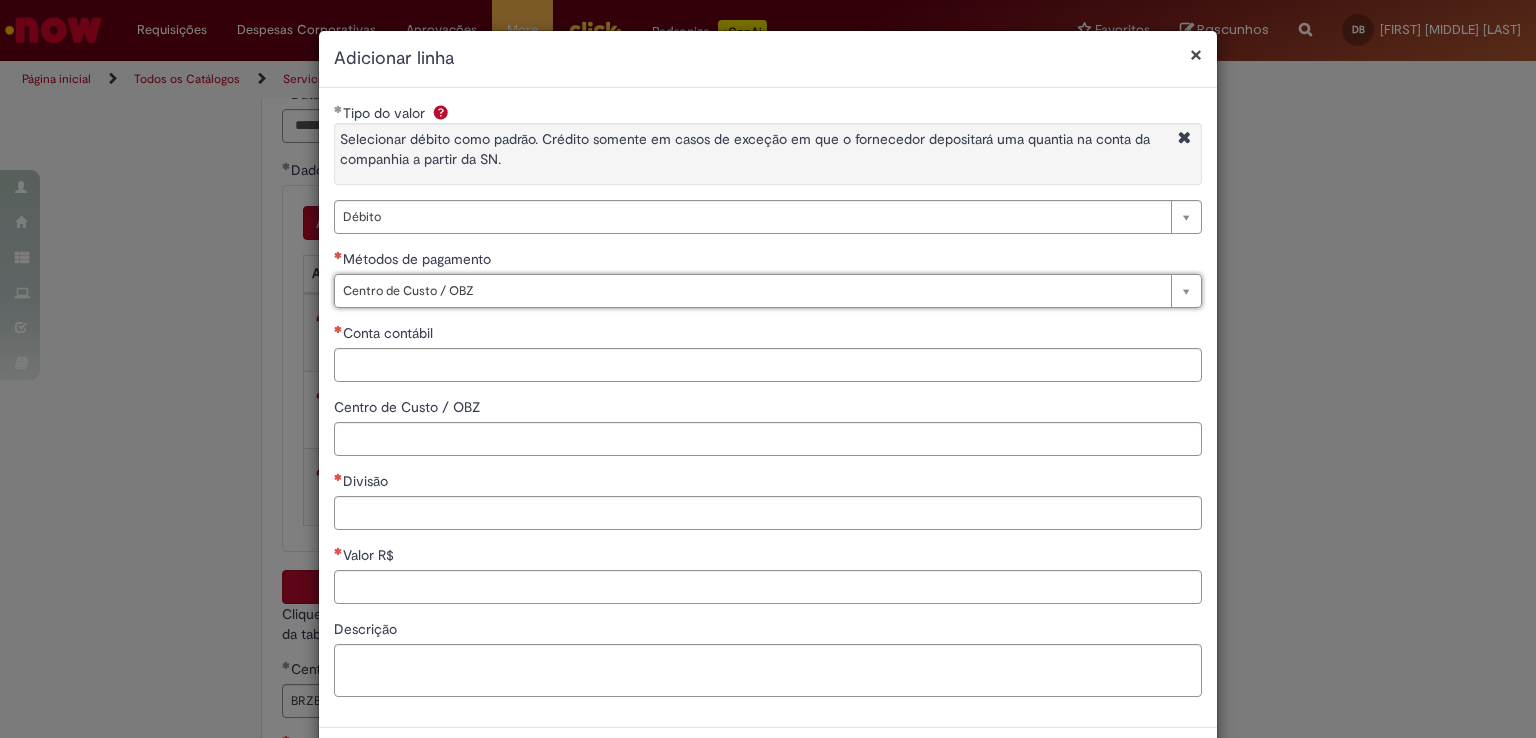 type on "**********" 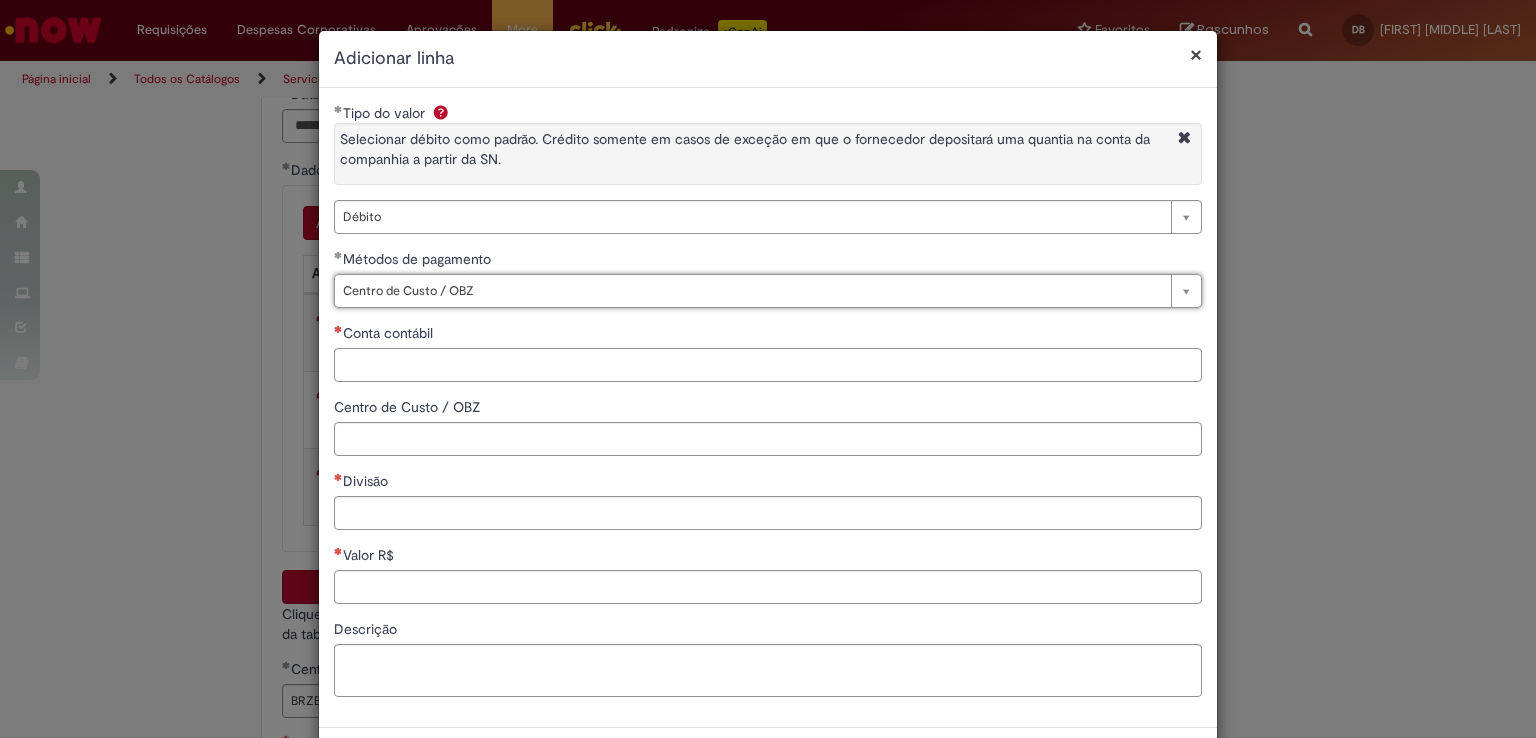 click on "Conta contábil" at bounding box center [768, 365] 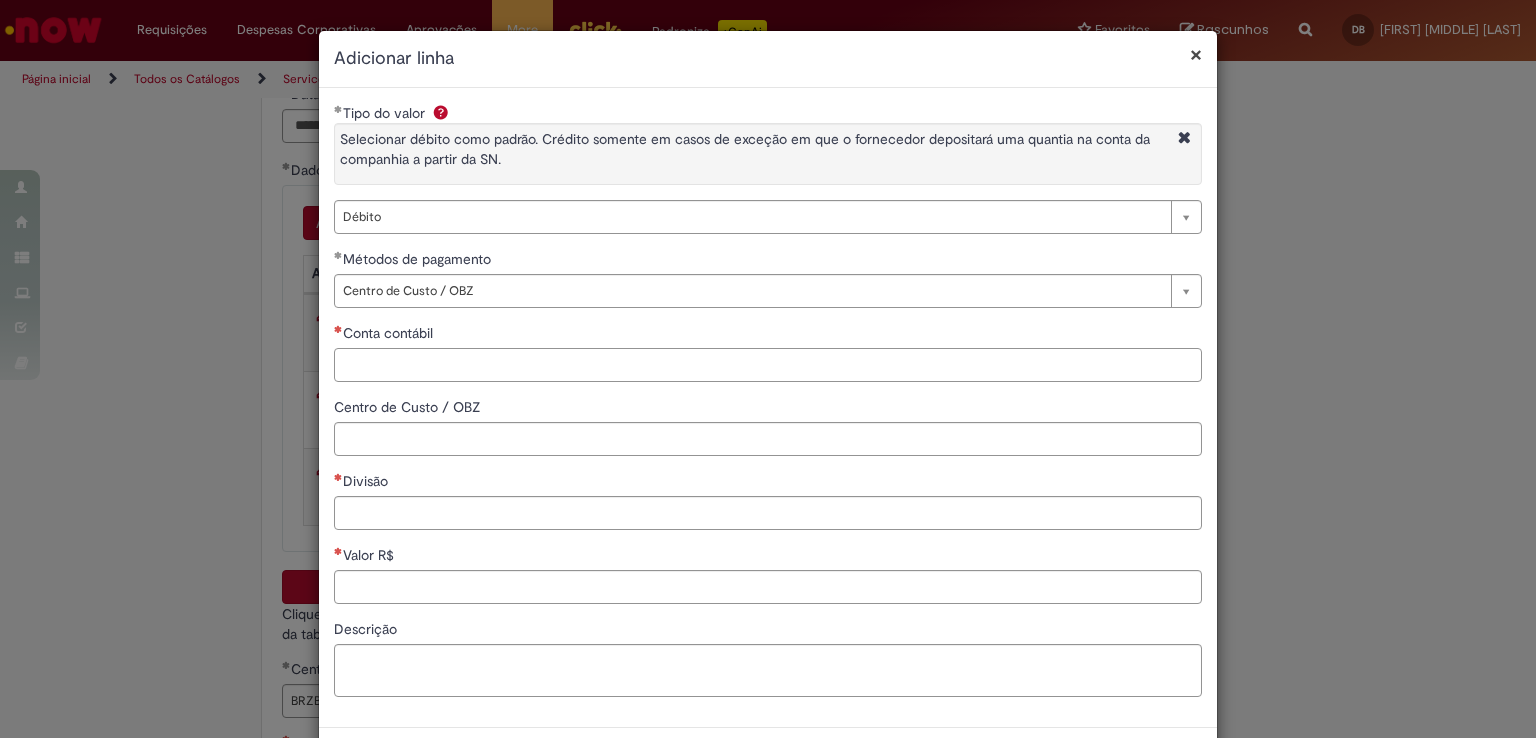 paste on "*******" 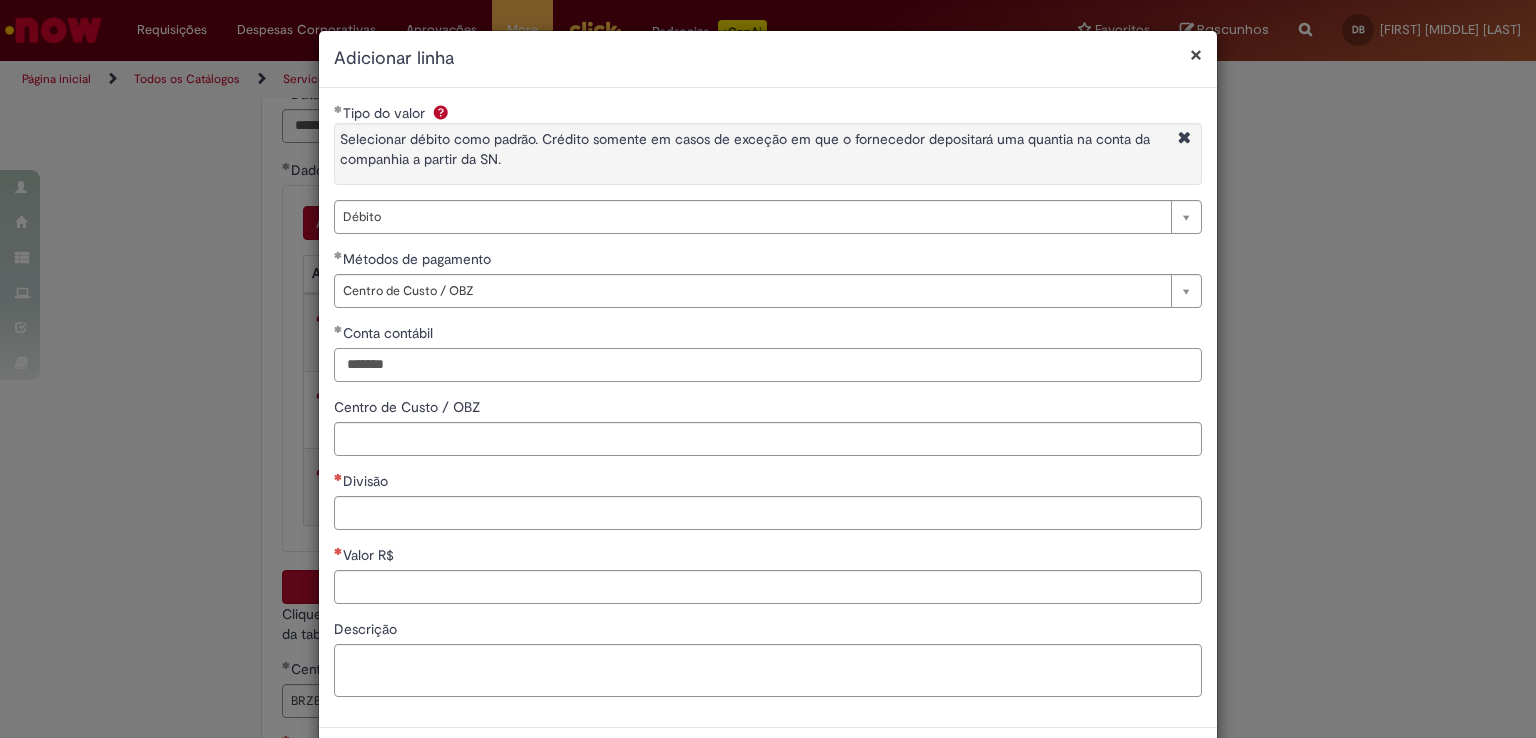 type on "*******" 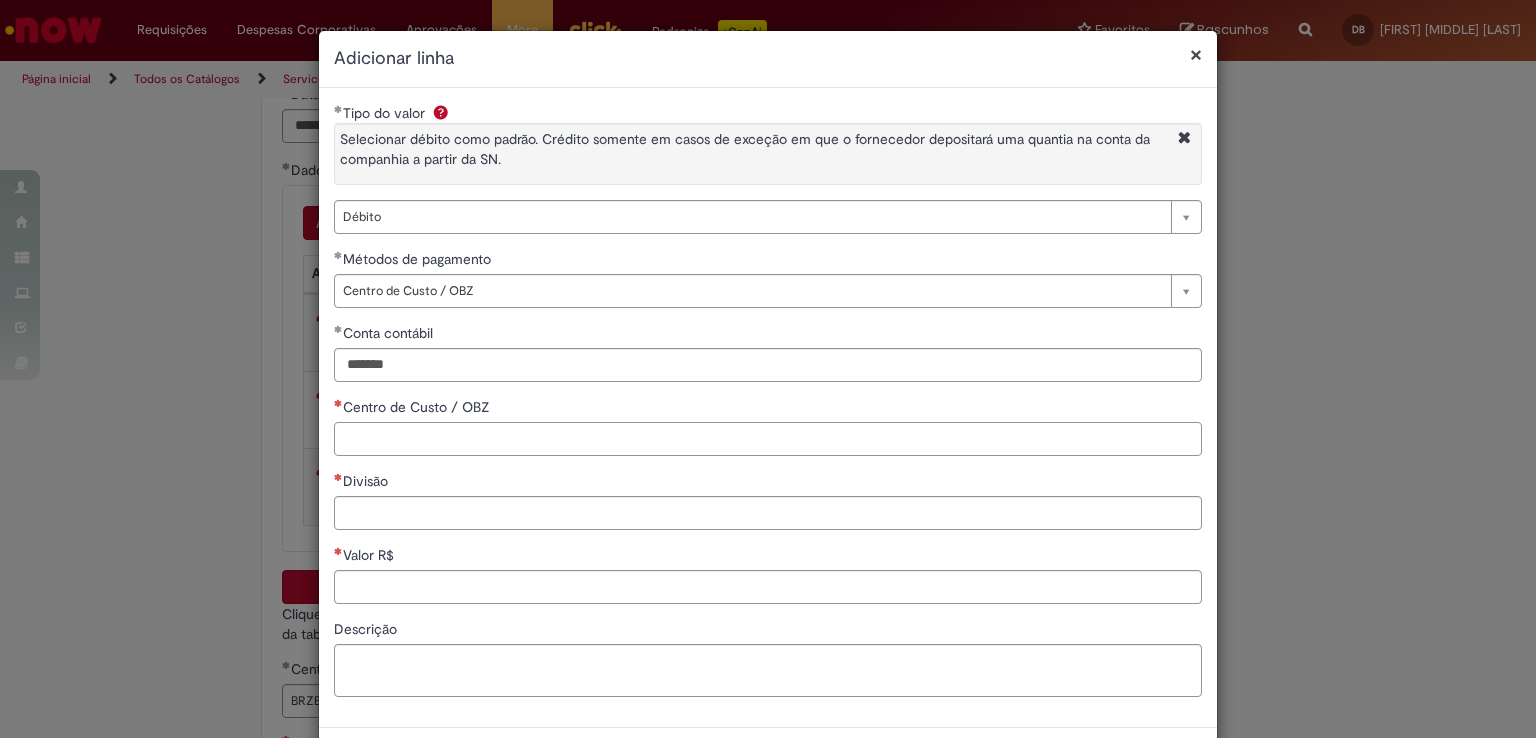 click on "Centro de Custo / OBZ" at bounding box center (768, 439) 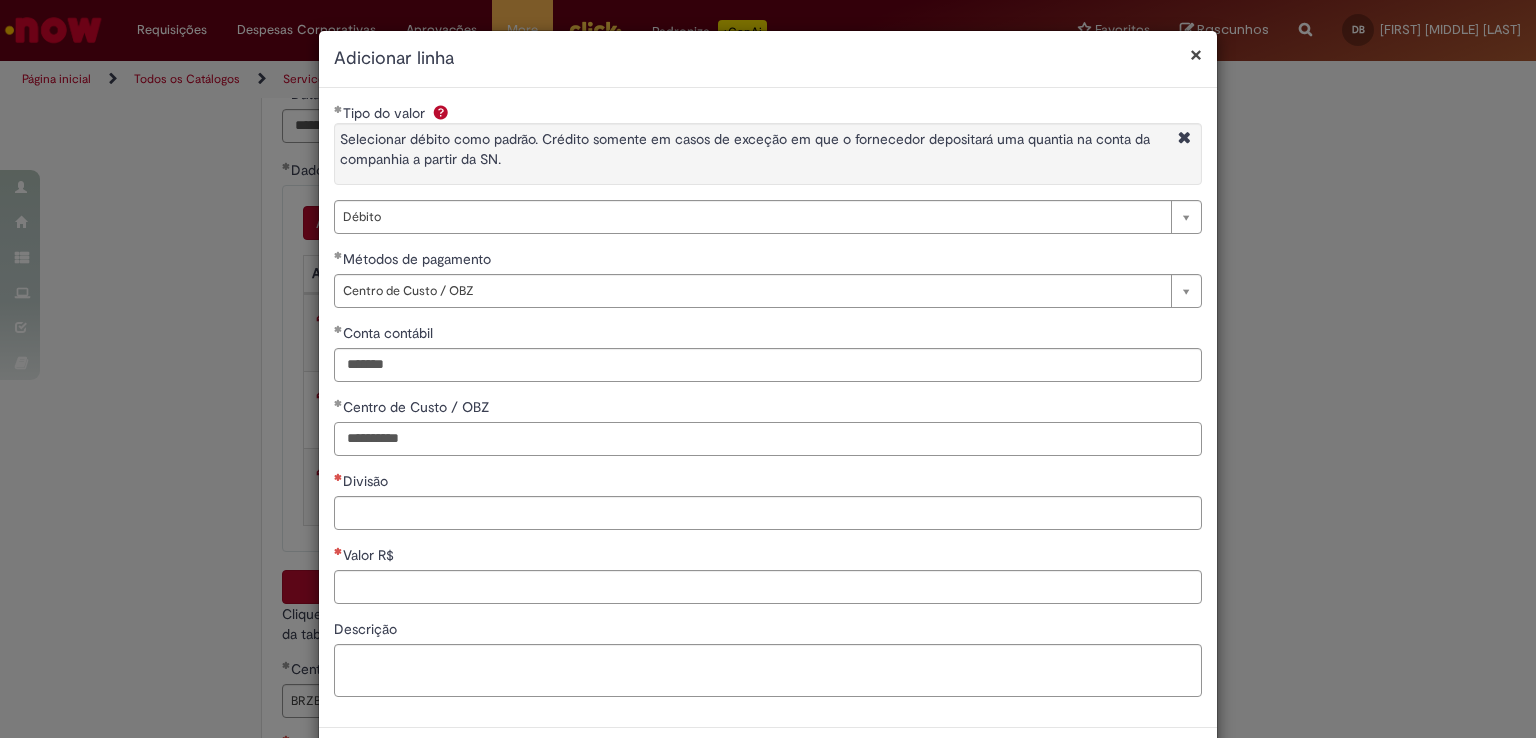 type on "**********" 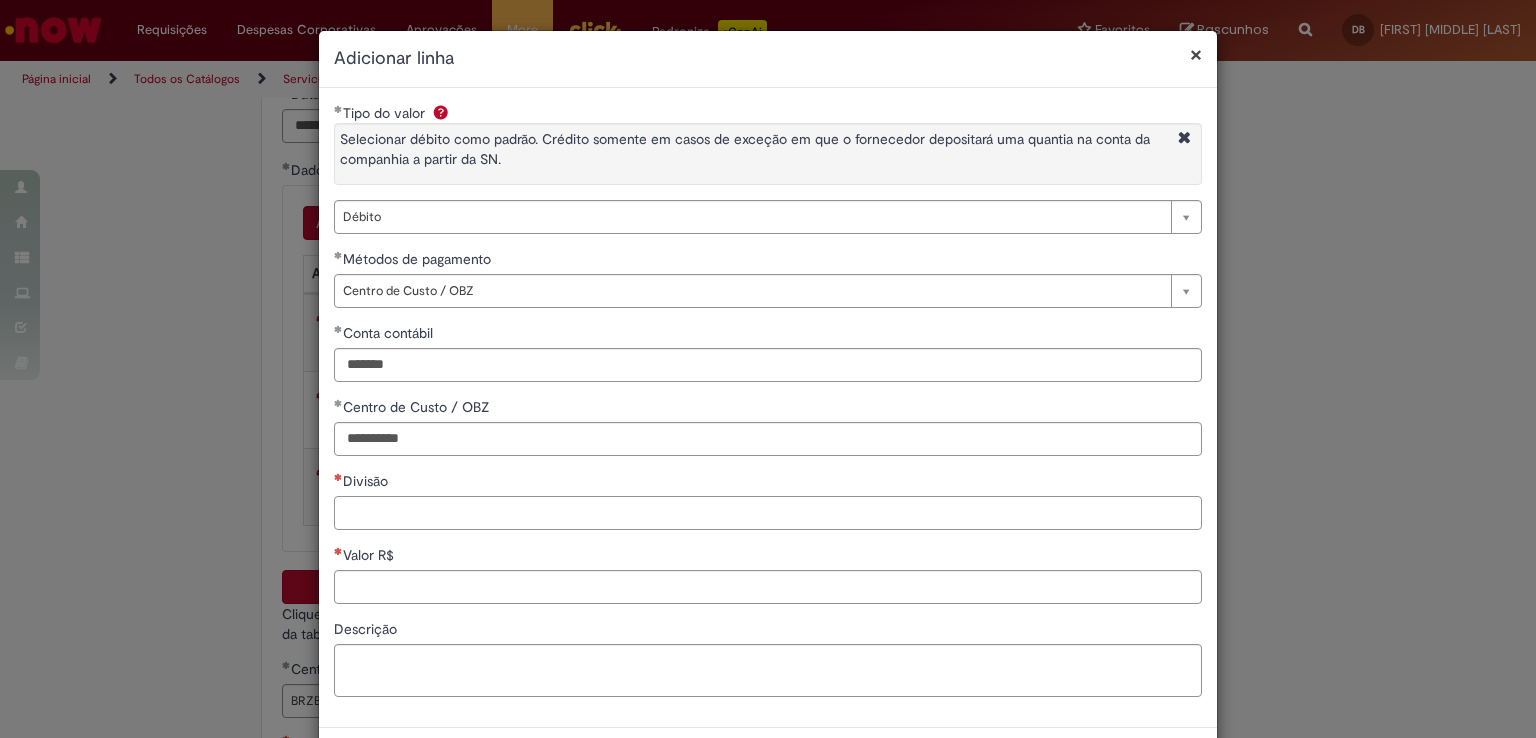 click on "Divisão" at bounding box center [768, 513] 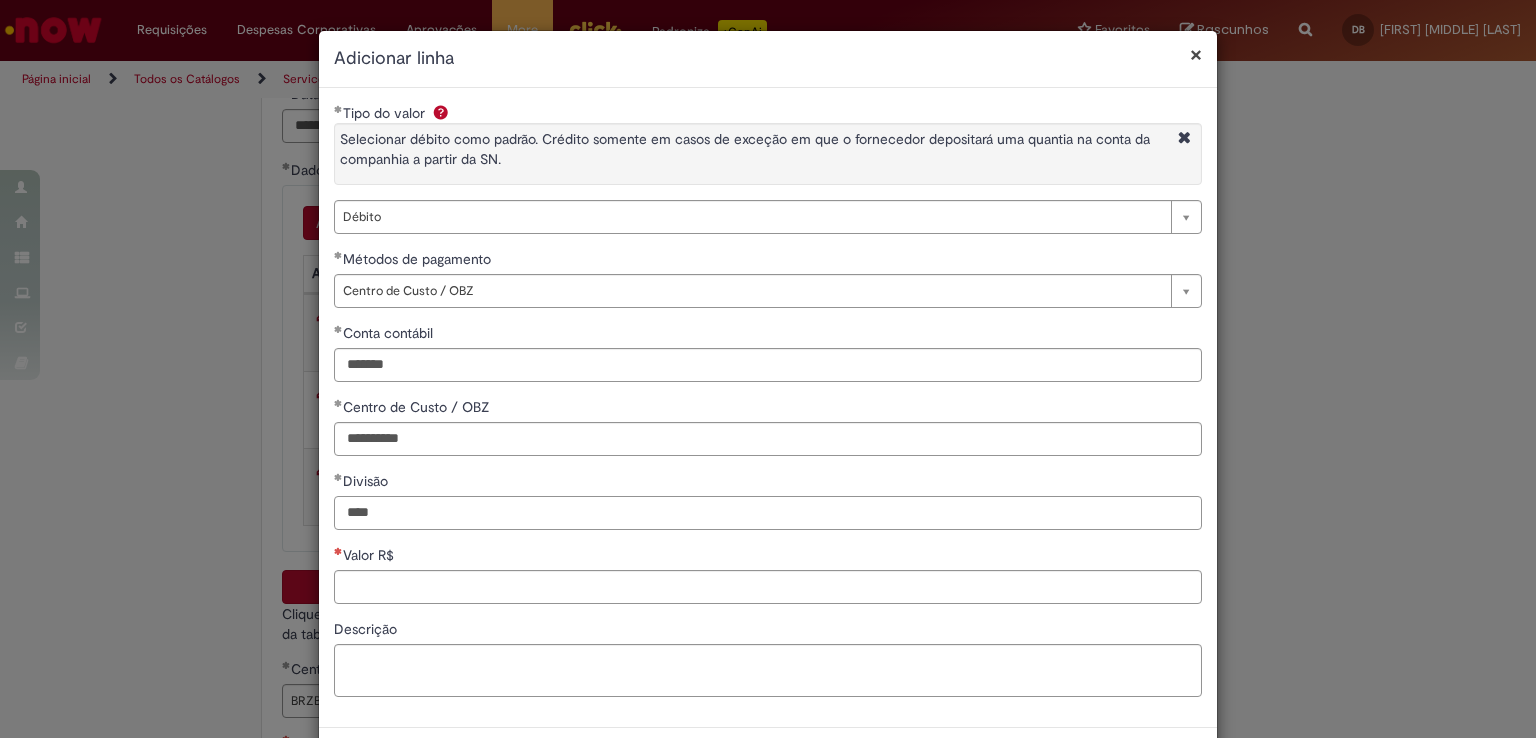 type on "****" 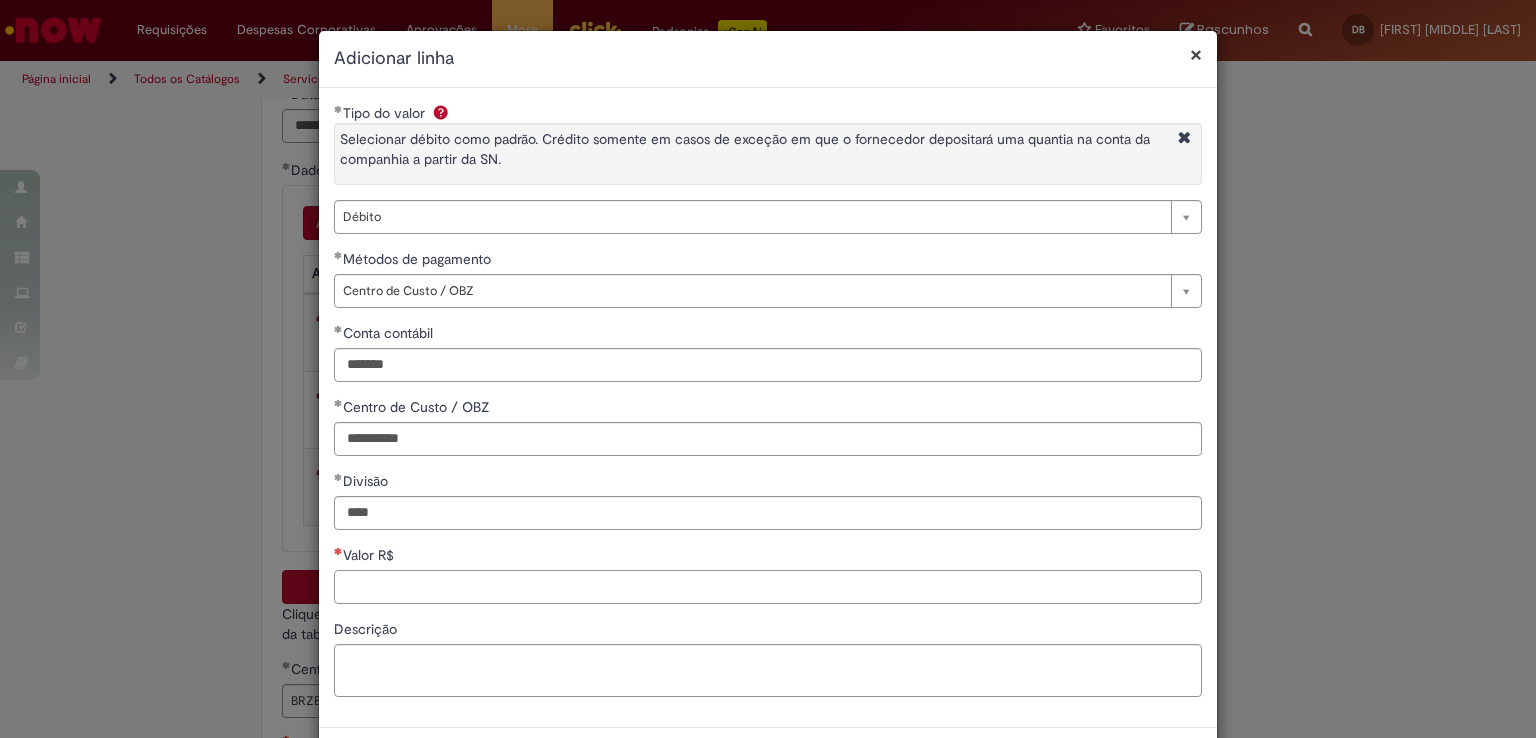 click on "Valor R$" at bounding box center (768, 587) 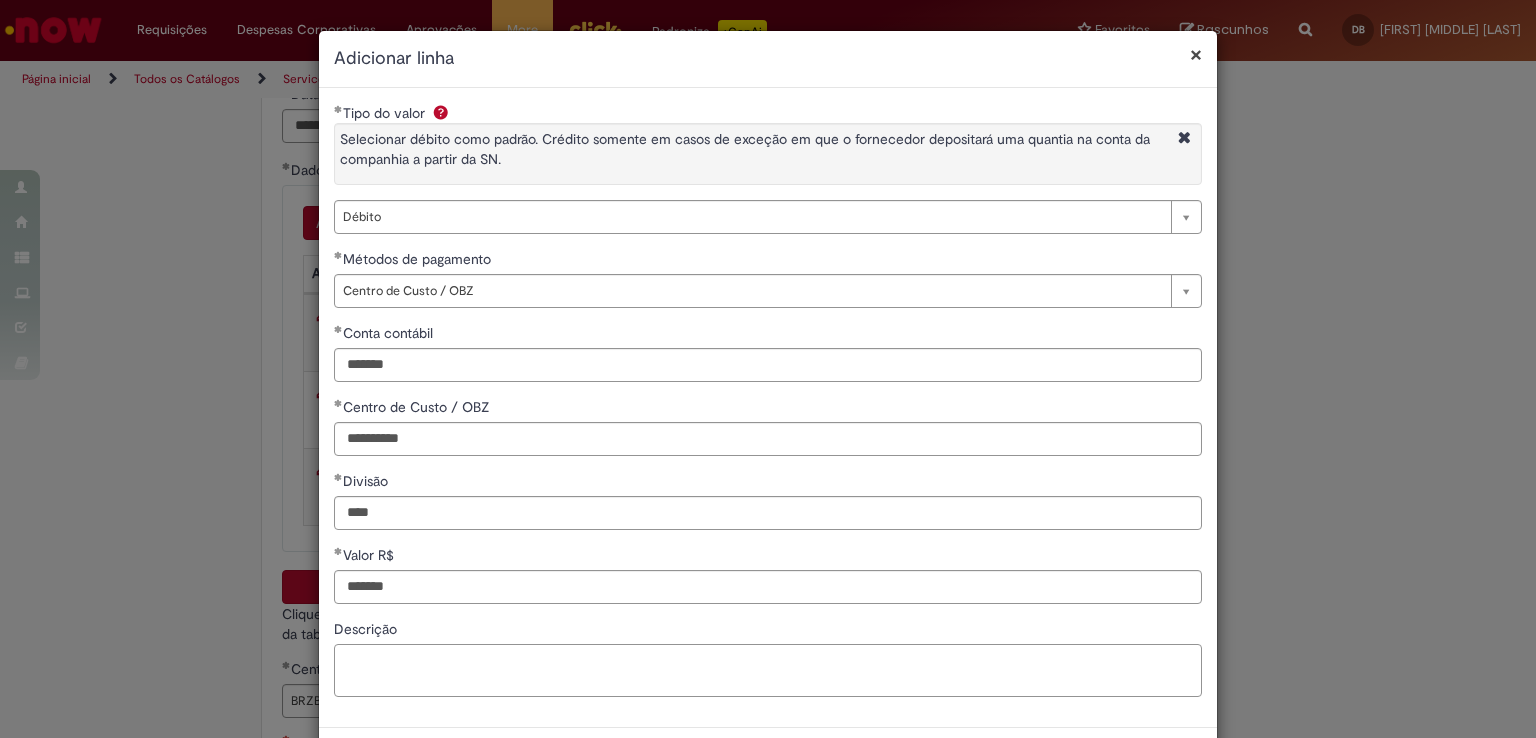 click on "Descrição" at bounding box center [768, 671] 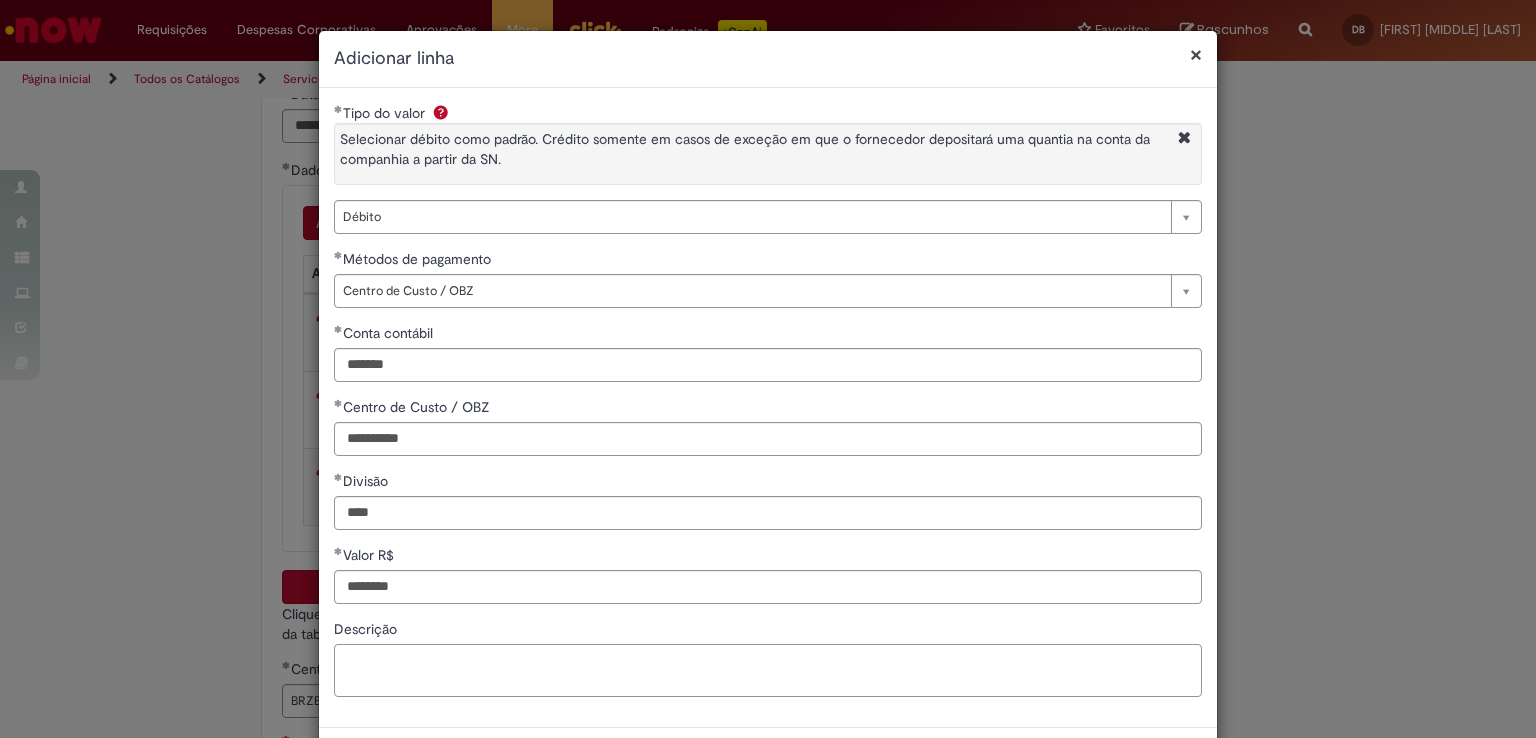 click on "Descrição" at bounding box center (768, 671) 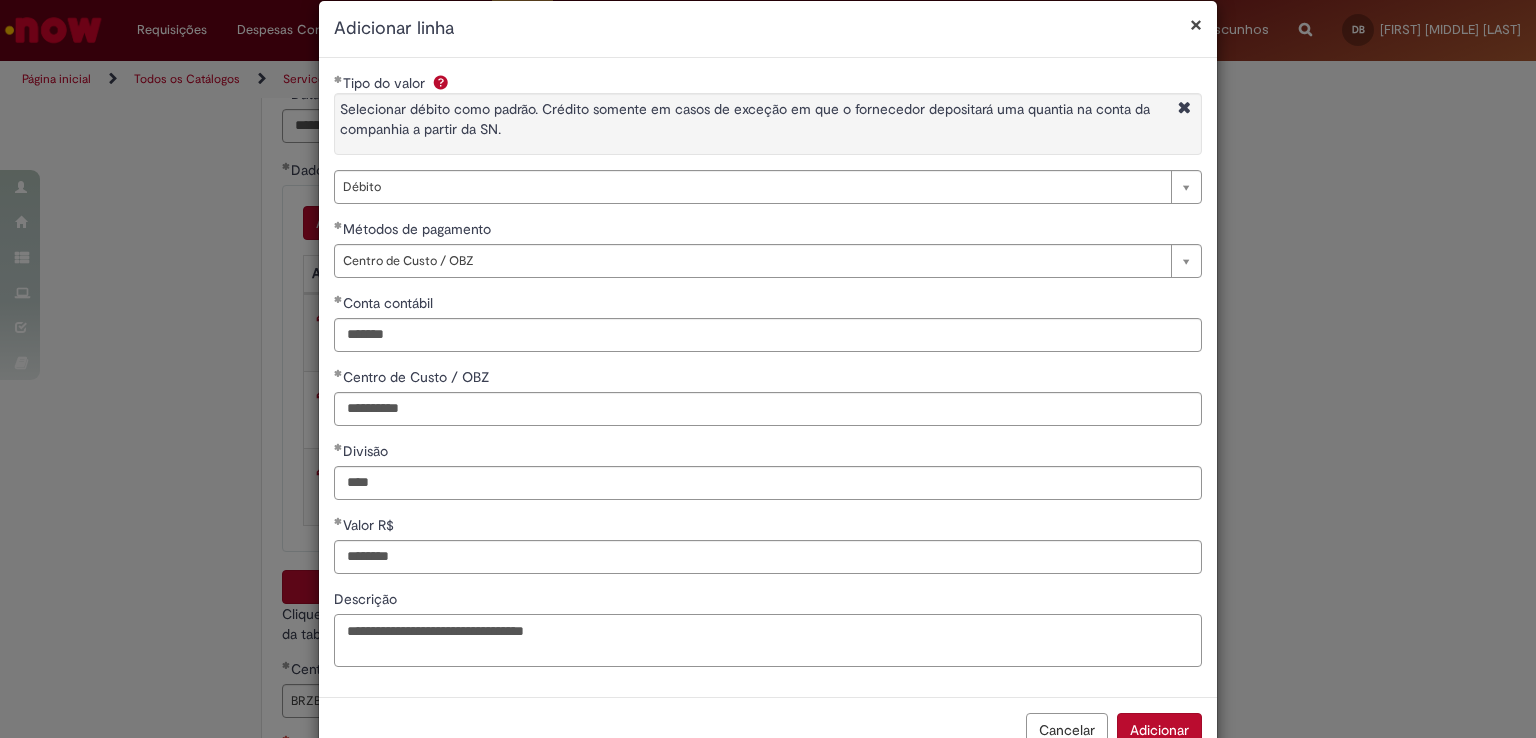 scroll, scrollTop: 84, scrollLeft: 0, axis: vertical 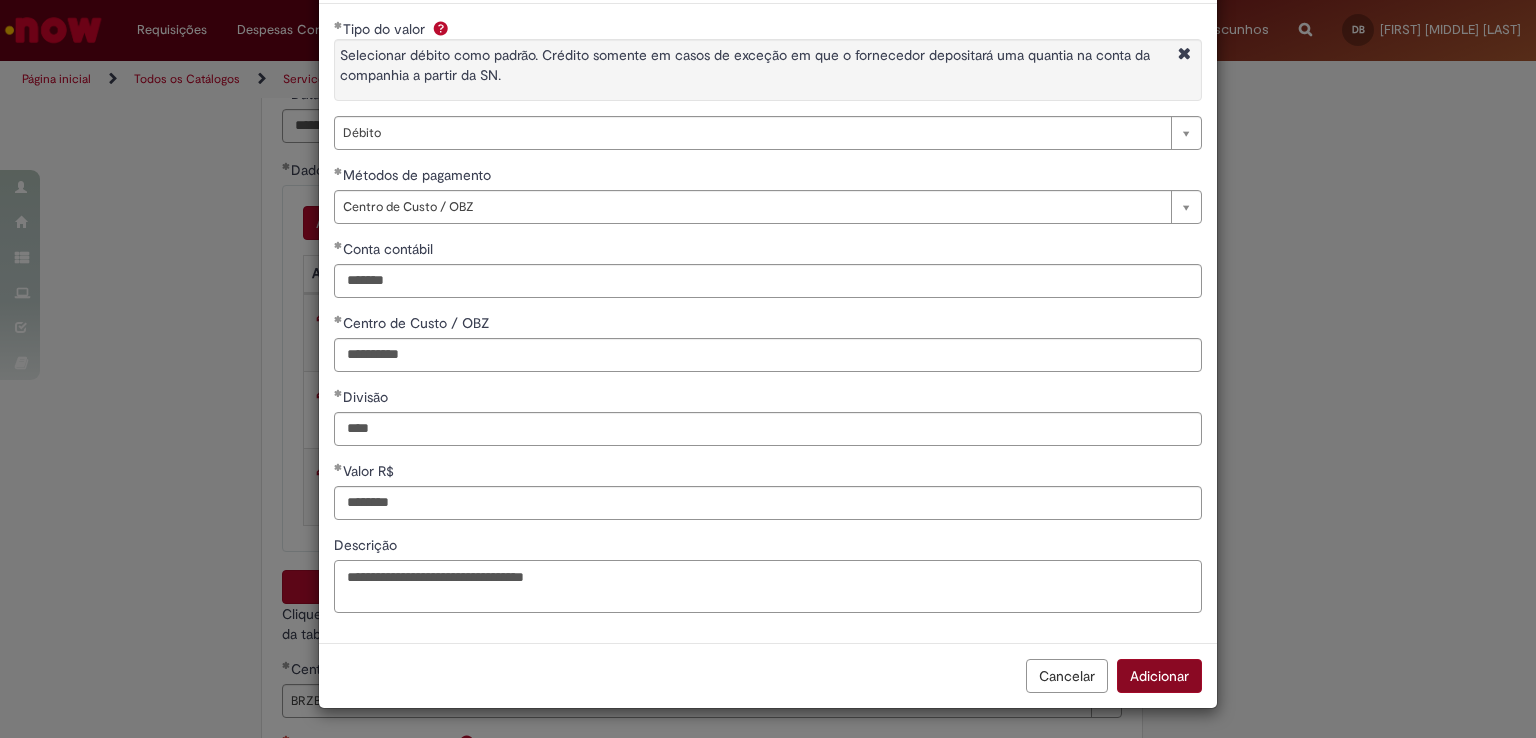 type on "**********" 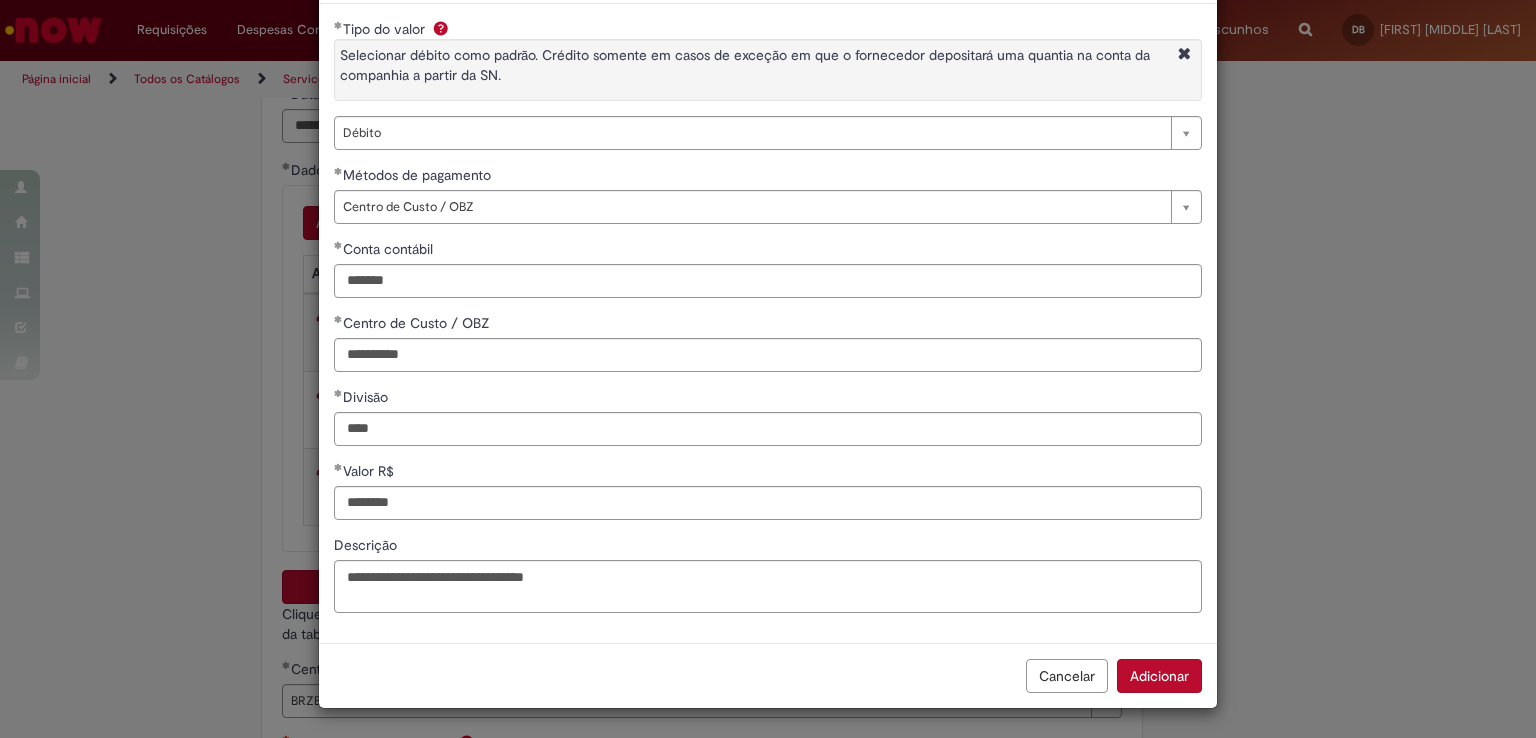 click on "Adicionar" at bounding box center (1159, 676) 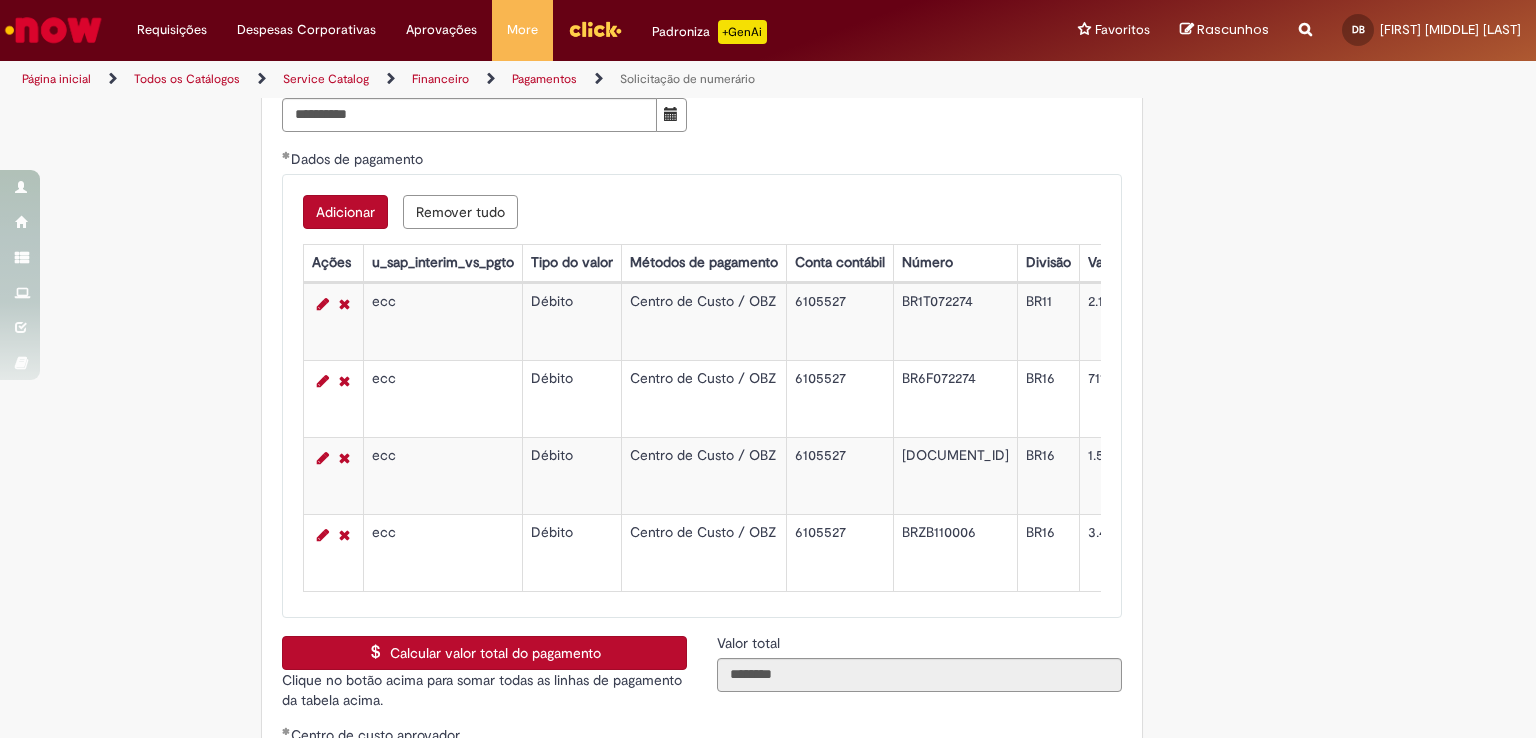 scroll, scrollTop: 2941, scrollLeft: 0, axis: vertical 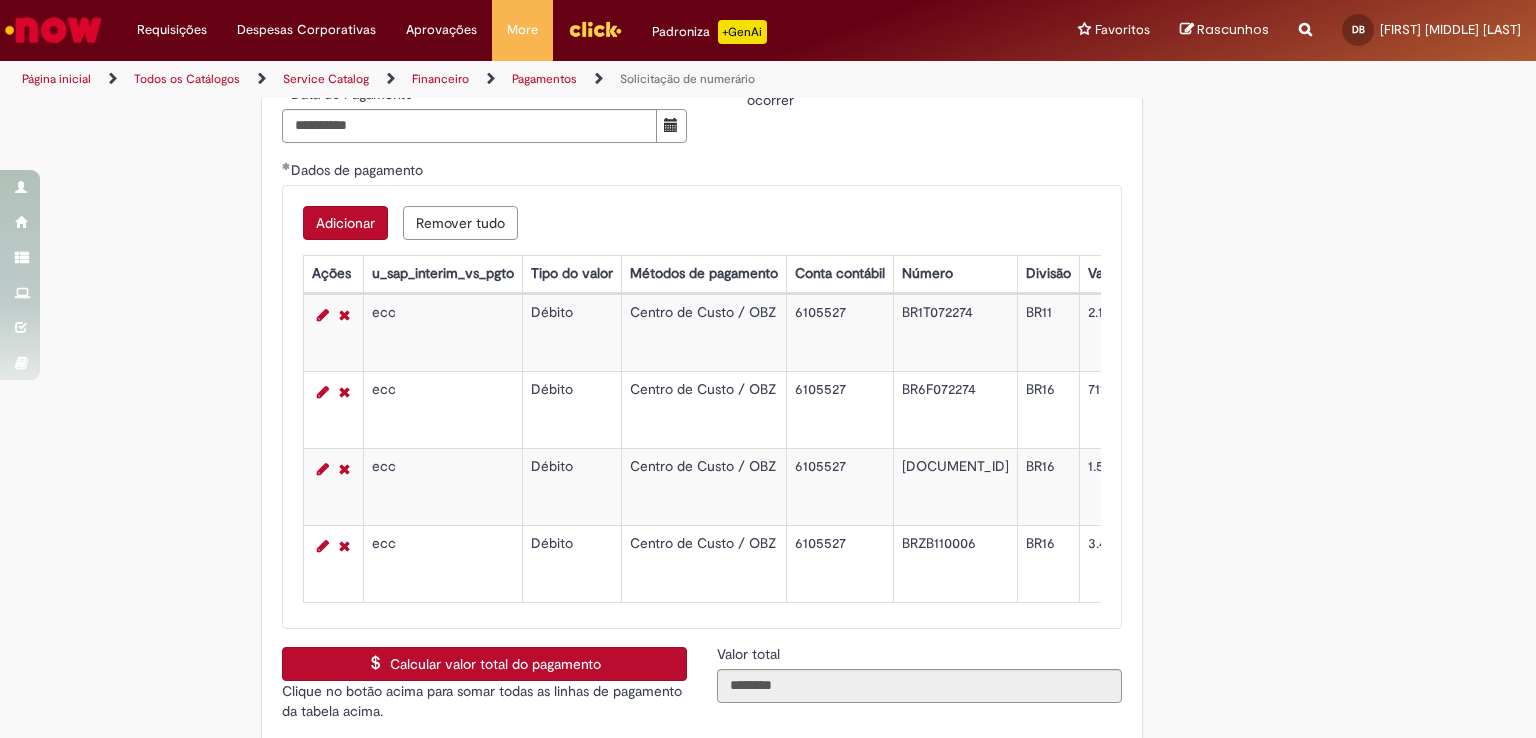 click on "Calcular valor total do pagamento" at bounding box center [484, 664] 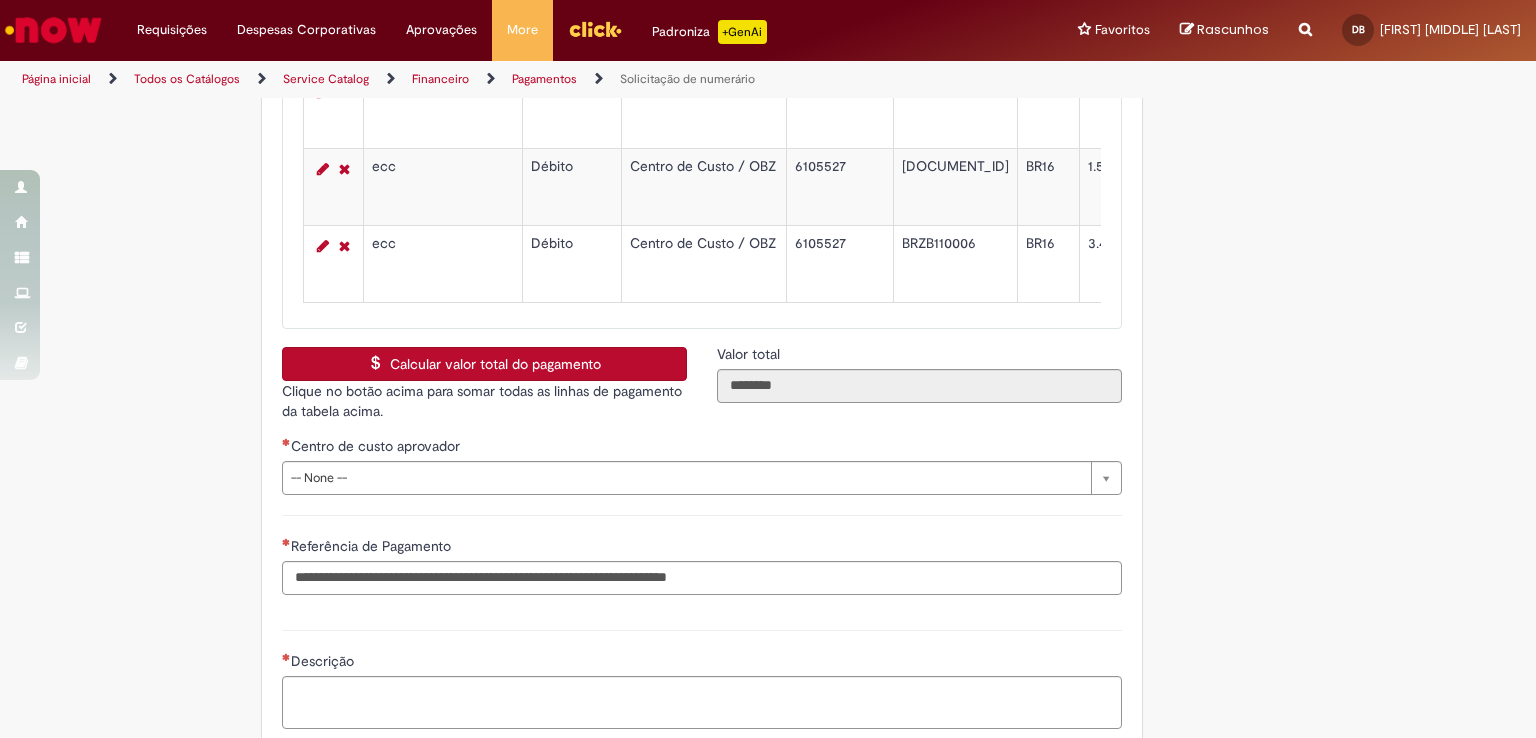 scroll, scrollTop: 3441, scrollLeft: 0, axis: vertical 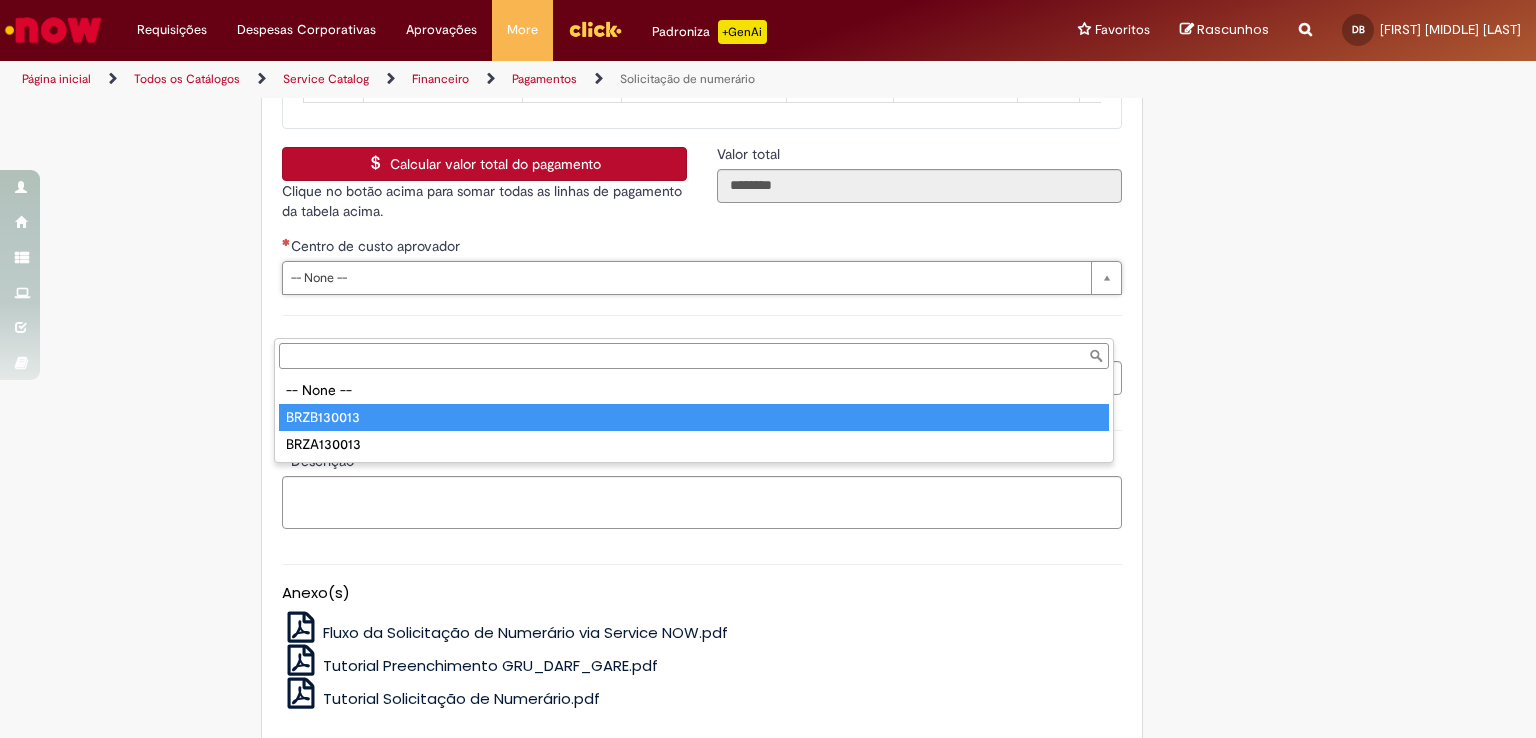 type on "**********" 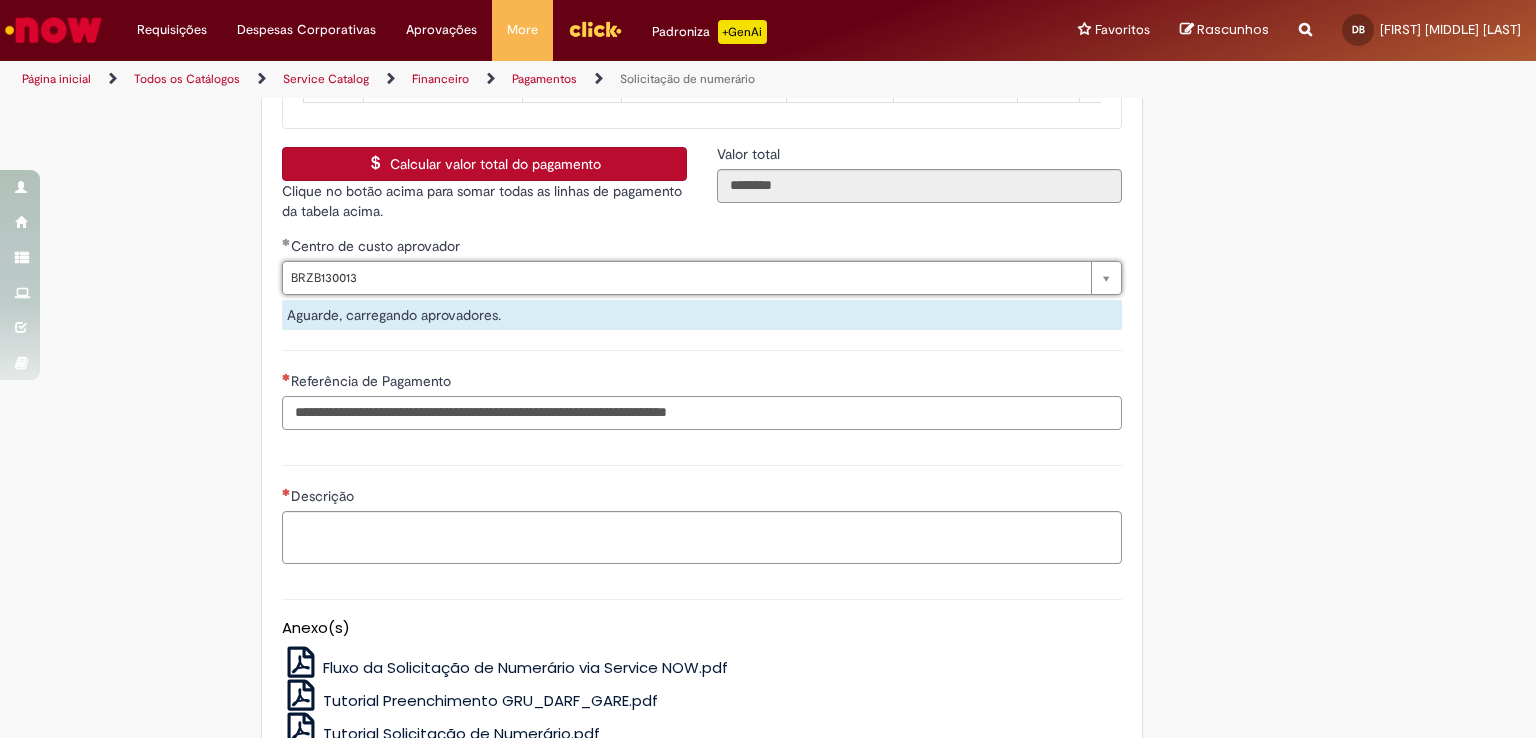 click on "Referência de Pagamento" at bounding box center [702, 413] 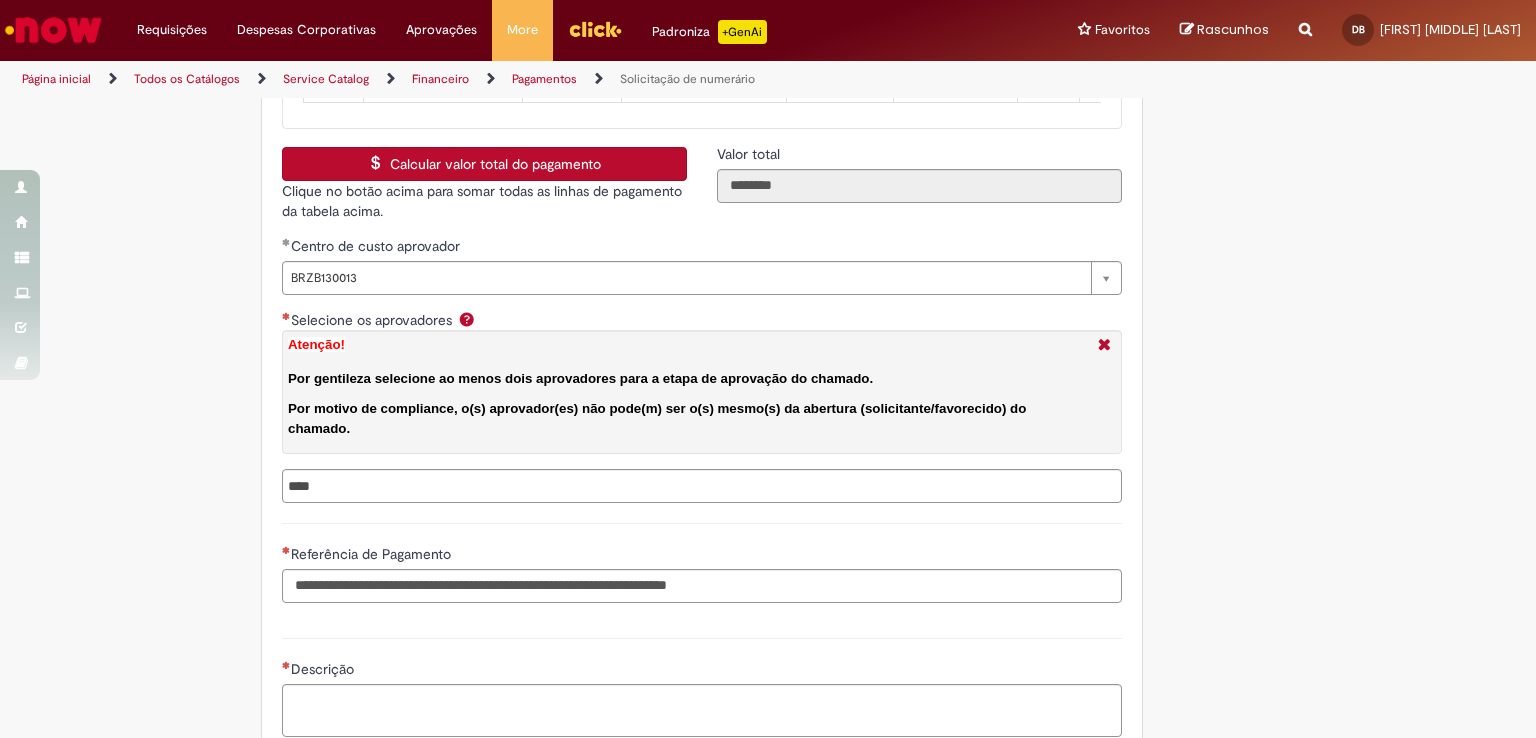 click at bounding box center (702, 486) 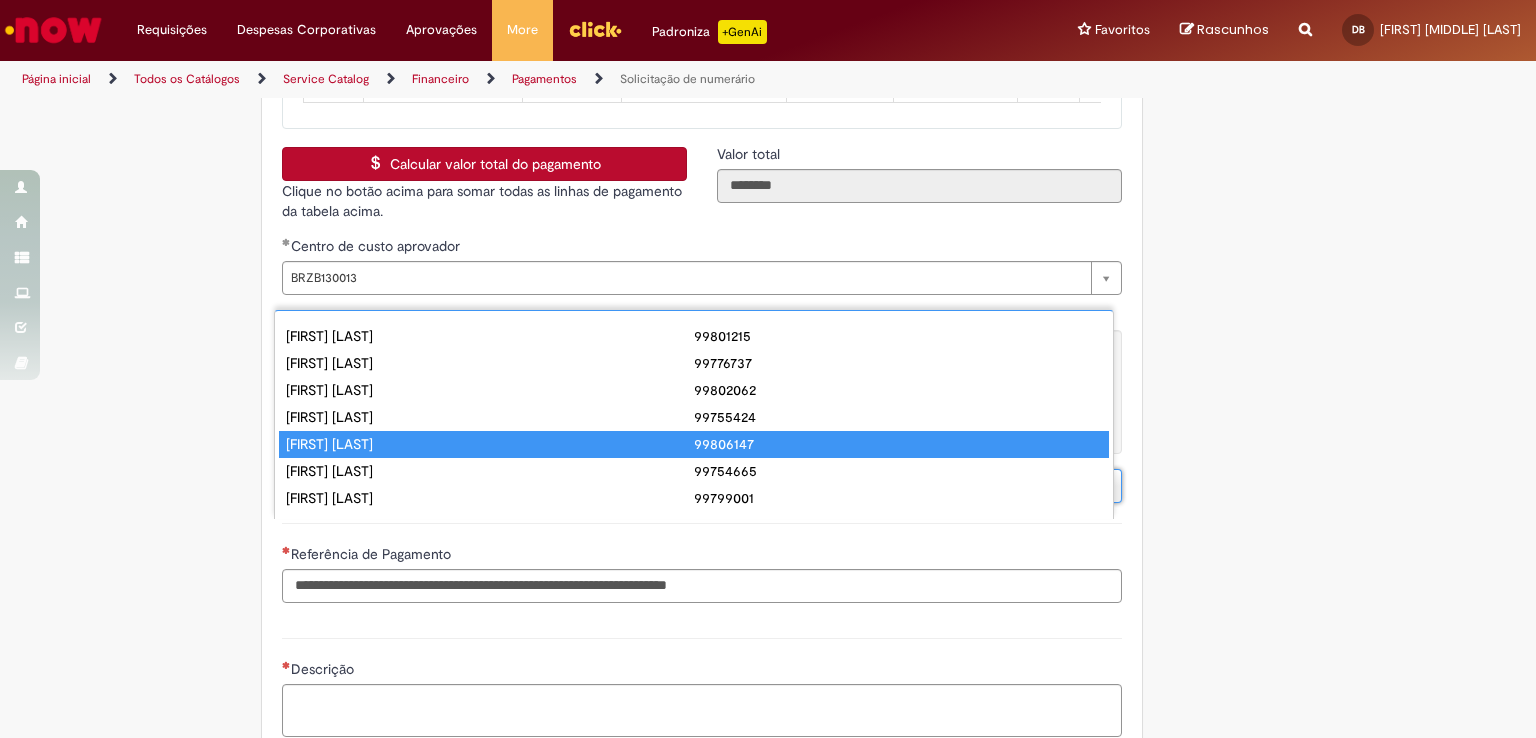 type on "**********" 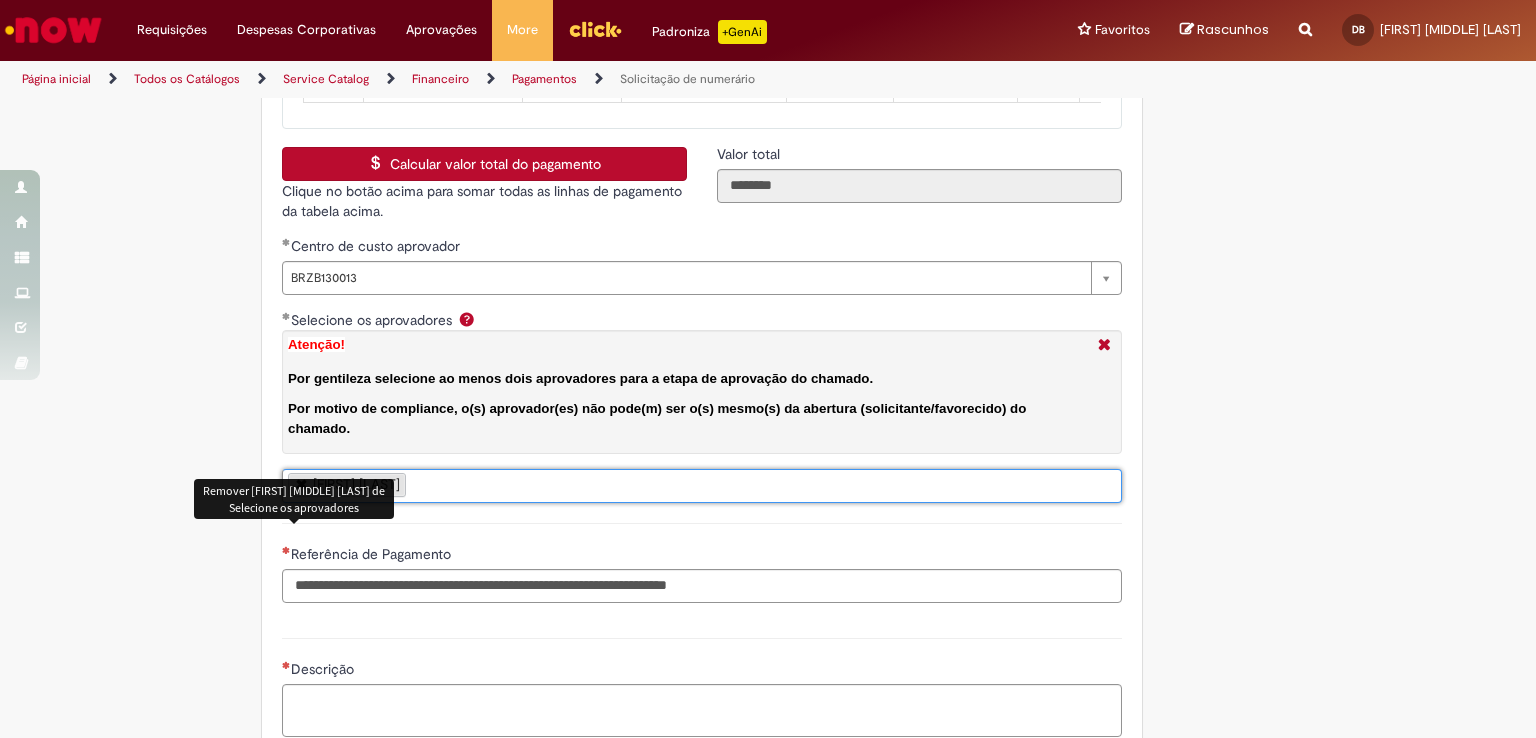 click at bounding box center (302, 483) 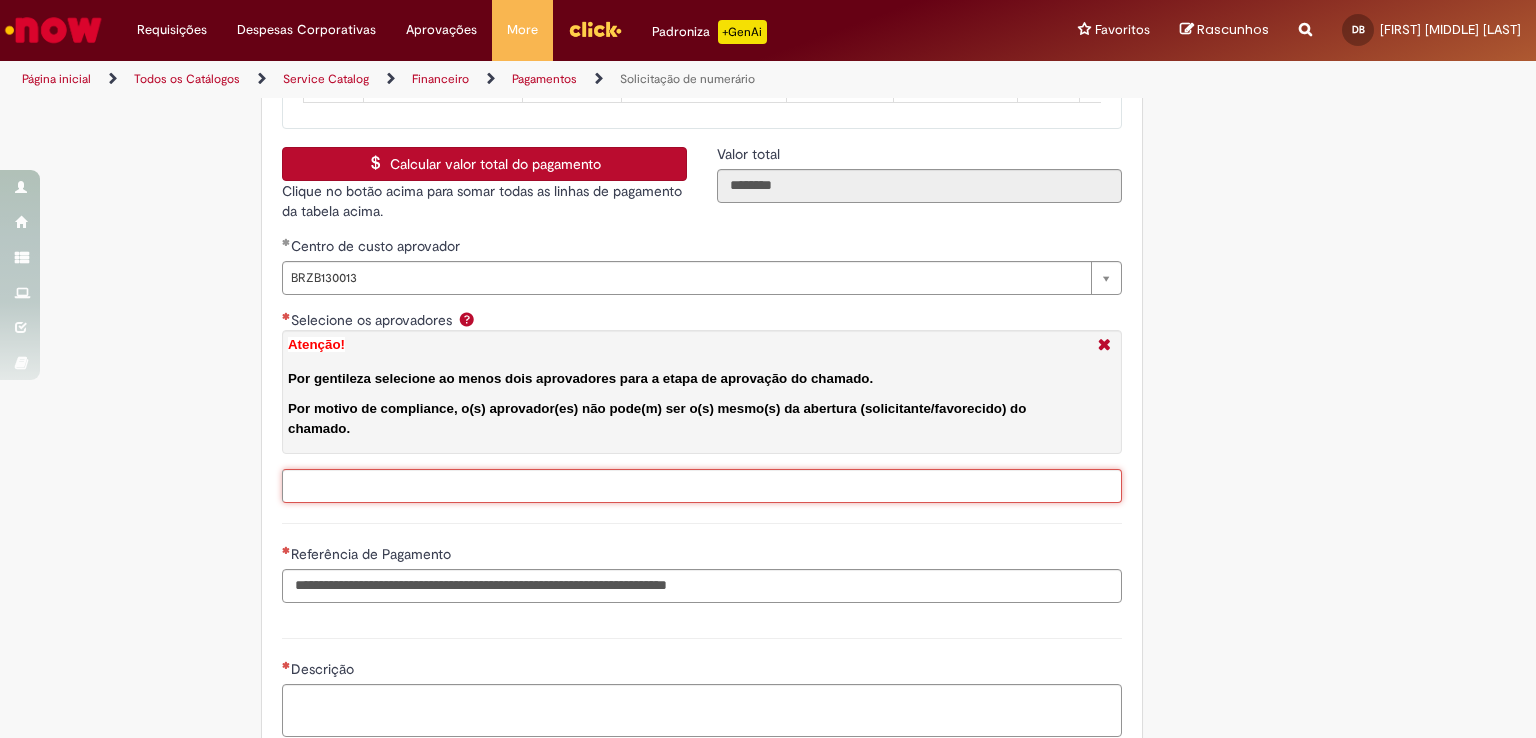 click on "Selecione os aprovadores Atenção!
Por gentileza selecione ao menos dois aprovadores para a etapa de aprovação do chamado.
Por motivo de compliance, o(s) aprovador(es) não pode(m) ser o(s) mesmo(s) da abertura (solicitante/favorecido) do chamado." at bounding box center (701, 486) 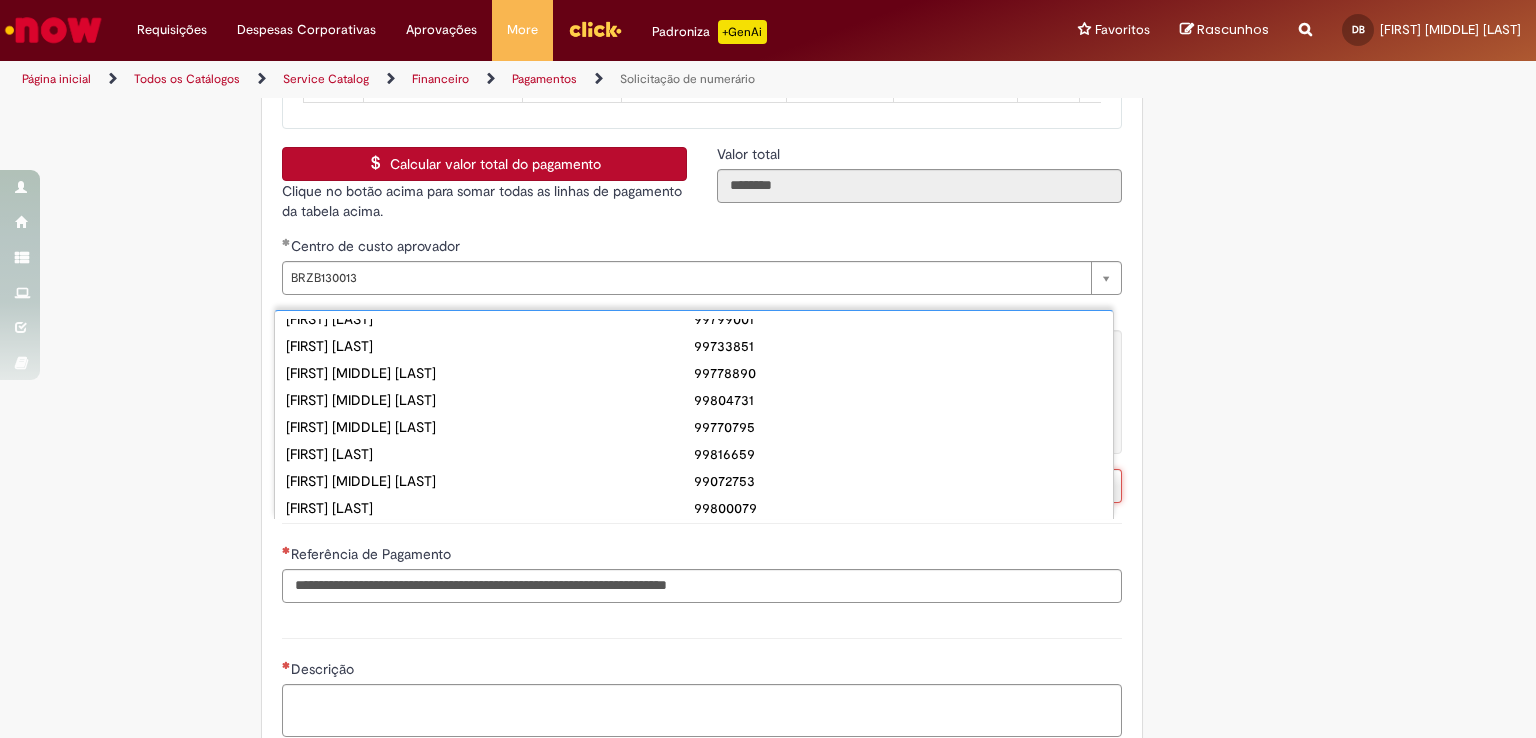 scroll, scrollTop: 200, scrollLeft: 0, axis: vertical 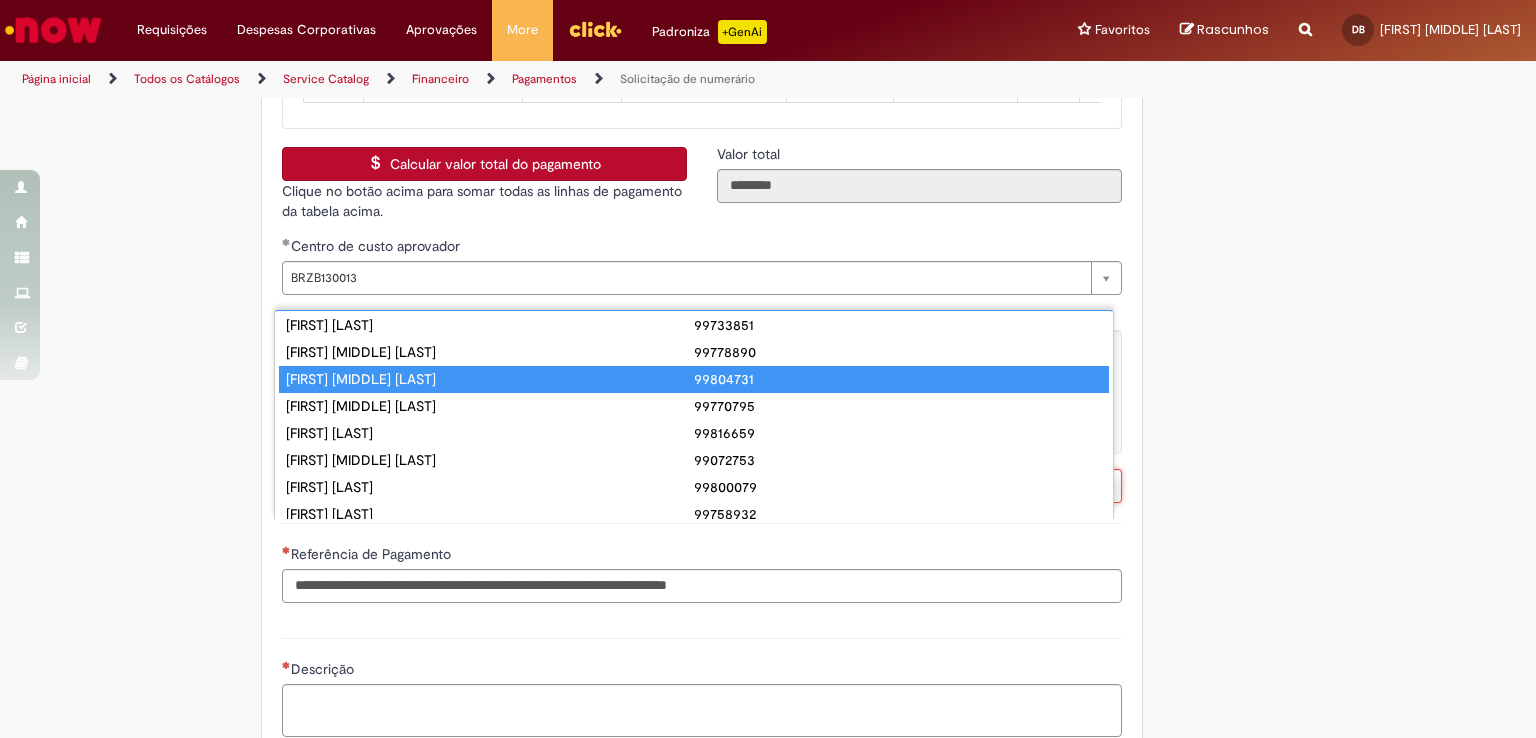 type on "**********" 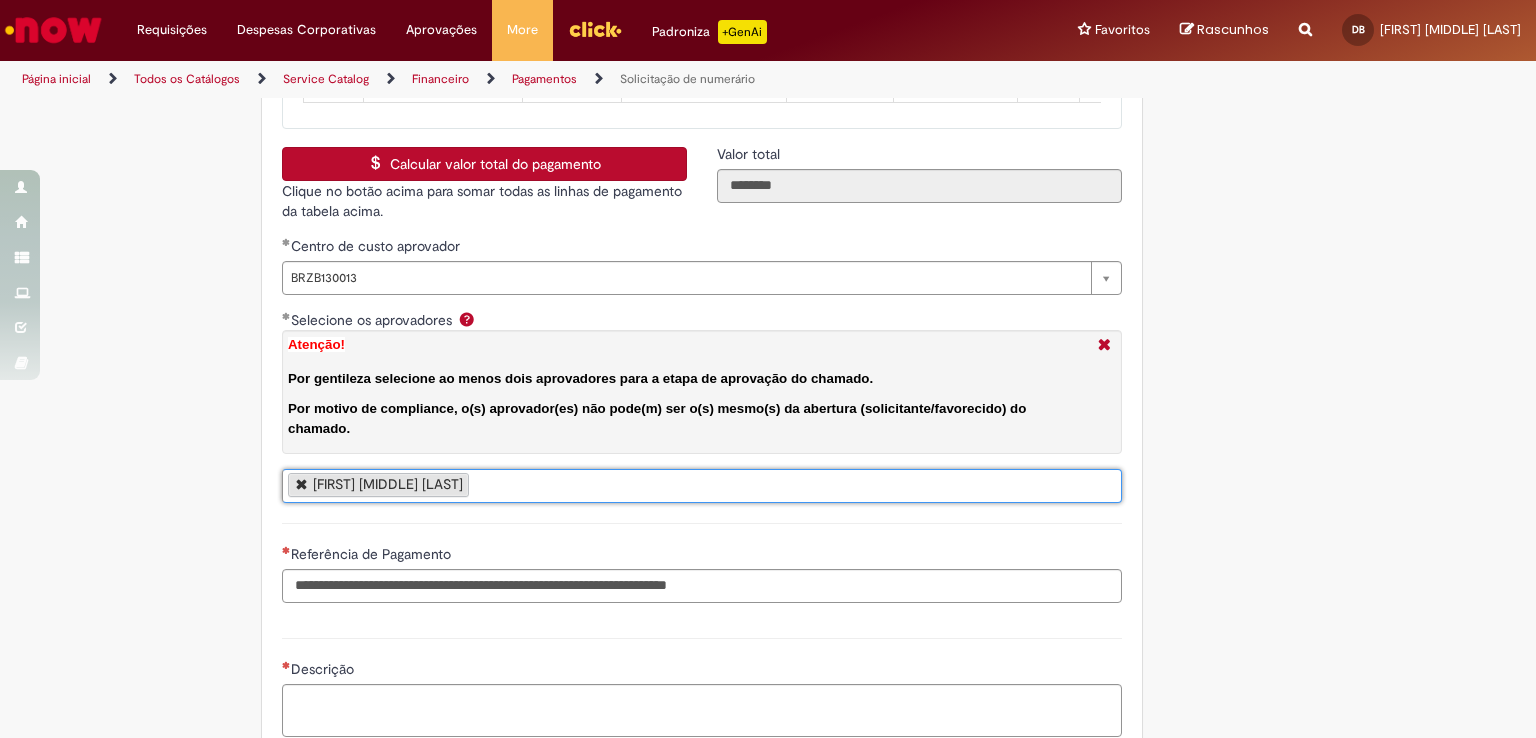 scroll, scrollTop: 0, scrollLeft: 0, axis: both 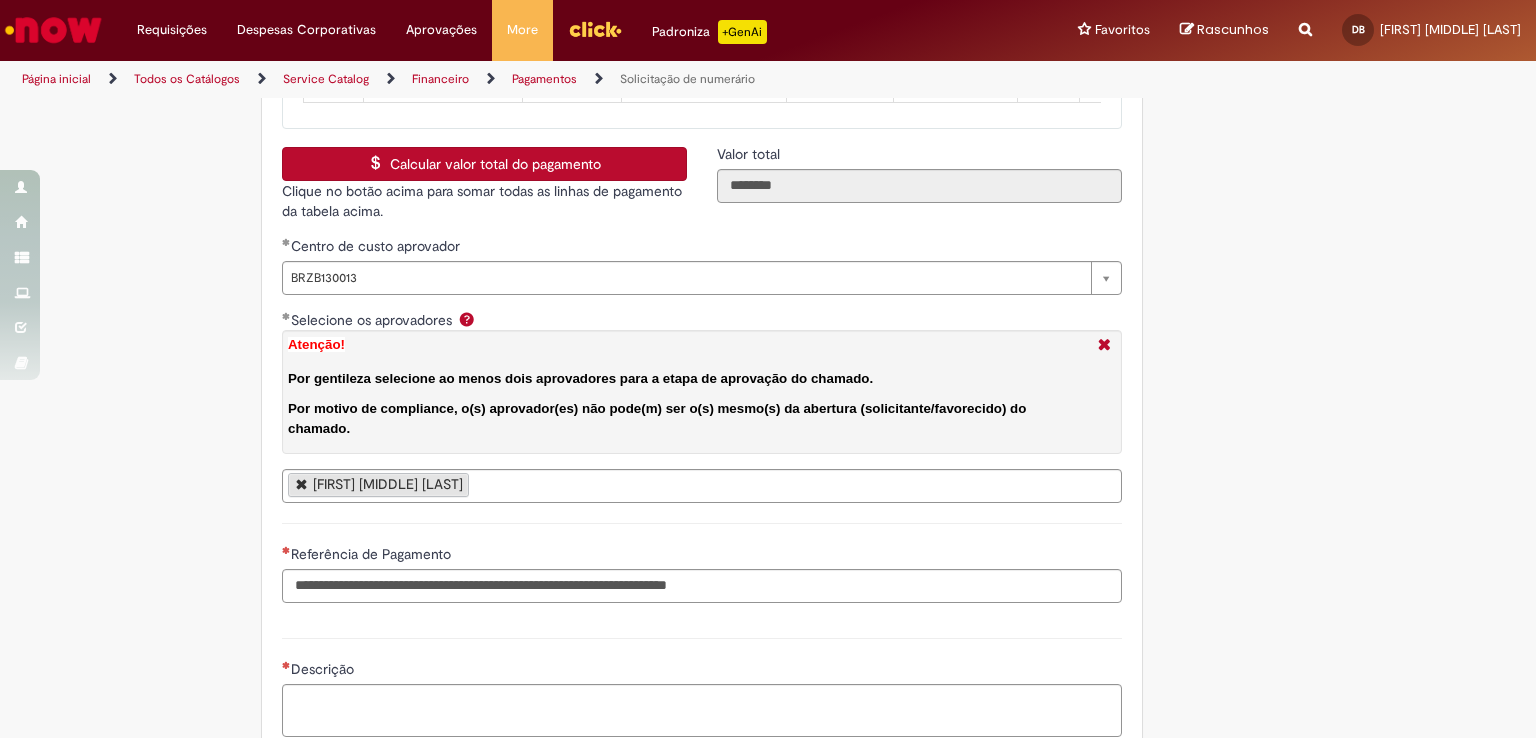click on "Referência de Pagamento" at bounding box center (702, 556) 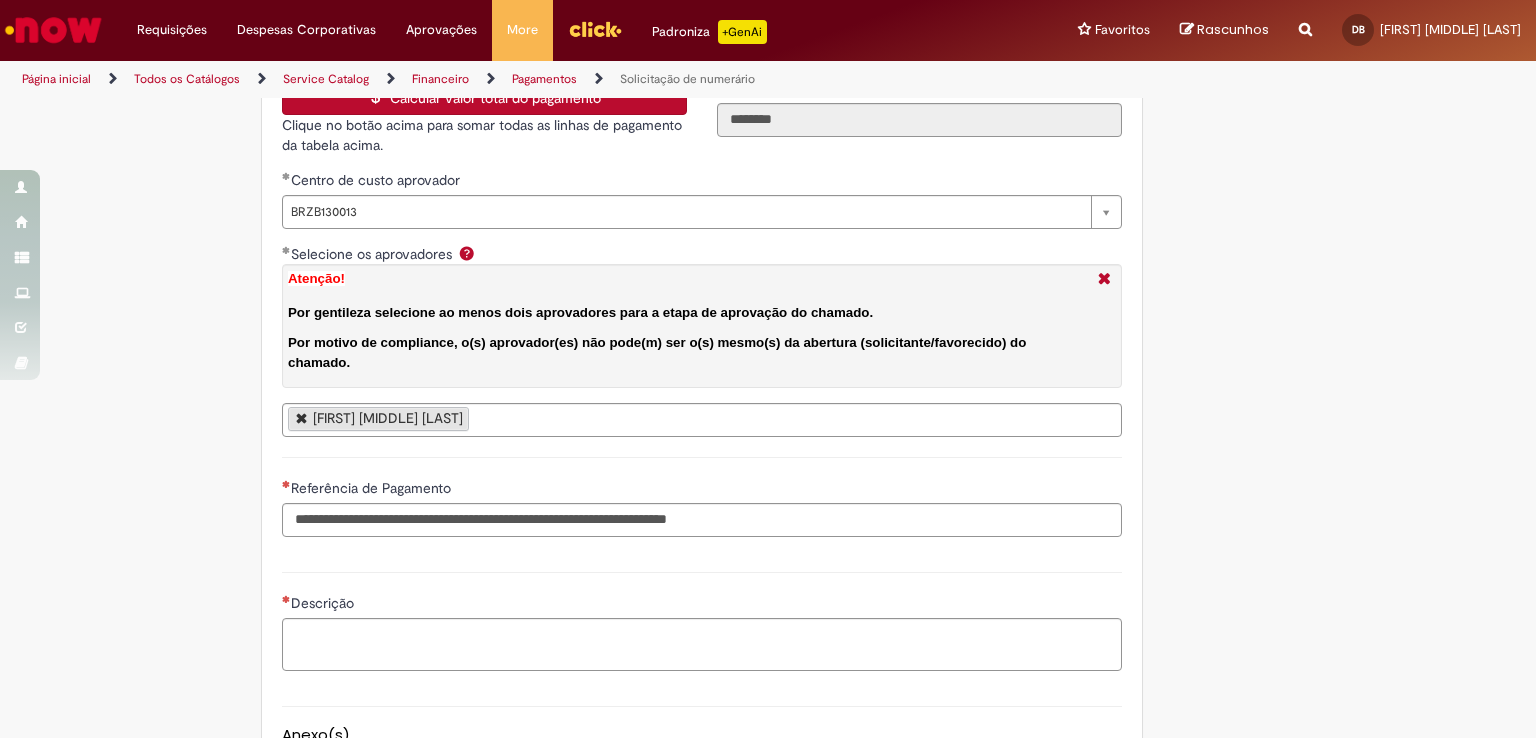 scroll, scrollTop: 3541, scrollLeft: 0, axis: vertical 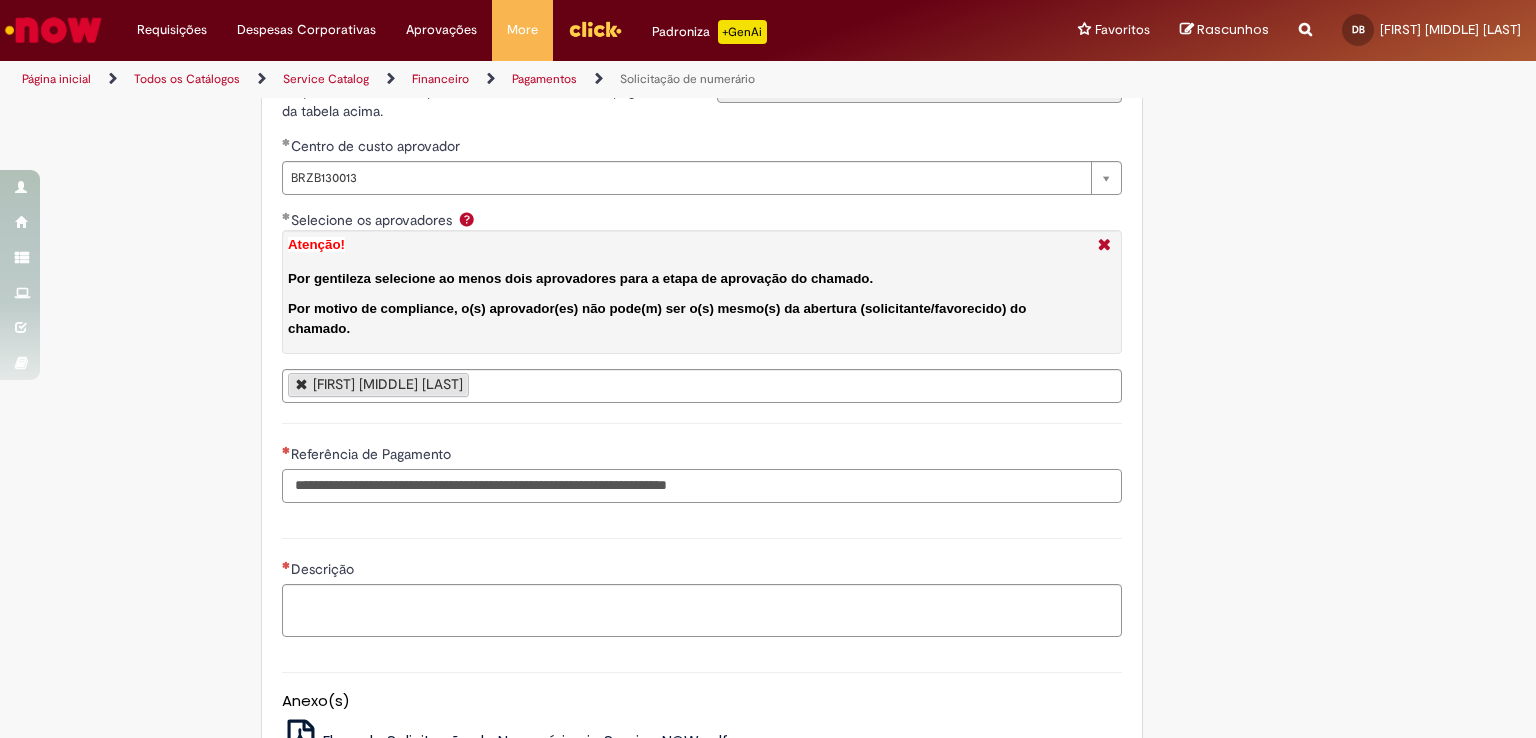 click on "Referência de Pagamento" at bounding box center (702, 486) 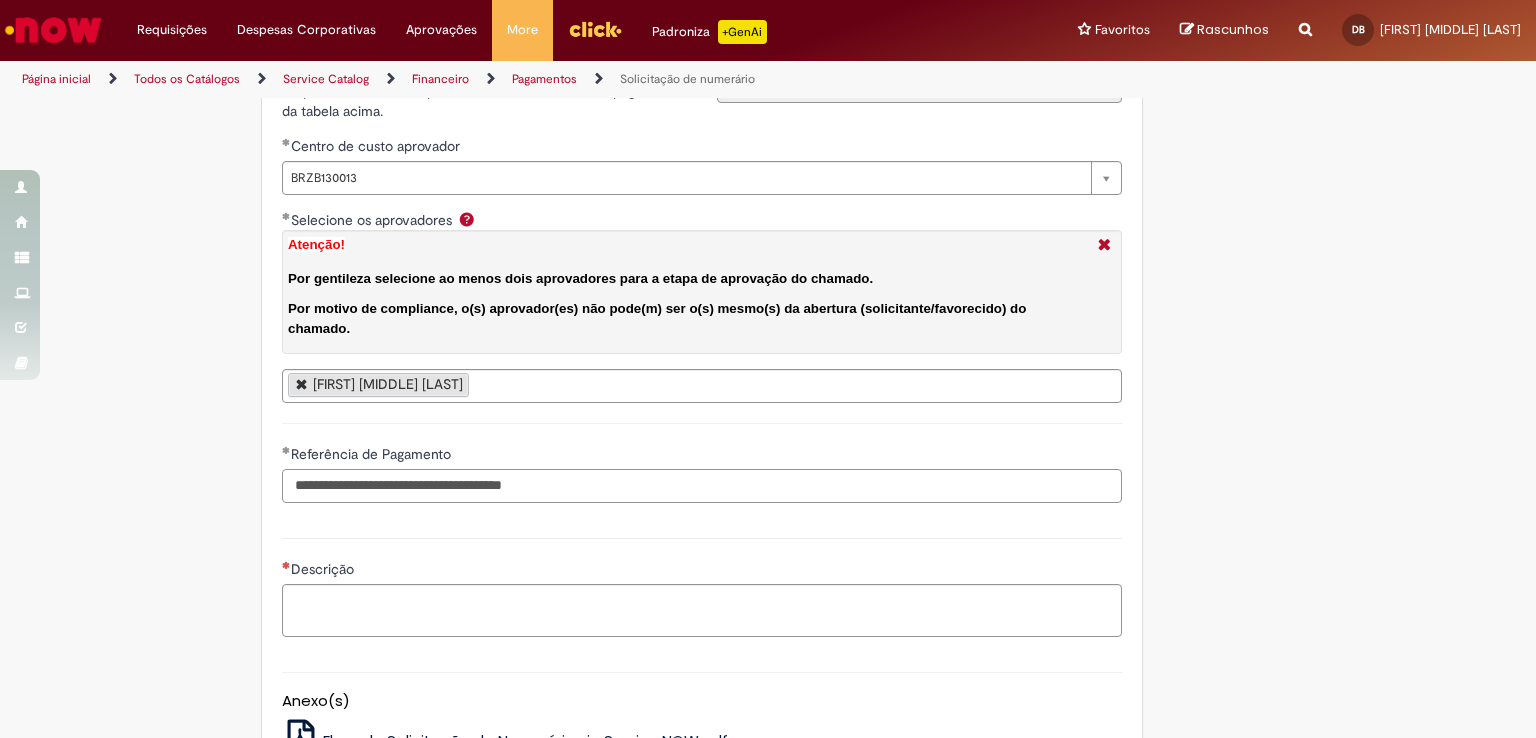 type on "**********" 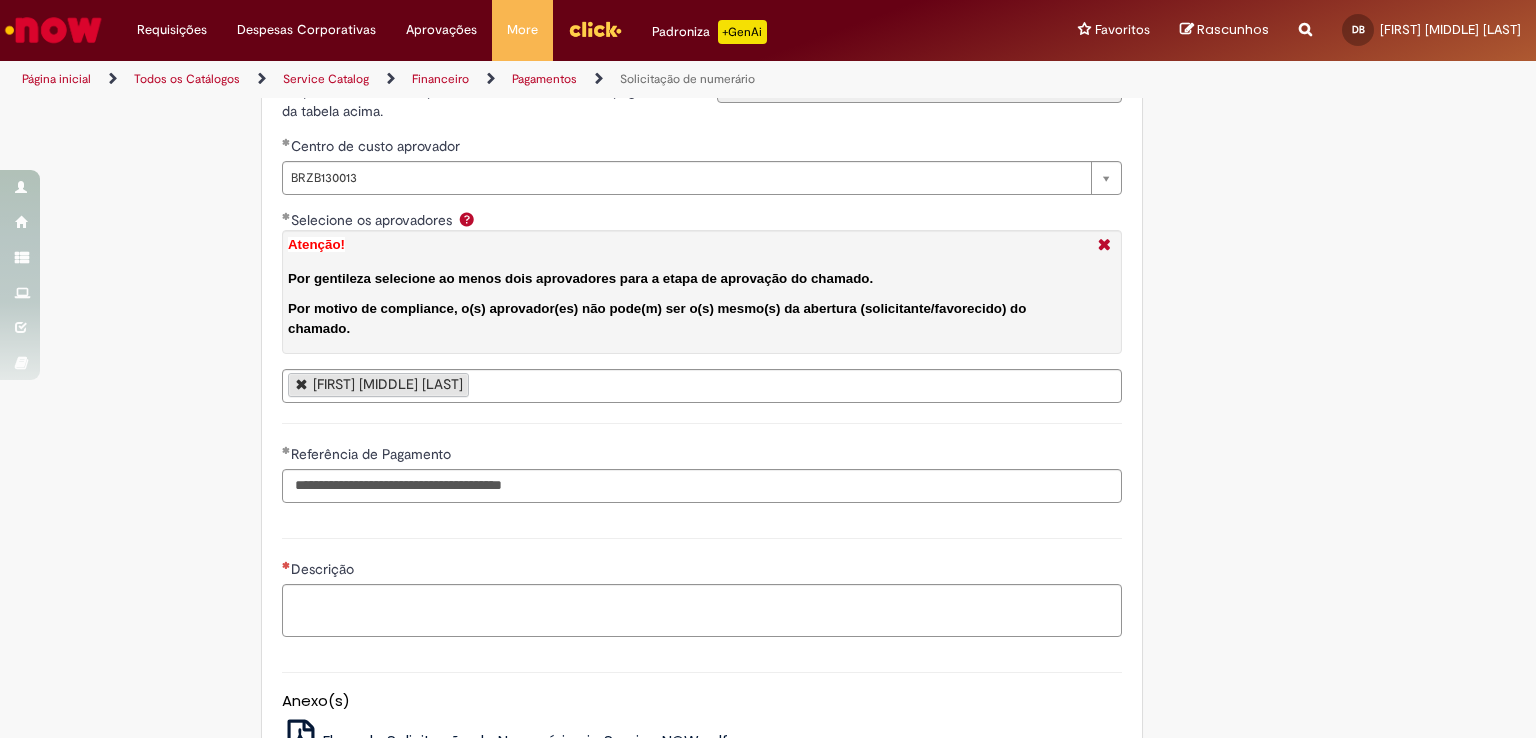 click on "**********" at bounding box center [702, 327] 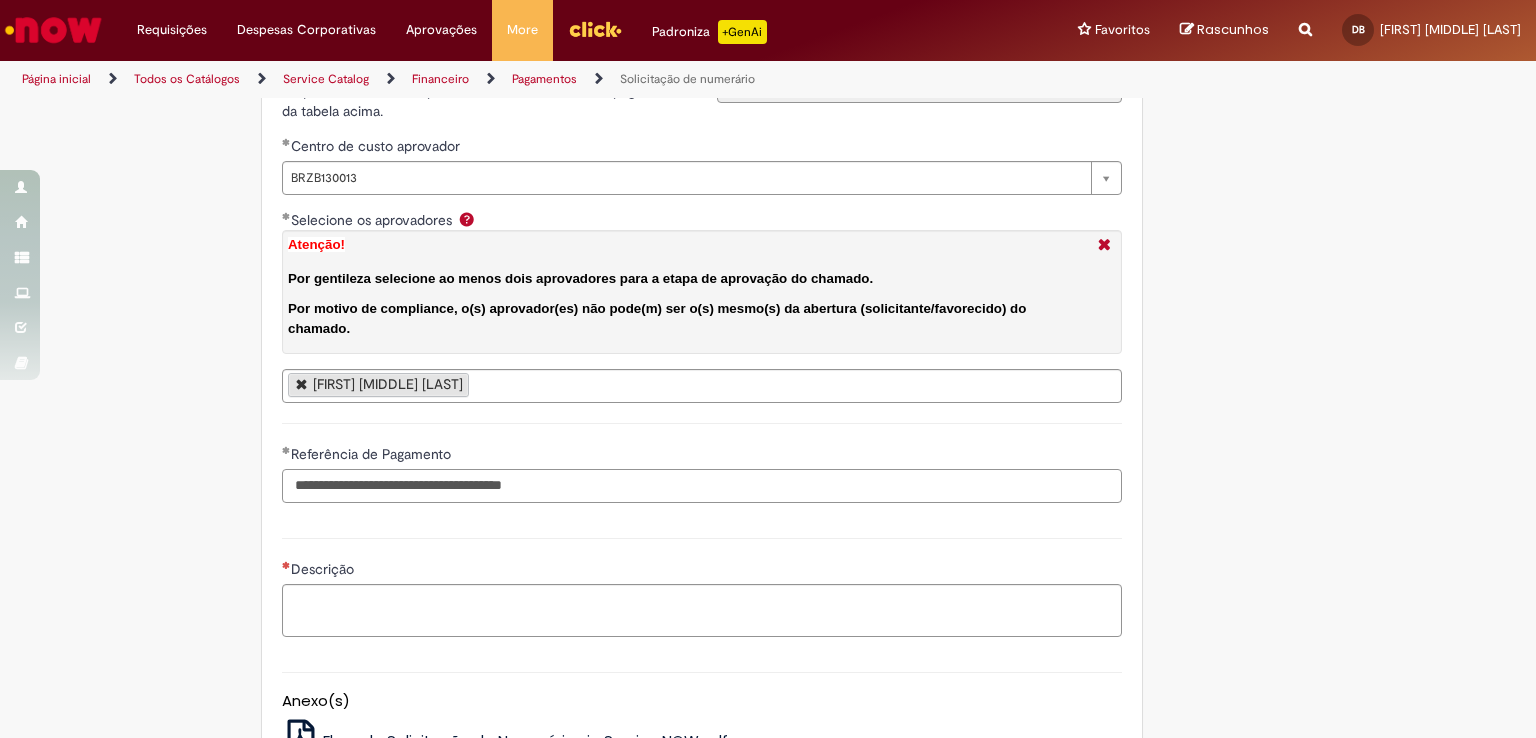 drag, startPoint x: 618, startPoint y: 521, endPoint x: 24, endPoint y: 545, distance: 594.4847 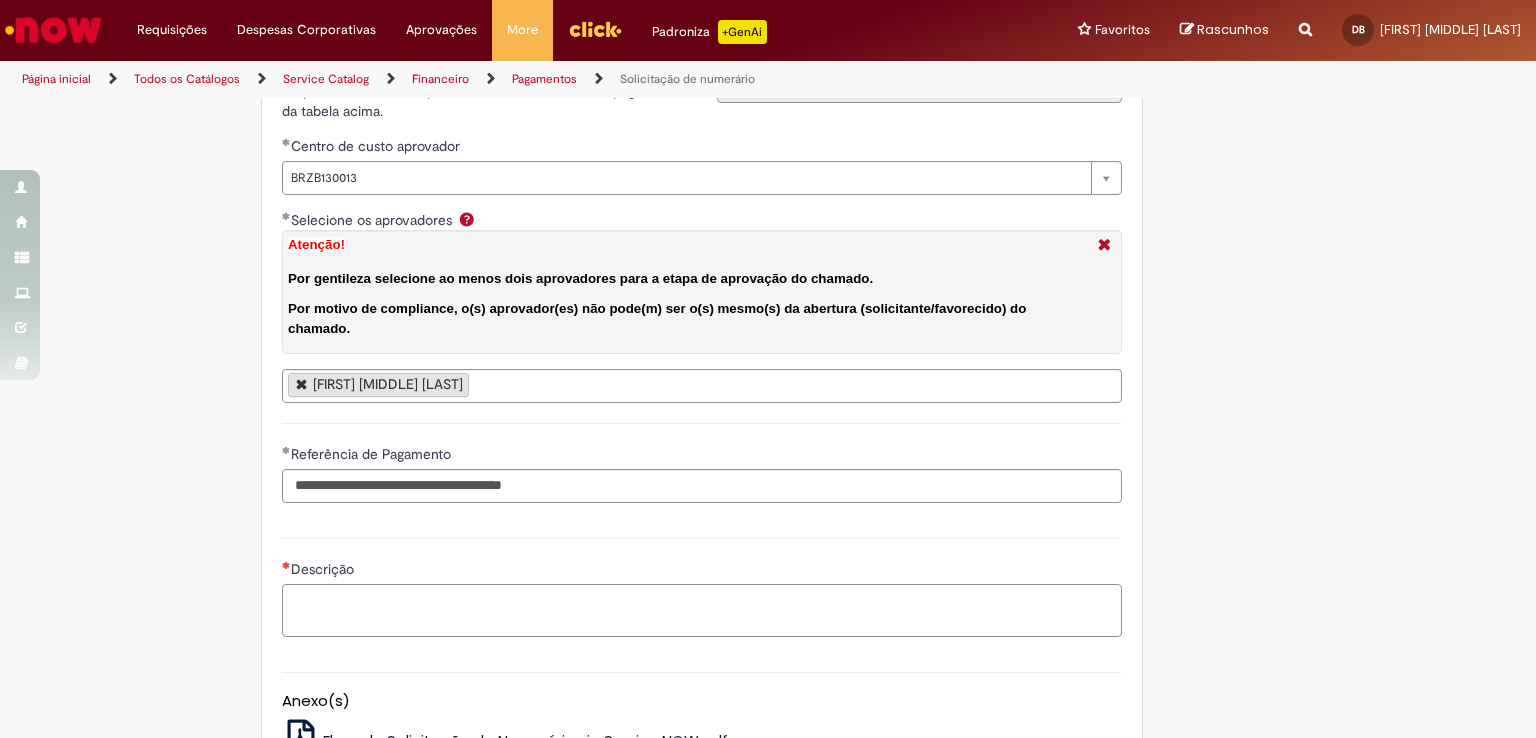 click on "Descrição" at bounding box center (702, 611) 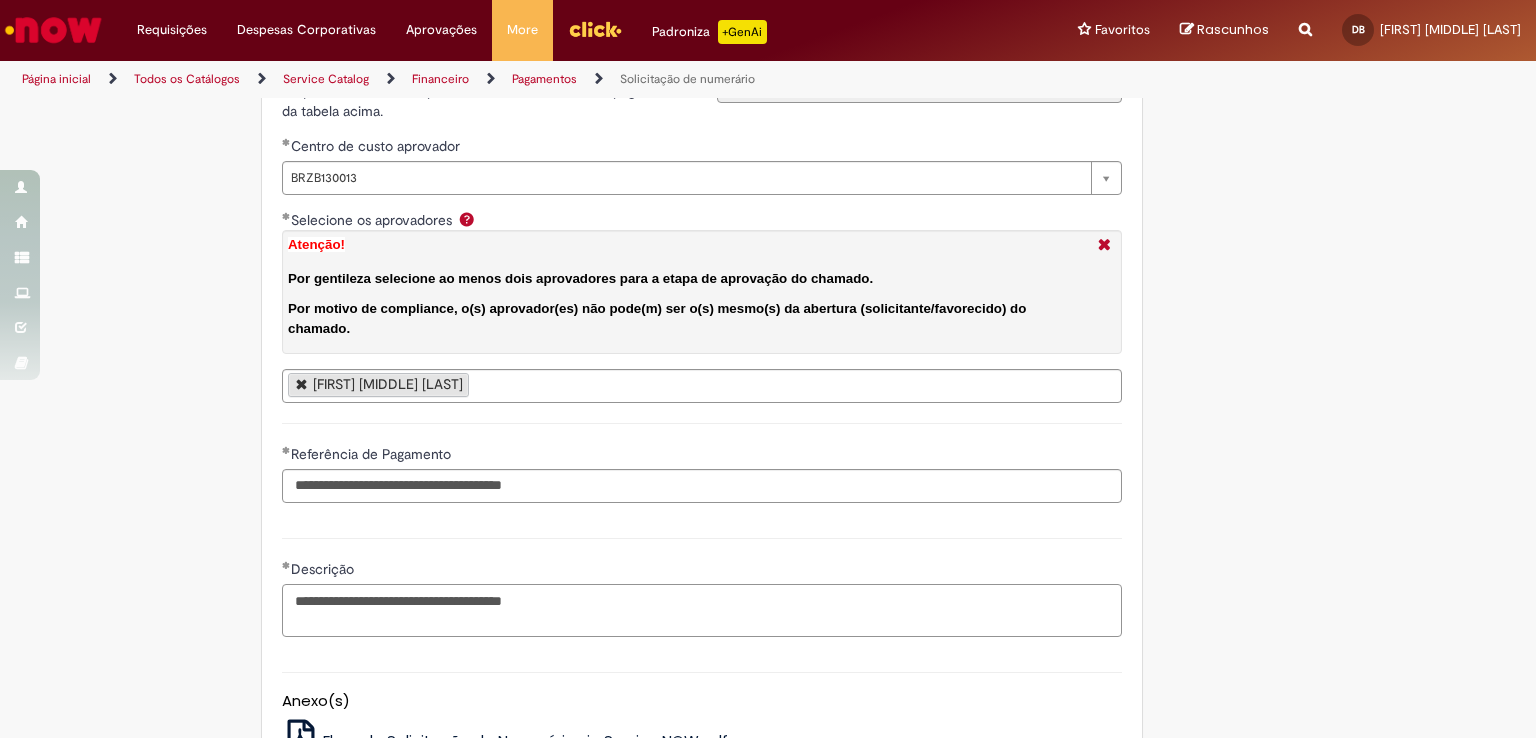 type on "**********" 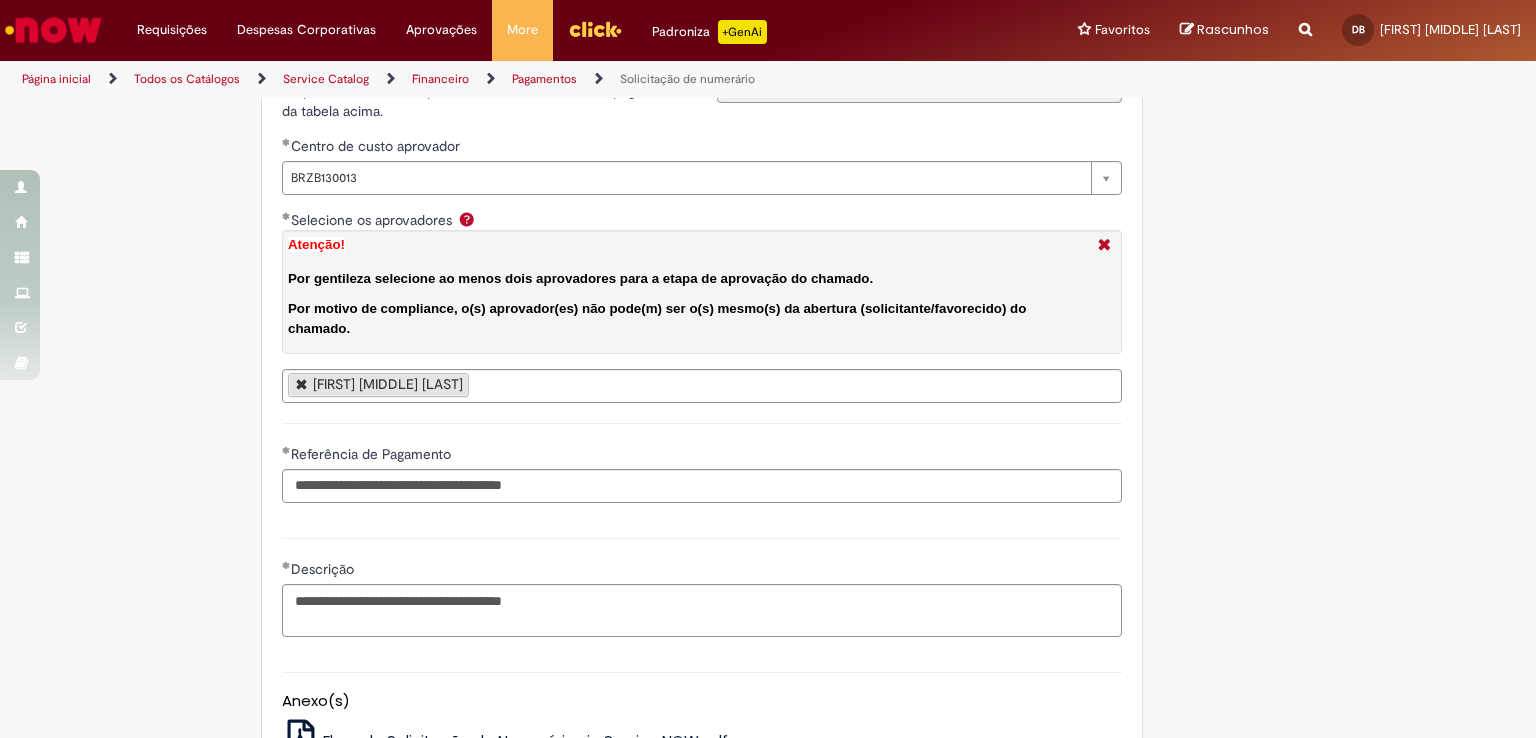 click on "**********" at bounding box center [702, 585] 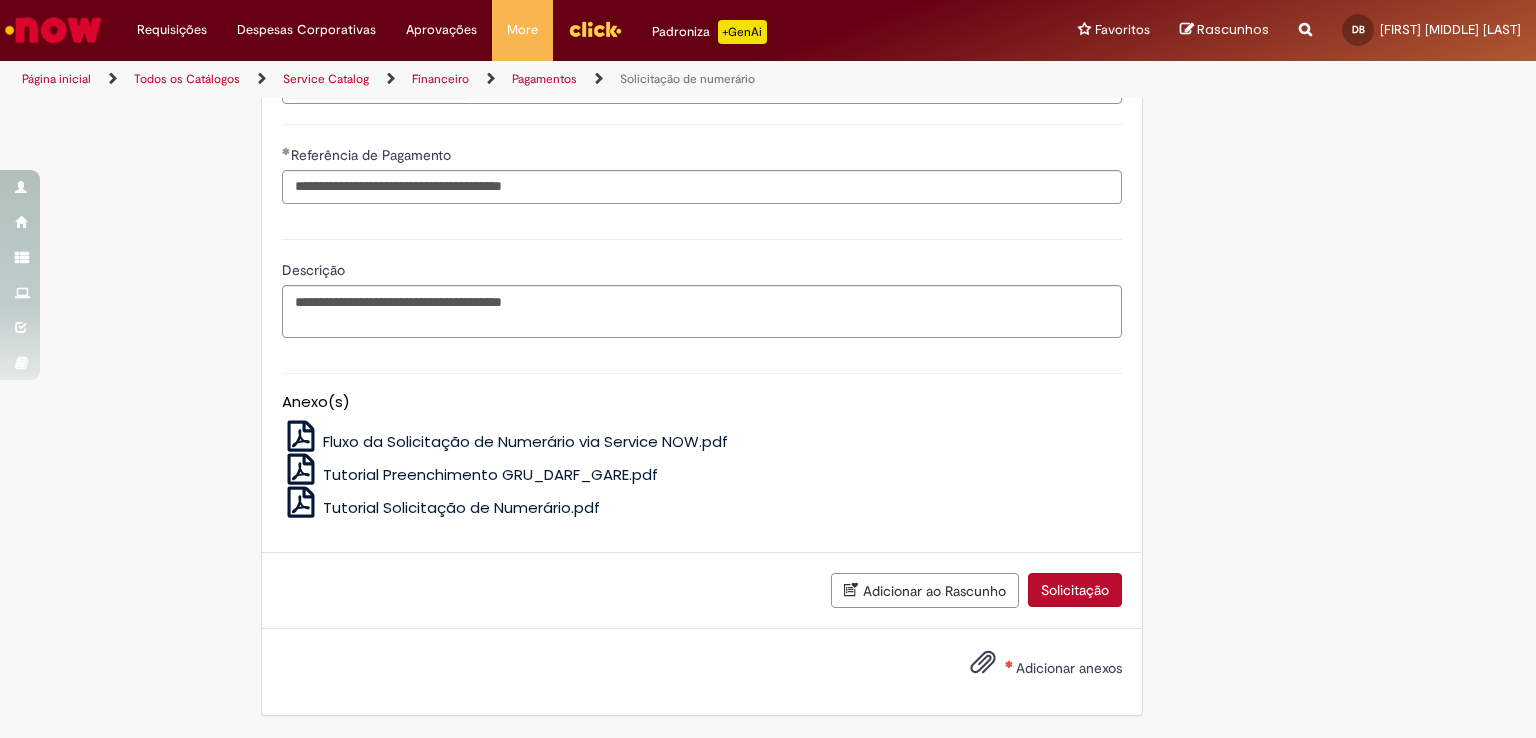 scroll, scrollTop: 3888, scrollLeft: 0, axis: vertical 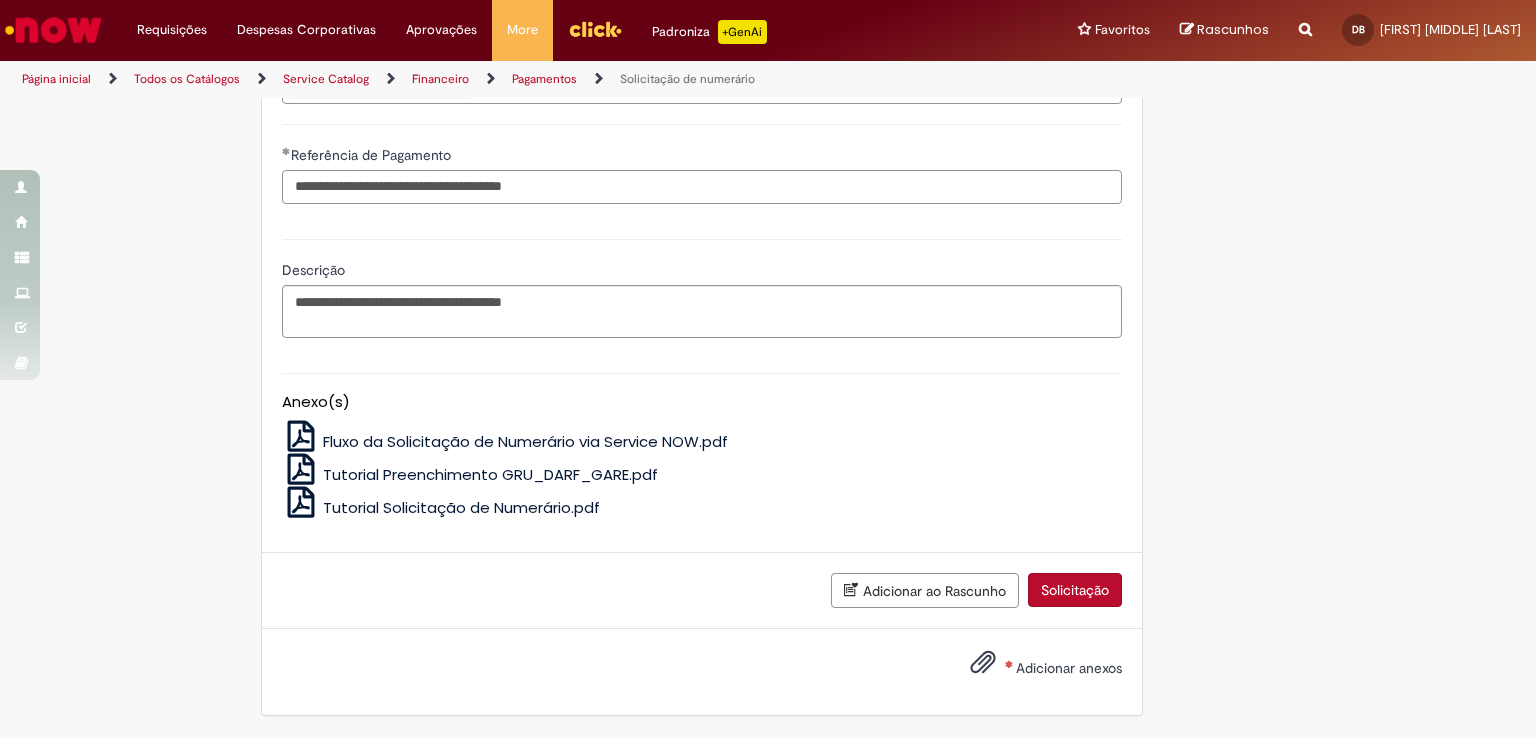 click on "**********" at bounding box center (702, 187) 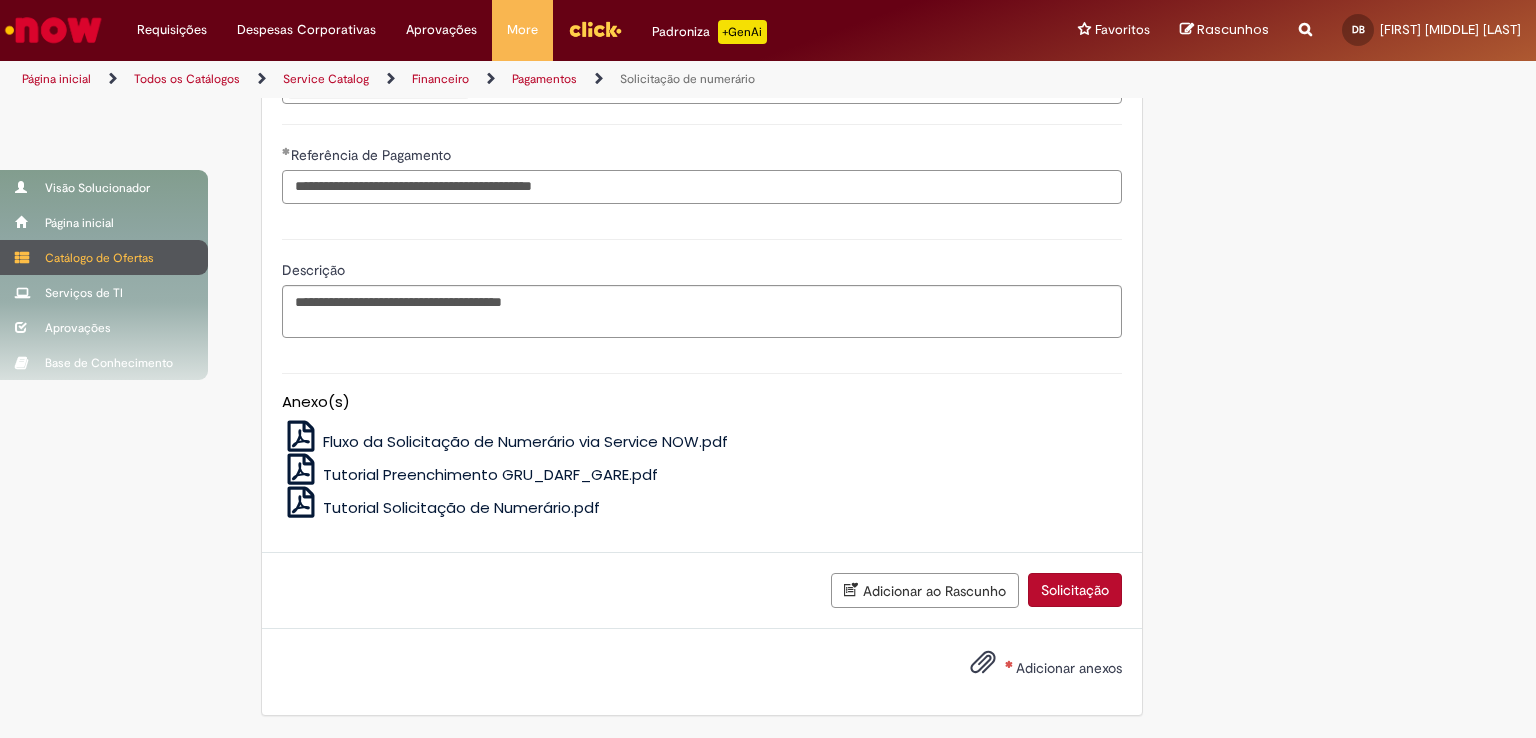 drag, startPoint x: 675, startPoint y: 197, endPoint x: 38, endPoint y: 243, distance: 638.65875 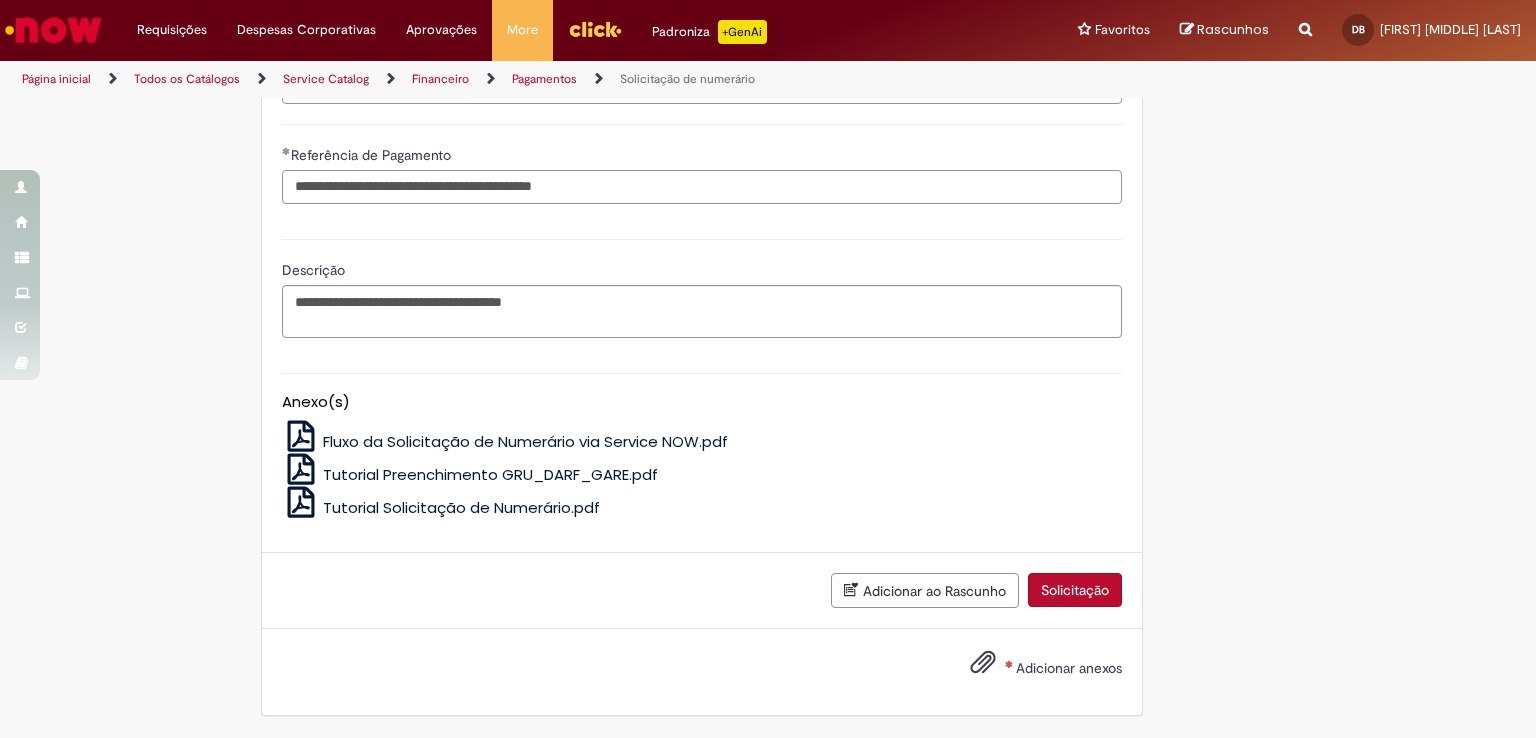 type on "**********" 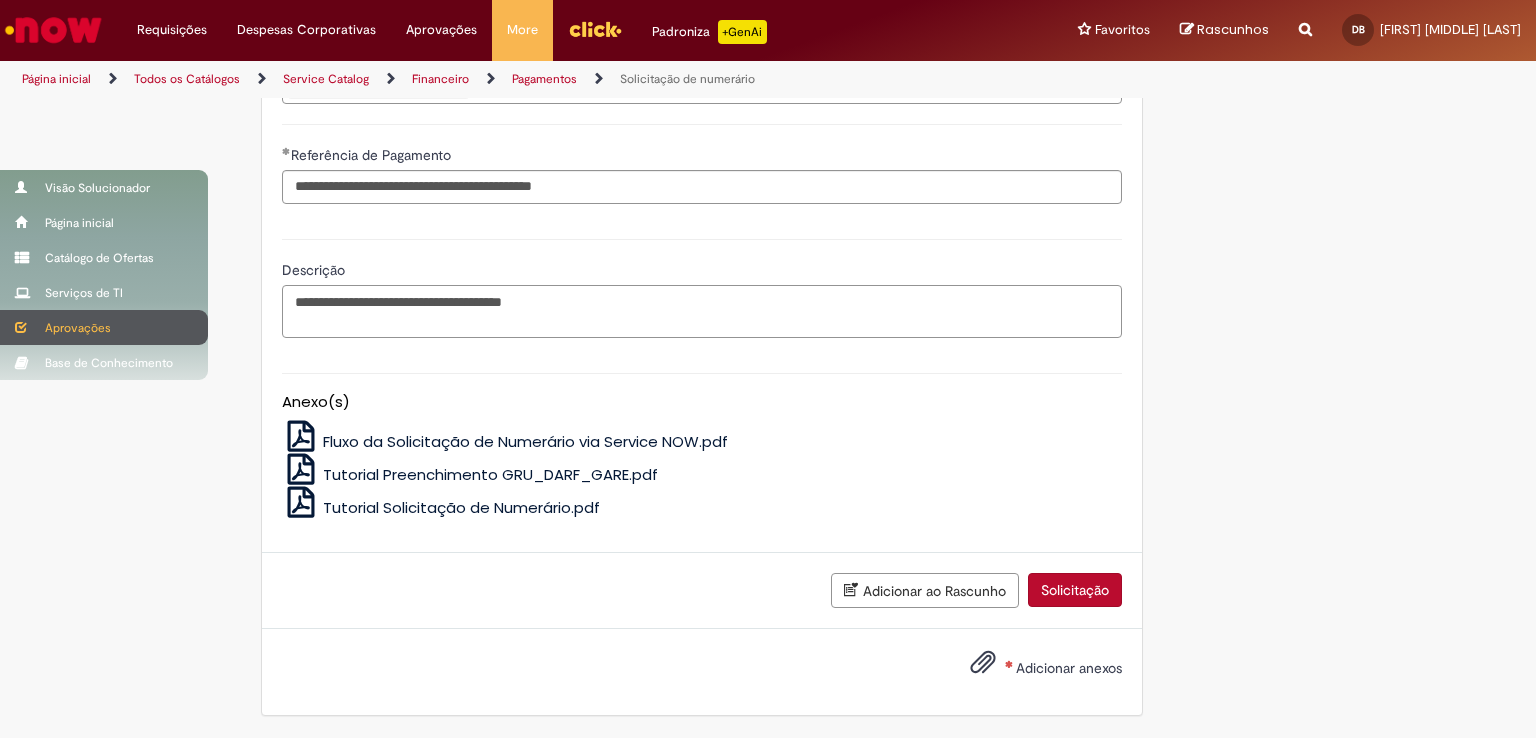 drag, startPoint x: 658, startPoint y: 313, endPoint x: 34, endPoint y: 341, distance: 624.62787 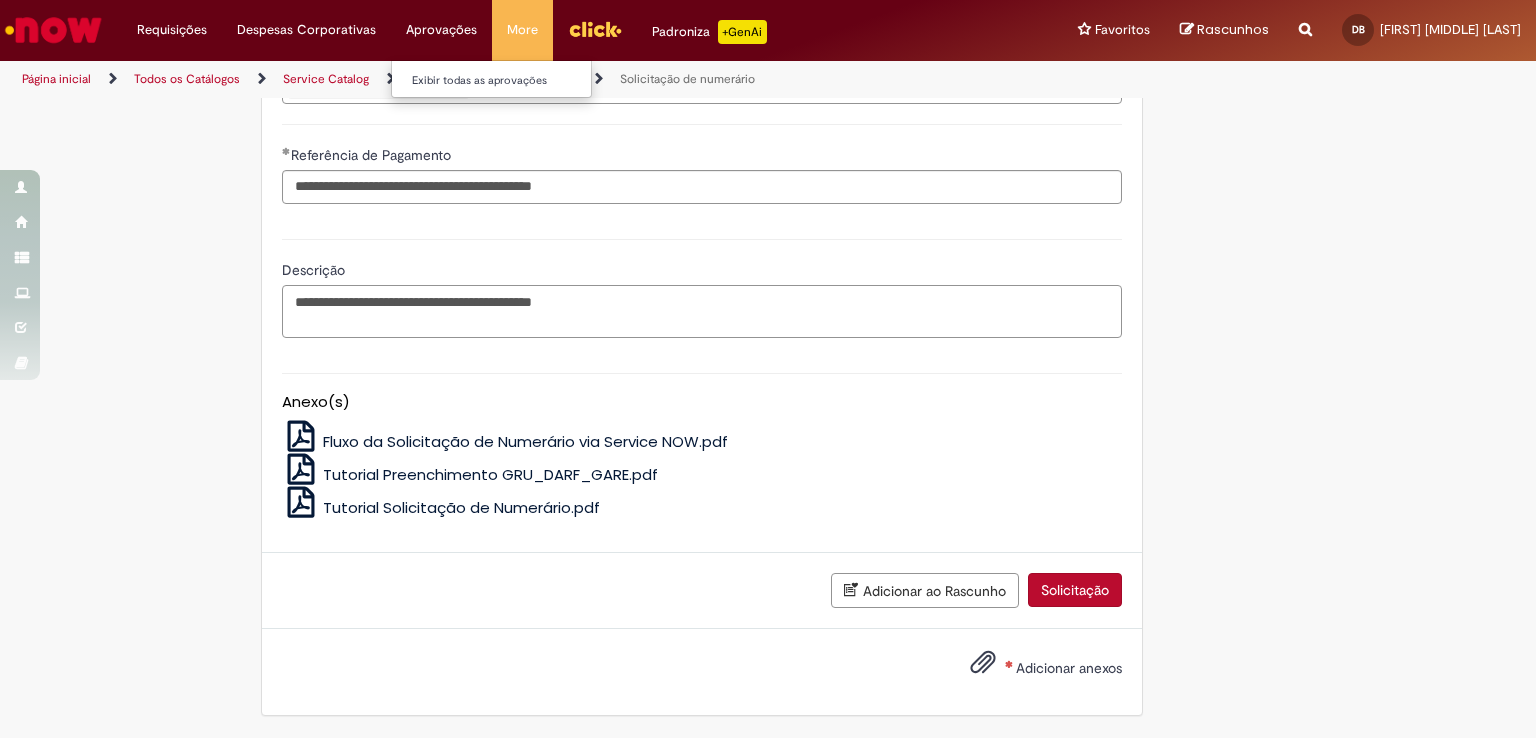 type on "**********" 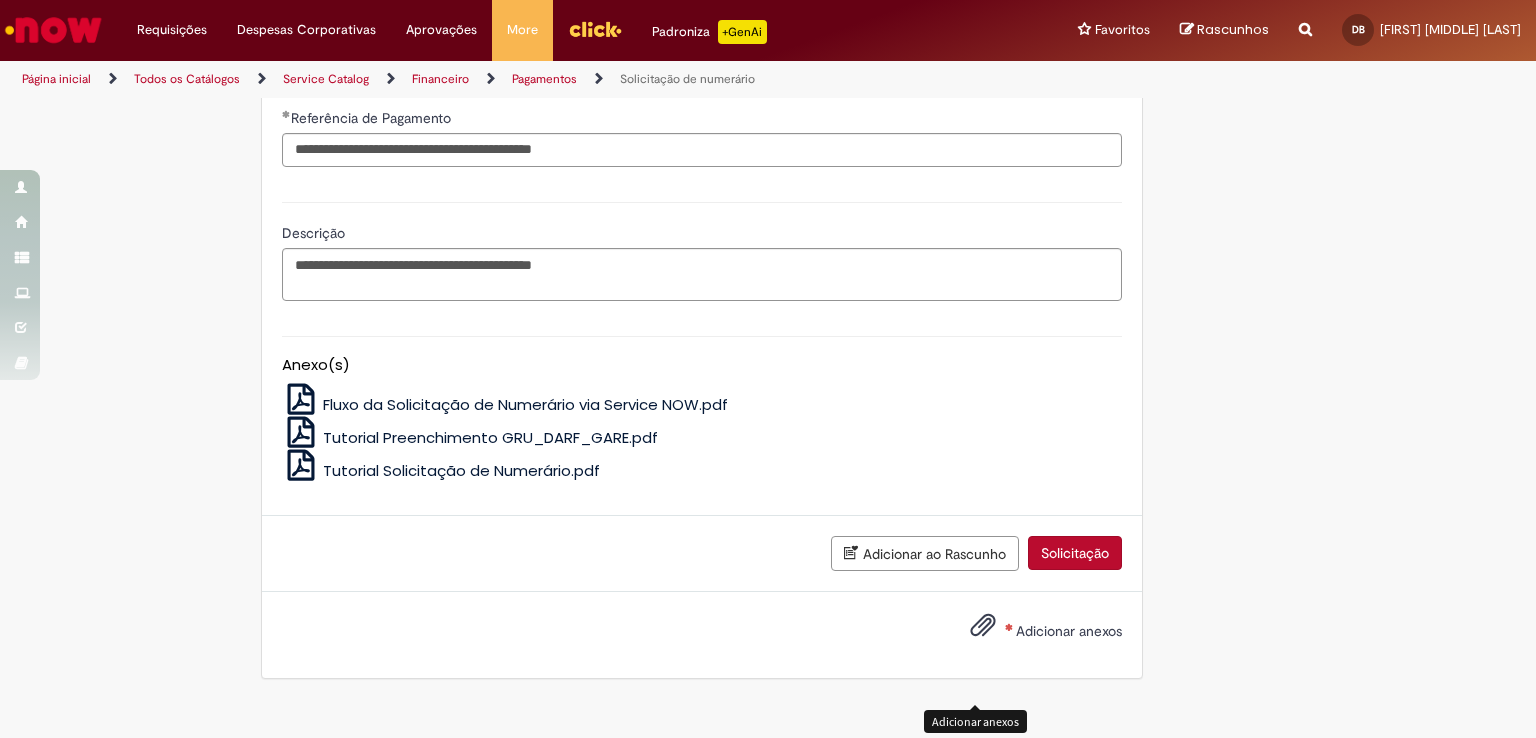 click at bounding box center [983, 626] 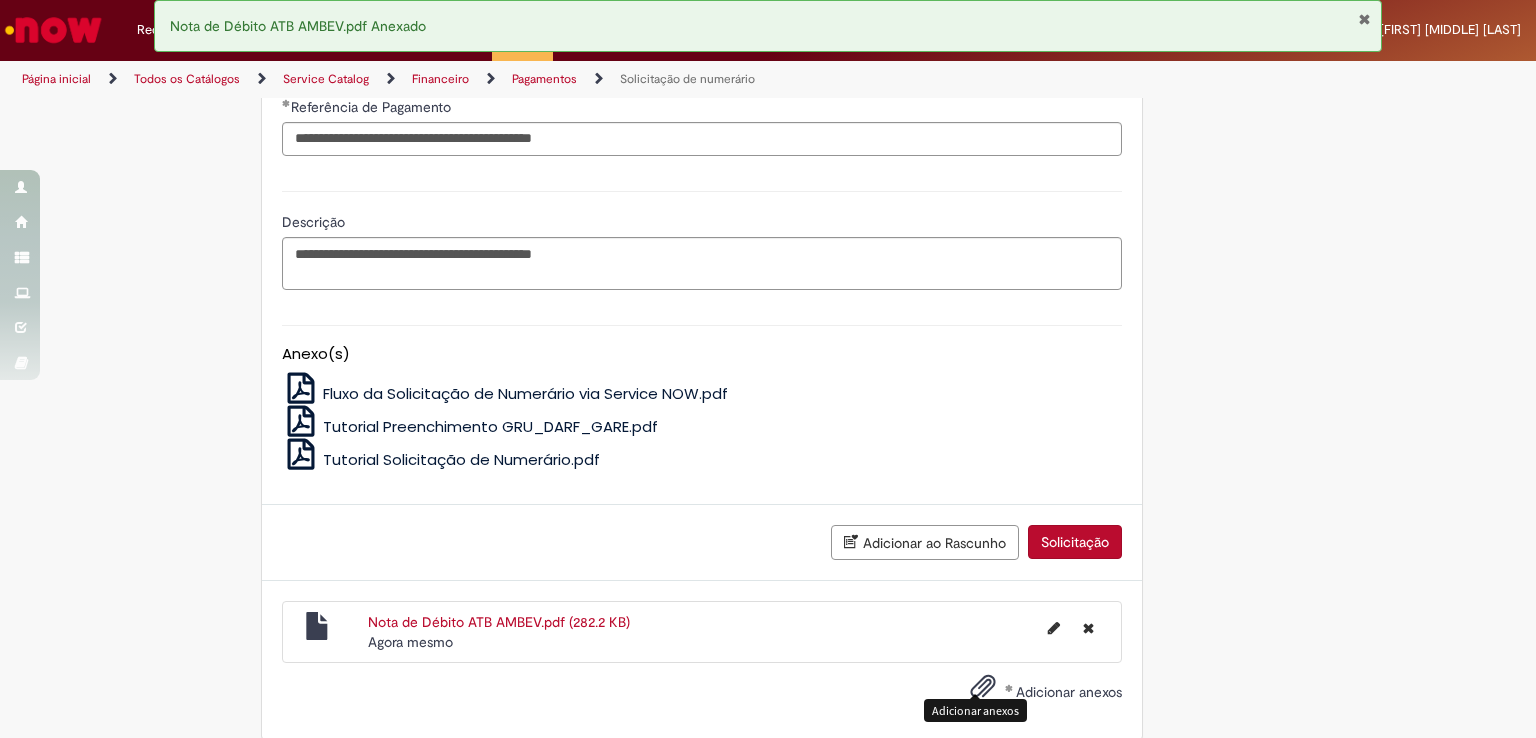 scroll, scrollTop: 3960, scrollLeft: 0, axis: vertical 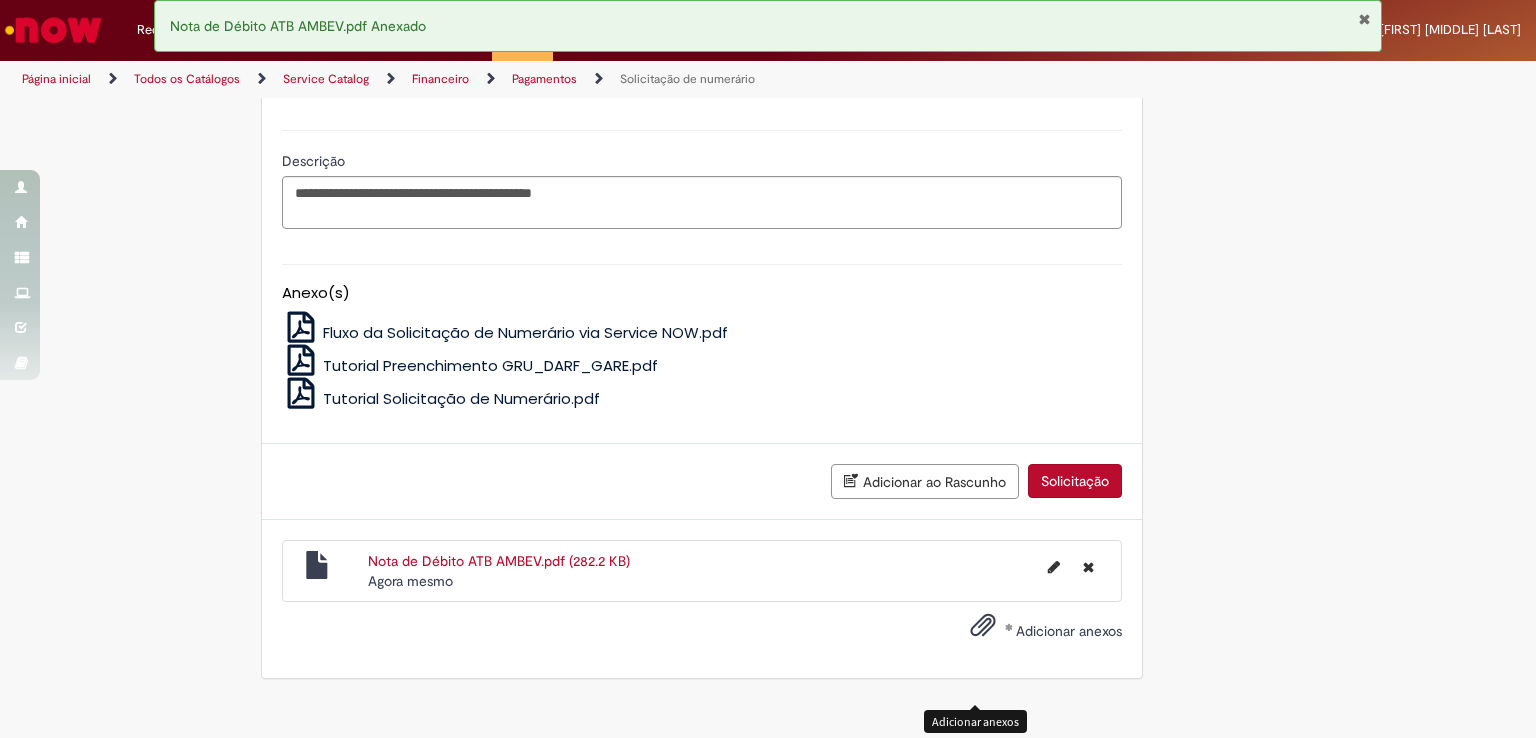 click at bounding box center (983, 626) 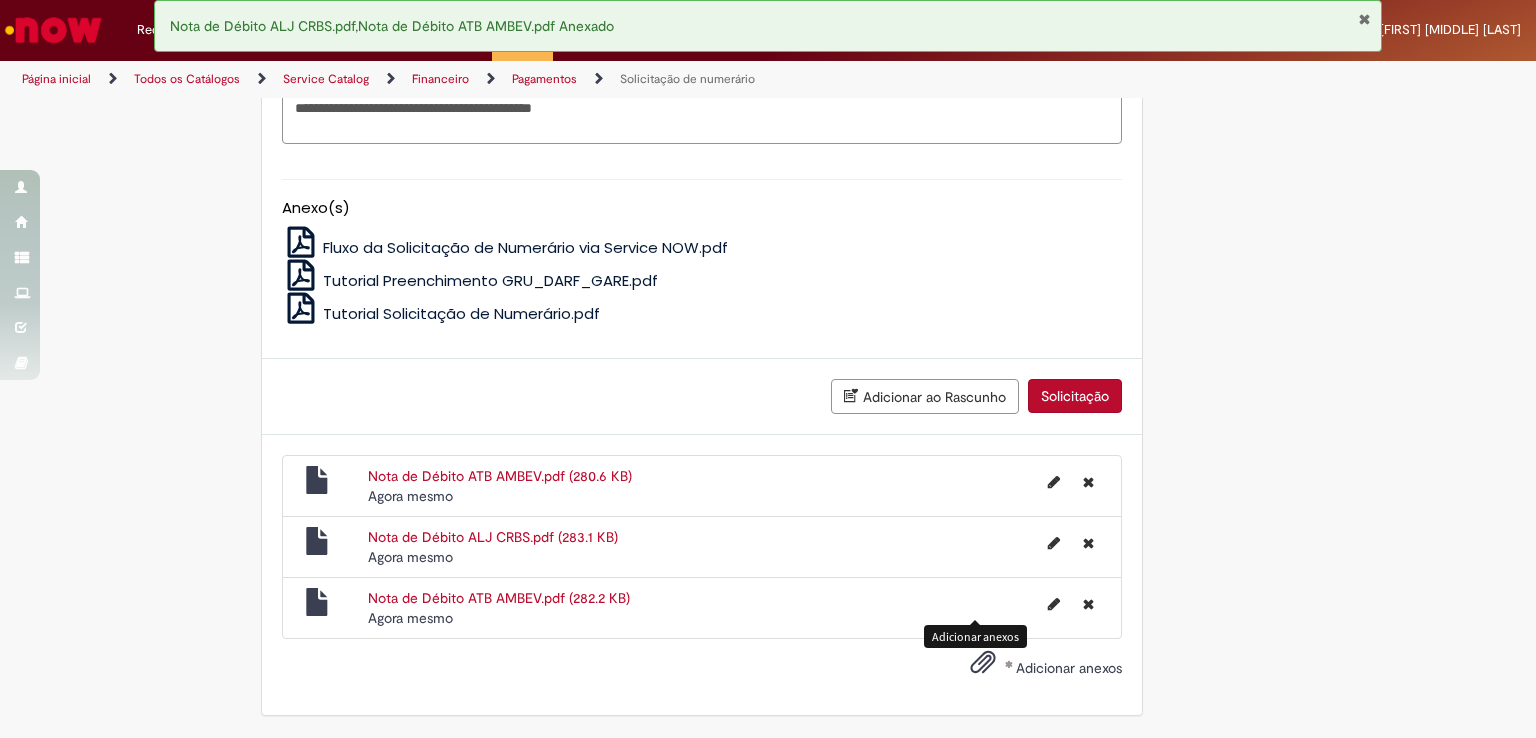 scroll, scrollTop: 4081, scrollLeft: 0, axis: vertical 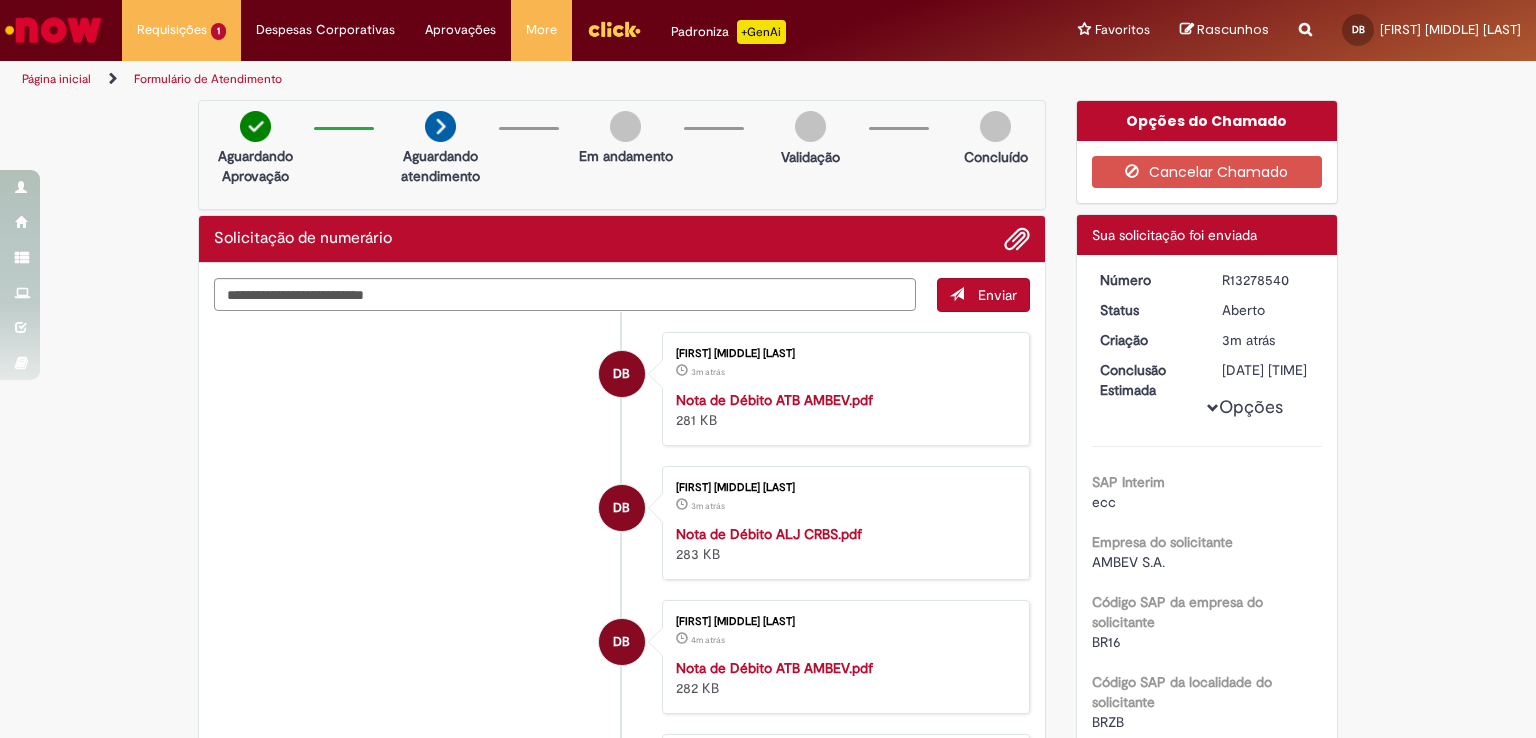 click on "DB
Daniela Ribeiro de Almeida Butrico
3m atrás 3 minutos atrás
Nota de Débito ATB AMBEV.pdf  281 KB
DB
Daniela Ribeiro de Almeida Butrico
3m atrás 3 minutos atrás
Nota de Débito ALJ CRBS.pdf  283 KB
DB
4m atrás" at bounding box center (622, 611) 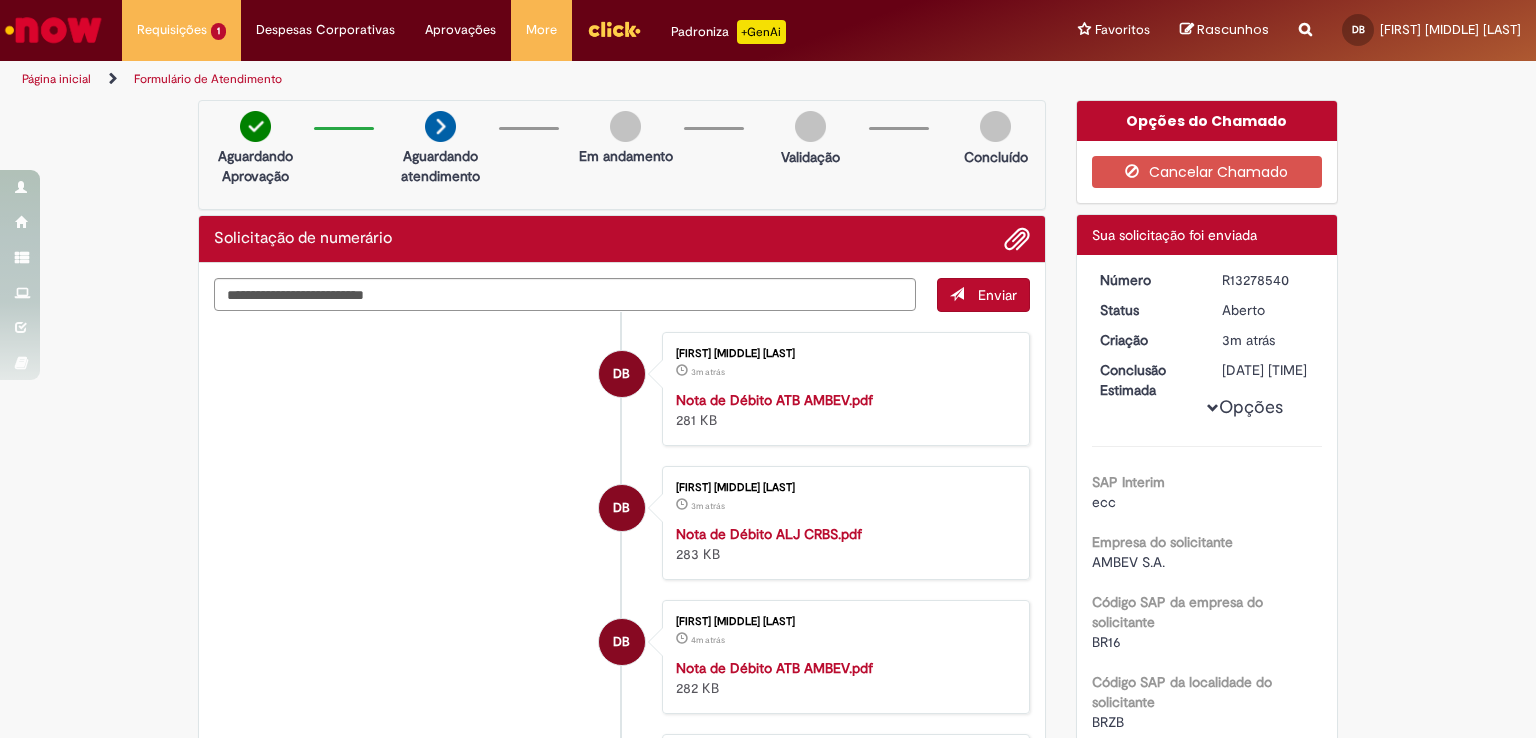 click on "R13278540" at bounding box center [1268, 280] 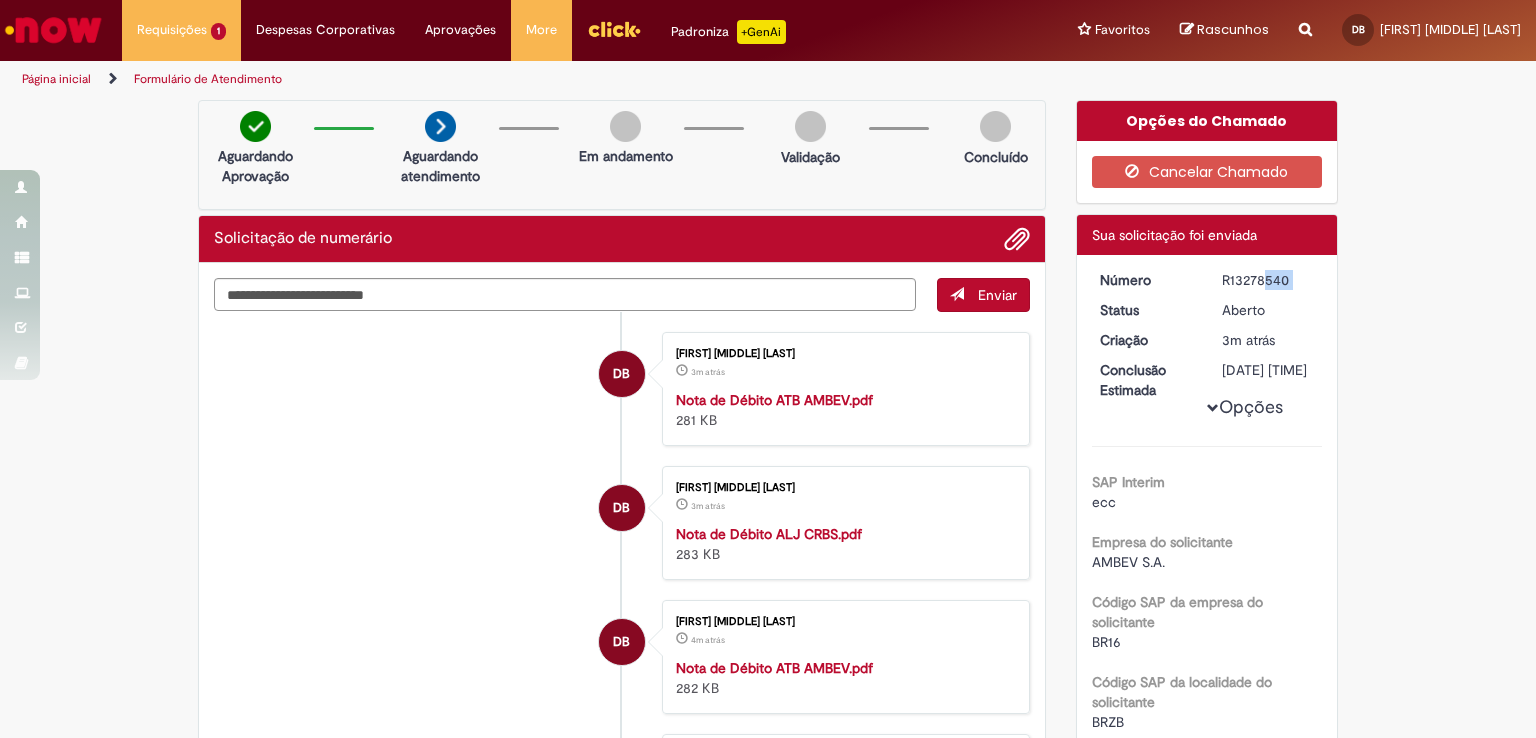 click on "R13278540" at bounding box center (1268, 280) 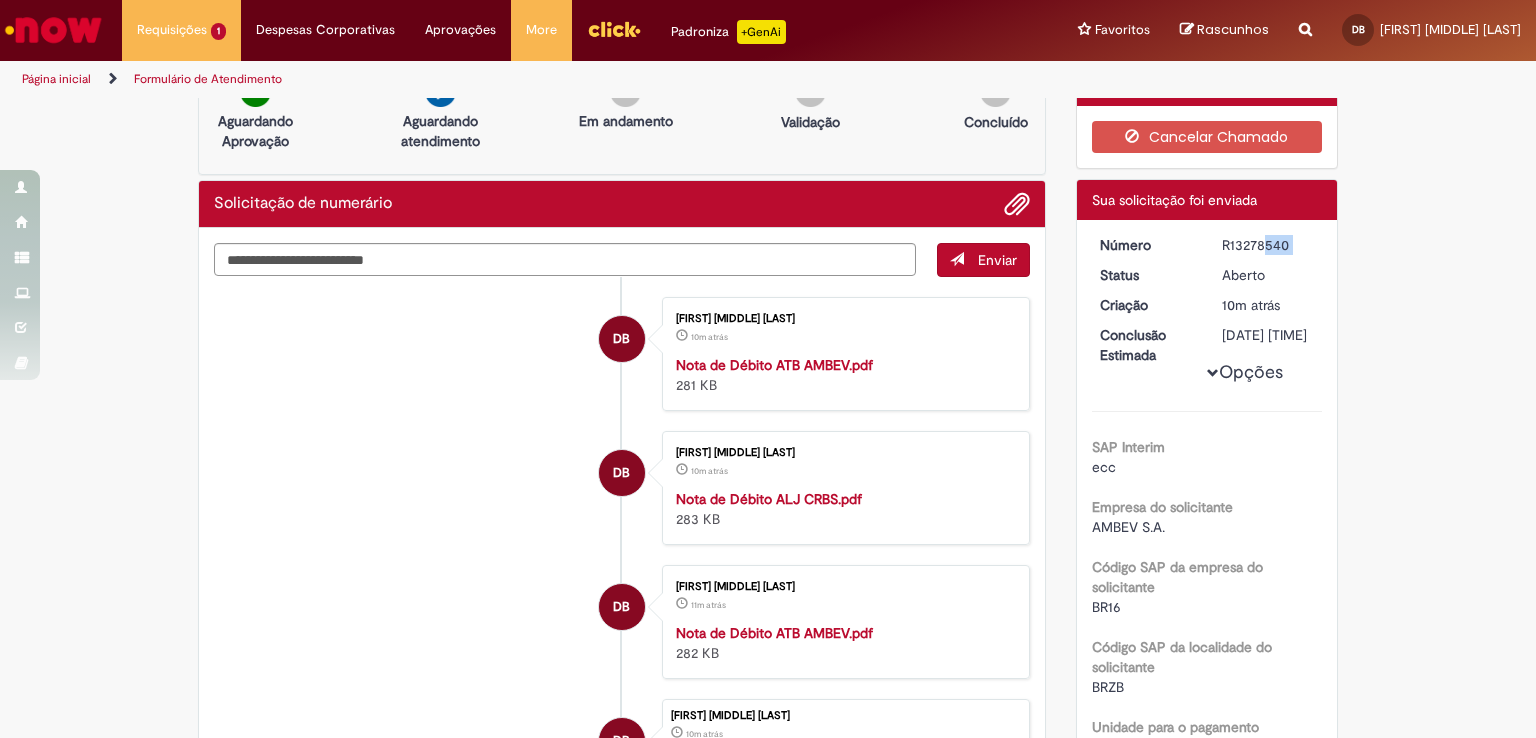 scroll, scrollTop: 0, scrollLeft: 0, axis: both 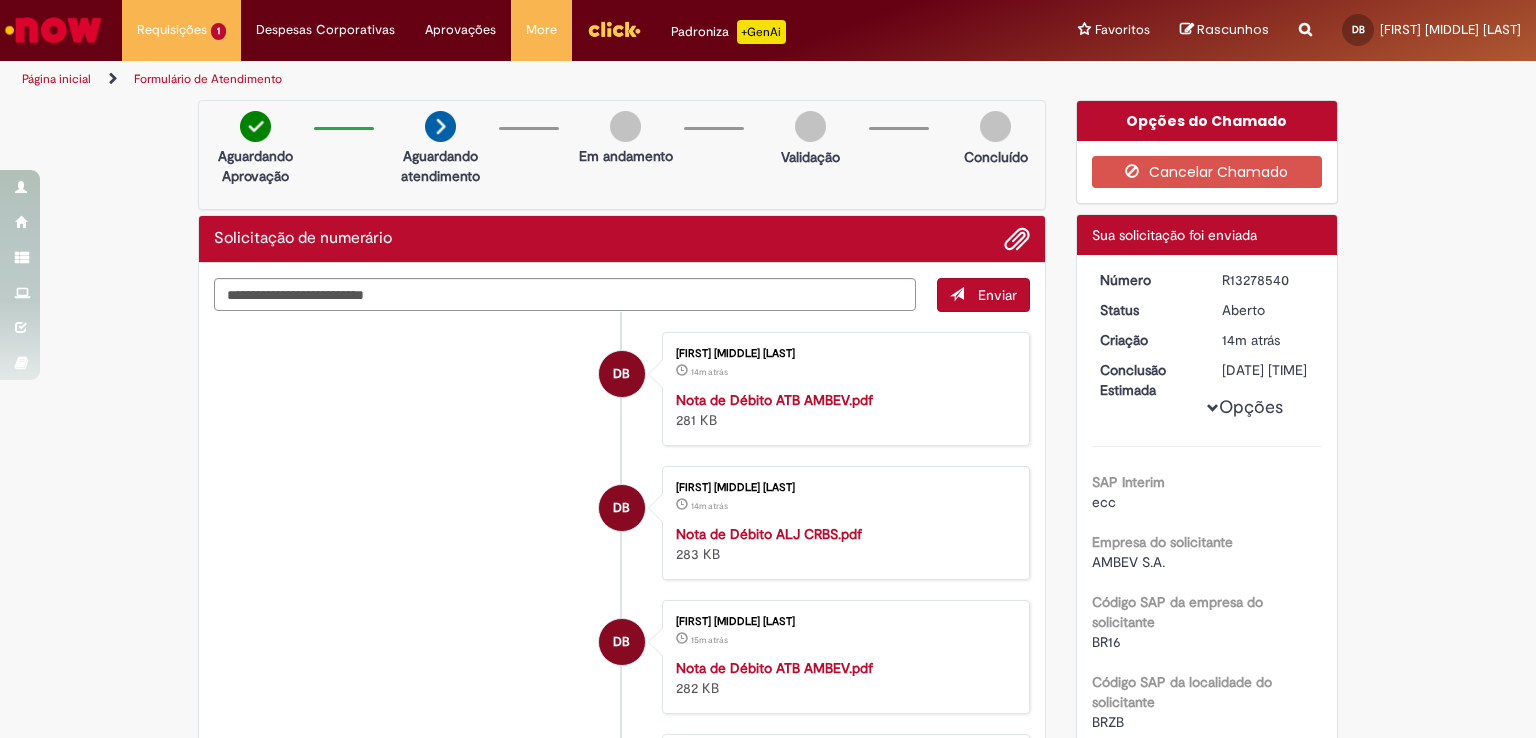 click at bounding box center [1305, 18] 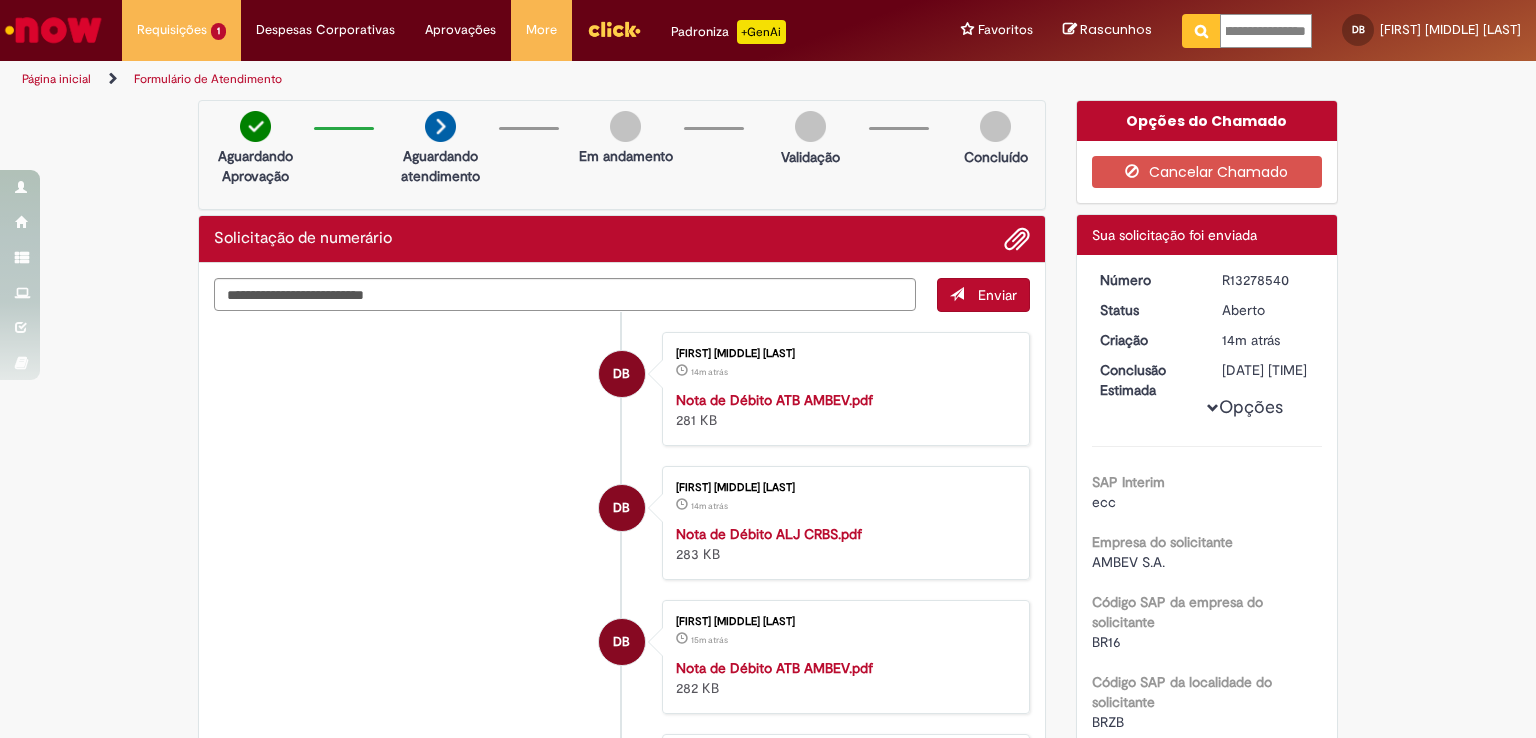 click on "**********" at bounding box center (1266, 31) 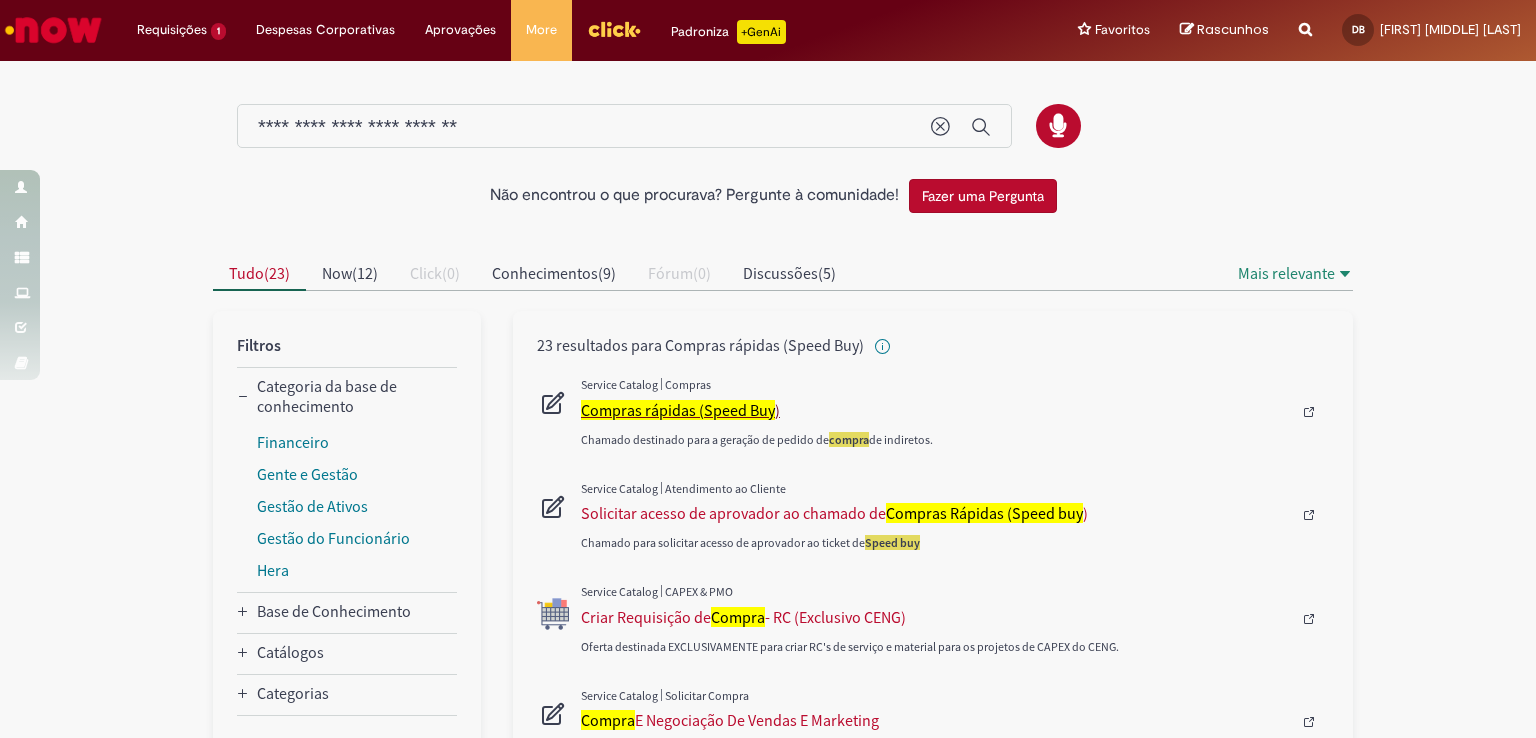 click on "Compras rápidas (Speed Buy" at bounding box center [678, 410] 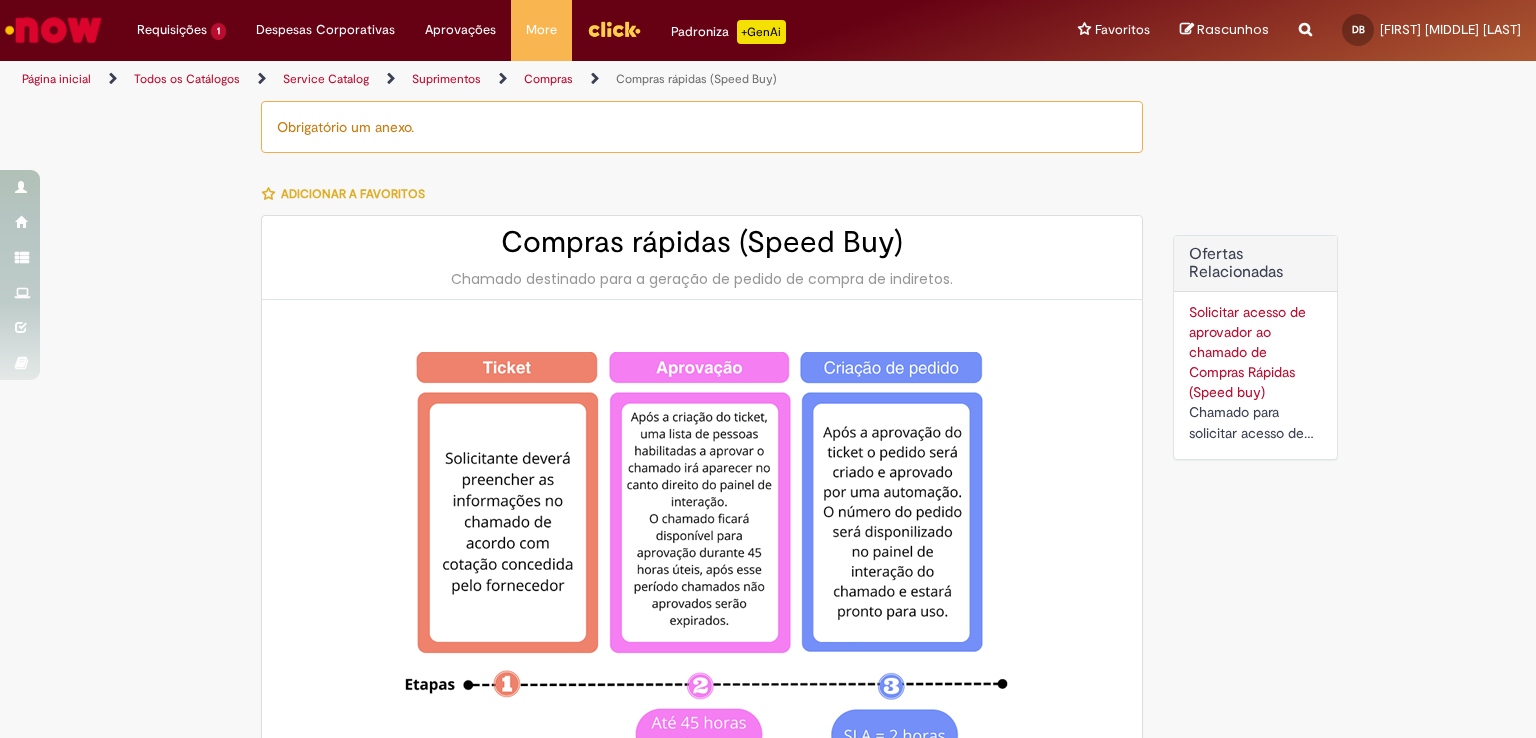 type on "********" 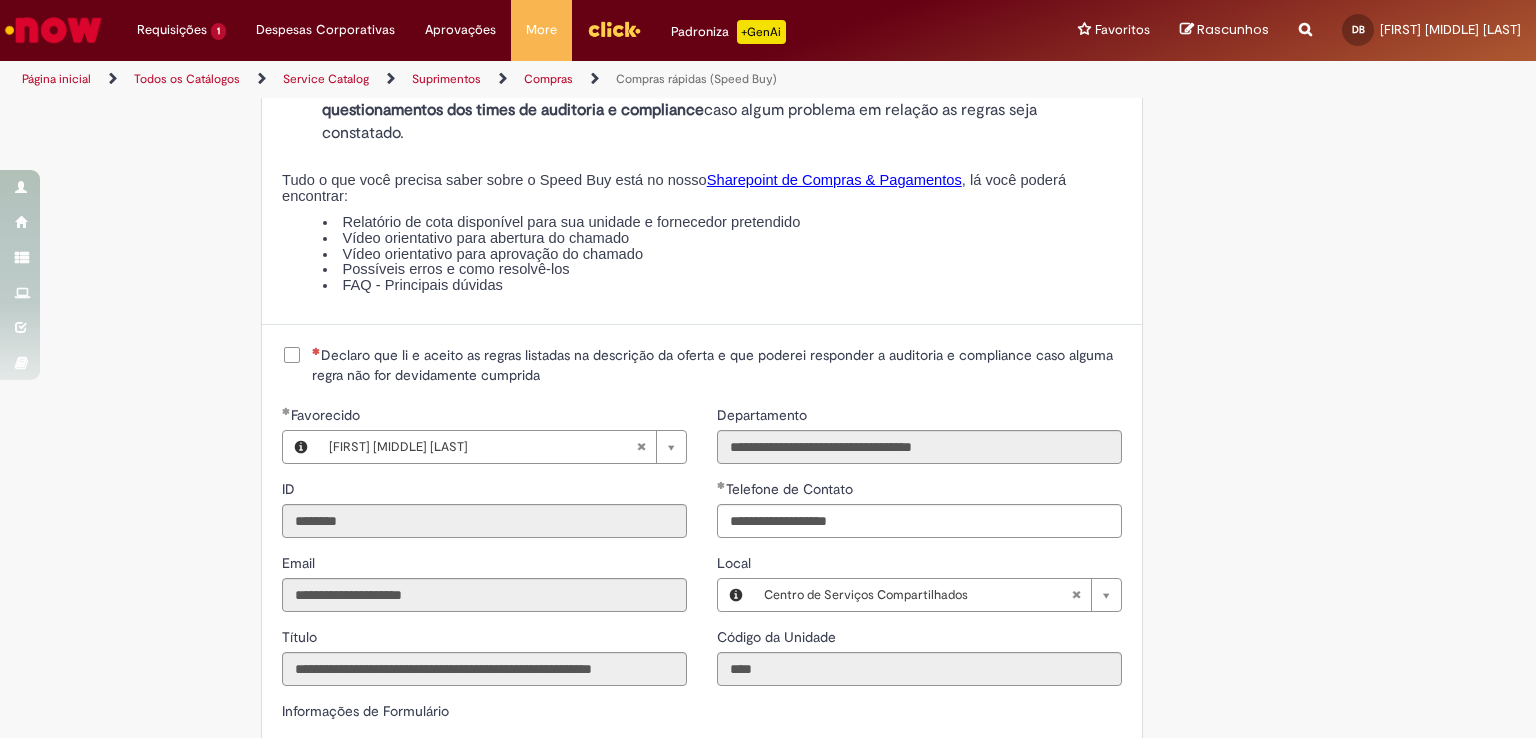 scroll, scrollTop: 2200, scrollLeft: 0, axis: vertical 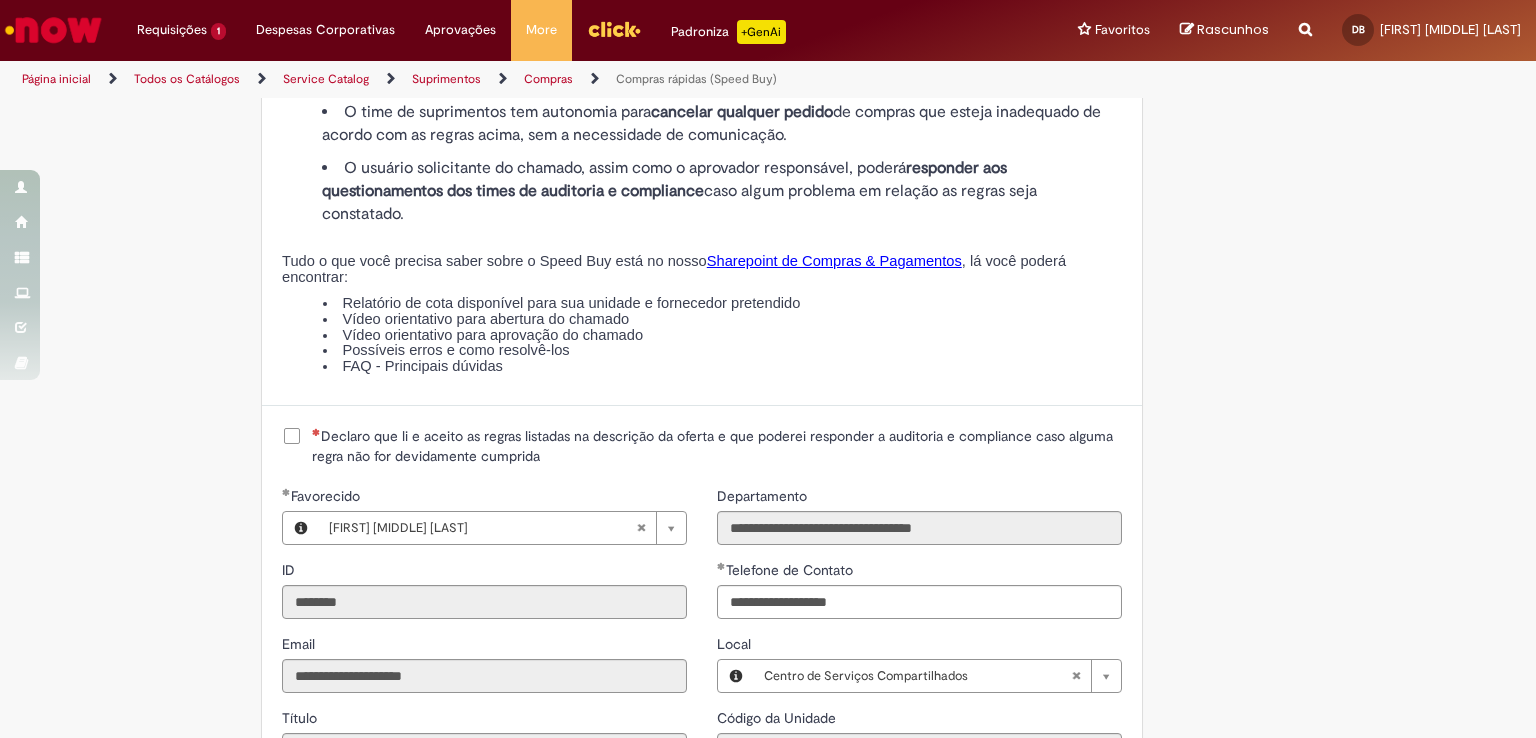 click on "Declaro que li e aceito as regras listadas na descrição da oferta e que poderei responder a auditoria e compliance caso alguma regra não for devidamente cumprida" at bounding box center (717, 446) 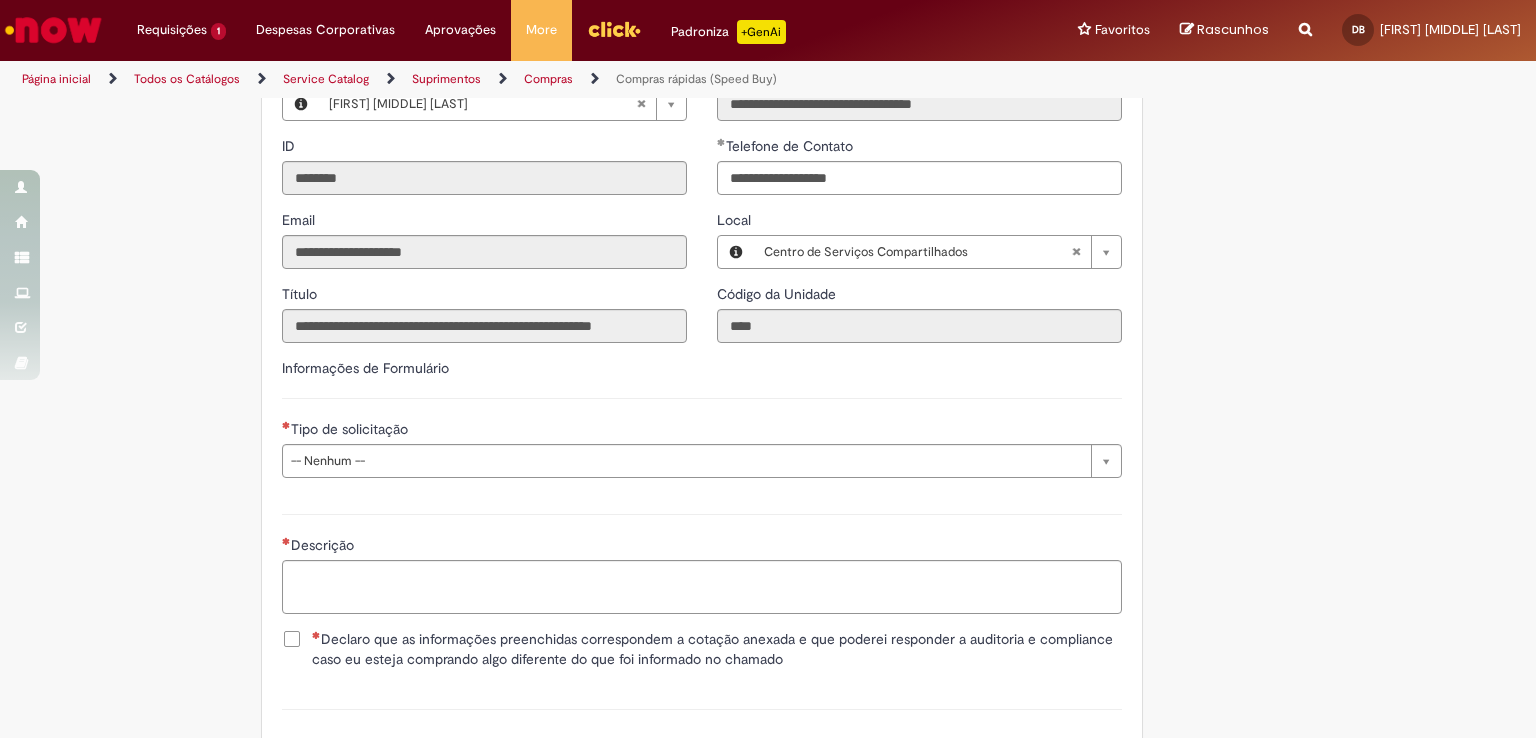 scroll, scrollTop: 2700, scrollLeft: 0, axis: vertical 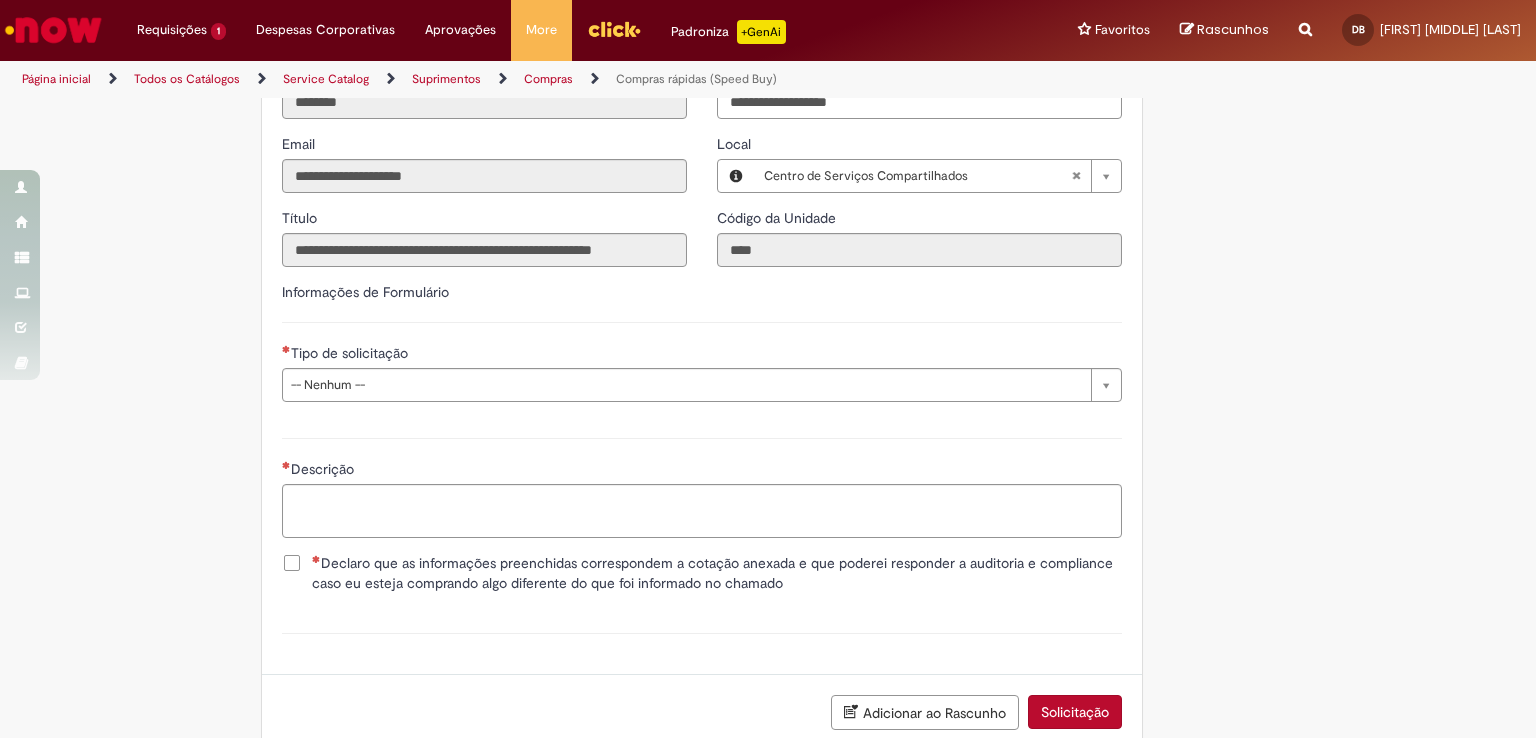 click on "Tipo de solicitação" at bounding box center [702, 355] 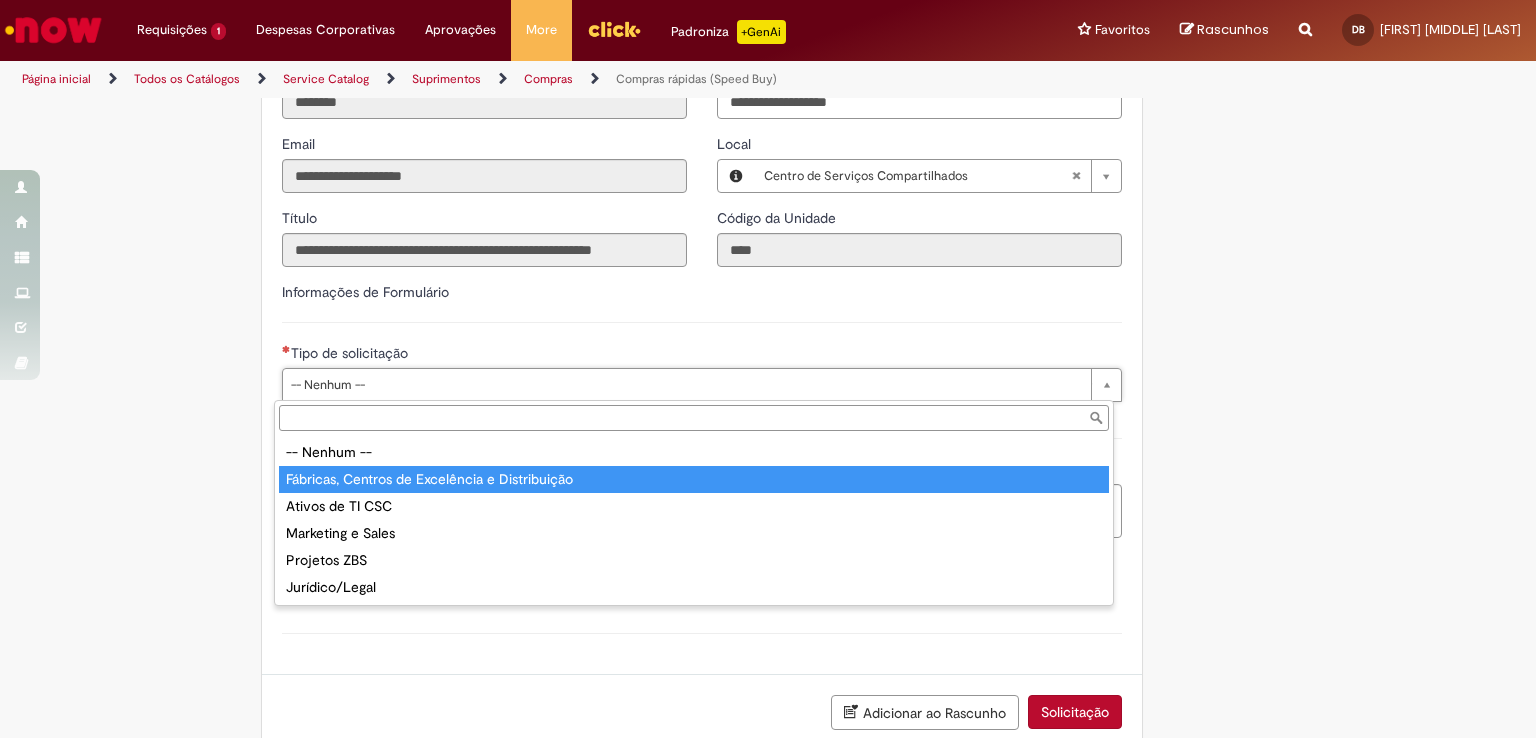 type on "**********" 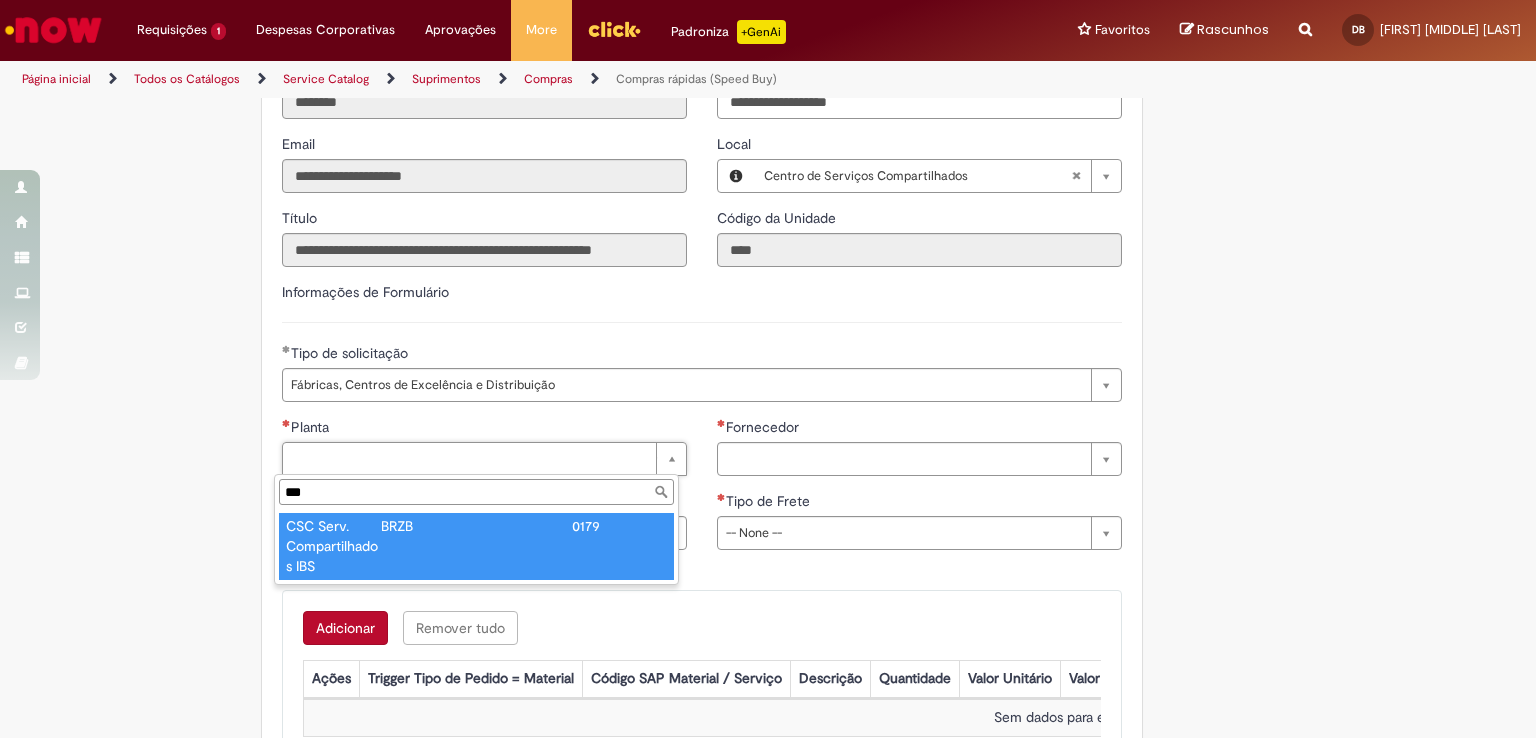 type on "***" 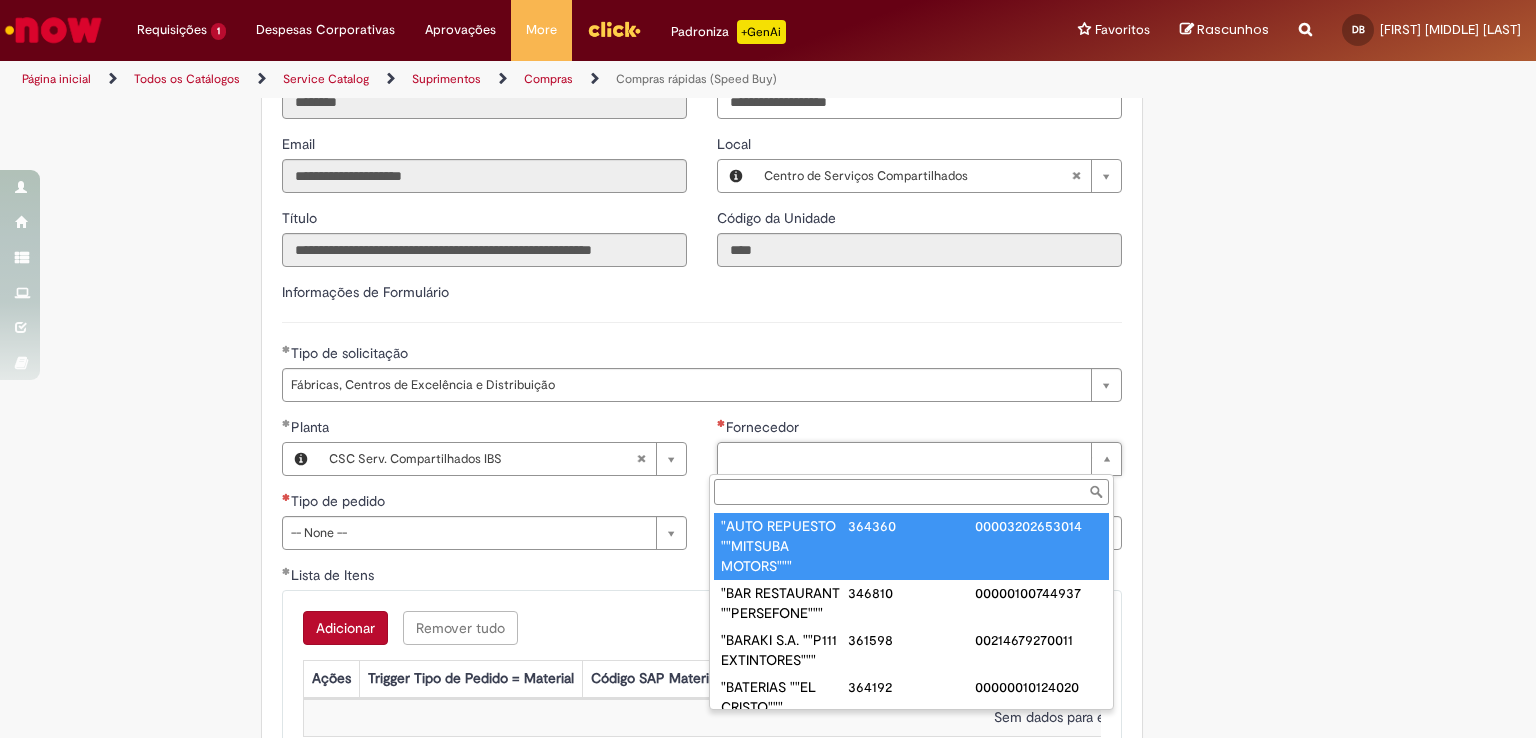 paste on "******" 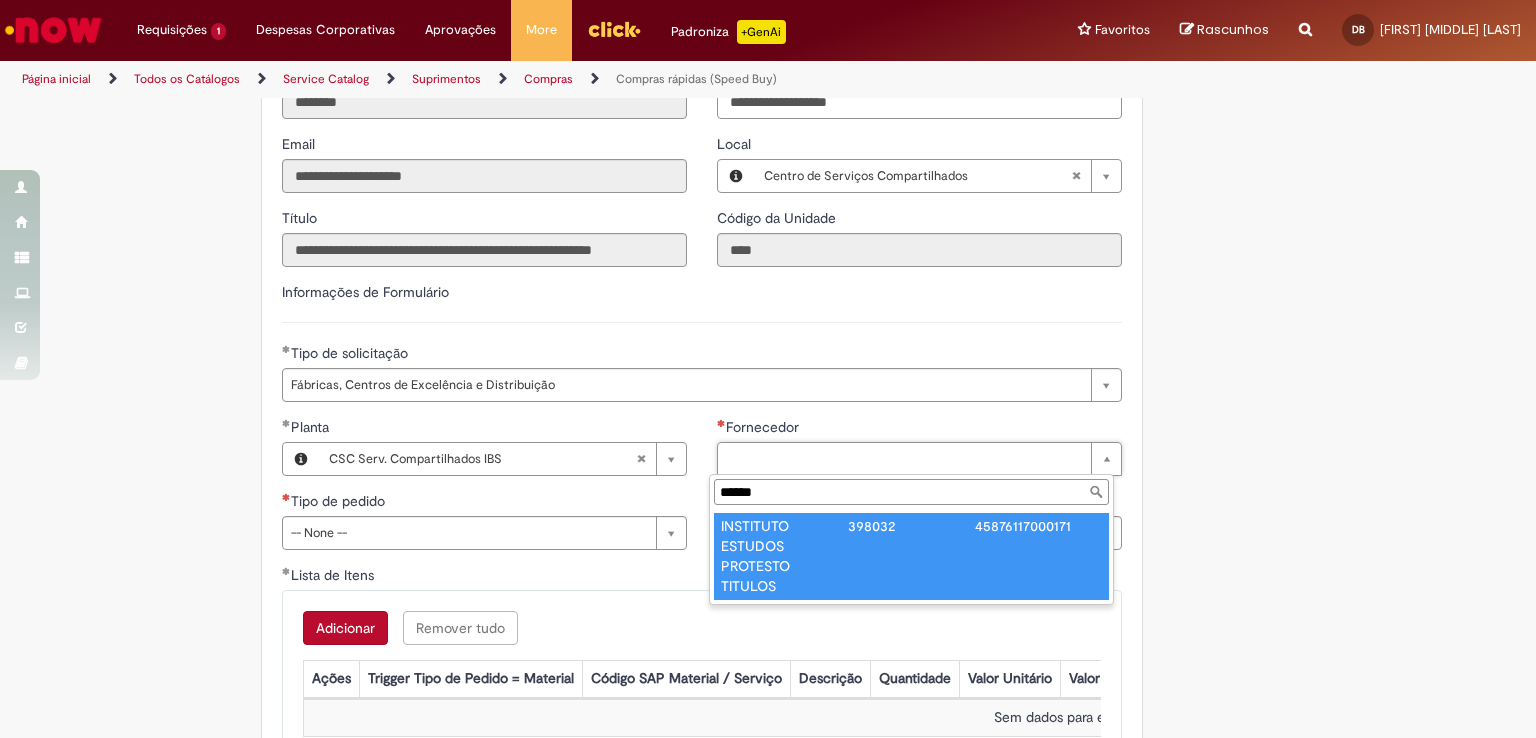 type on "******" 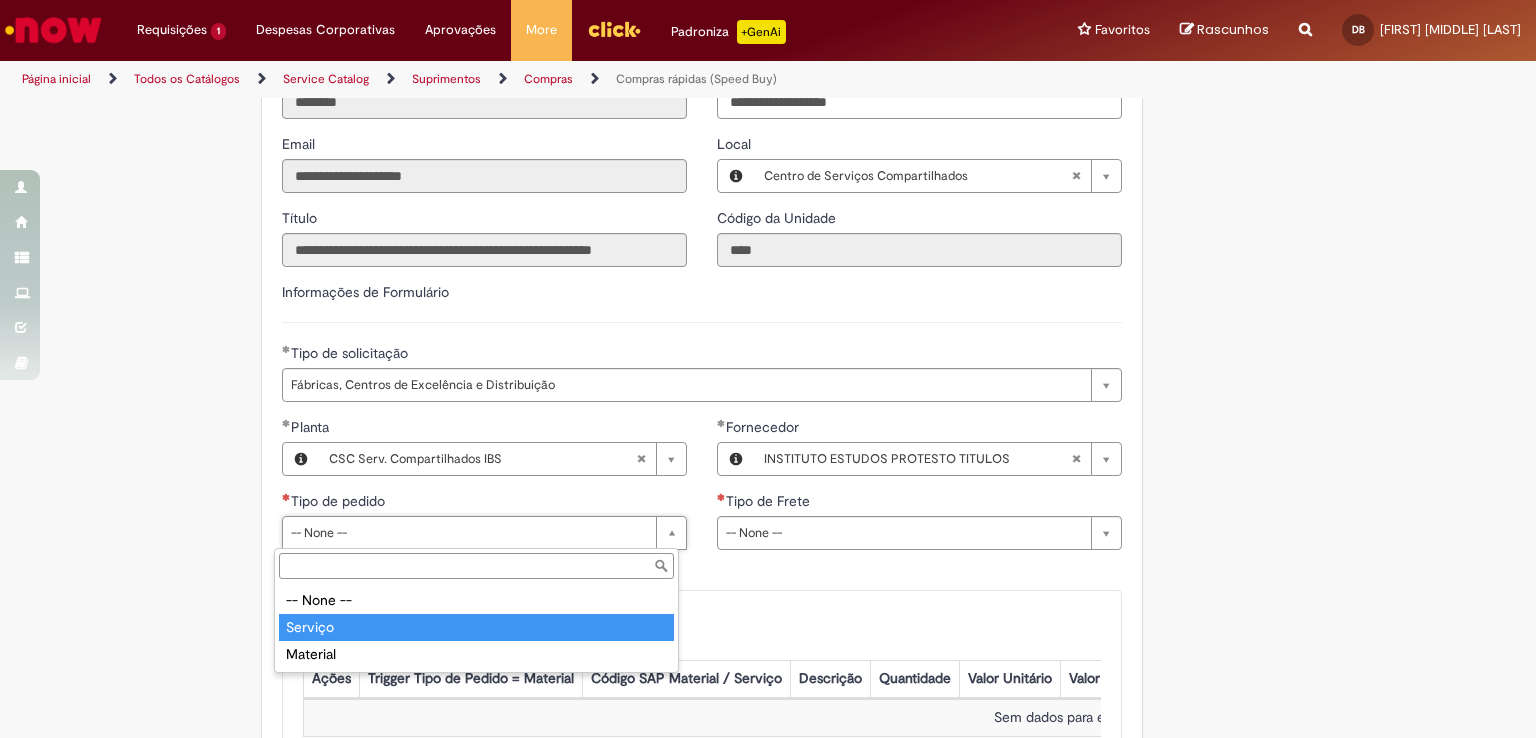 type on "*******" 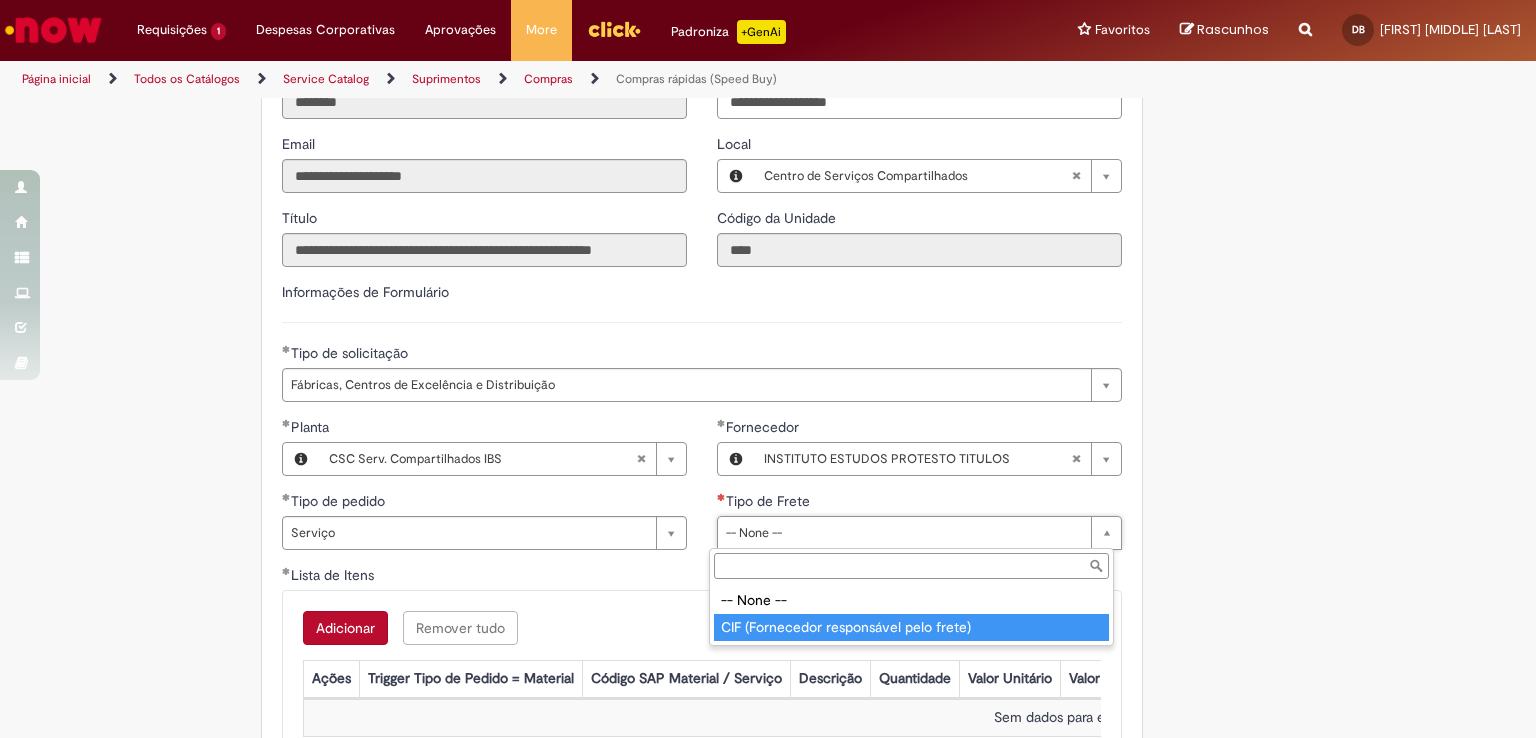 type on "**********" 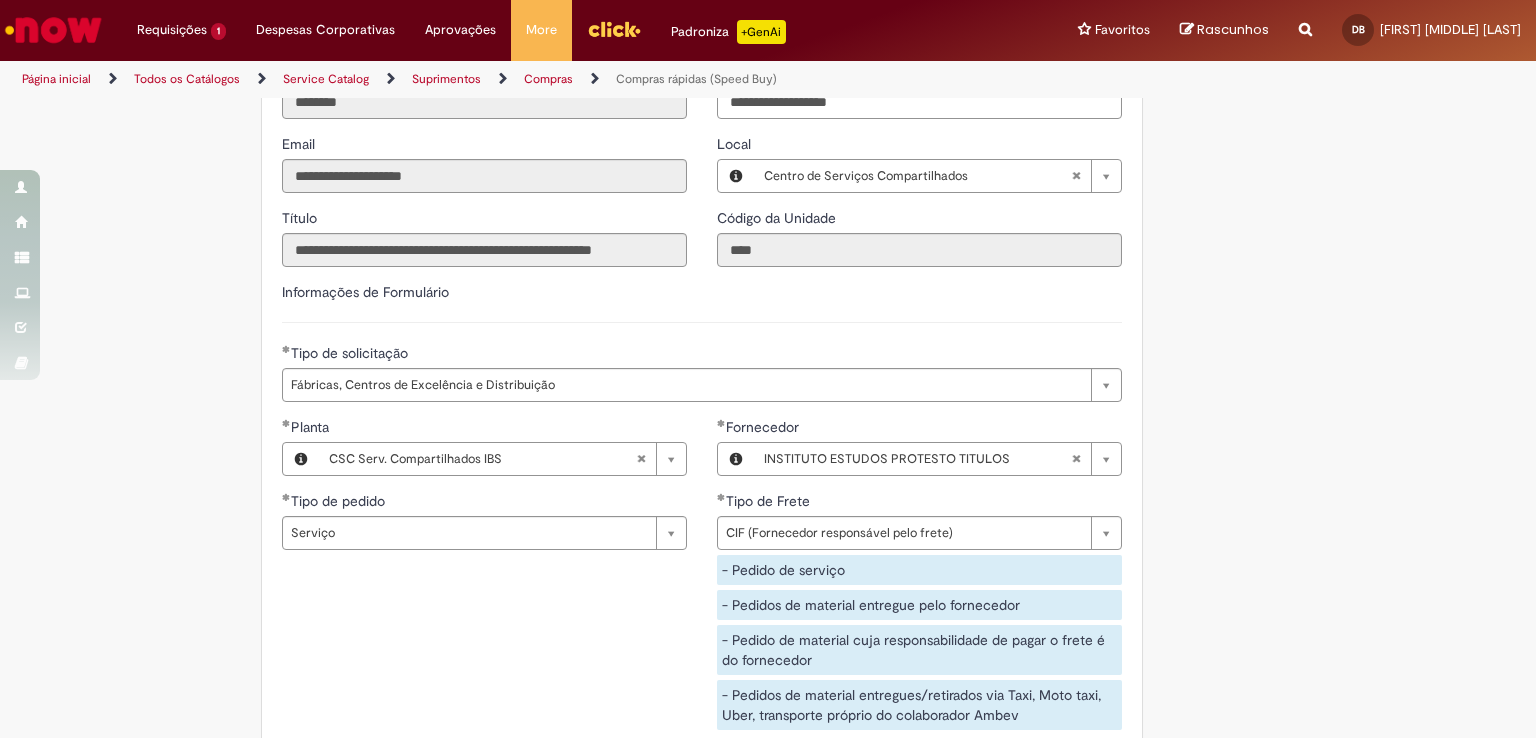 click on "**********" at bounding box center (702, 581) 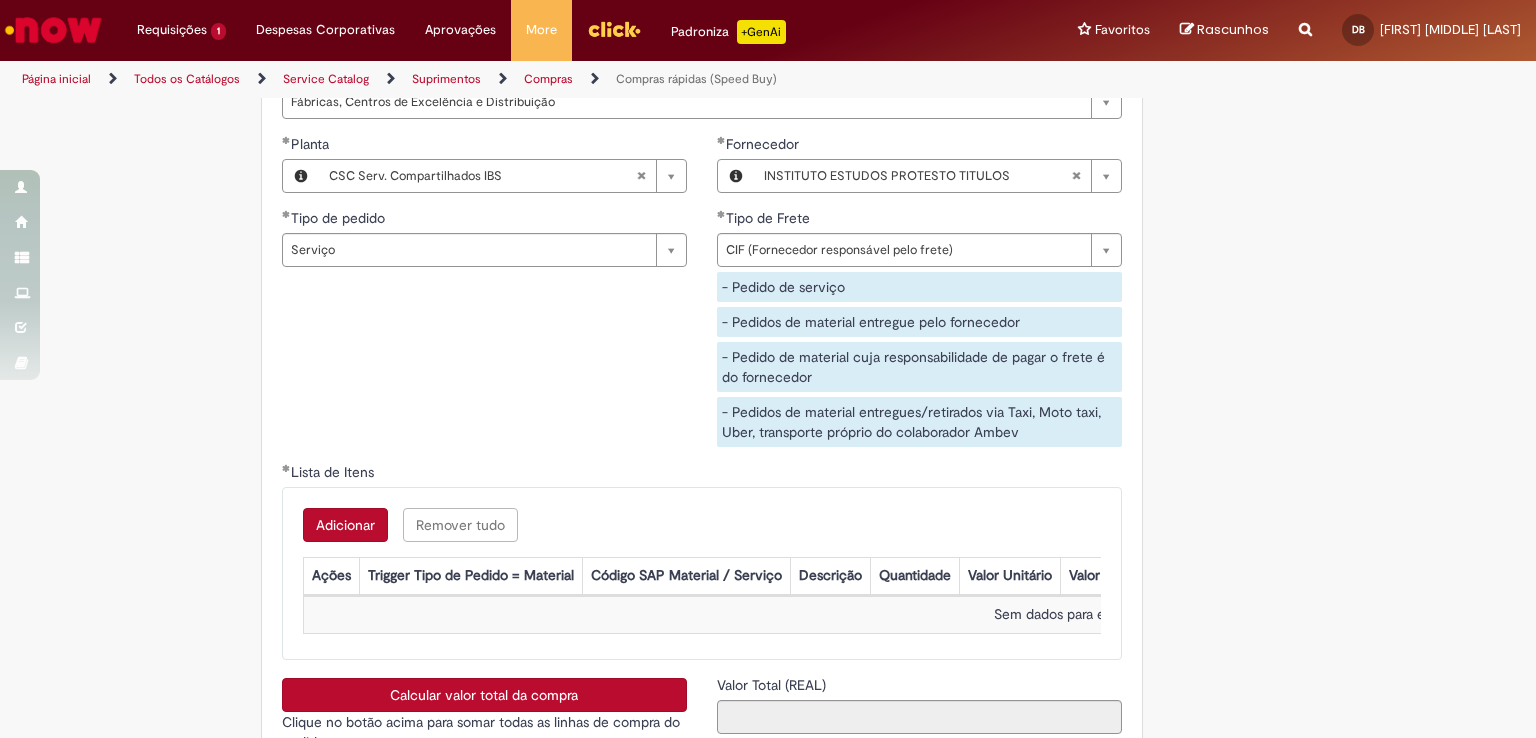 scroll, scrollTop: 3100, scrollLeft: 0, axis: vertical 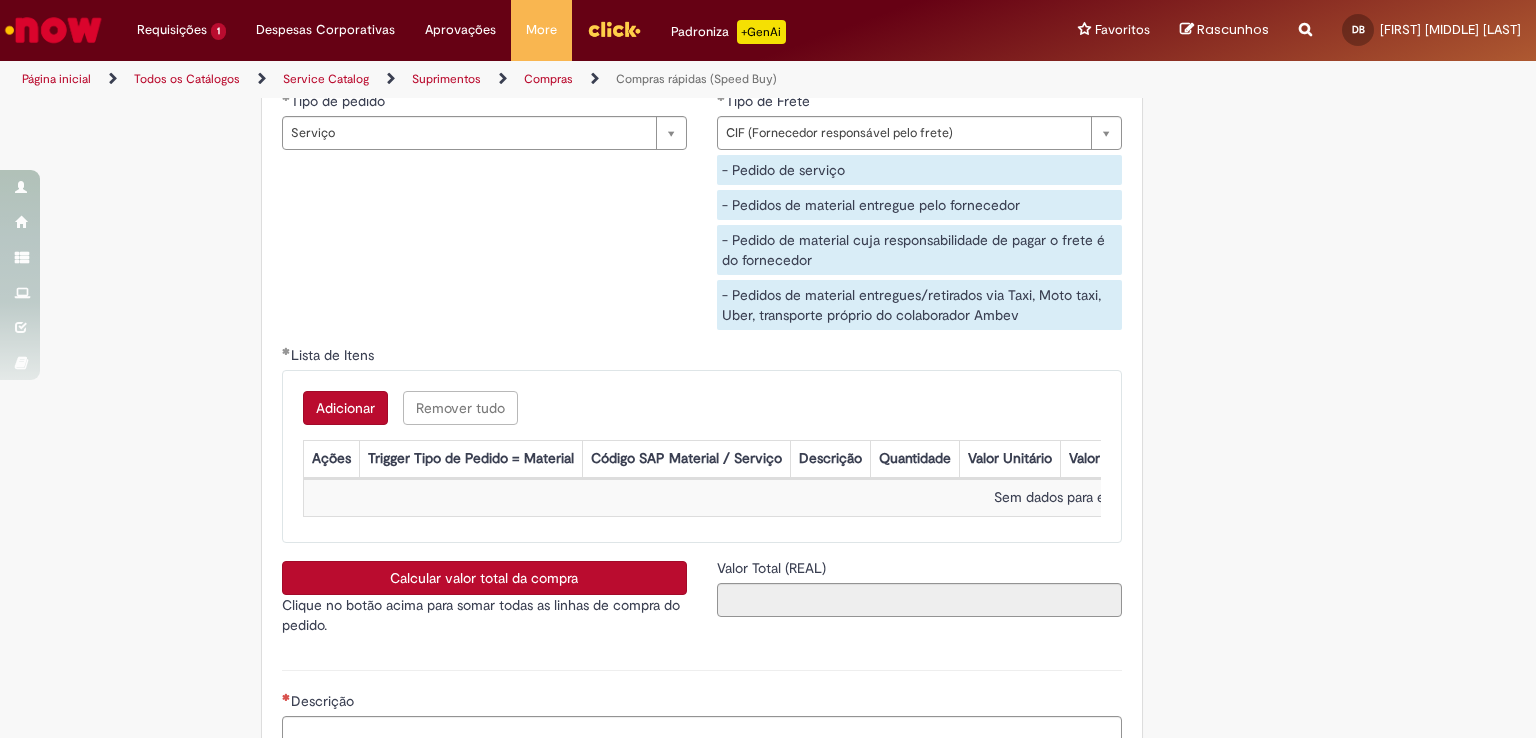 click on "Adicionar" at bounding box center (345, 408) 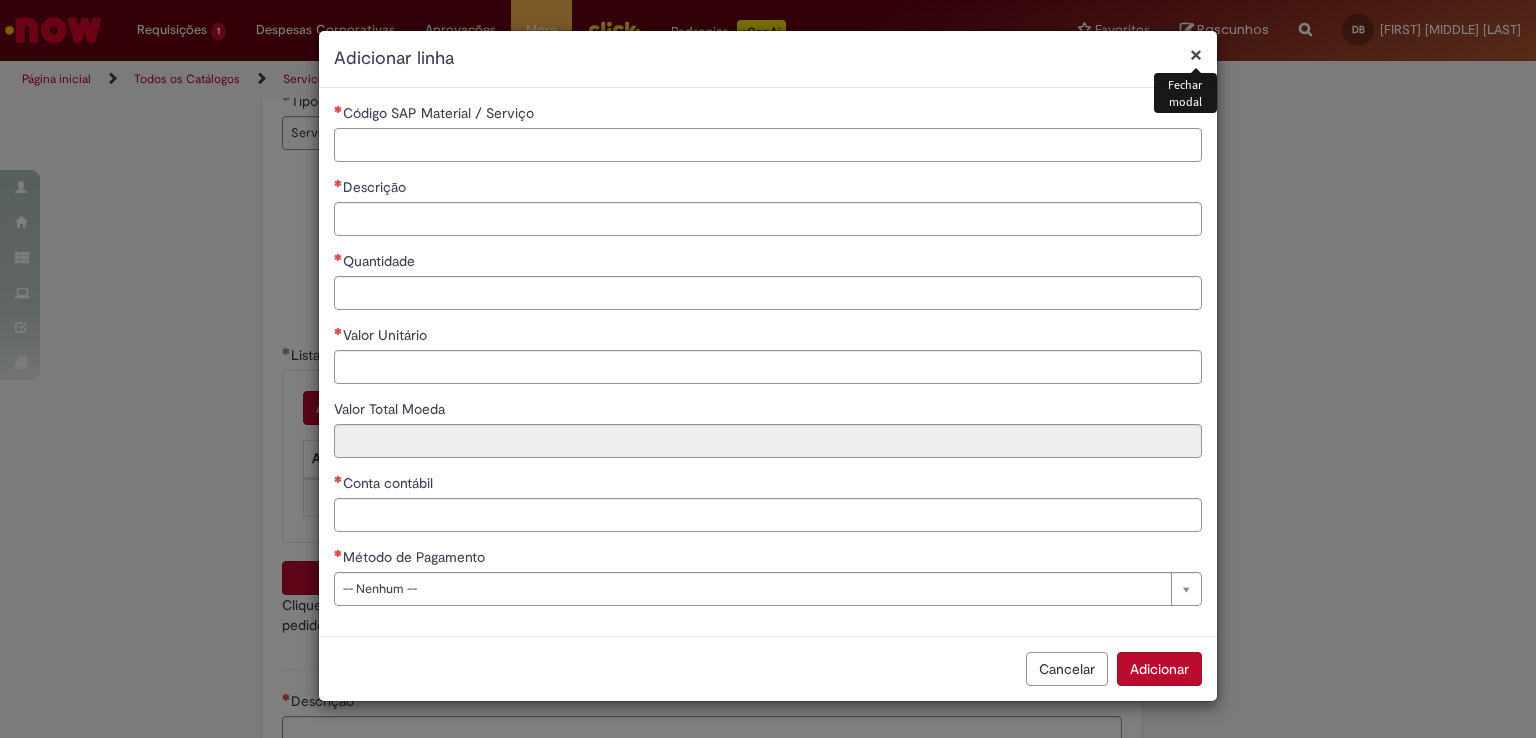 click on "Código SAP Material / Serviço" at bounding box center (768, 145) 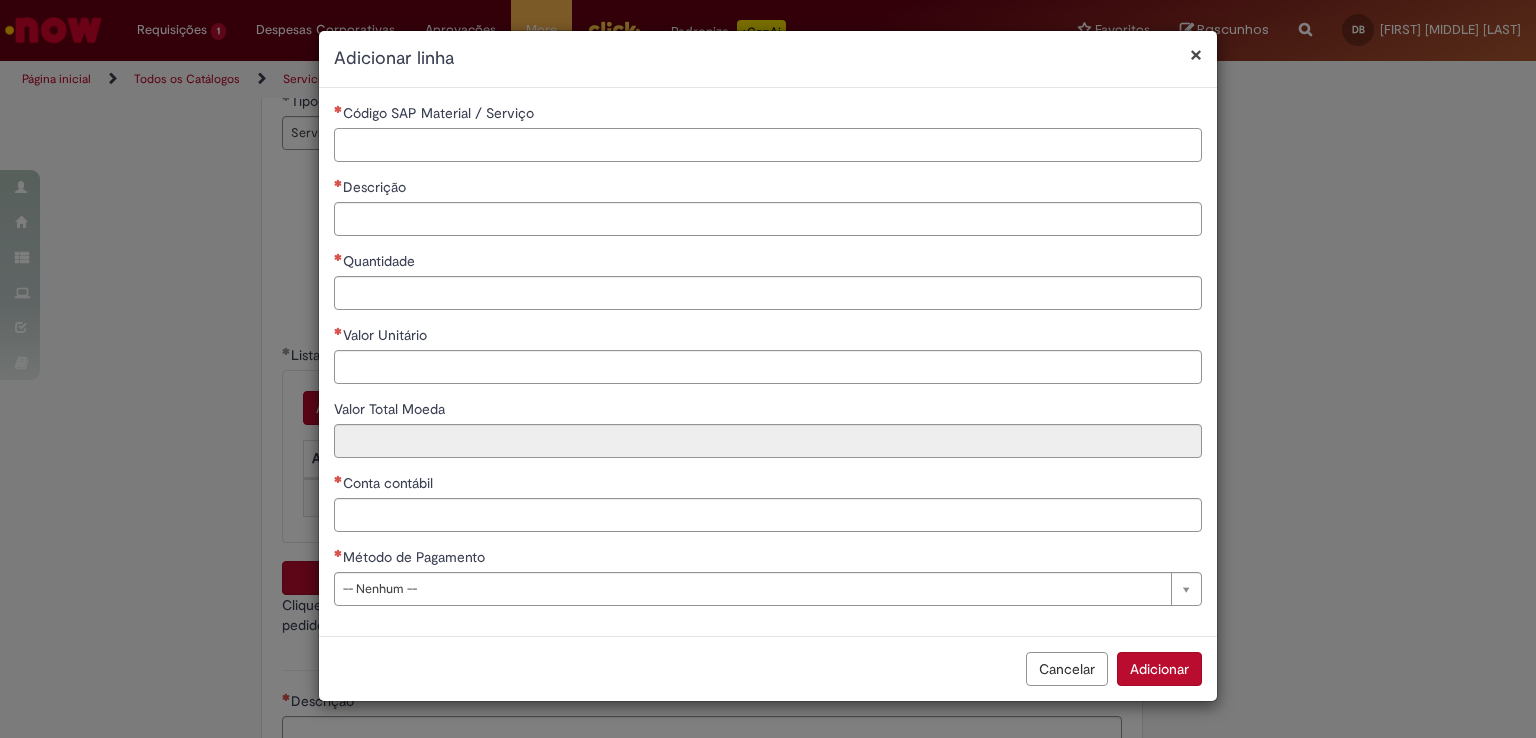 paste on "*******" 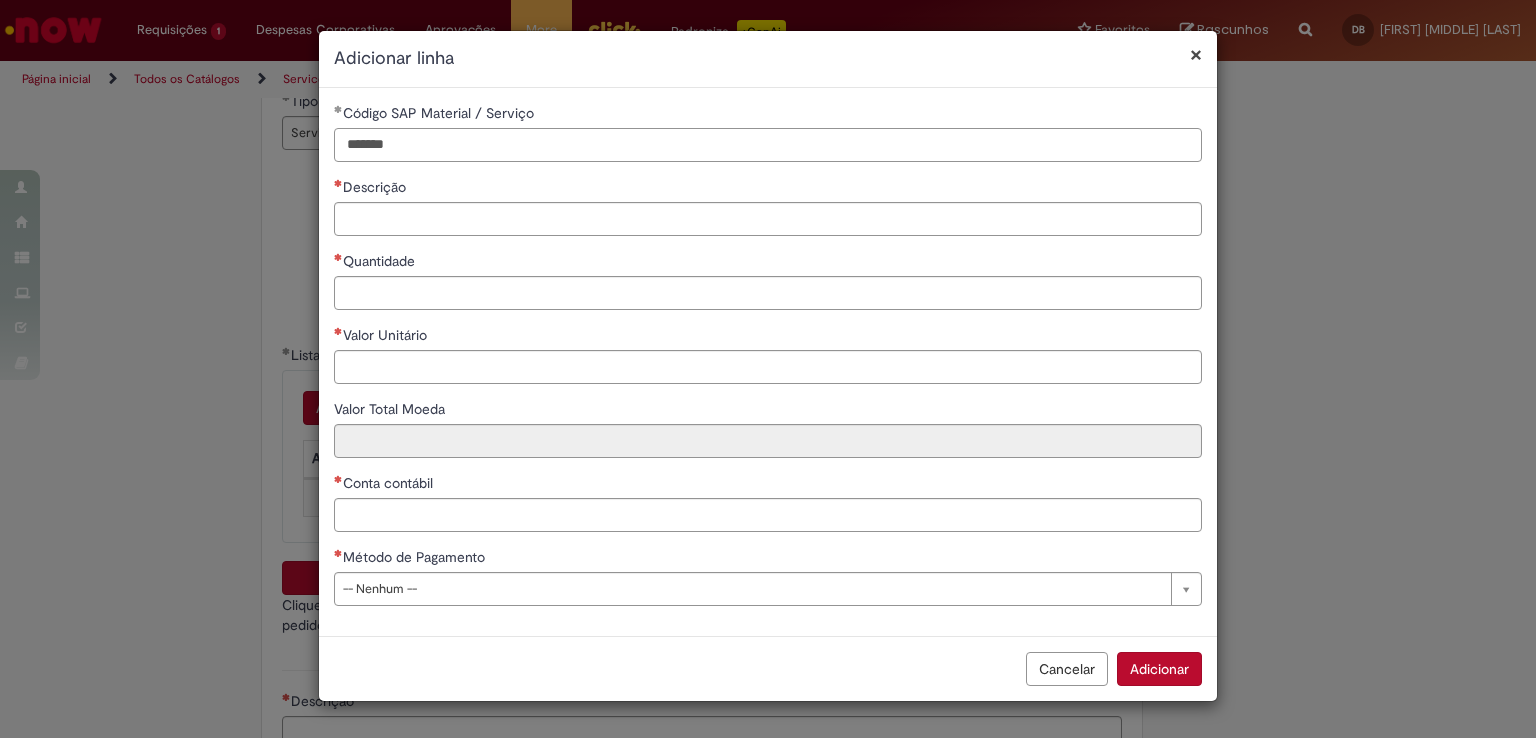 type on "*******" 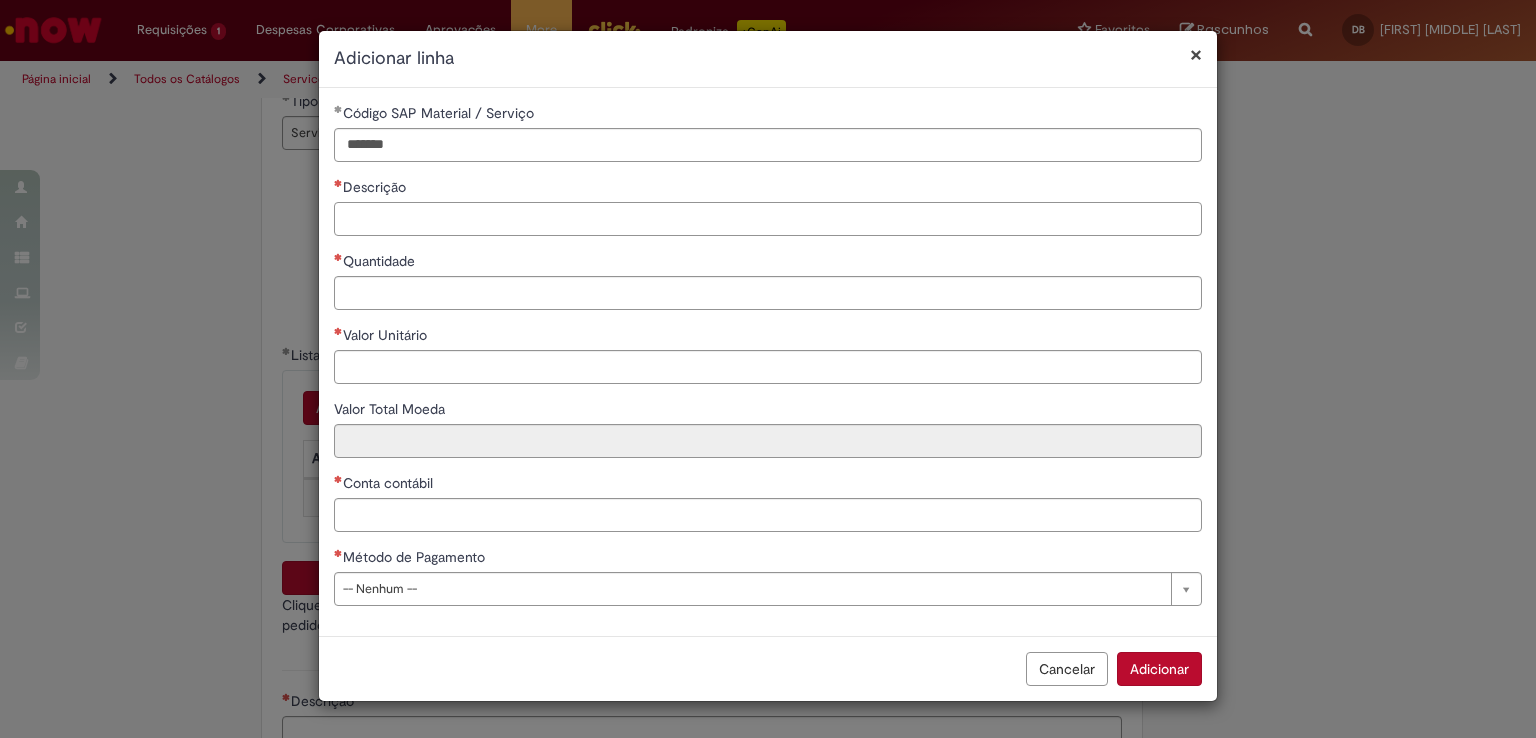 click on "Descrição" at bounding box center (768, 219) 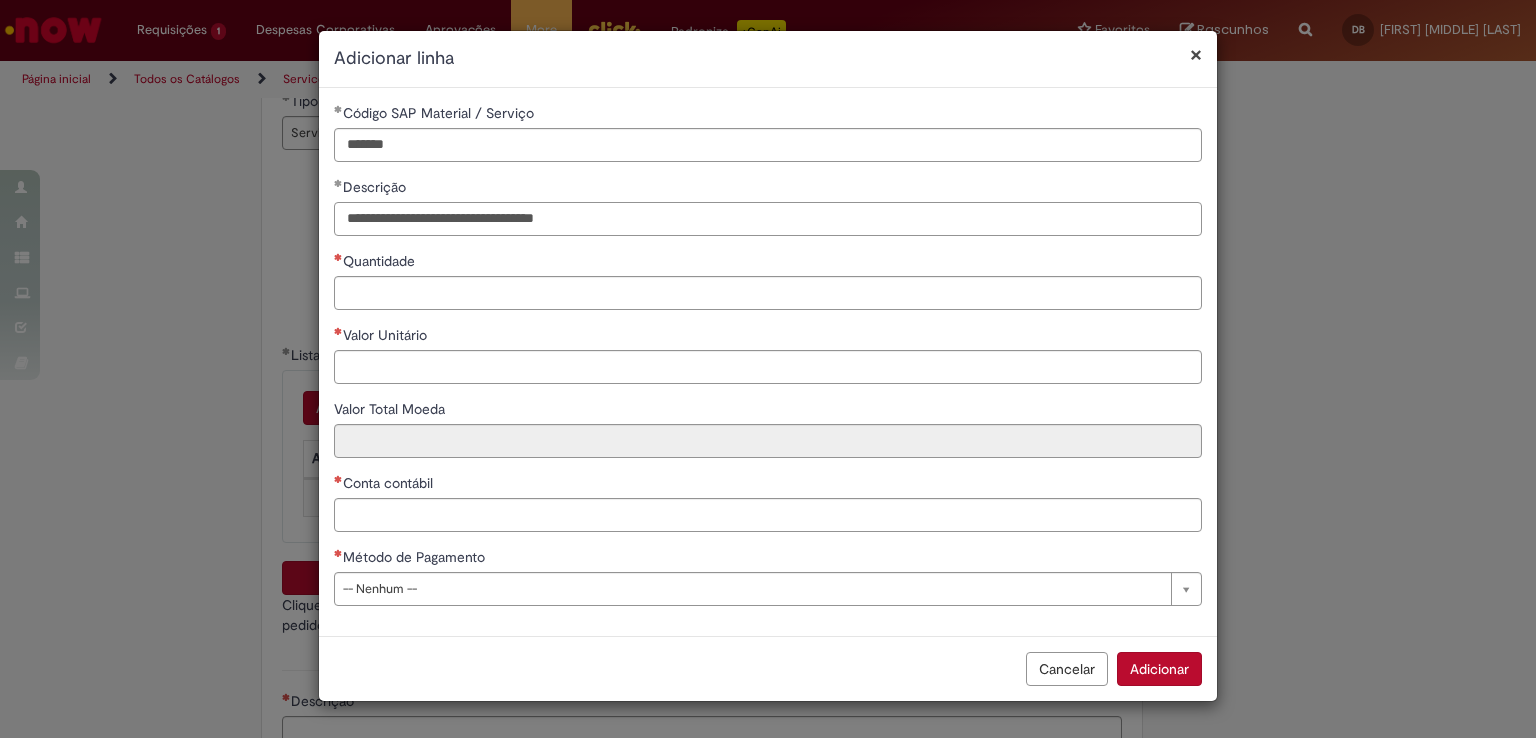 type on "**********" 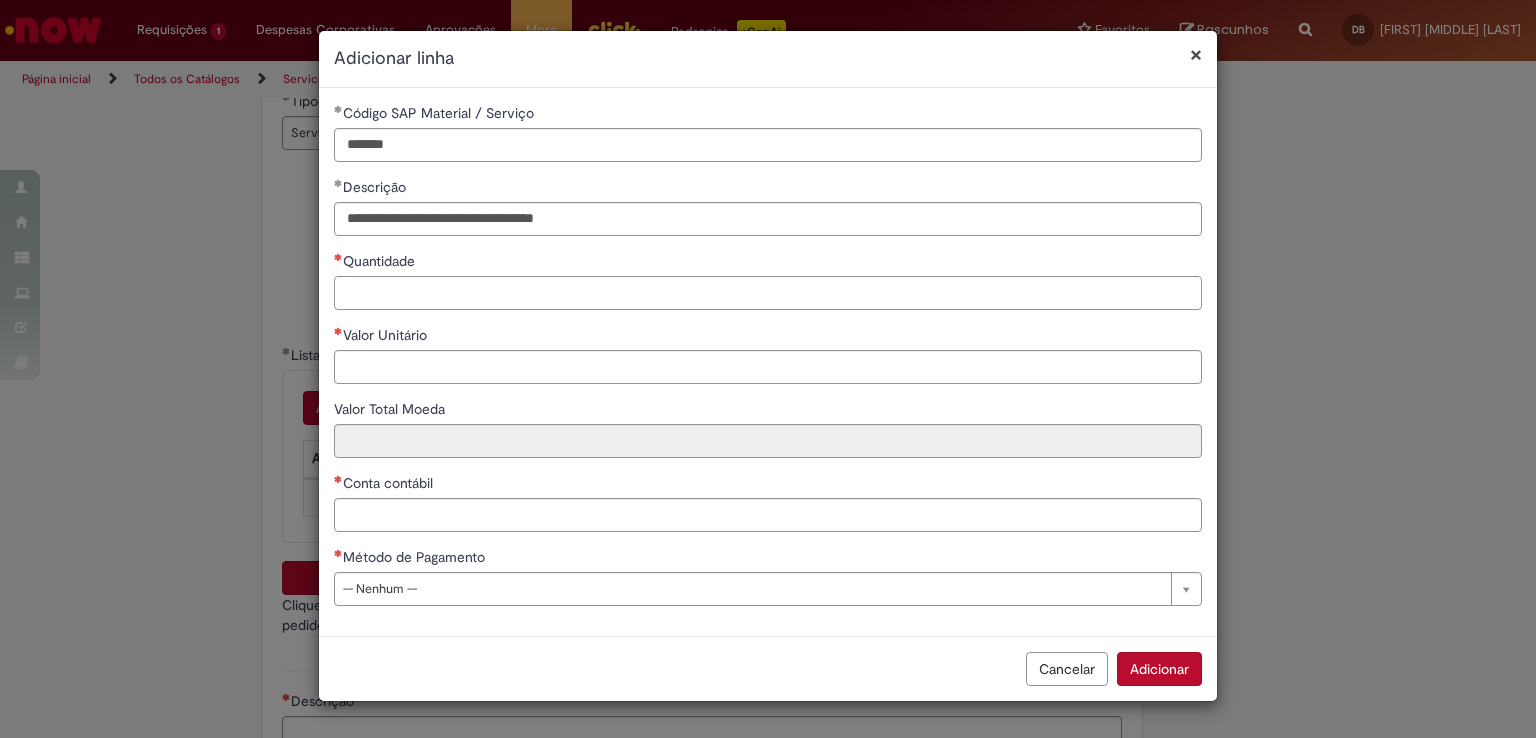 click on "Quantidade" at bounding box center (768, 293) 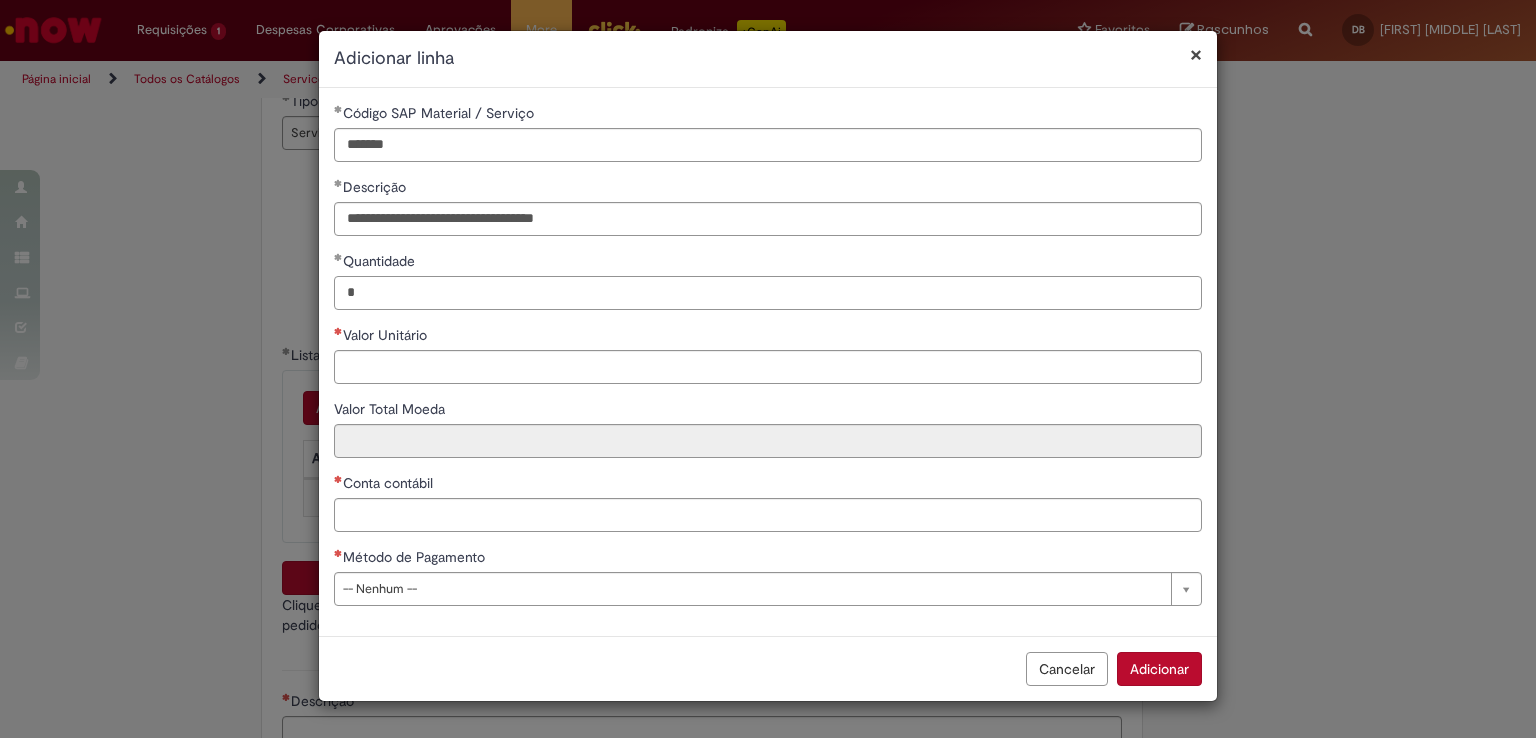 type on "*" 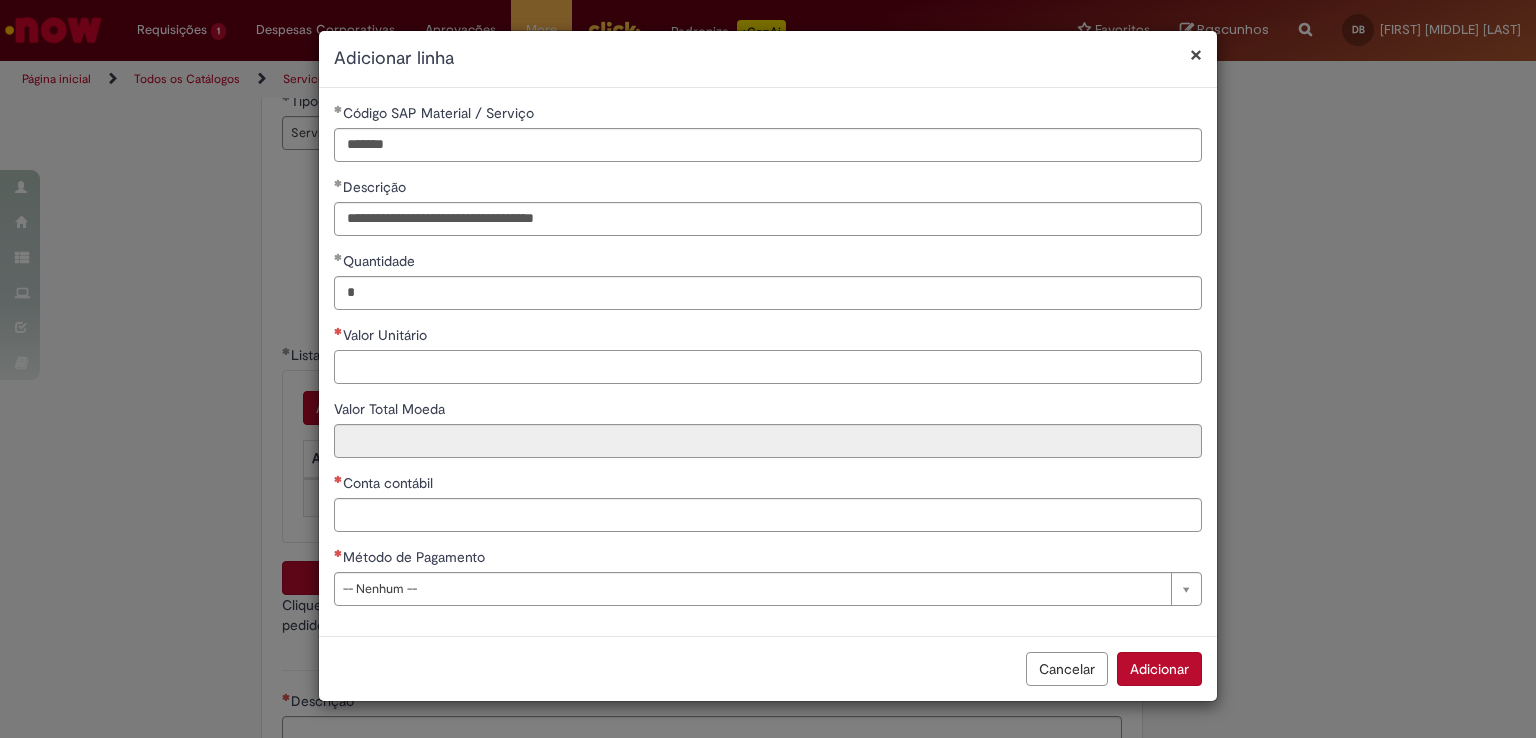 click on "Valor Unitário" at bounding box center [768, 367] 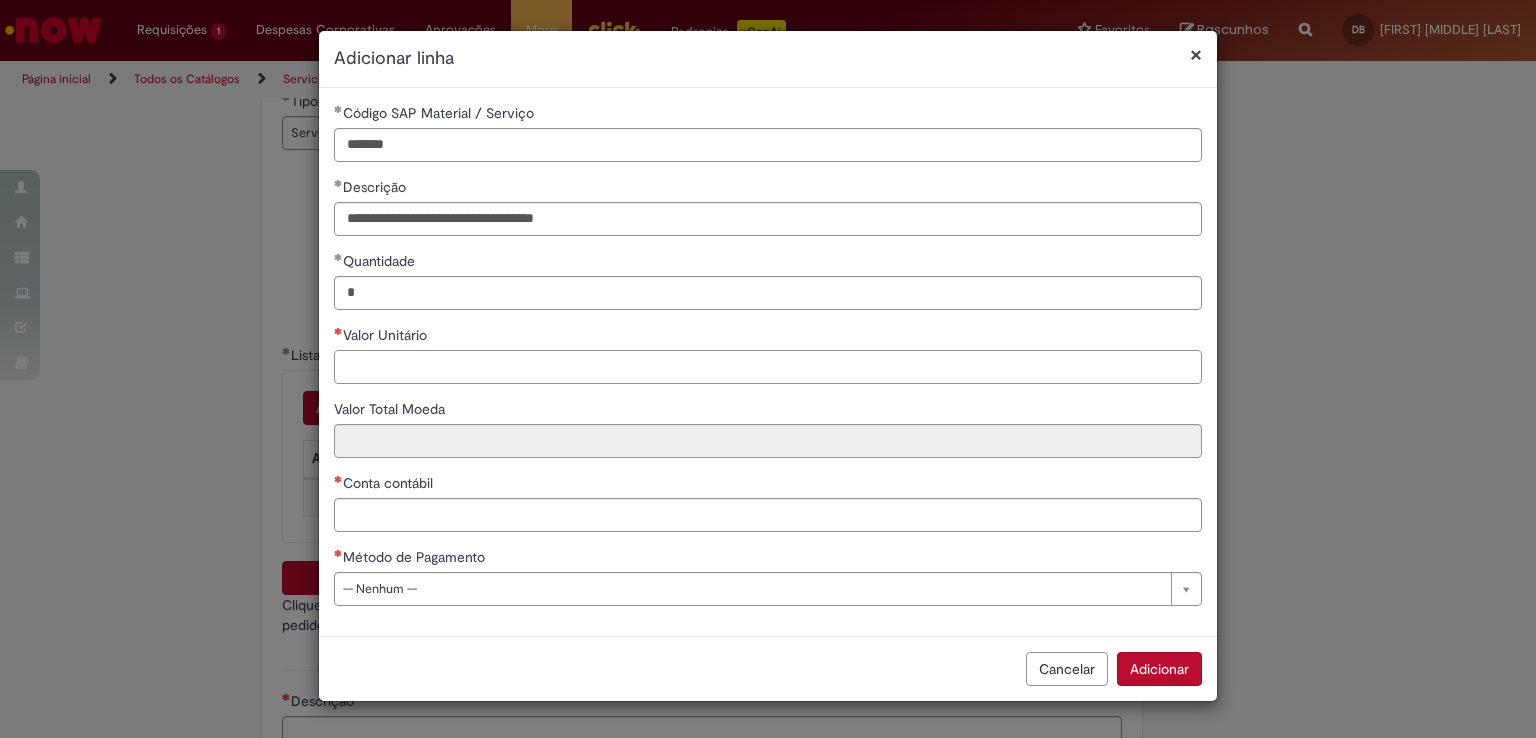 paste on "******" 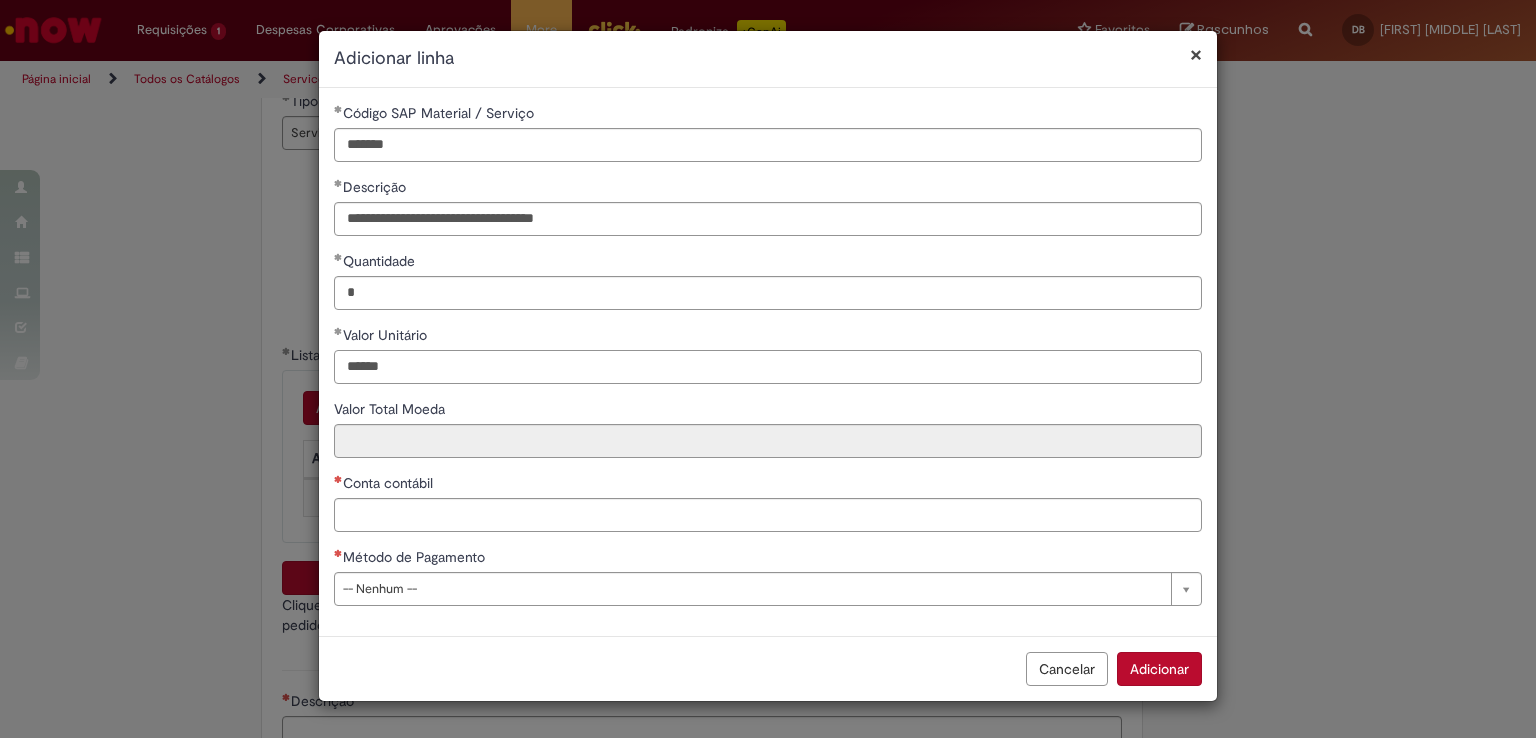 type on "******" 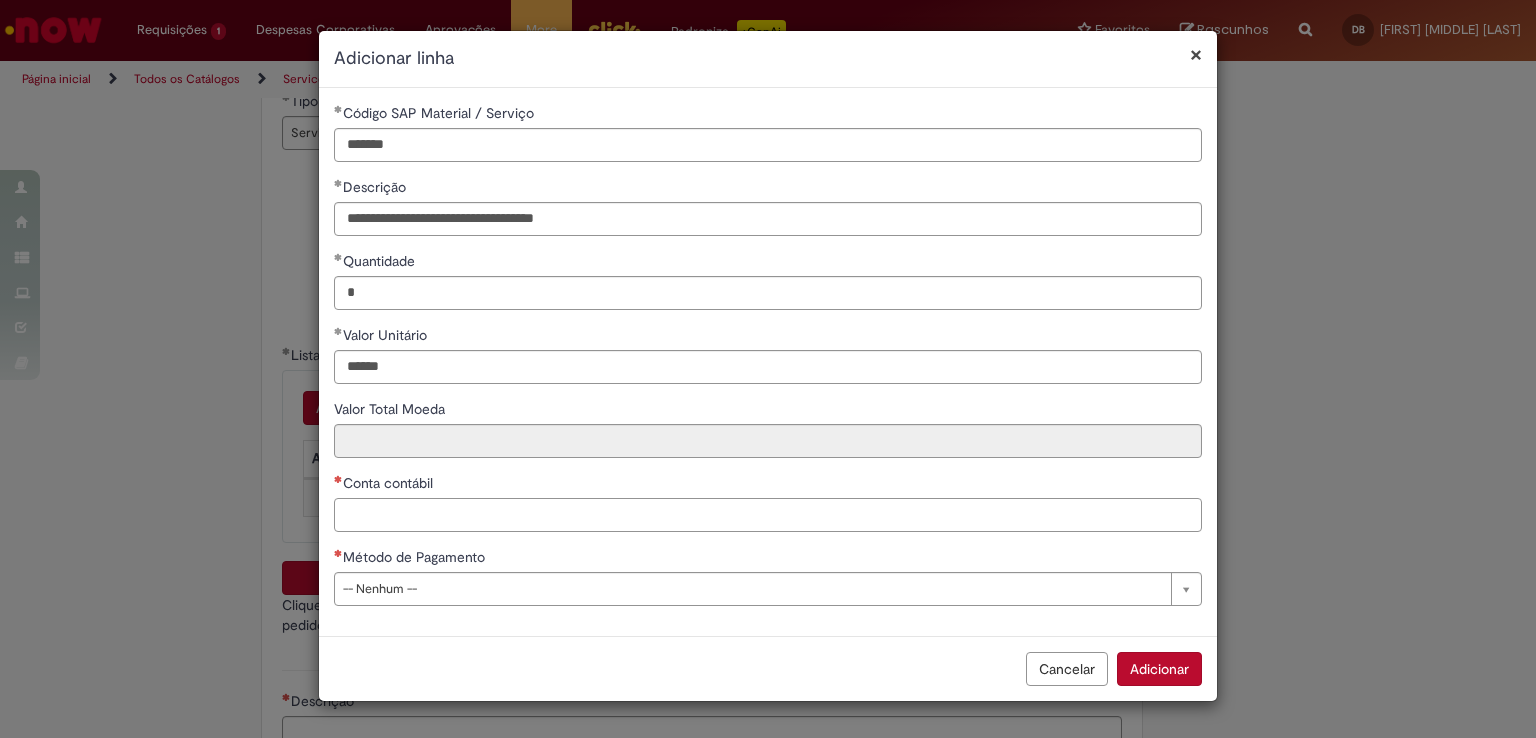 type on "******" 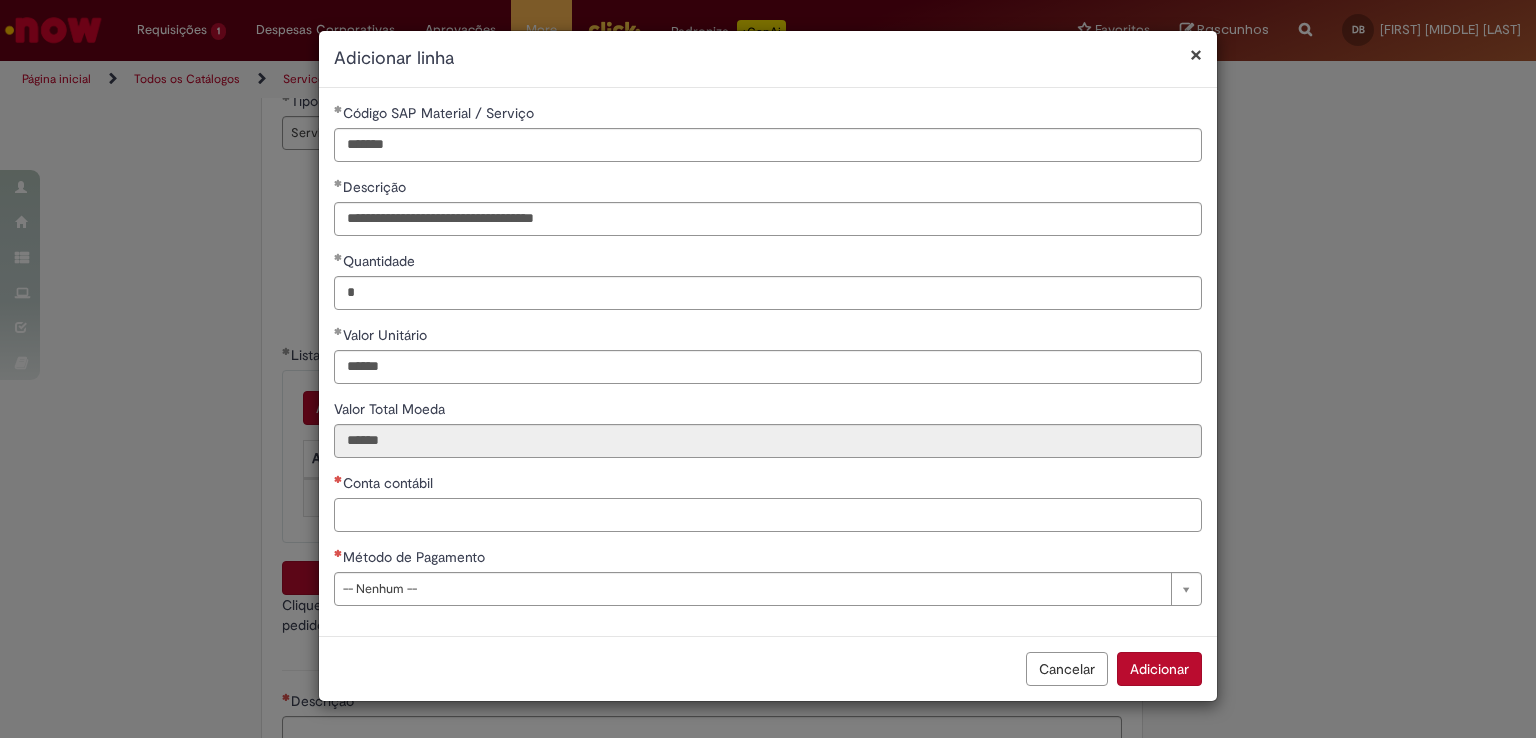 click on "Conta contábil" at bounding box center [768, 515] 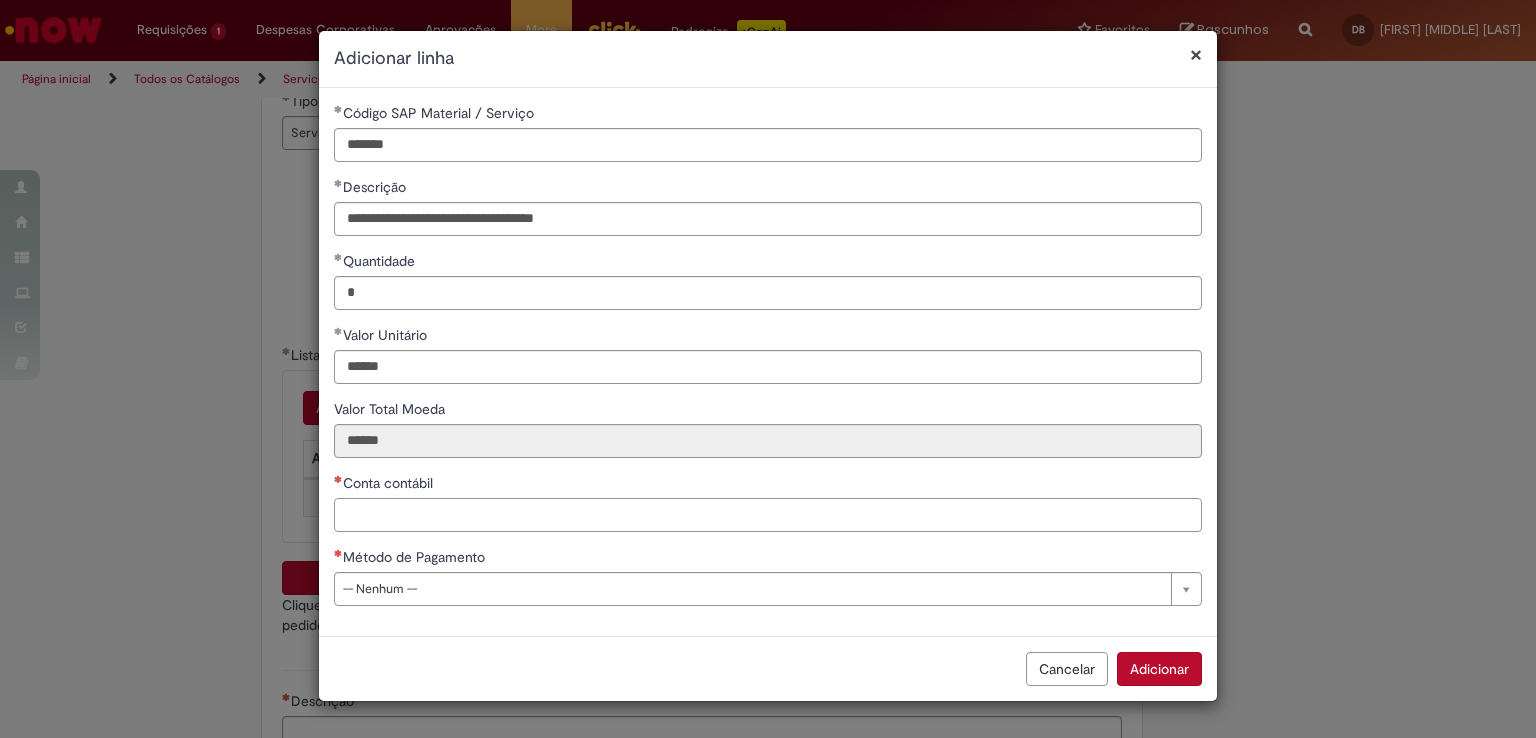 paste on "*******" 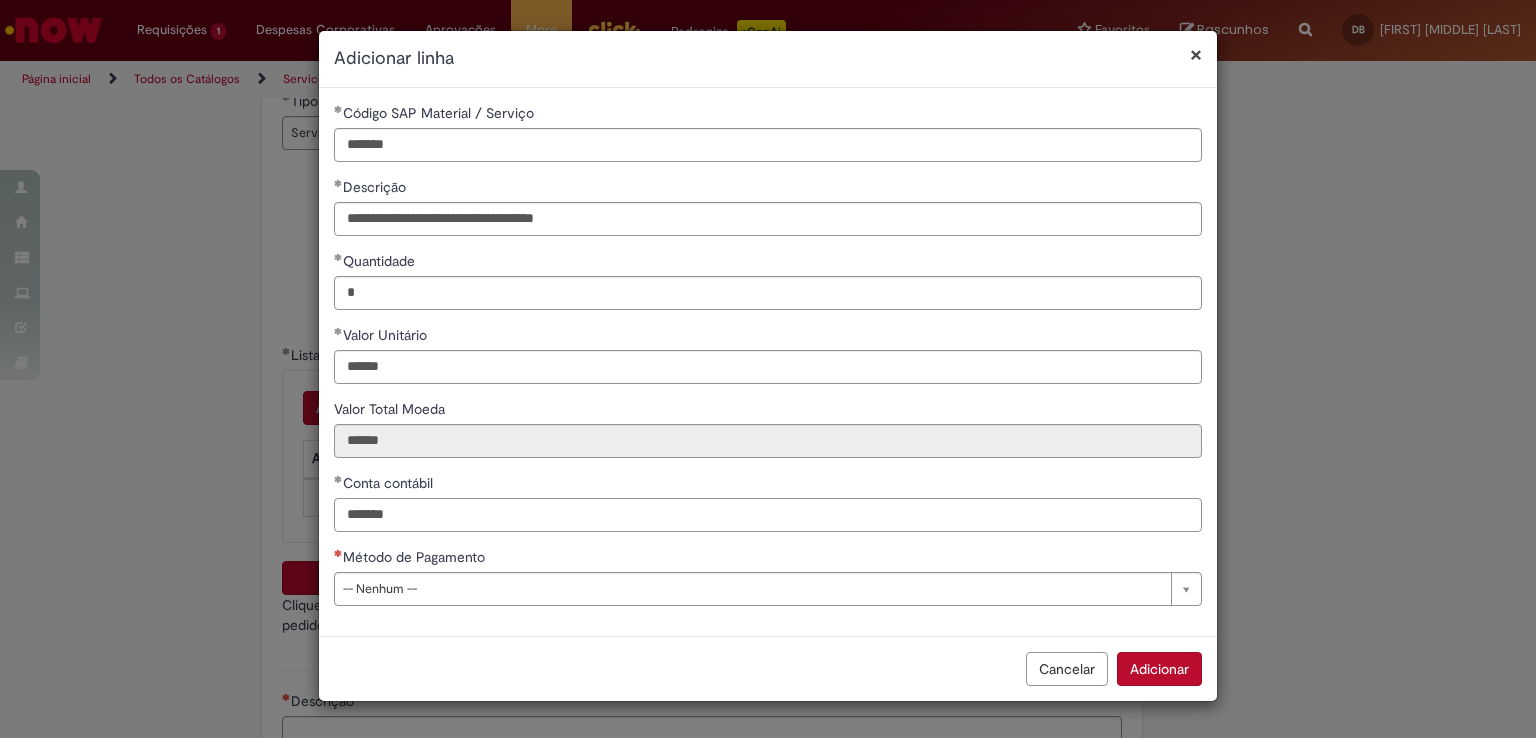 type on "*******" 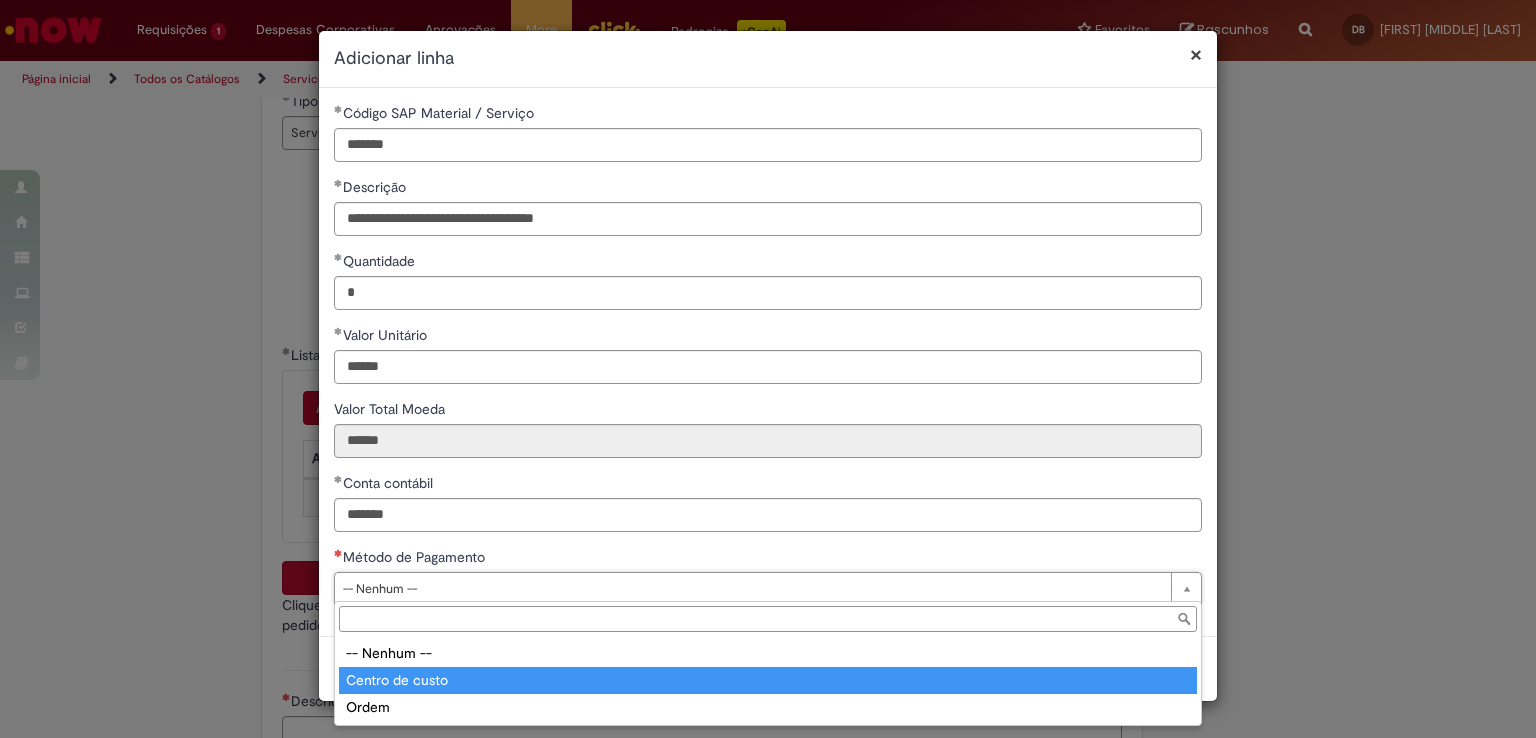 type on "**********" 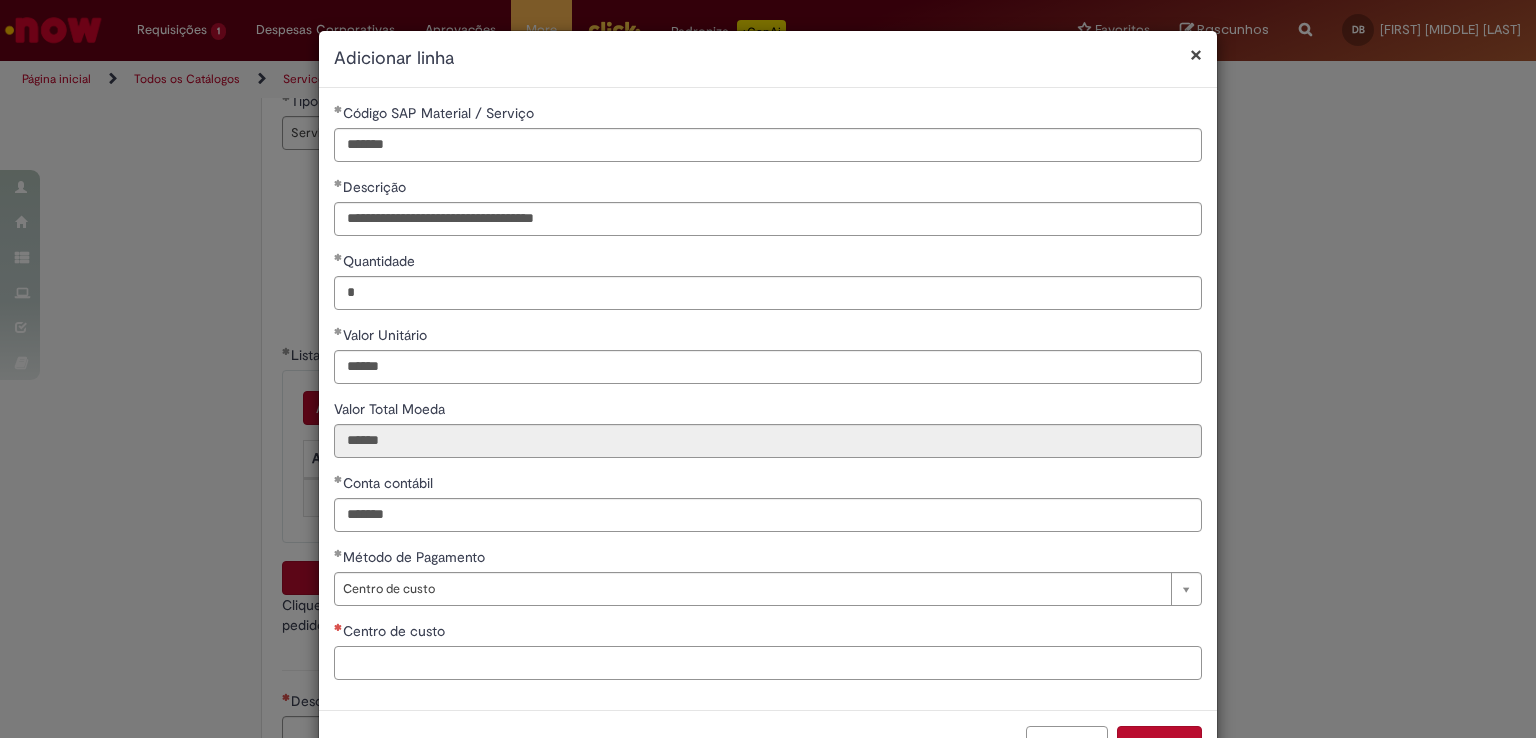 click on "Centro de custo" at bounding box center [768, 663] 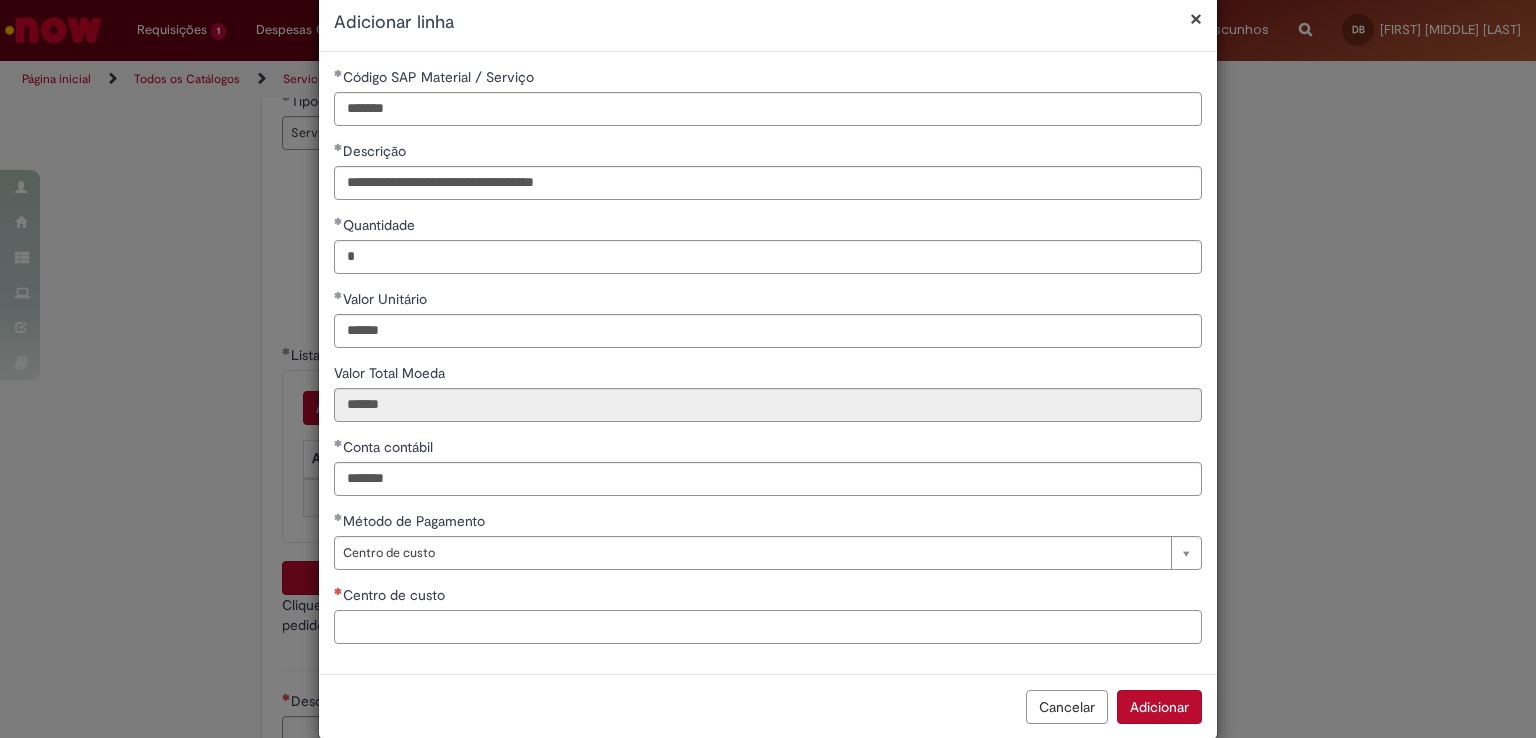 scroll, scrollTop: 67, scrollLeft: 0, axis: vertical 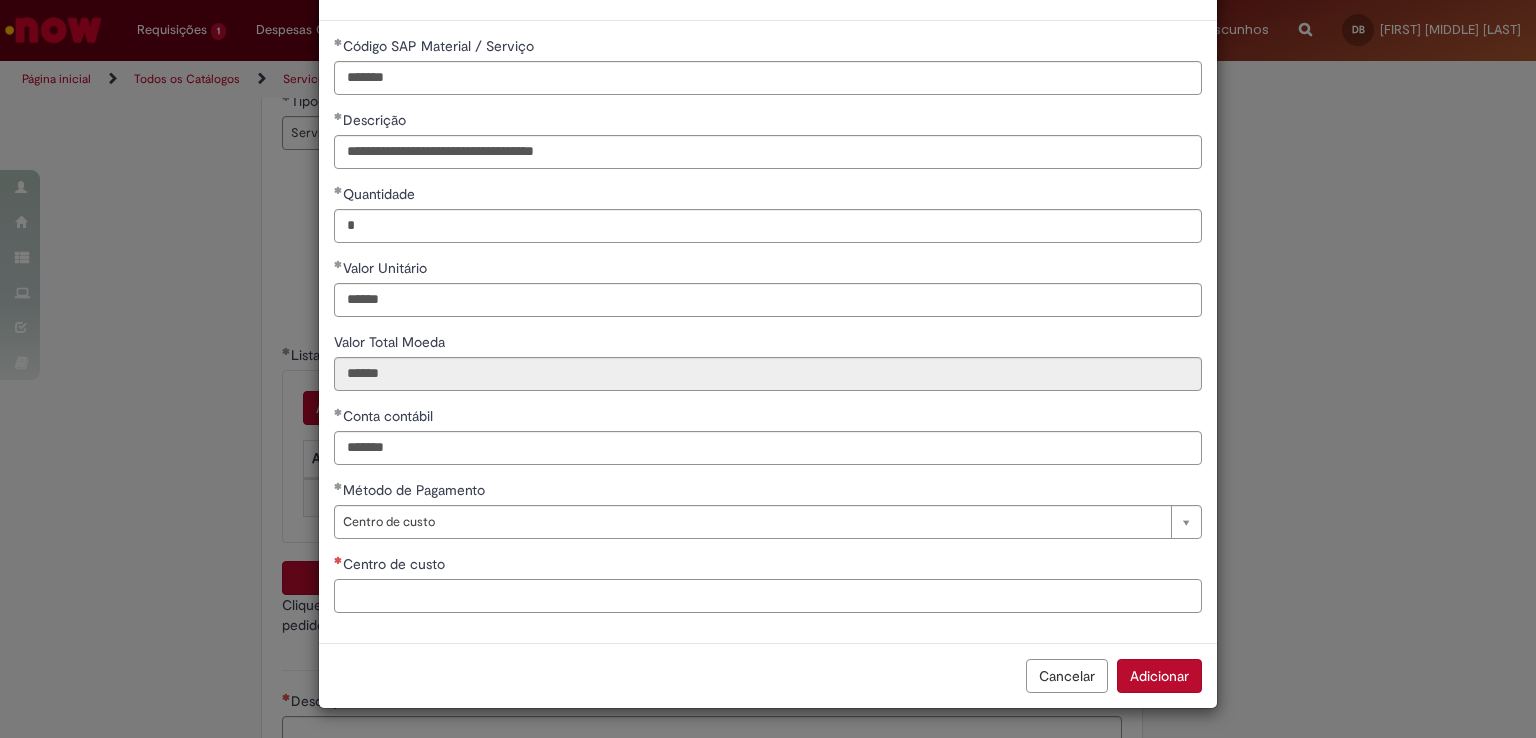 paste on "**********" 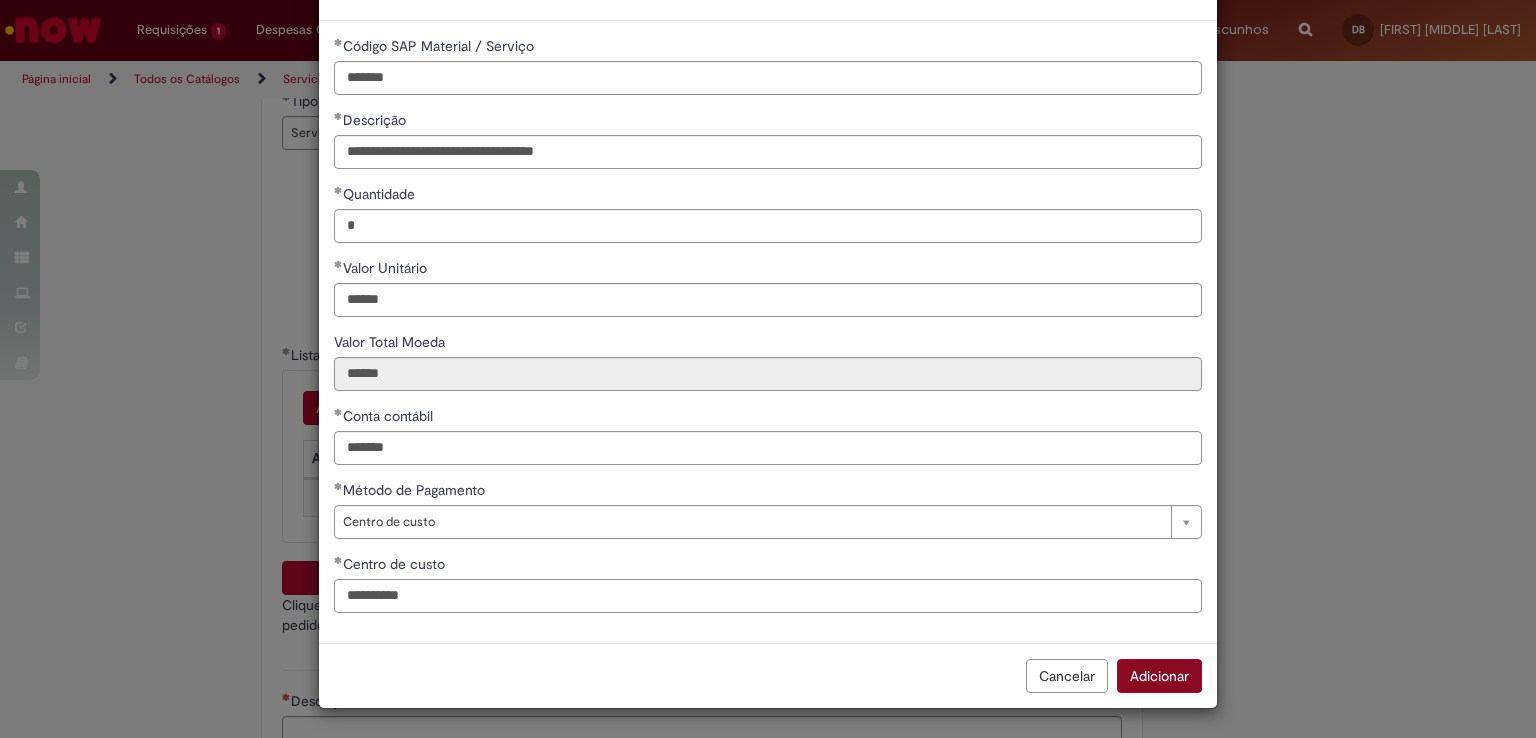 type on "**********" 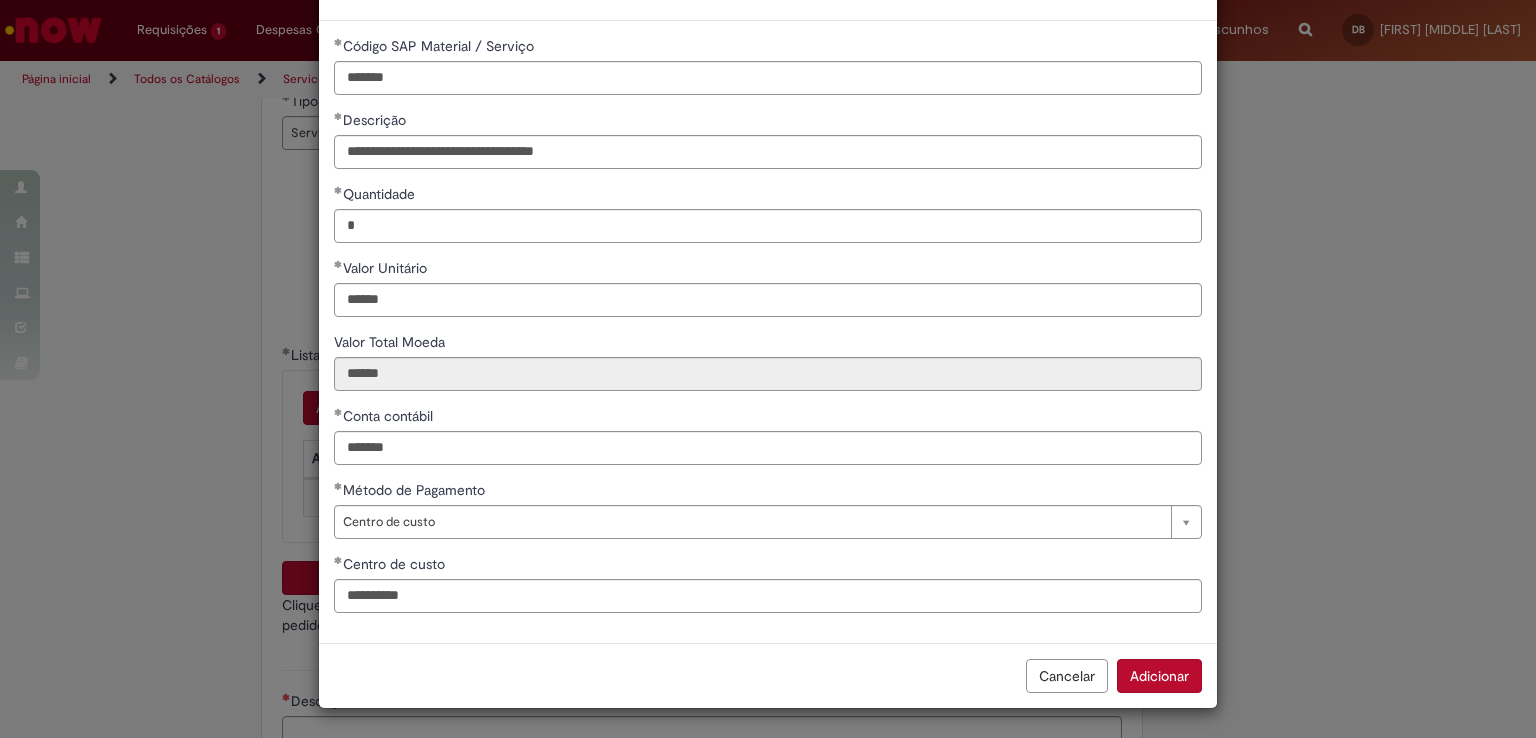 click on "Adicionar" at bounding box center [1159, 676] 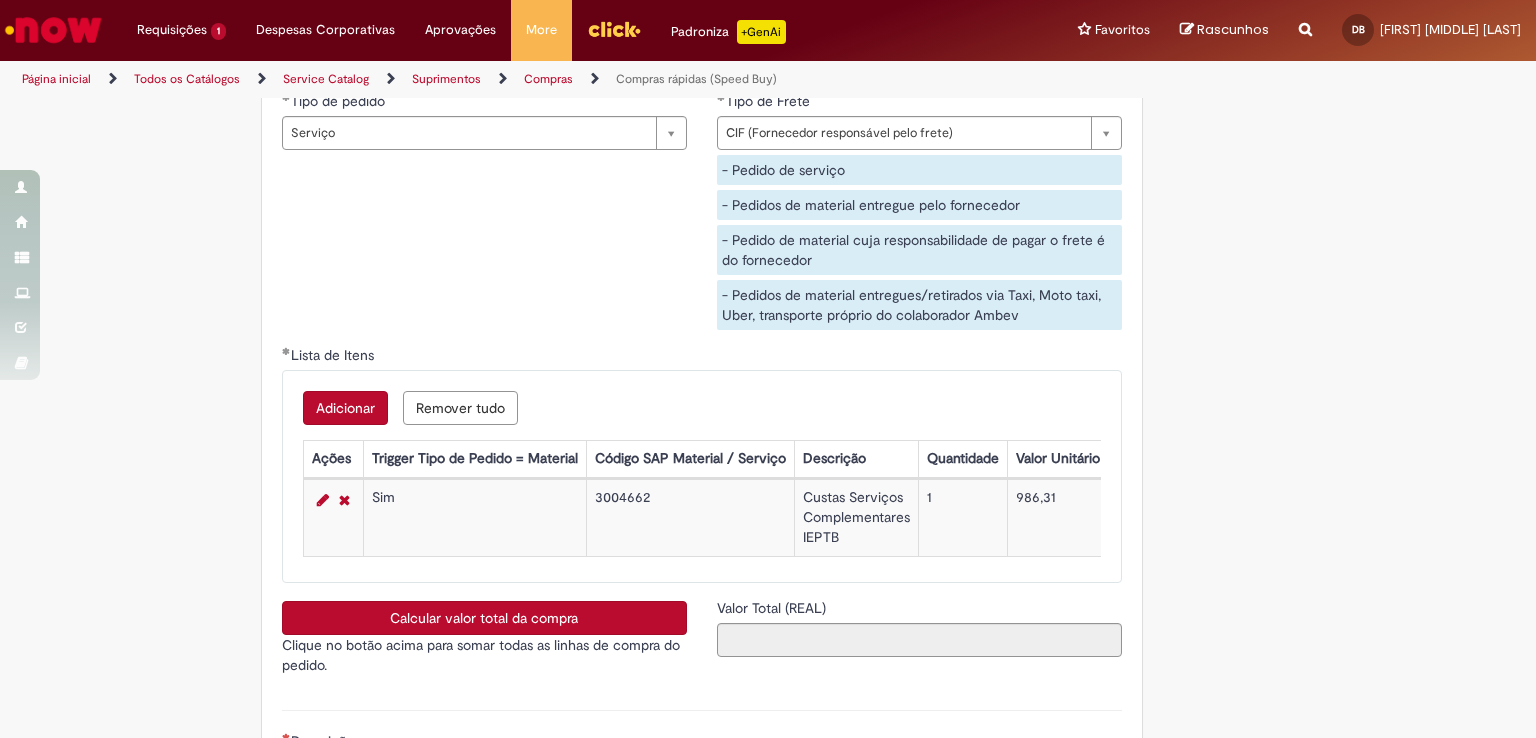 click on "Calcular valor total da compra" at bounding box center (484, 618) 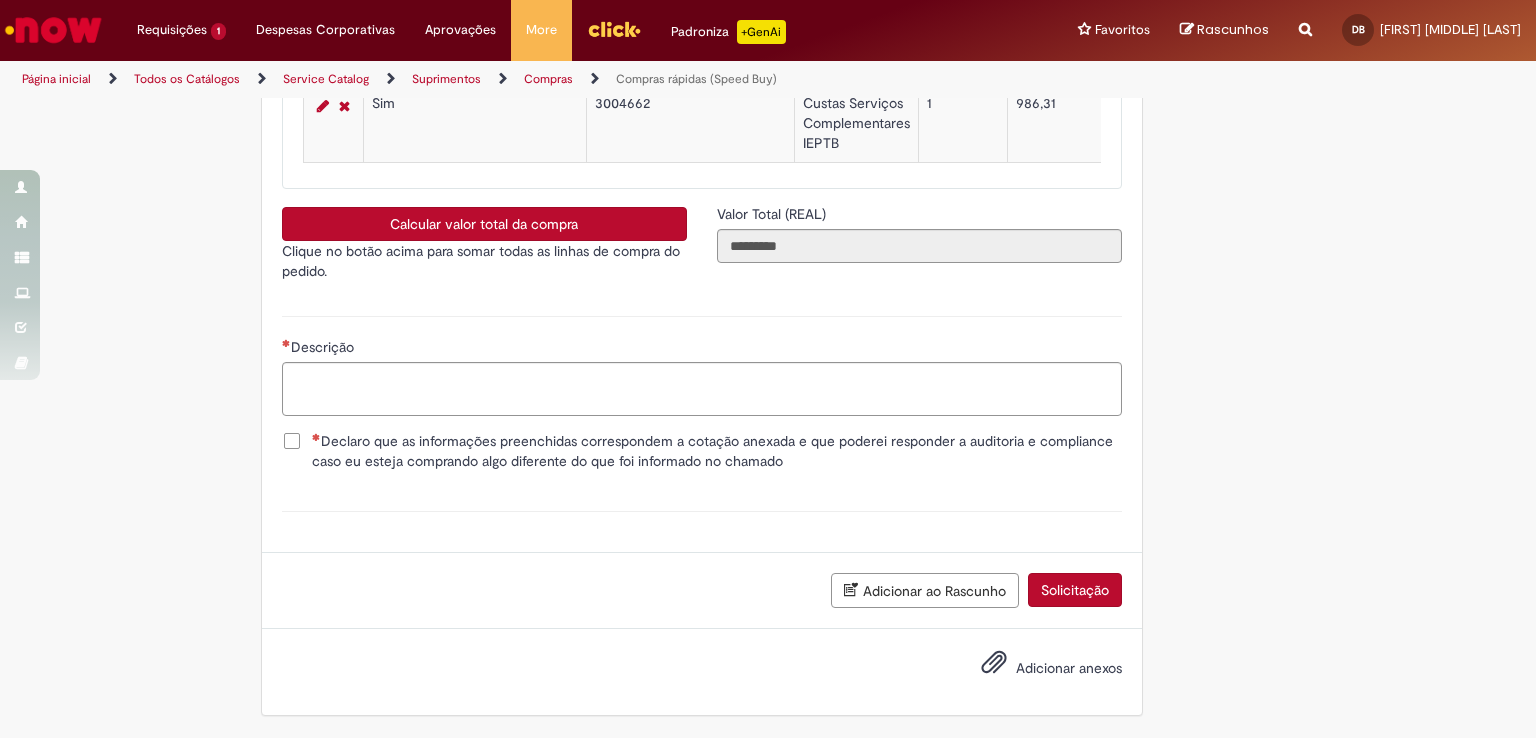 scroll, scrollTop: 3507, scrollLeft: 0, axis: vertical 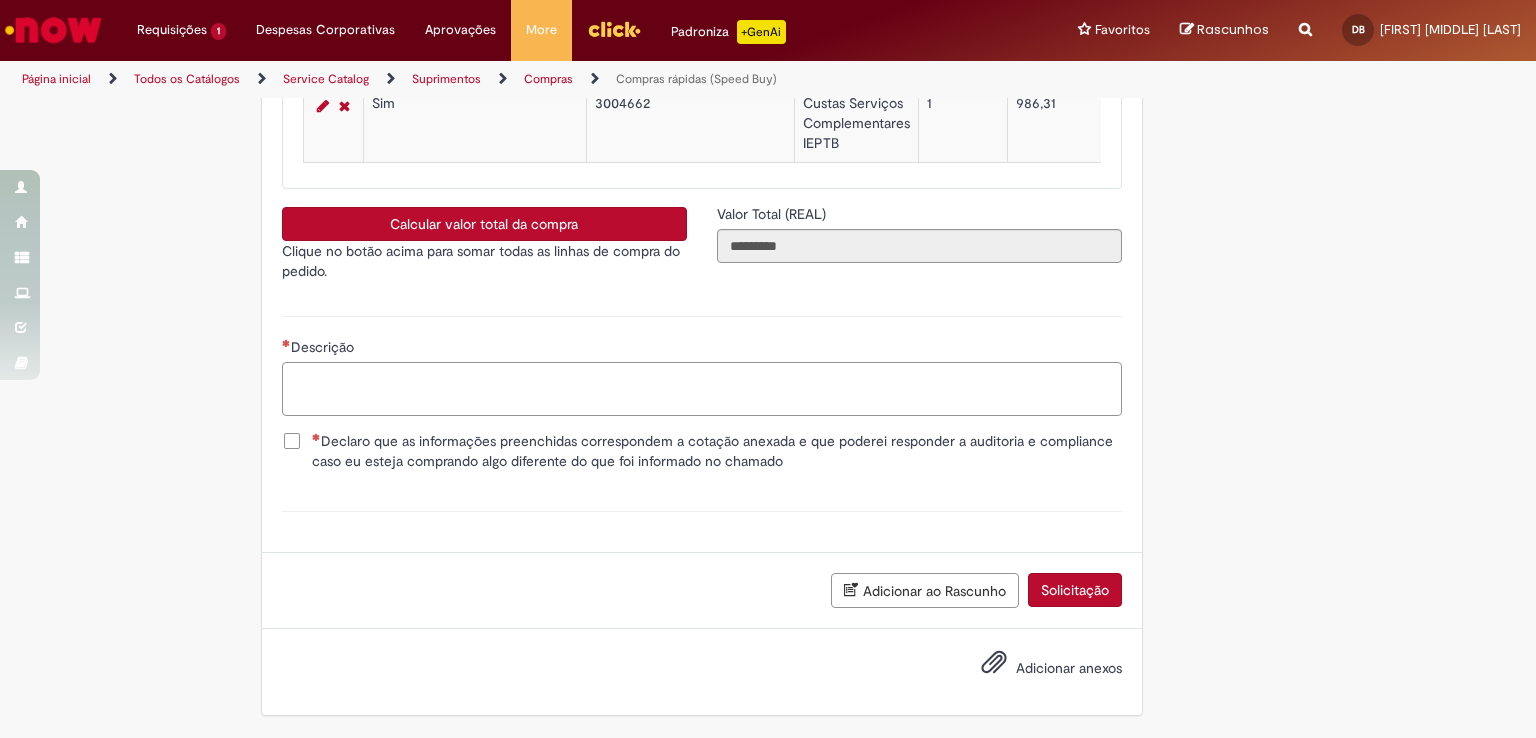 click on "Descrição" at bounding box center [702, 389] 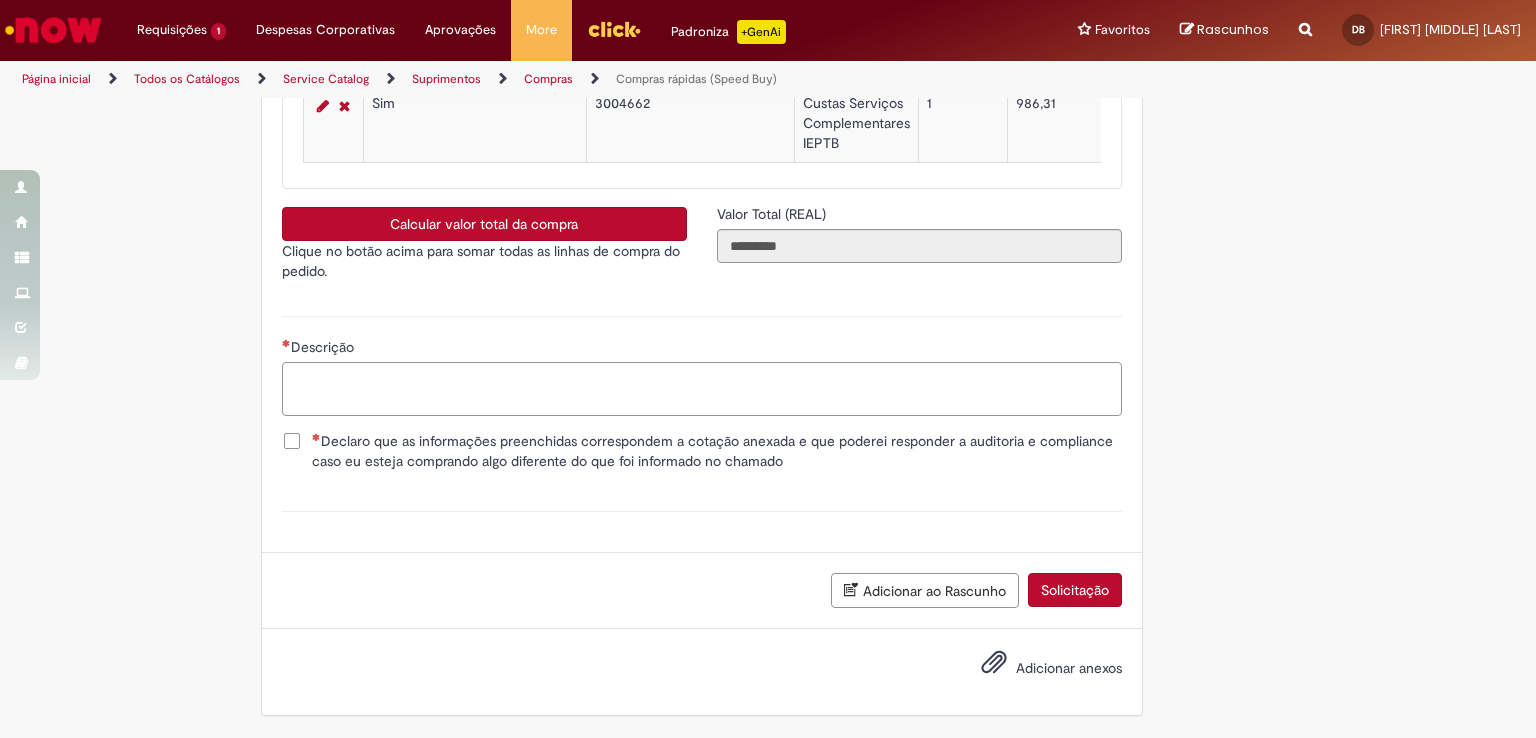 paste on "**********" 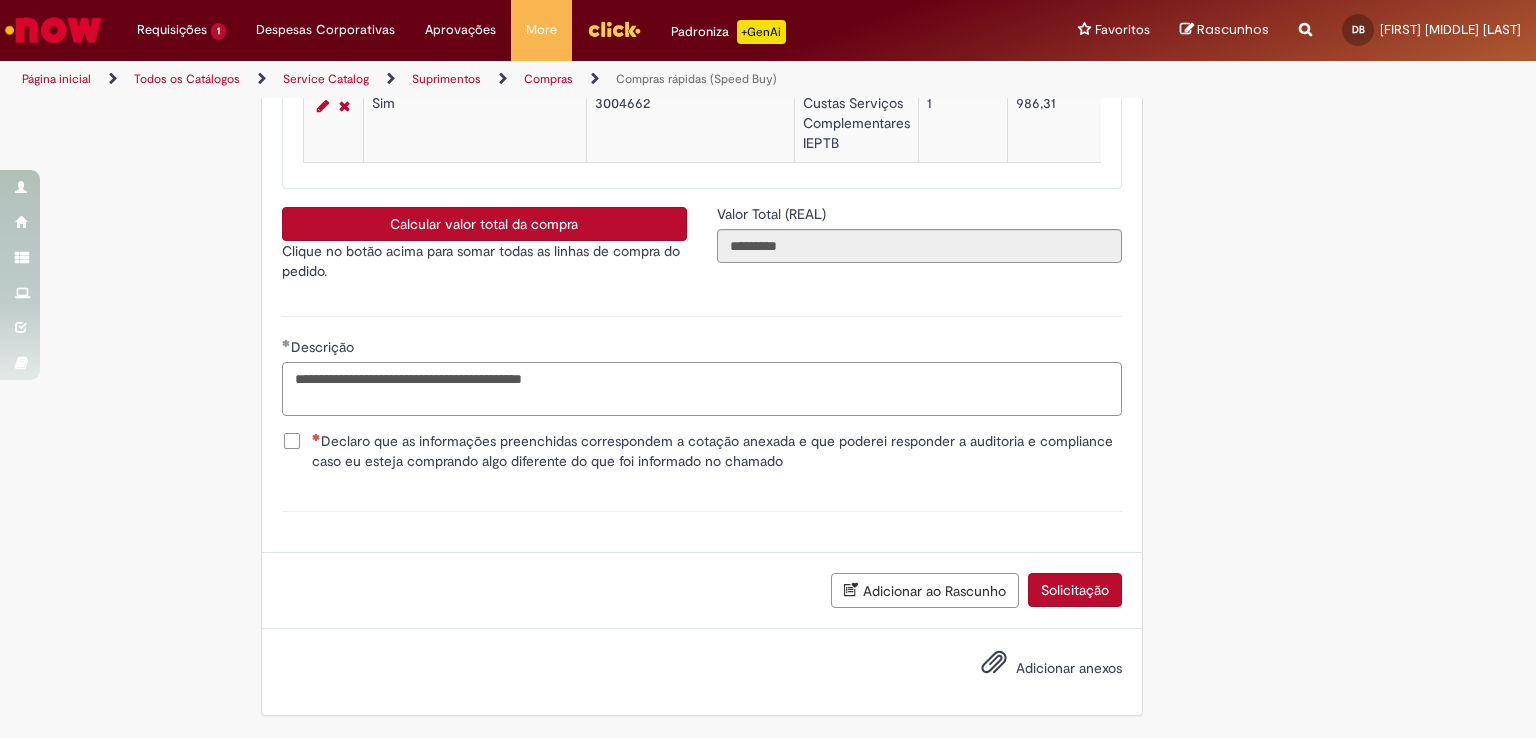 click on "**********" at bounding box center [702, 389] 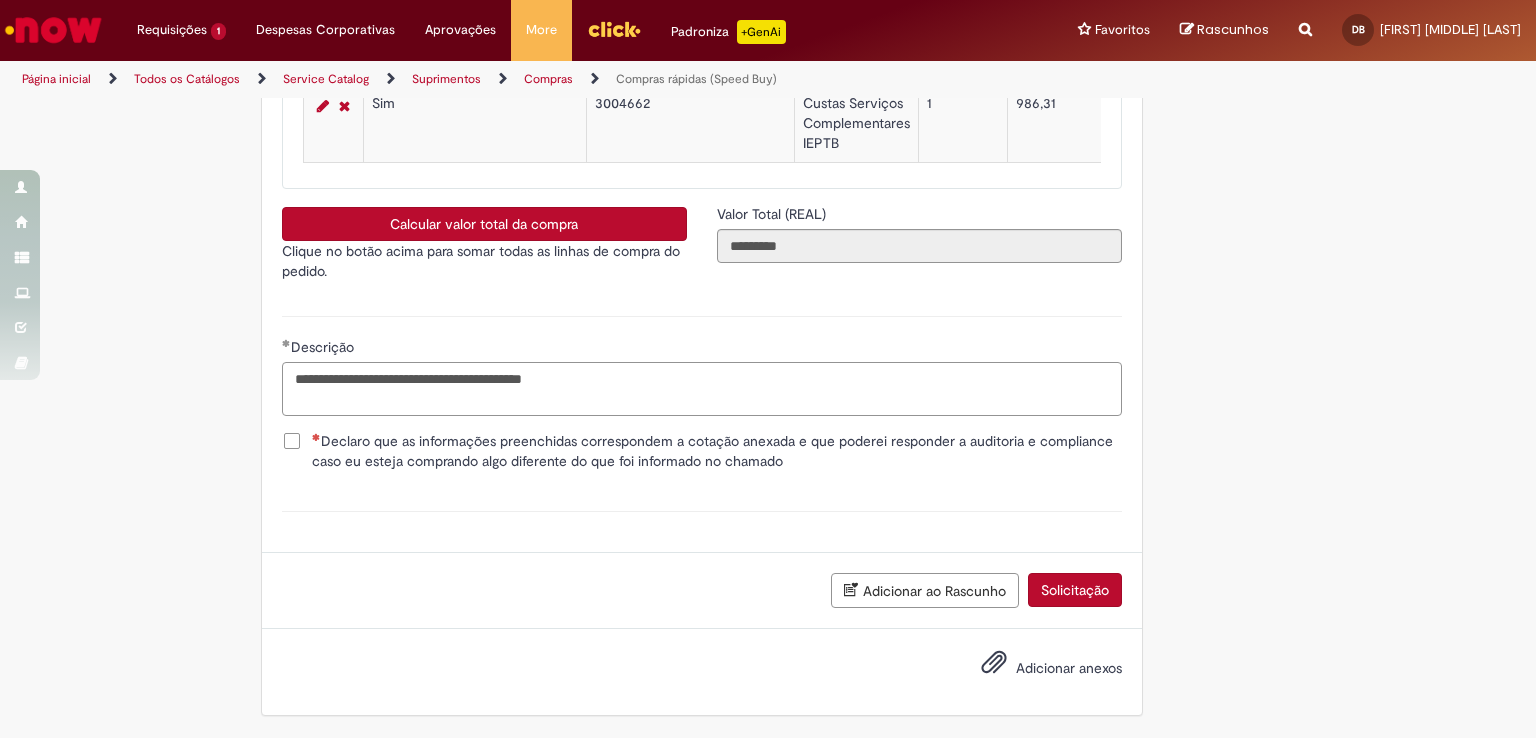 type on "**********" 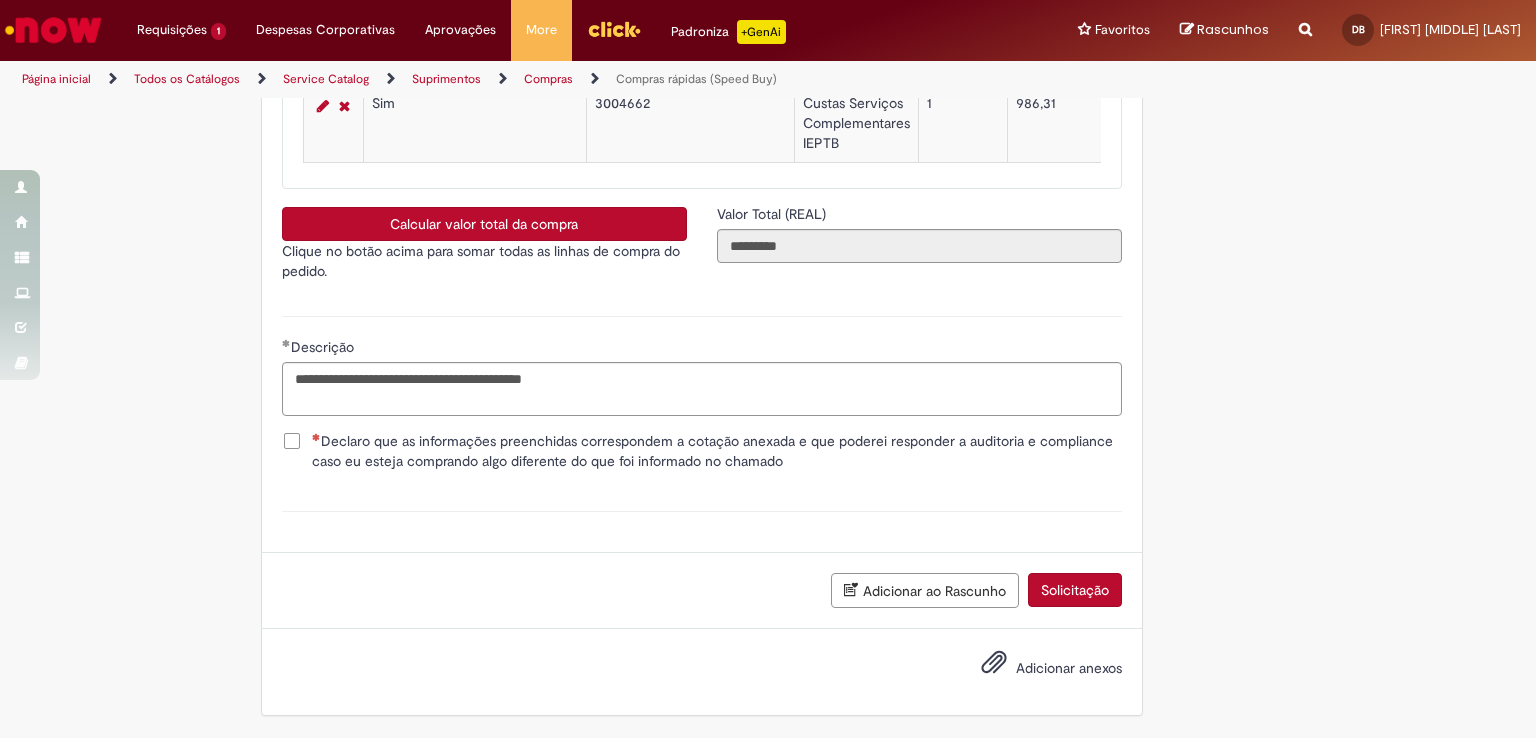 click on "**********" at bounding box center [702, 363] 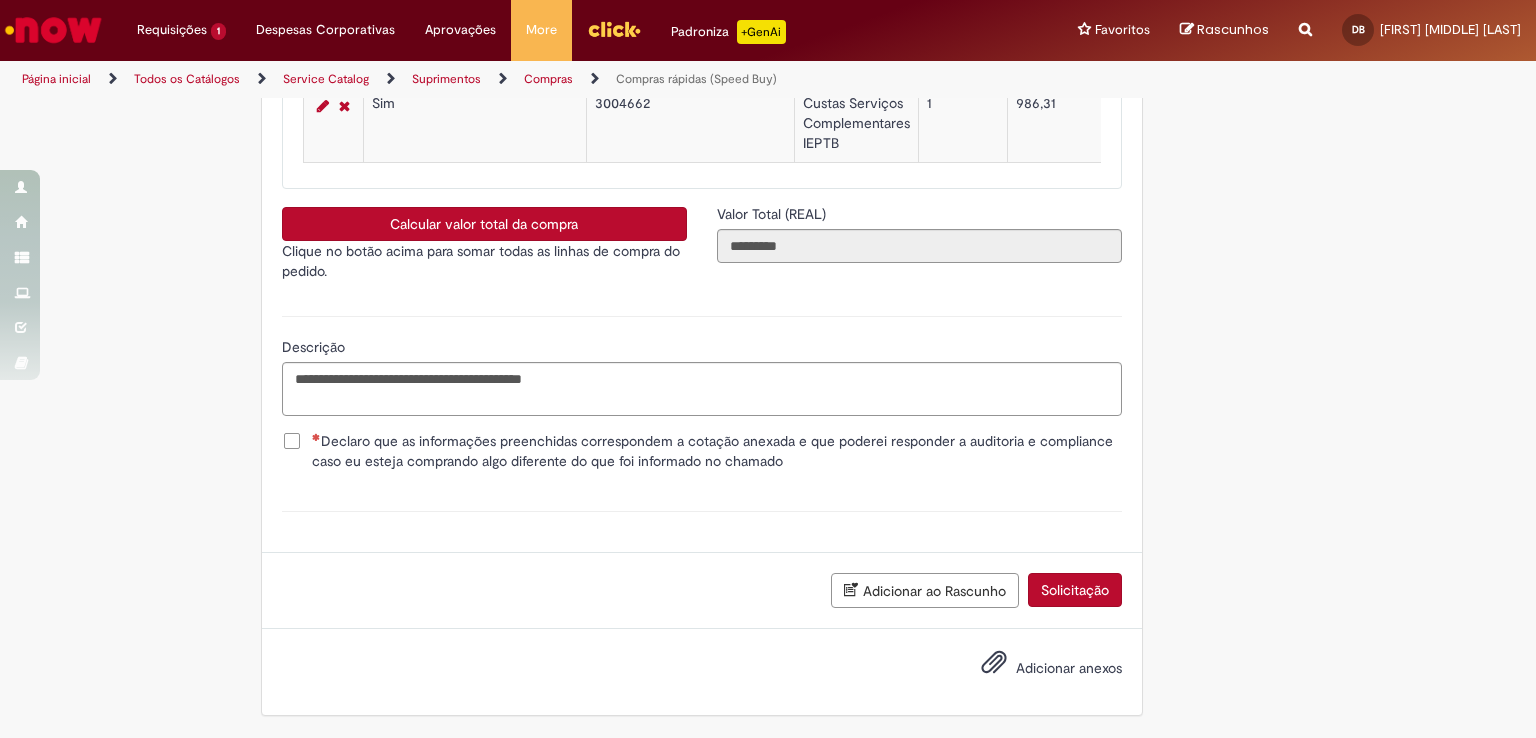 click on "Declaro que as informações preenchidas correspondem a cotação anexada e que poderei responder a auditoria e compliance caso eu esteja comprando algo diferente do que foi informado no chamado" at bounding box center [717, 451] 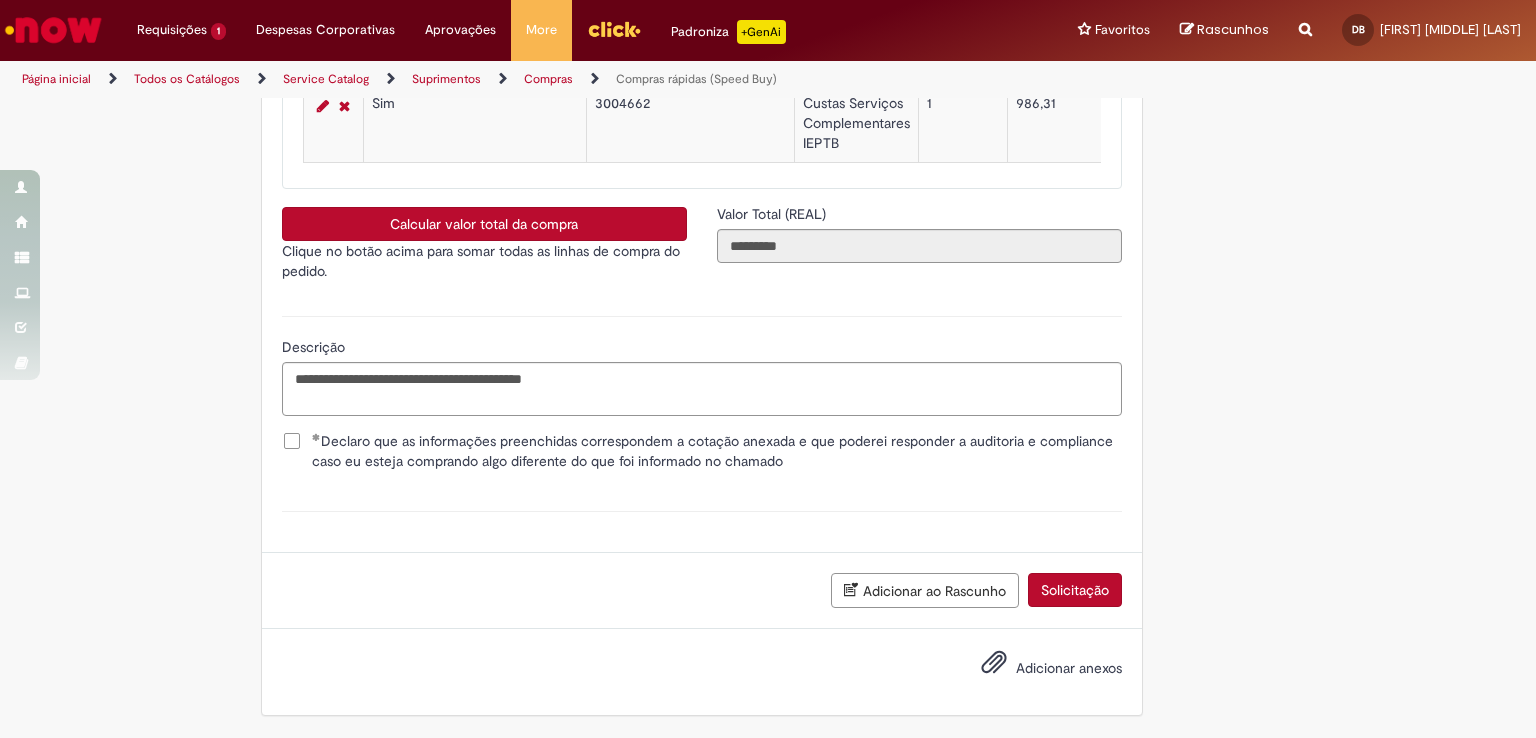 click on "Adicionar anexos" at bounding box center [1069, 668] 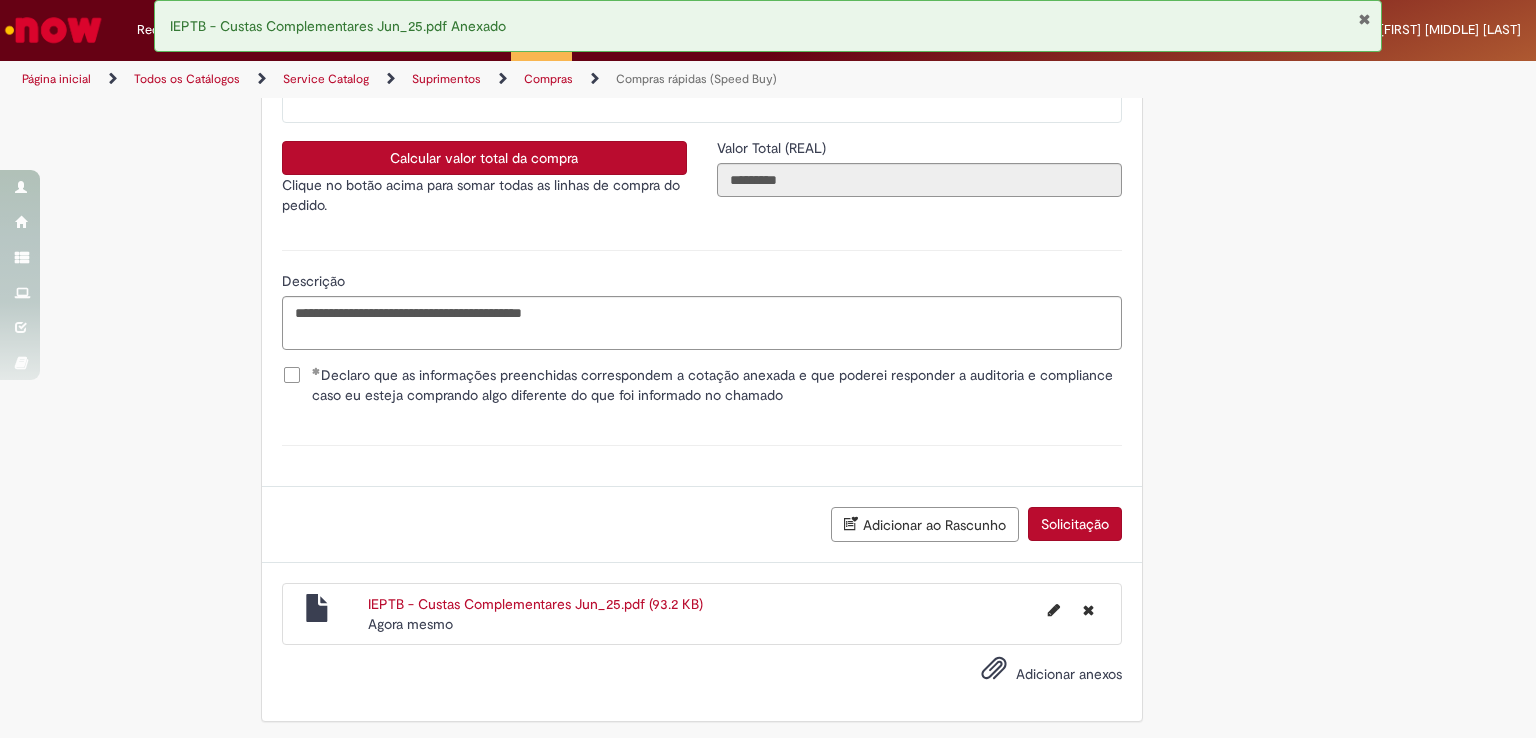 scroll, scrollTop: 3578, scrollLeft: 0, axis: vertical 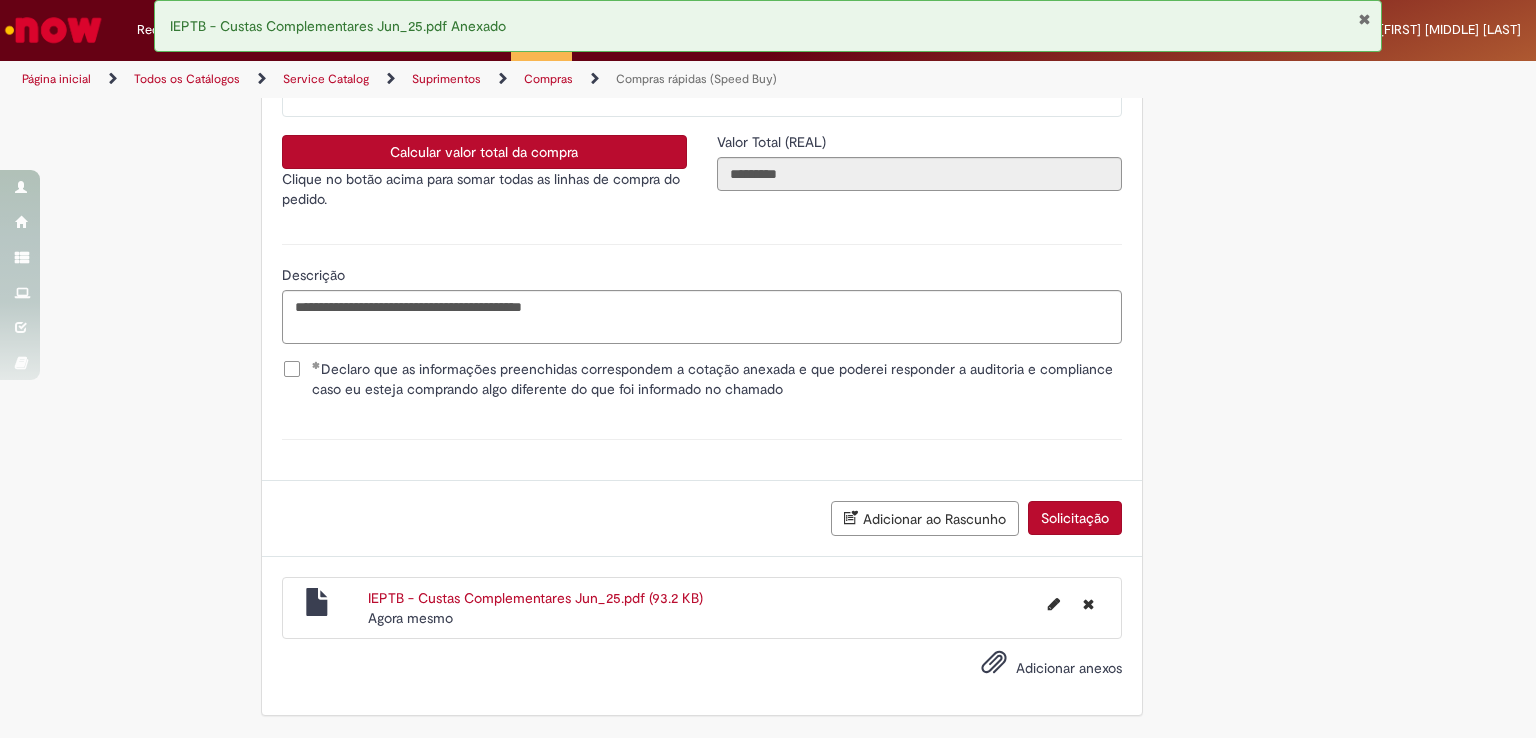 click on "Solicitação" at bounding box center [1075, 518] 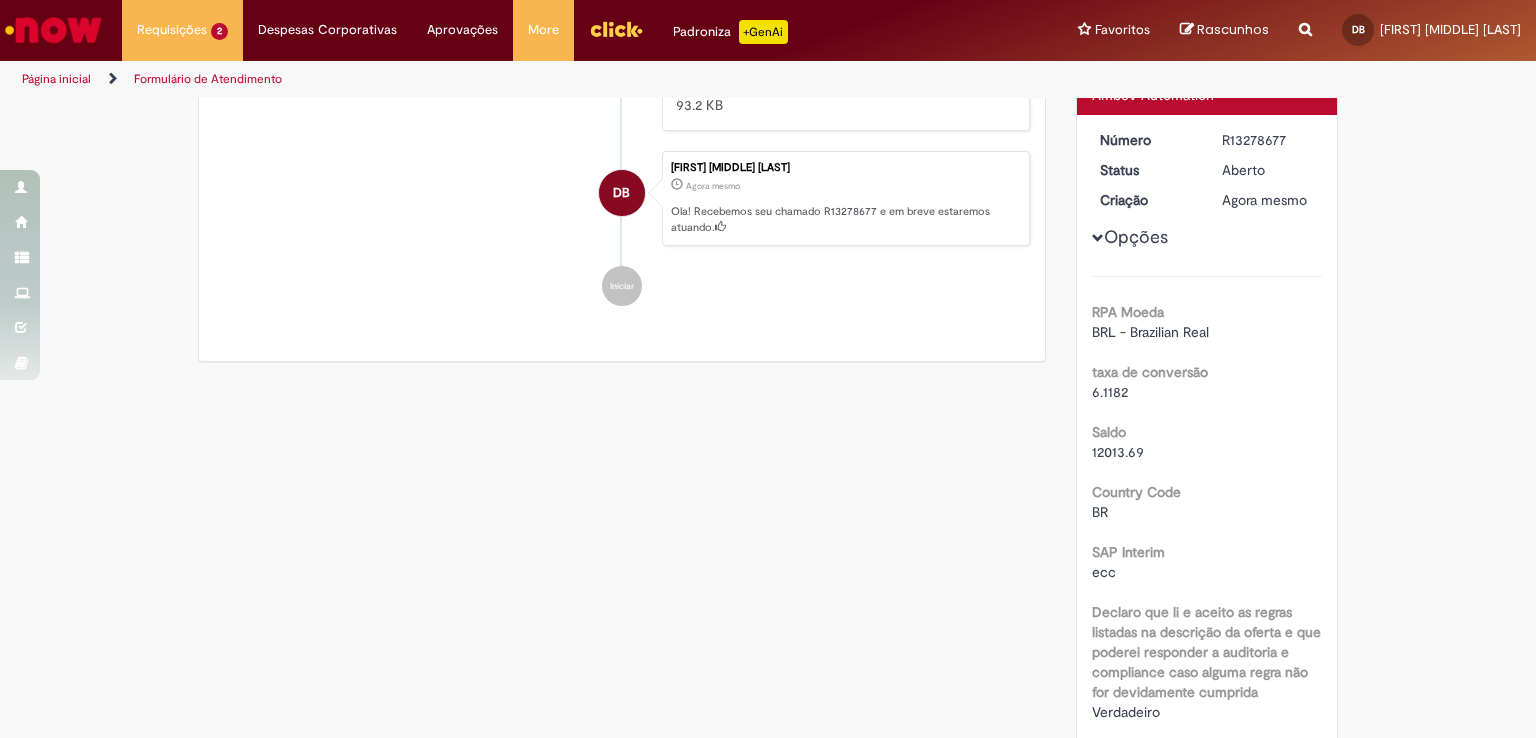 scroll, scrollTop: 0, scrollLeft: 0, axis: both 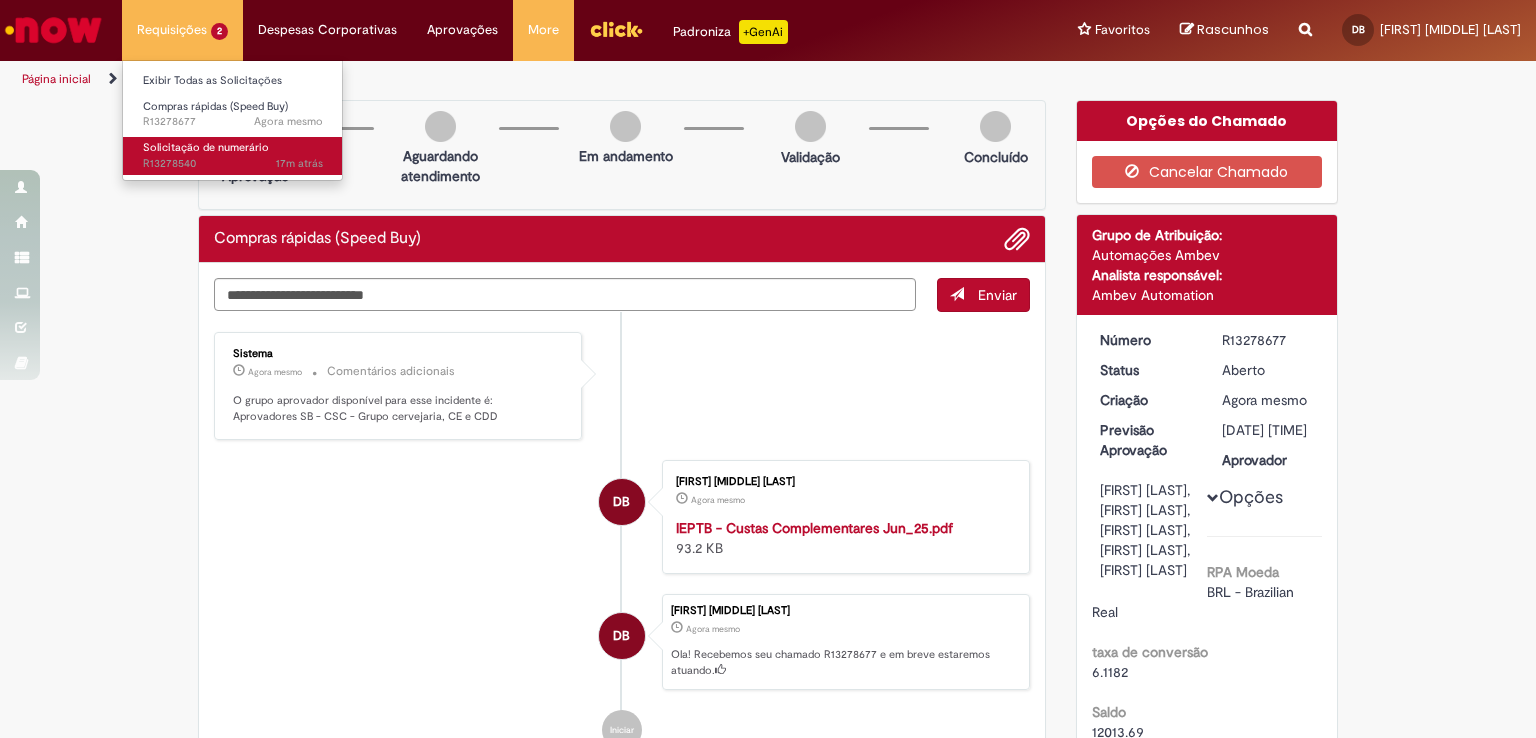 click on "17m atrás 17 minutos atrás  R13278540" at bounding box center [233, 164] 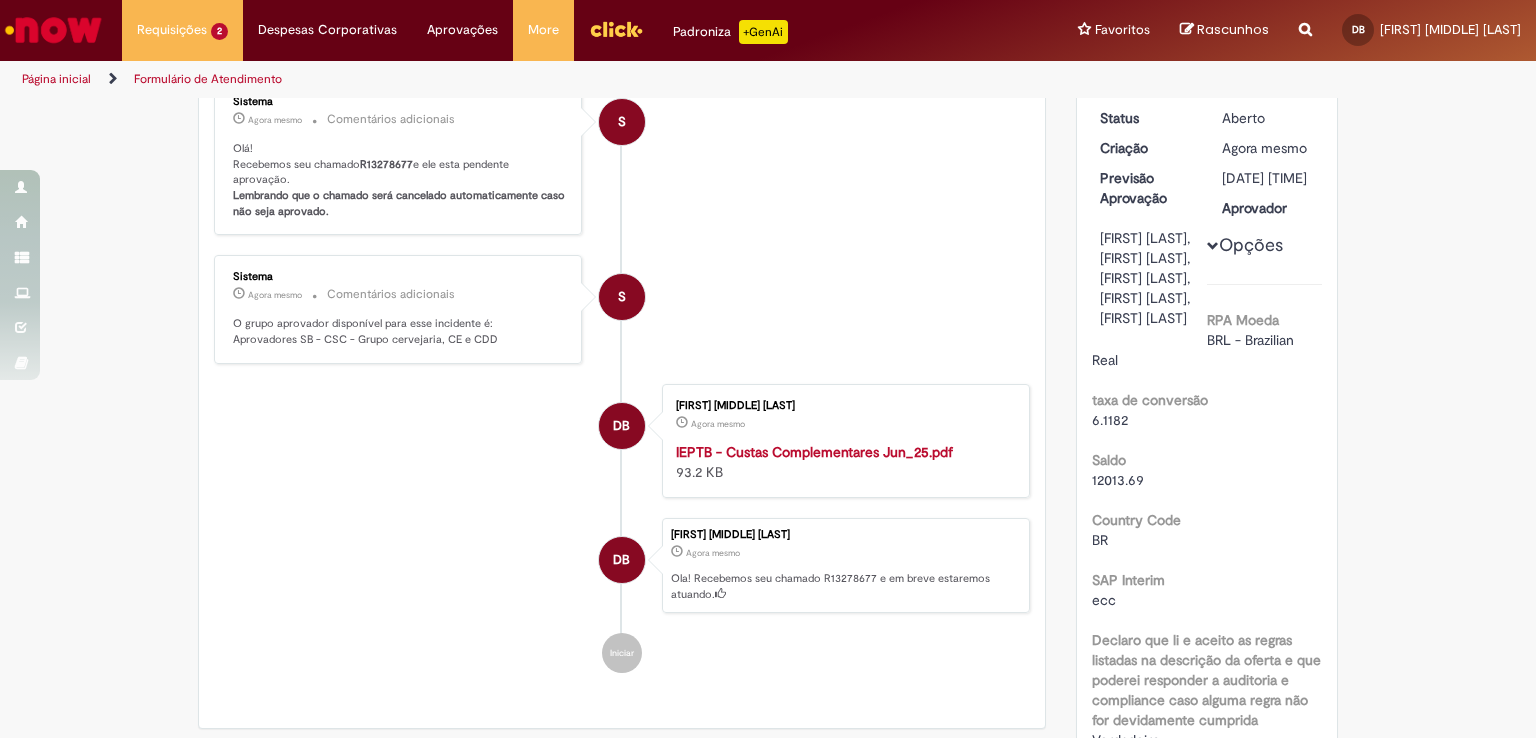 scroll, scrollTop: 60, scrollLeft: 0, axis: vertical 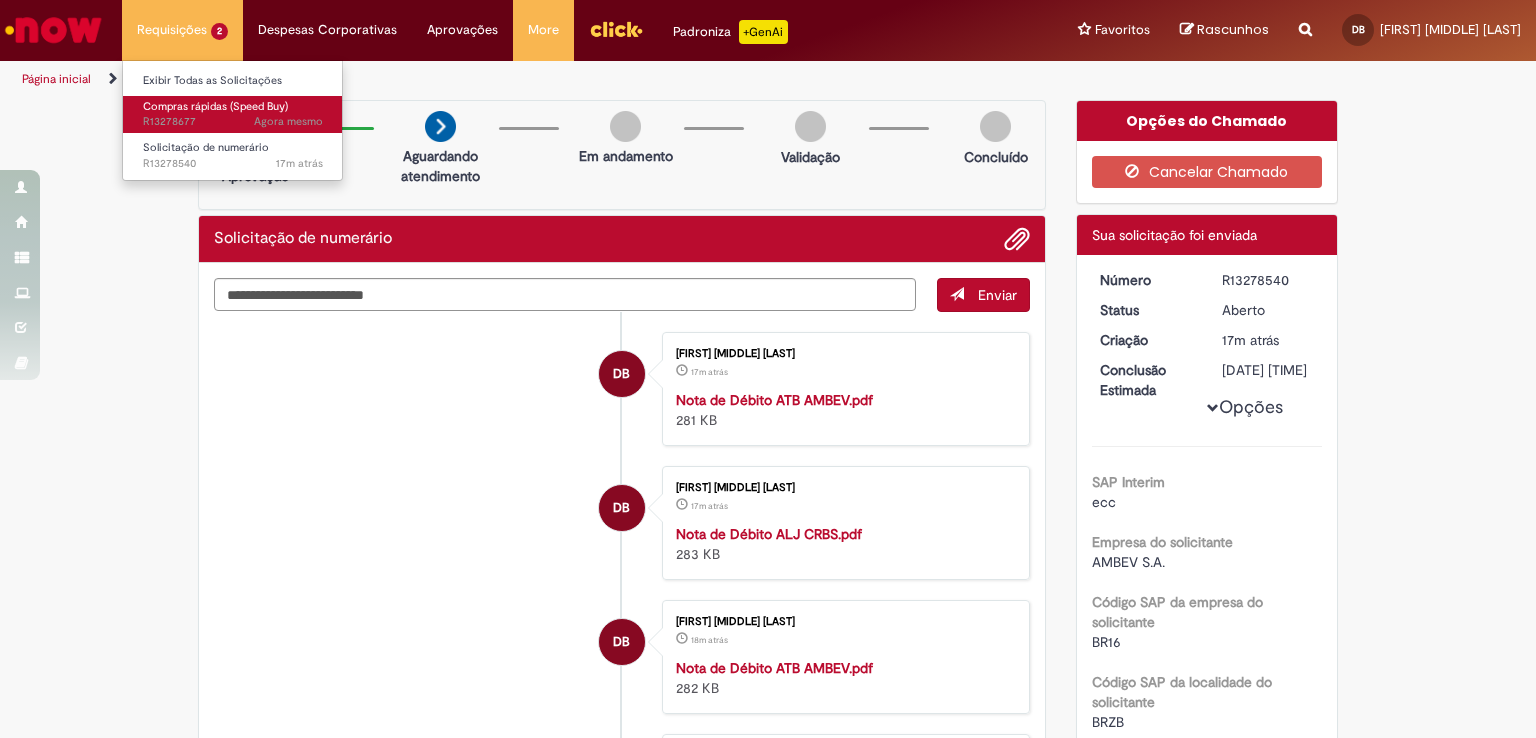 click on "Compras rápidas (Speed Buy)" at bounding box center [215, 106] 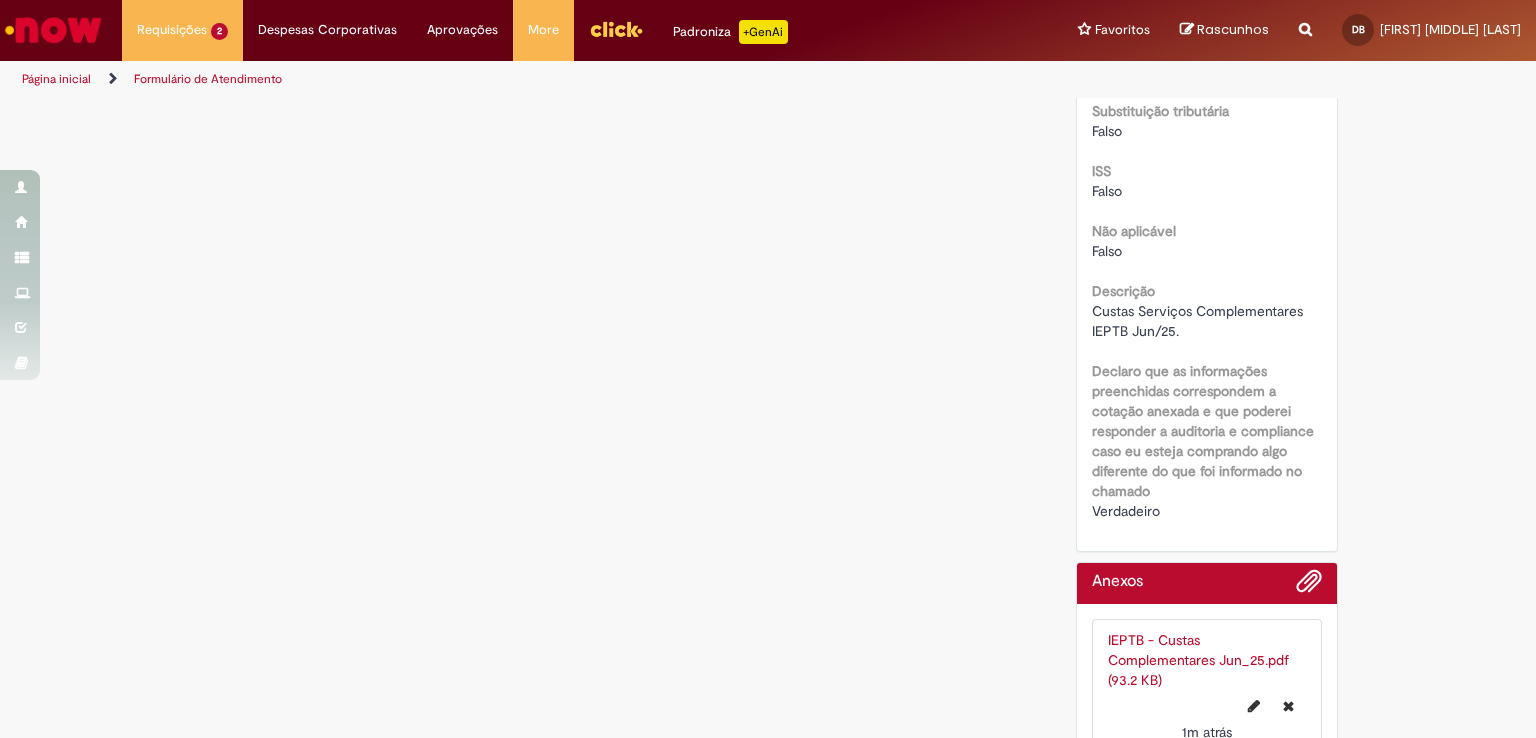 scroll, scrollTop: 2560, scrollLeft: 0, axis: vertical 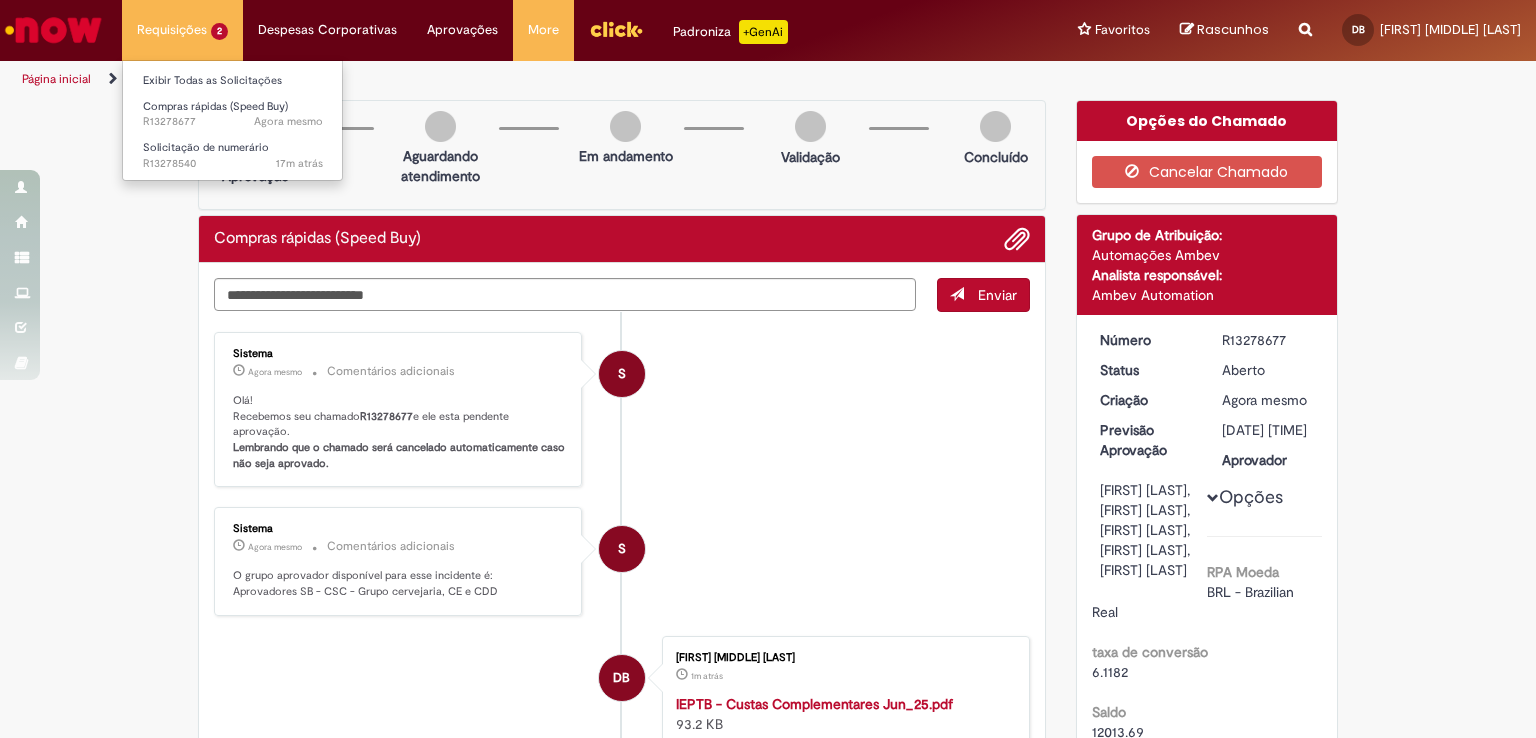 click on "Requisições   2
Exibir Todas as Solicitações
Compras rápidas (Speed Buy)
Agora mesmo Agora mesmo  R13278677
Solicitação de numerário
17m atrás 17 minutos atrás  R13278540" at bounding box center (182, 30) 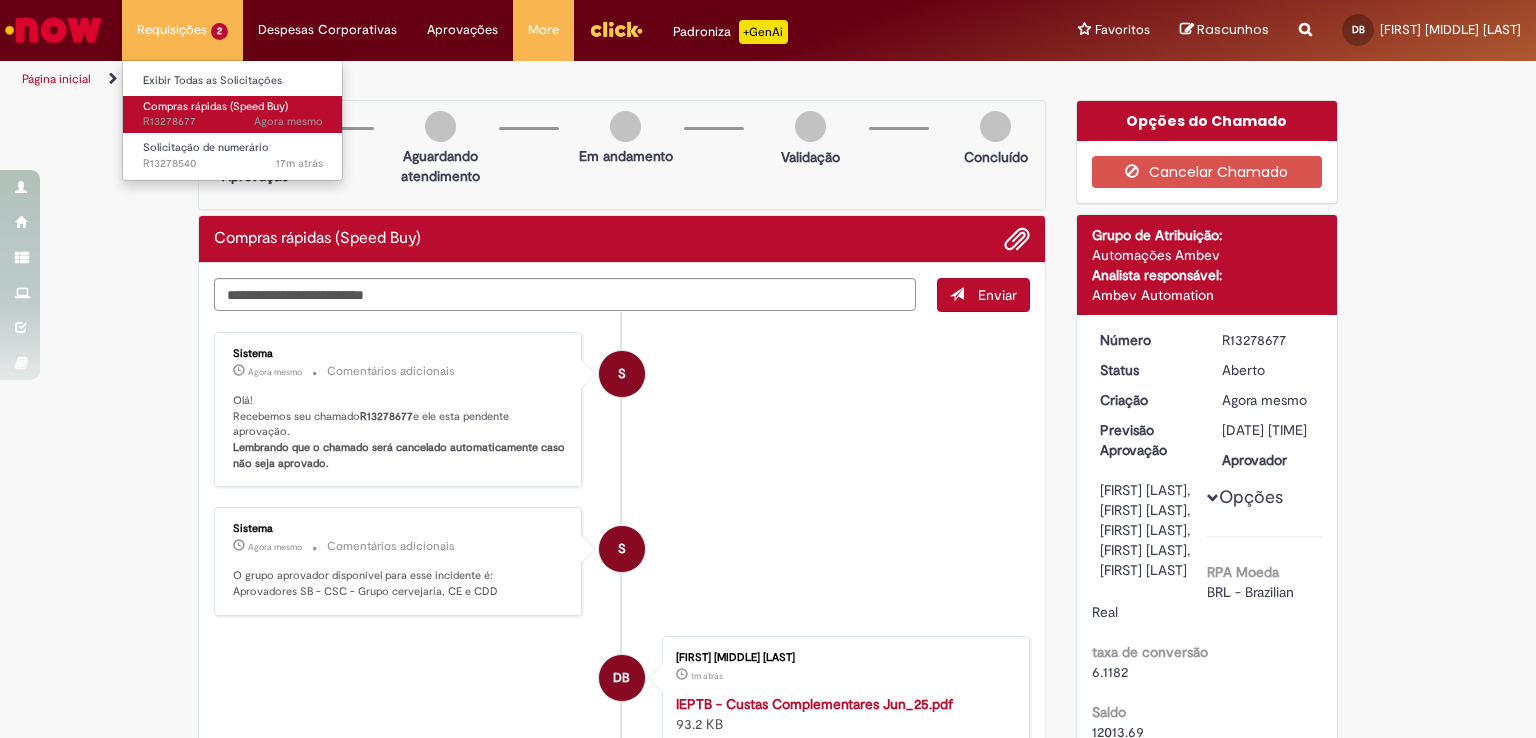 click on "Compras rápidas (Speed Buy)
Agora mesmo Agora mesmo  R13278677" at bounding box center [233, 114] 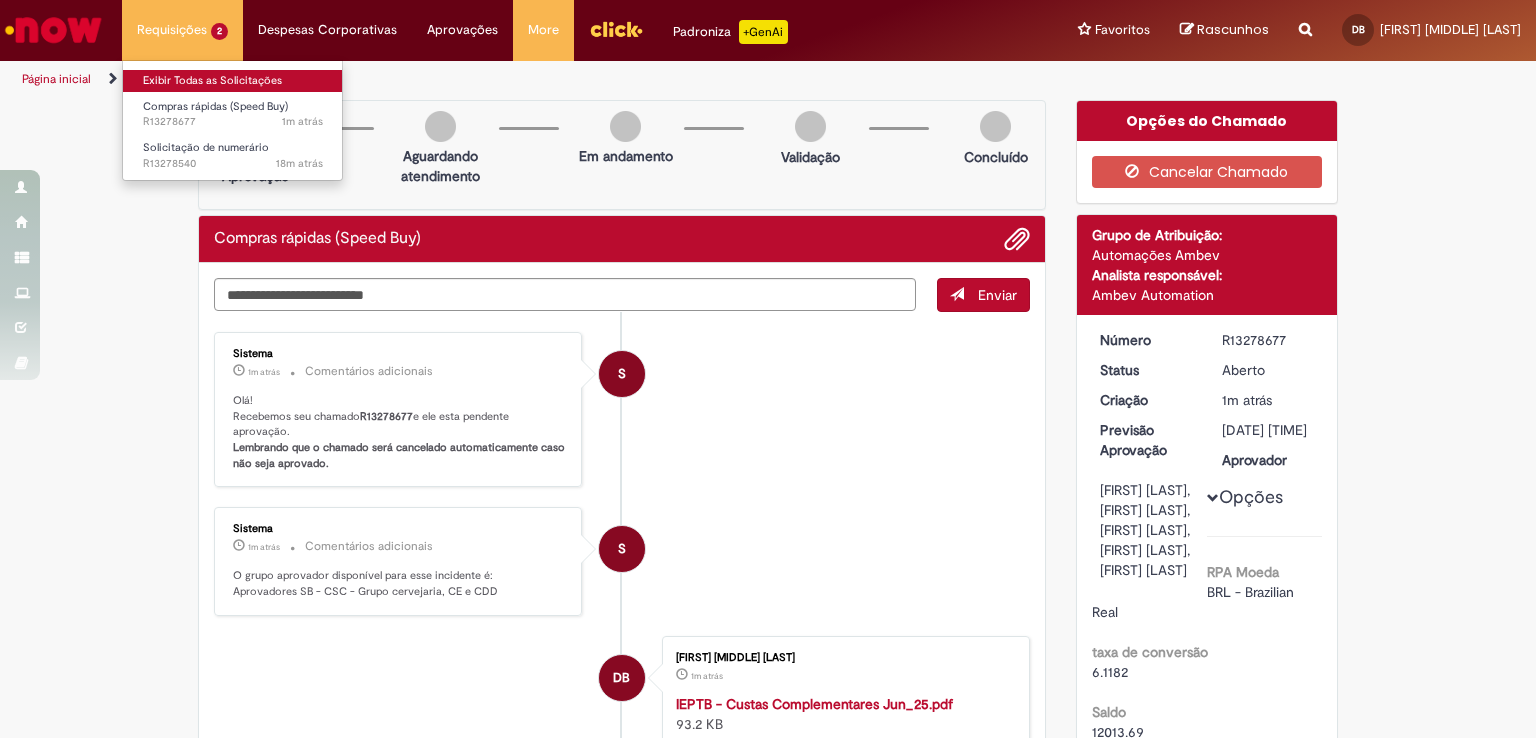 click on "Exibir Todas as Solicitações" at bounding box center [233, 81] 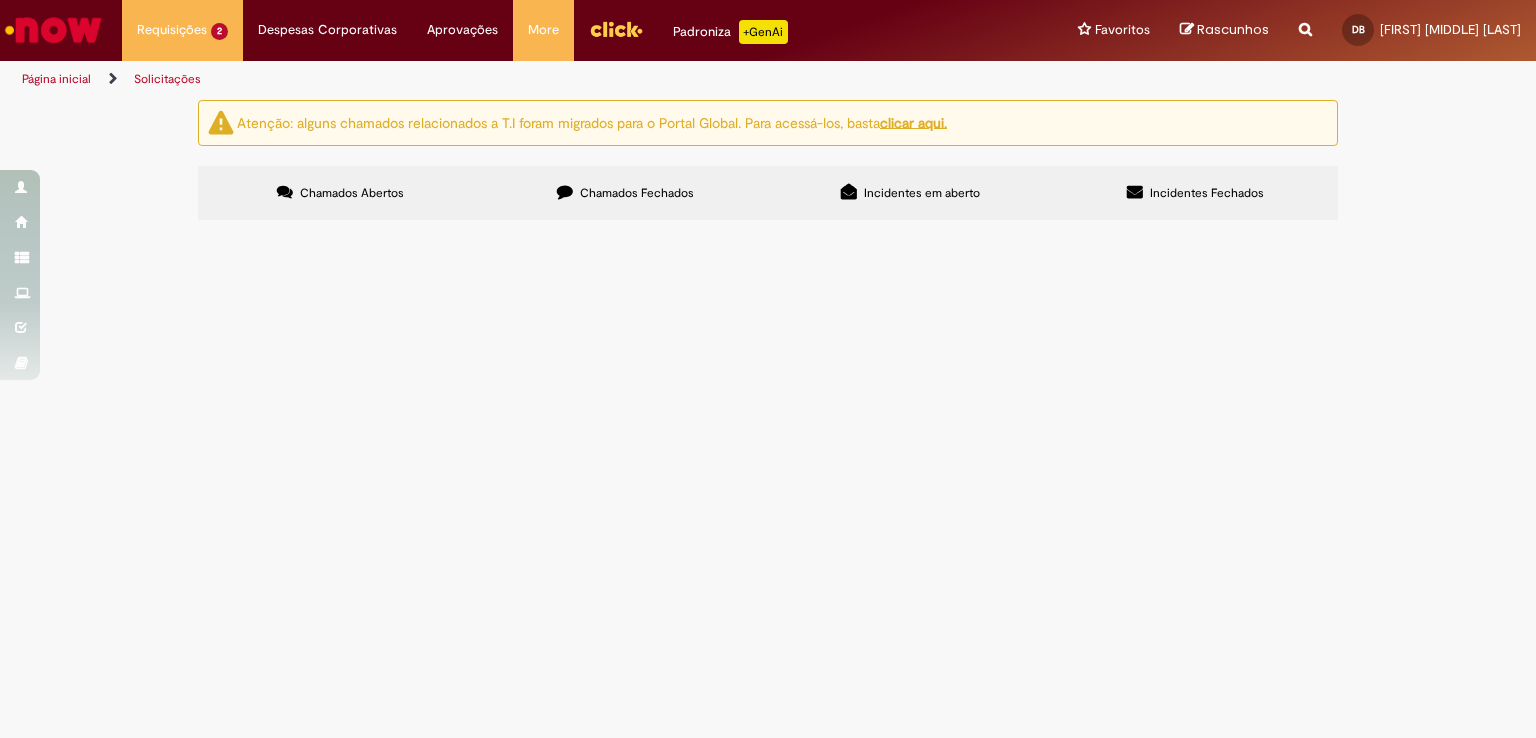 click on "Custas de cancelamento de protesto Abr e Mai/25" at bounding box center [0, 0] 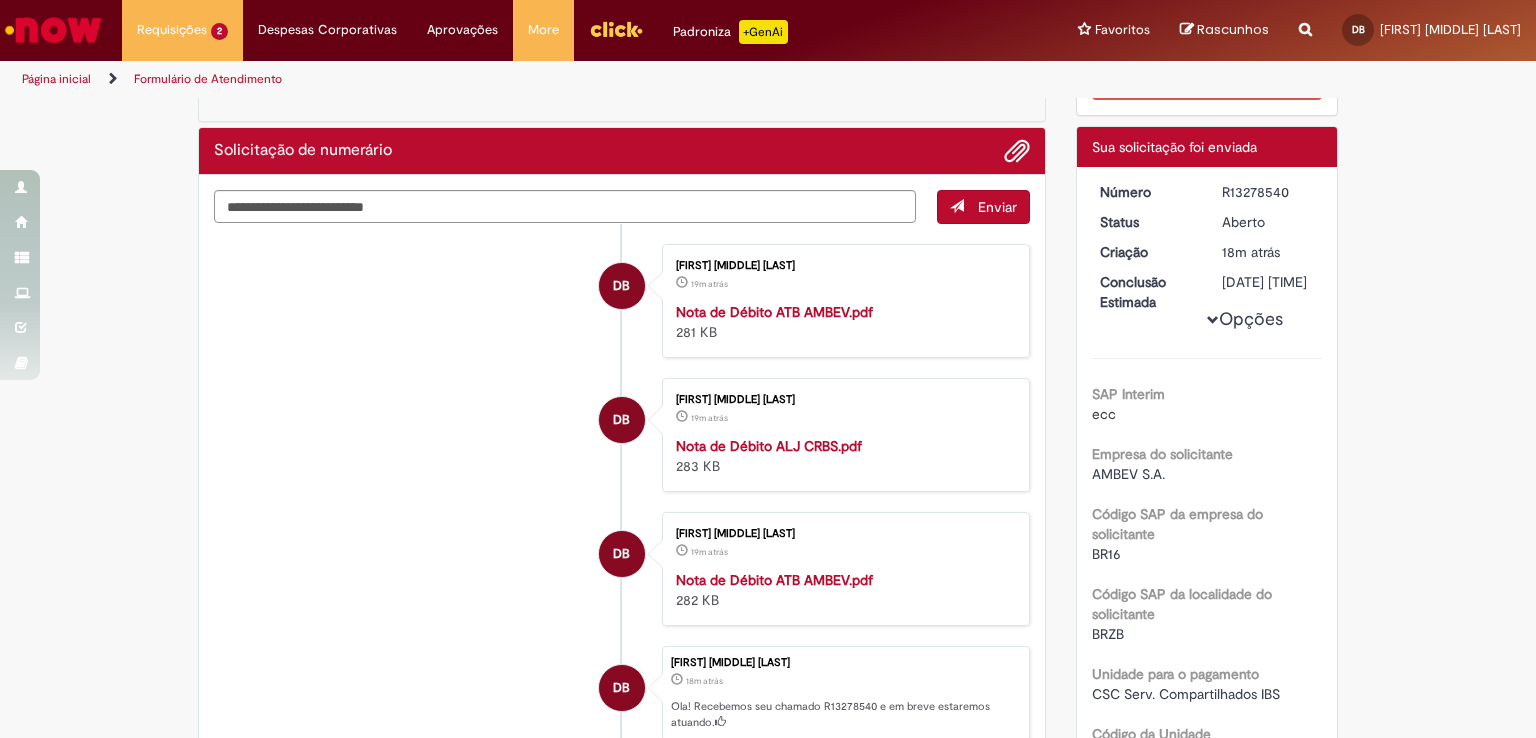 scroll, scrollTop: 100, scrollLeft: 0, axis: vertical 